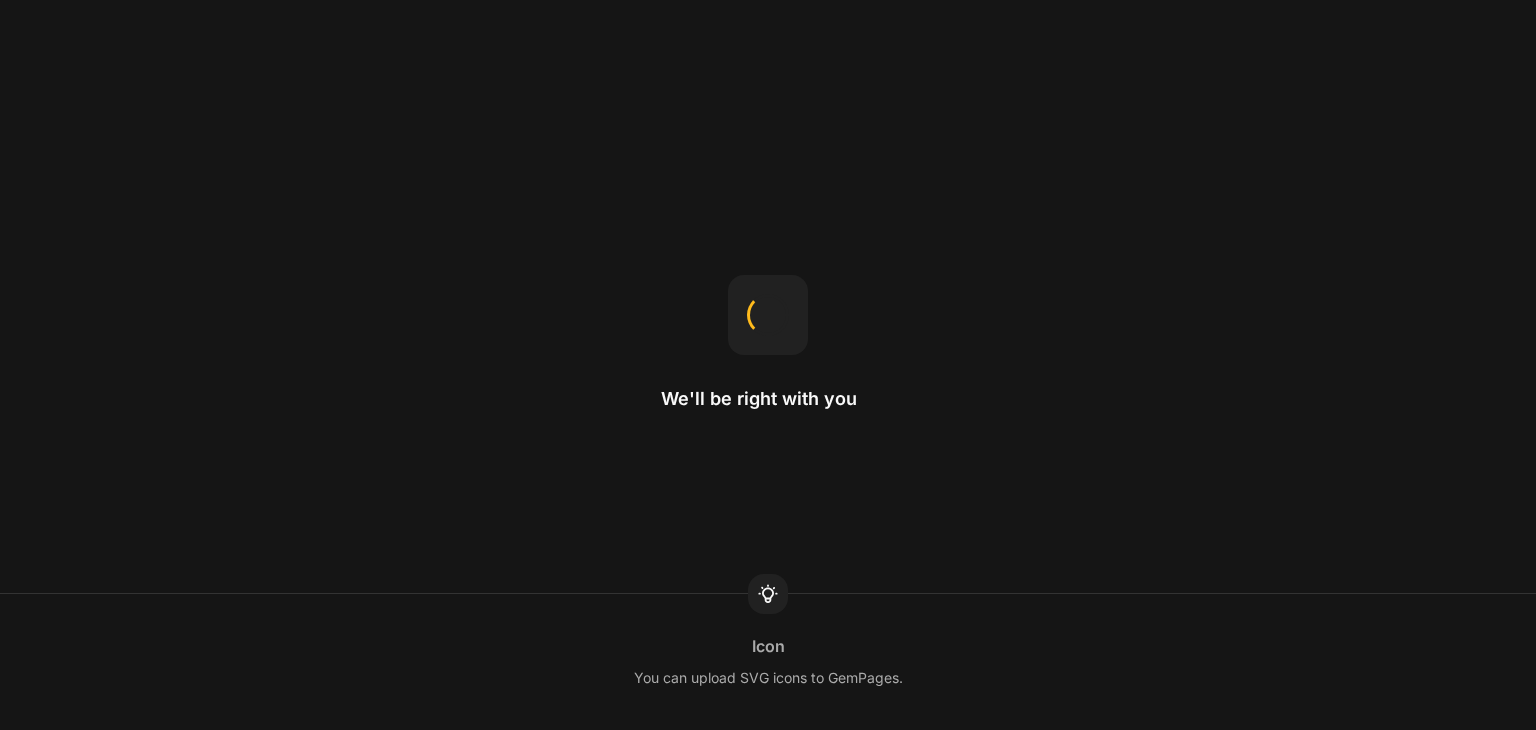 scroll, scrollTop: 0, scrollLeft: 0, axis: both 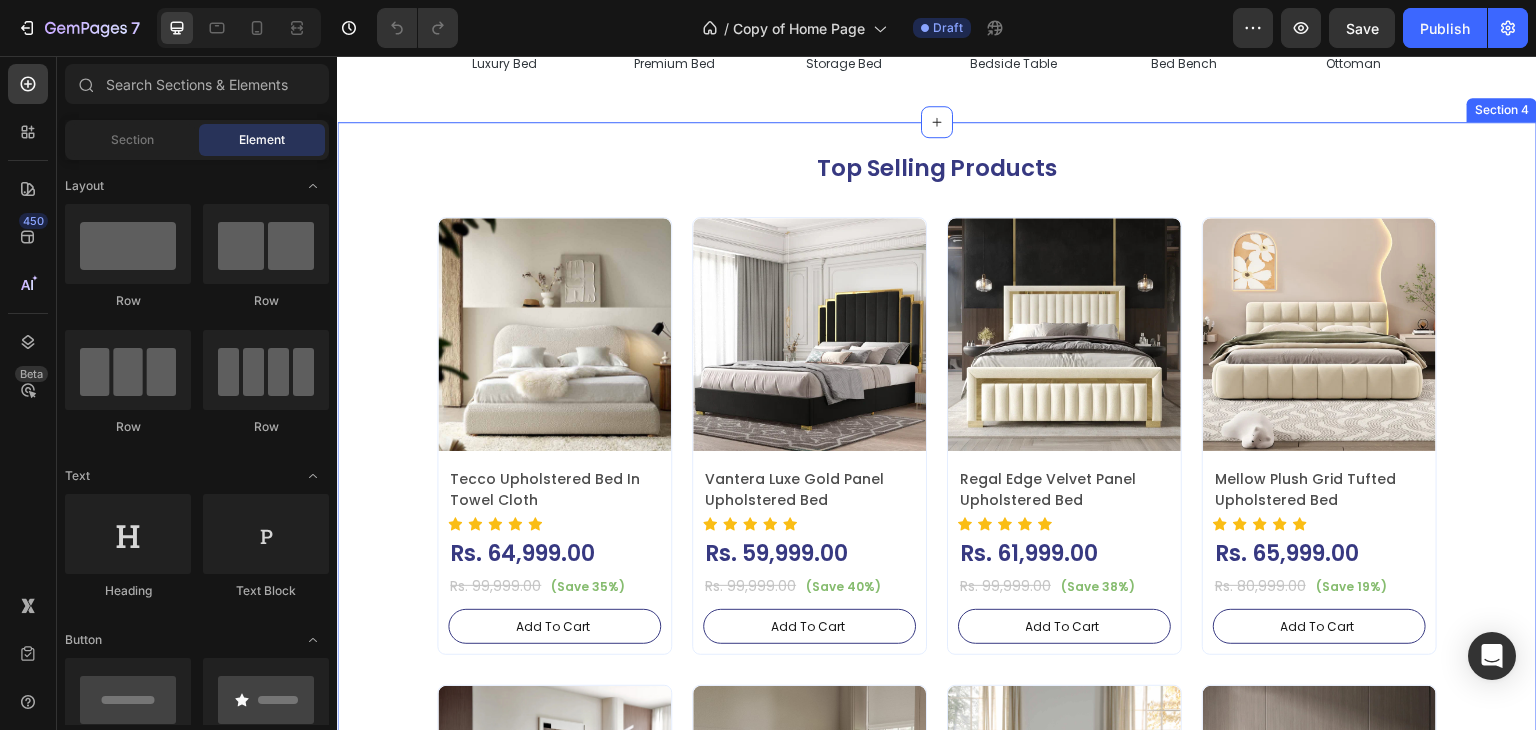 click on "Top Selling Products Heading Product Images Tecco Upholstered Bed In Towel Cloth Product Title                Icon                Icon                Icon                Icon                Icon Icon List Hoz Rs. 64,999.00 Product Price Product Price Row Rs. 99,999.00 Product Price Product Price (Save 35%) Product Badge Row Add To Cart Add to Cart Row Row Row Product List Product Images Vantera Luxe Gold Panel Upholstered Bed Product Title                Icon                Icon                Icon                Icon                Icon Icon List Hoz Rs. 59,999.00 Product Price Product Price Row Rs. 99,999.00 Product Price Product Price (Save 40%) Product Badge Row Add To Cart Add to Cart Row Row Row Product List Product Images Regal Edge Velvet Panel Upholstered Bed Product Title                Icon                Icon                Icon                Icon                Icon Icon List Hoz Rs. 61,999.00 Product Price Product Price Row Rs. 99,999.00 Product Price Product Price (Save 38%) Product Badge Row" at bounding box center [937, 635] 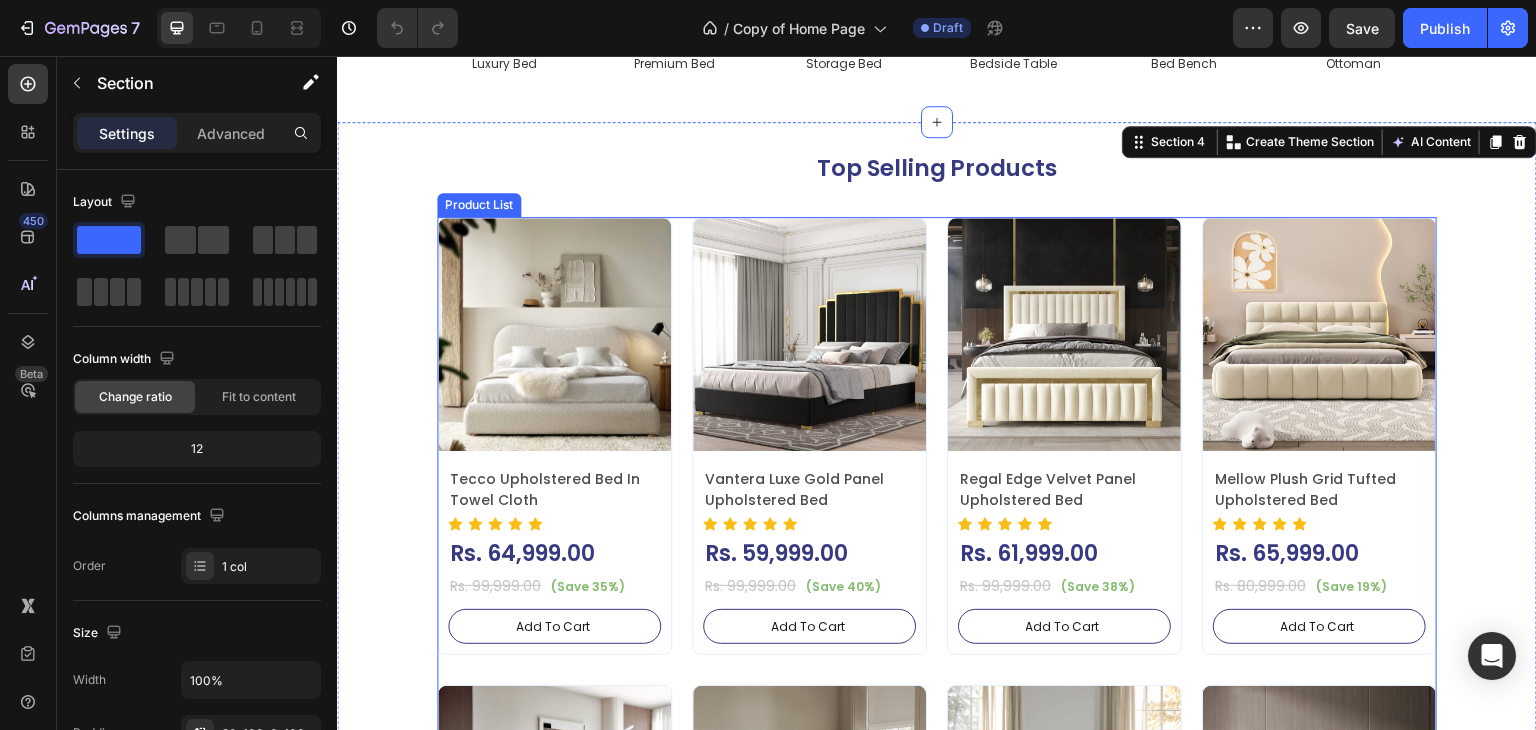 click on "Product Images Tecco Upholstered Bed In Towel Cloth Product Title                Icon                Icon                Icon                Icon                Icon Icon List Hoz Rs. 64,999.00 Product Price Product Price Row Rs. 99,999.00 Product Price Product Price (Save 35%) Product Badge Row Add To Cart Add to Cart Row Row Row Product List Product Images Vantera Luxe Gold Panel Upholstered Bed Product Title                Icon                Icon                Icon                Icon                Icon Icon List Hoz Rs. 59,999.00 Product Price Product Price Row Rs. 99,999.00 Product Price Product Price (Save 40%) Product Badge Row Add To Cart Add to Cart Row Row Row Product List Product Images Regal Edge Velvet Panel Upholstered Bed Product Title                Icon                Icon                Icon                Icon                Icon Icon List Hoz Rs. 61,999.00 Product Price Product Price Row Rs. 99,999.00 Product Price Product Price (Save 38%) Product Badge Row Add To Cart Add to Cart Row" at bounding box center (937, 670) 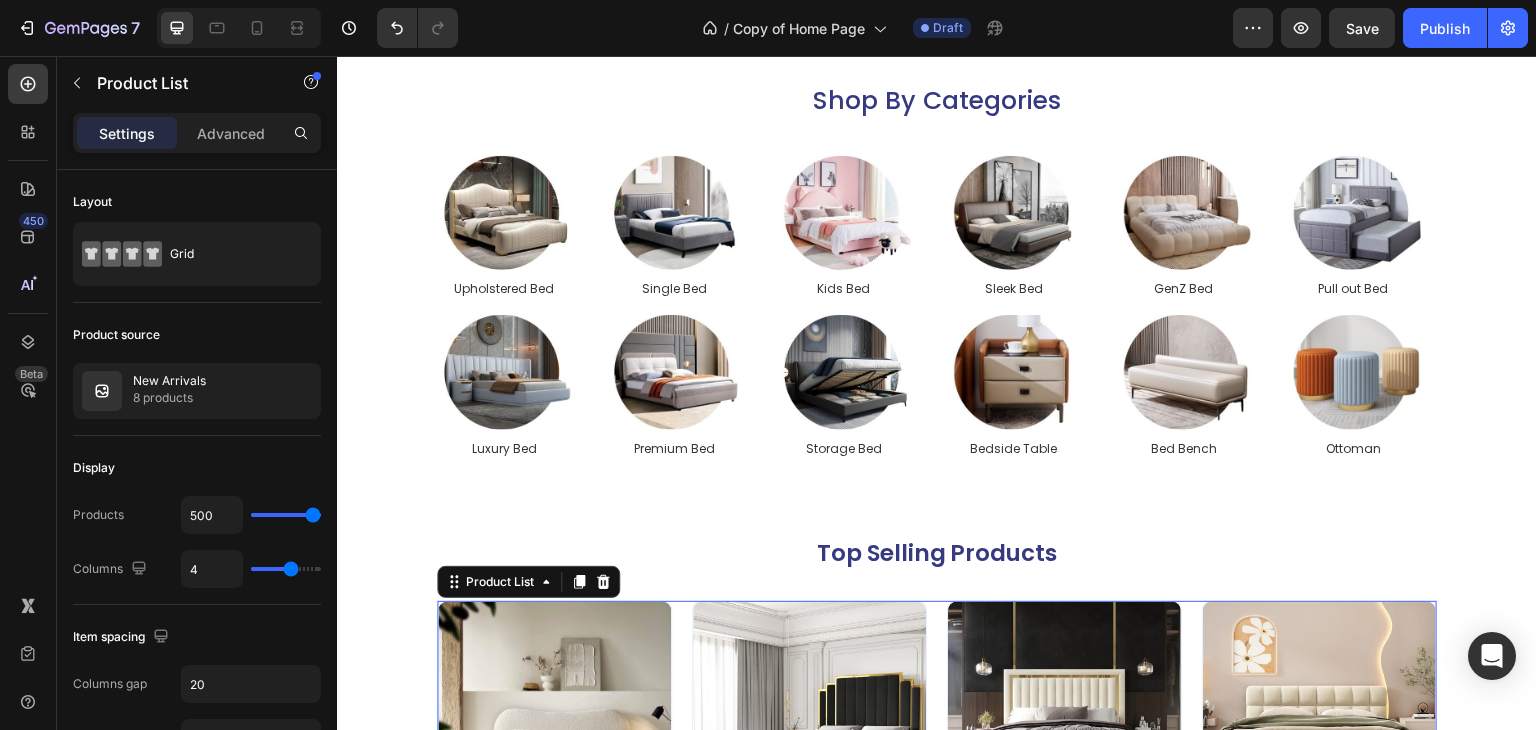 scroll, scrollTop: 0, scrollLeft: 0, axis: both 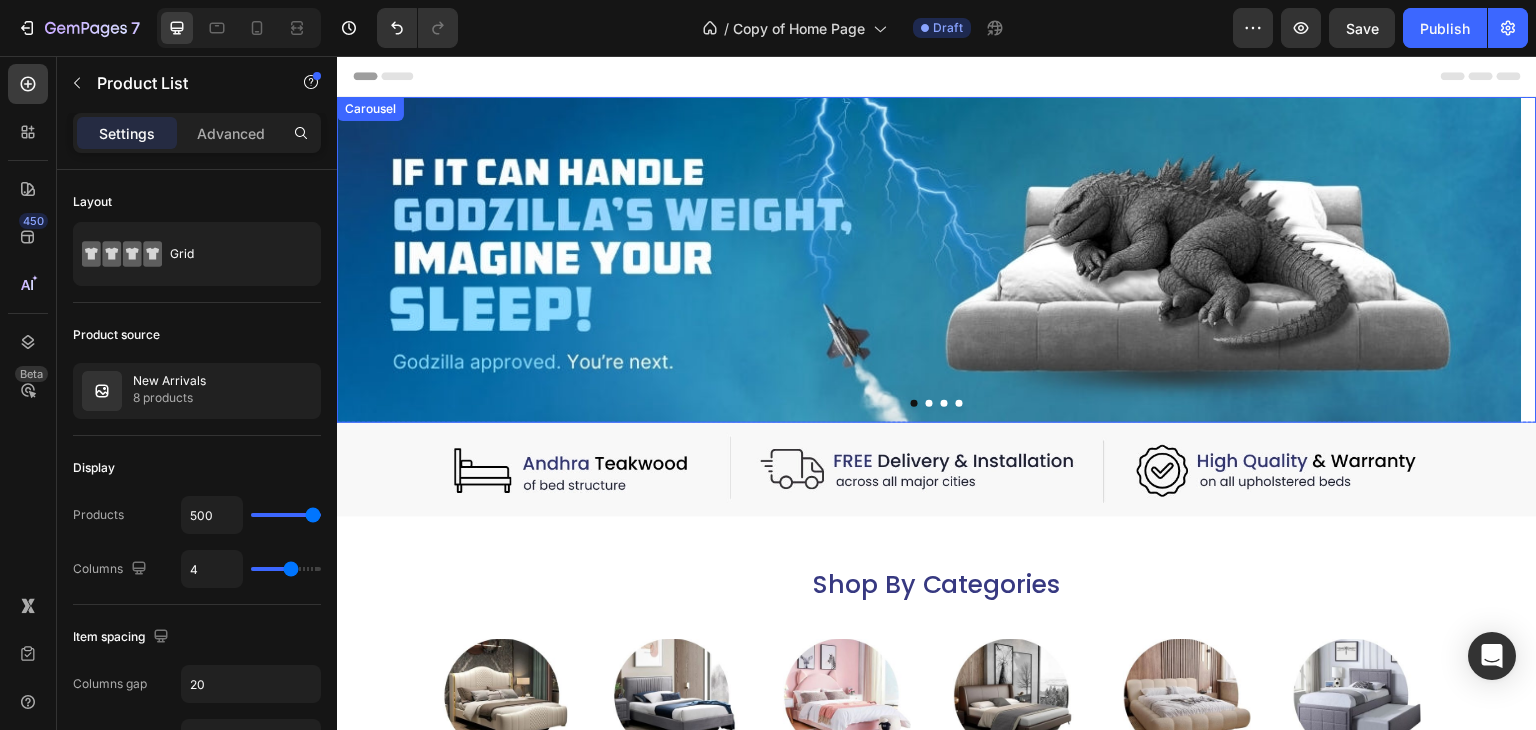 click at bounding box center (929, 403) 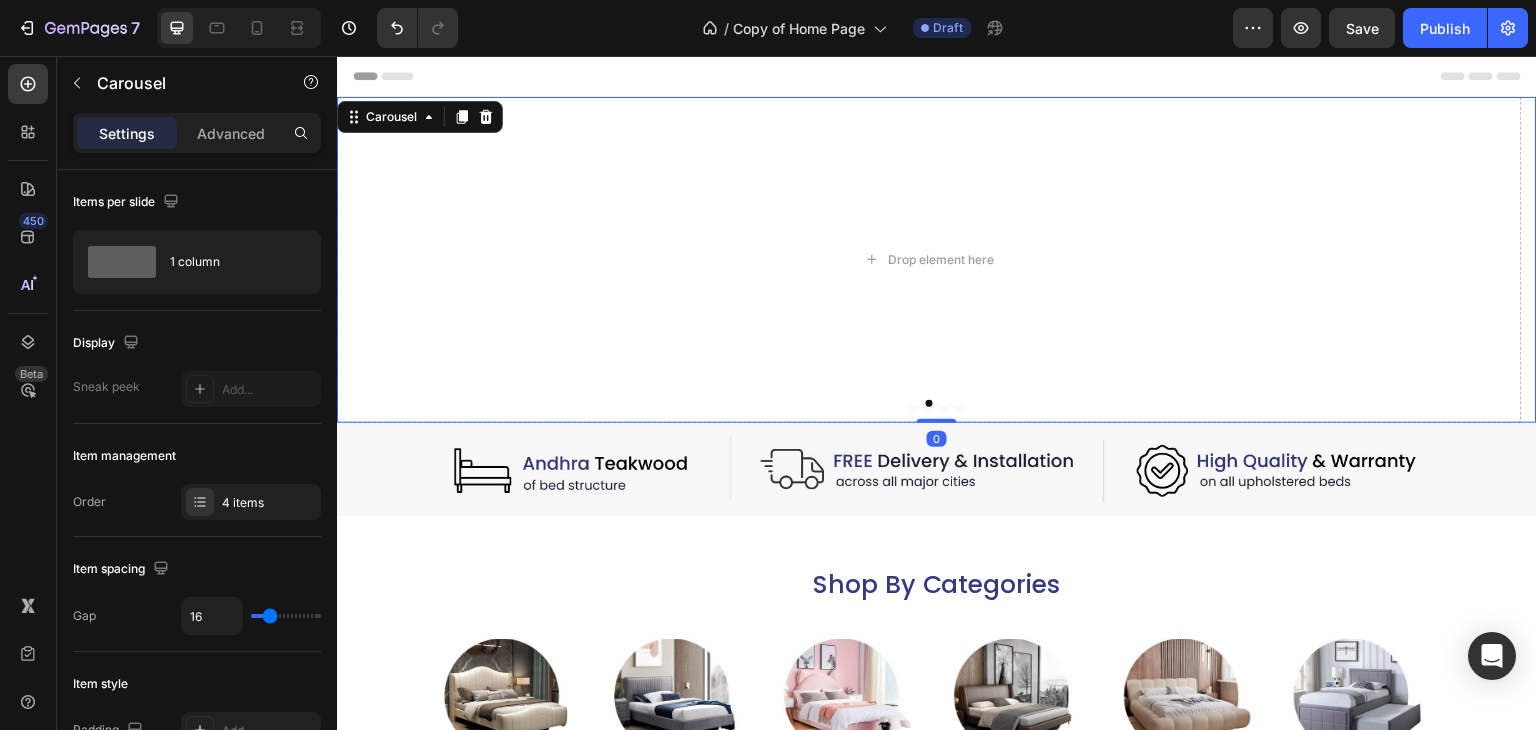 click at bounding box center [937, 403] 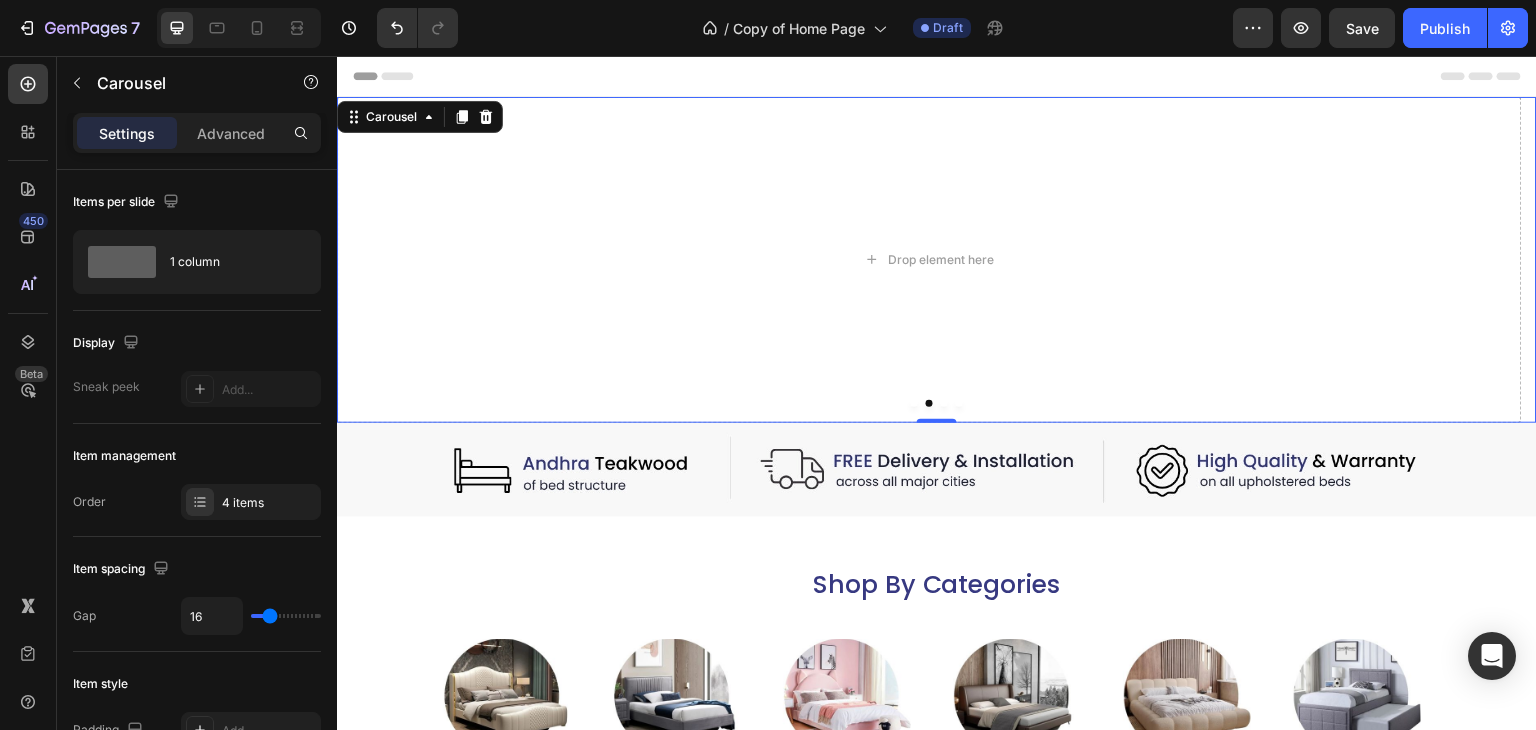 click at bounding box center (914, 403) 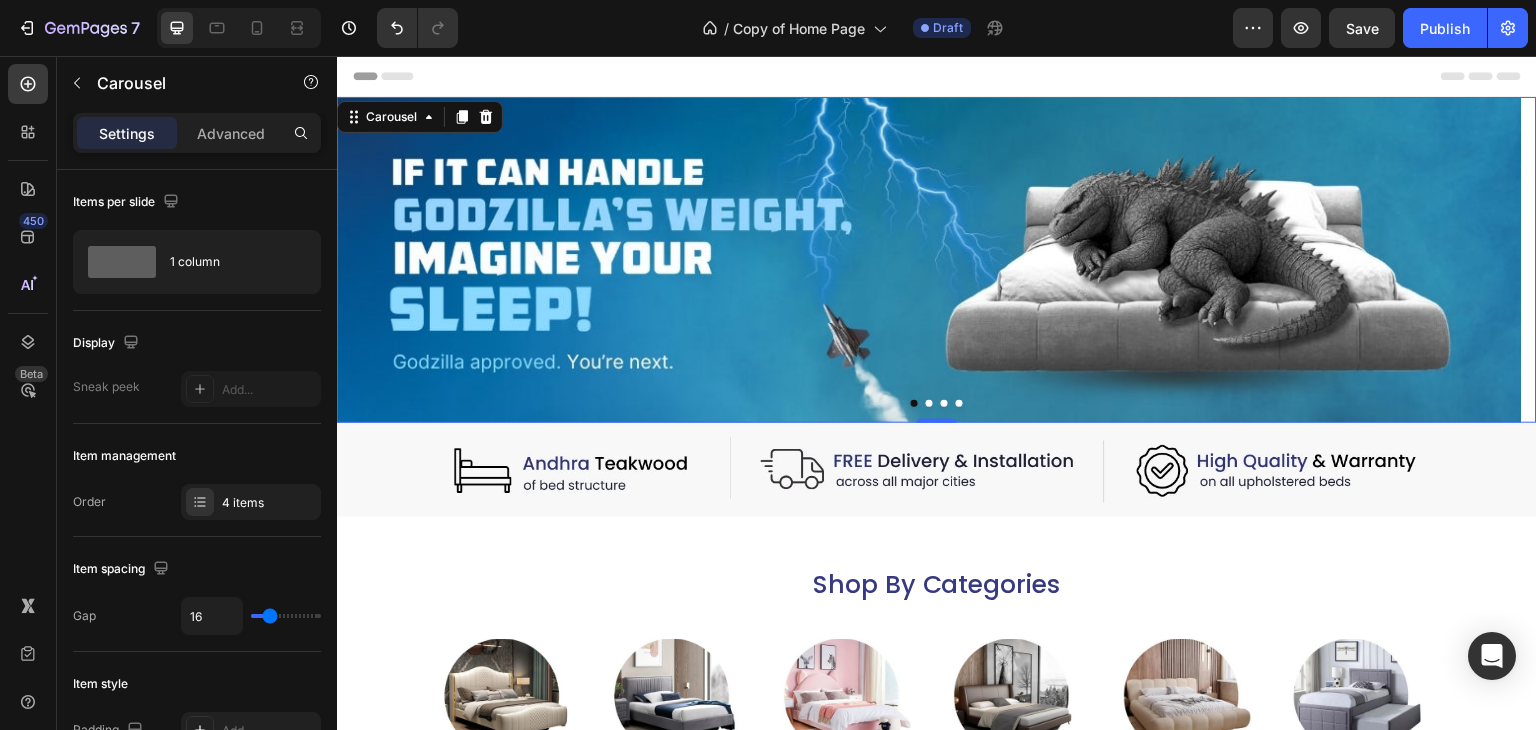 click on "Header" at bounding box center [937, 76] 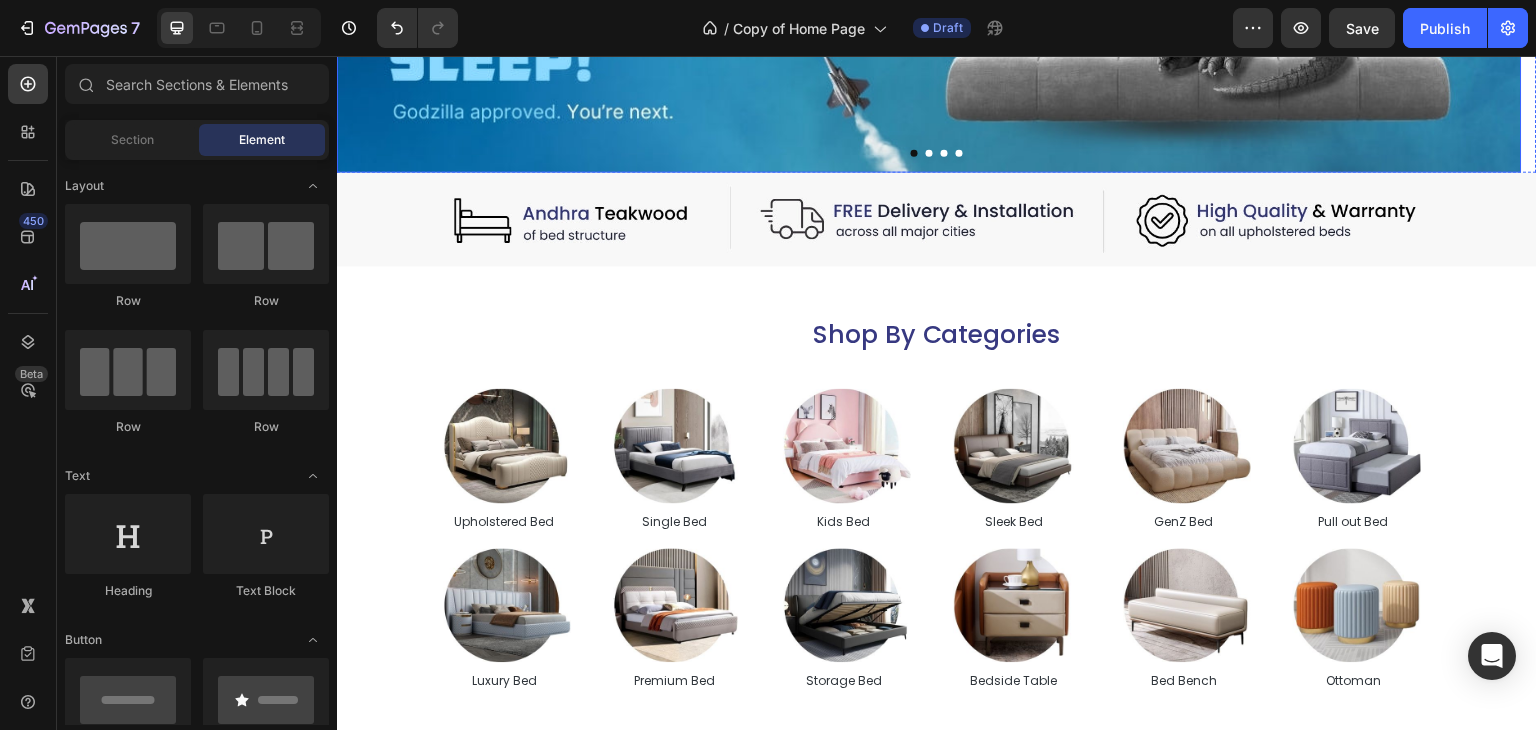 scroll, scrollTop: 500, scrollLeft: 0, axis: vertical 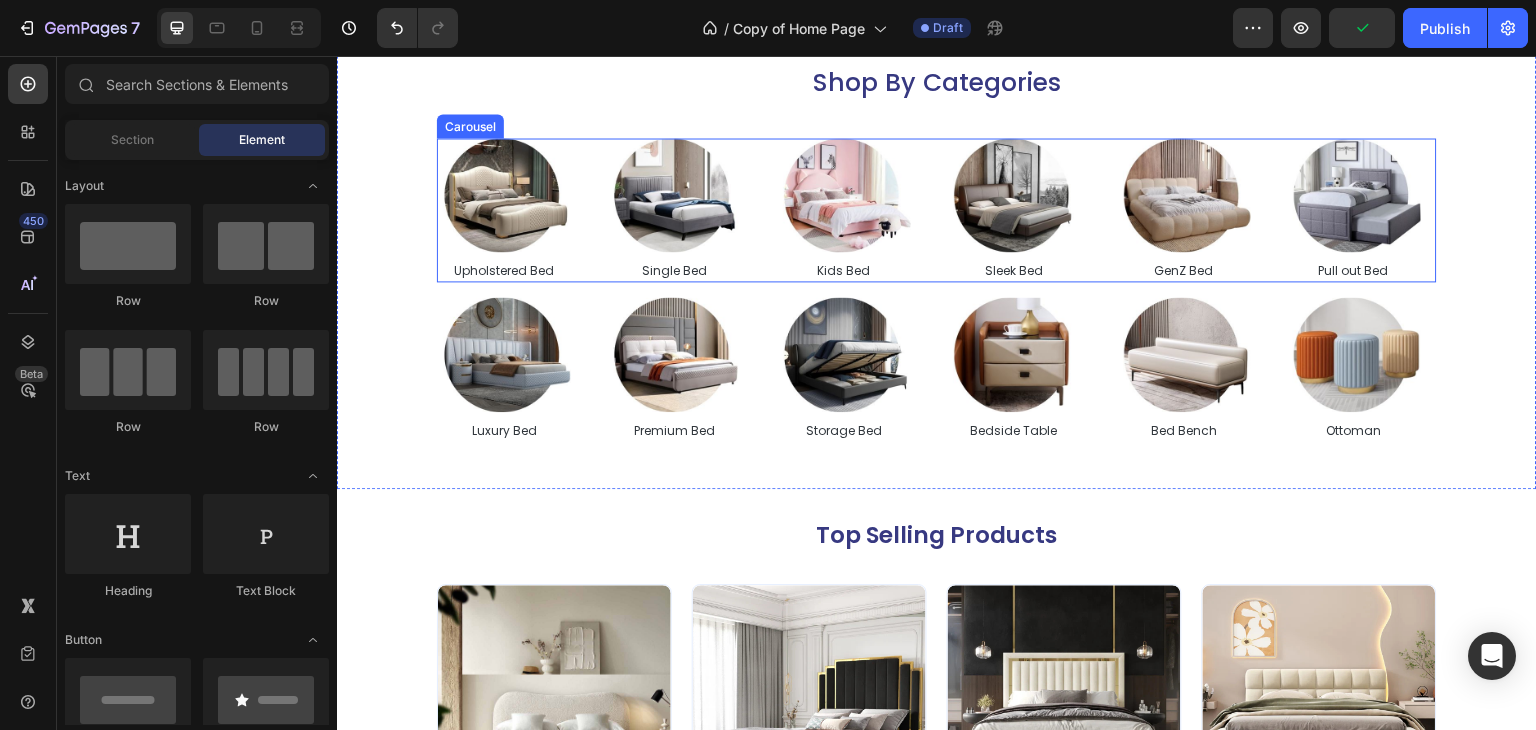 click on "Image Upholstered Bed Text Block Image Single Bed Text Block Image Kids Bed Text Block Image Sleek Bed Text Block Image GenZ Bed Text Block Image Pull out Bed Text Block" at bounding box center [937, 210] 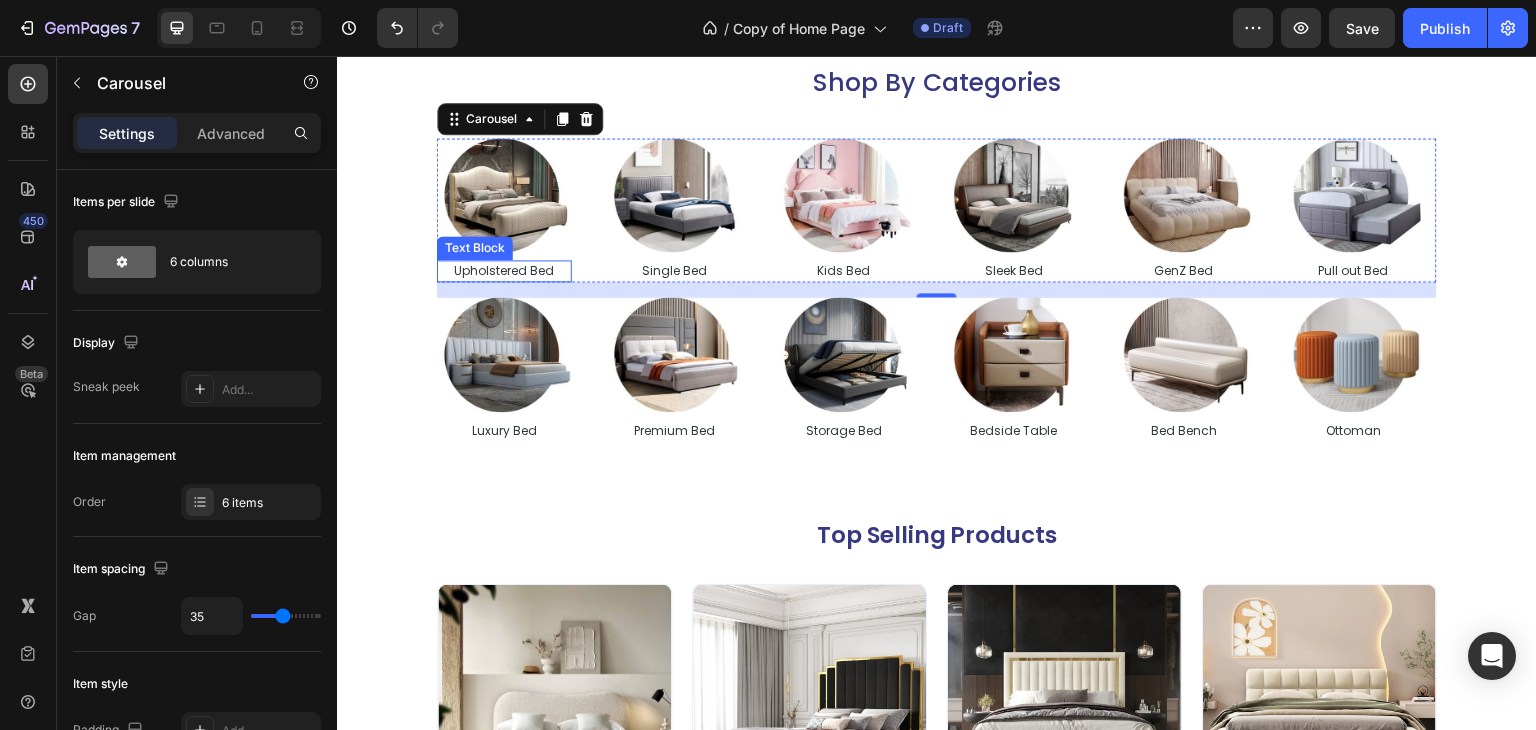 click on "Shop By Categories Heading
Image Upholstered Bed Text Block Image Single Bed Text Block Image Kids Bed Text Block Image Sleek Bed Text Block Image GenZ Bed Text Block Image Pull out Bed Text Block
Carousel   15
Image Luxury Bed Text Block Image Premium Bed Text Block Image Storage Bed Text Block Image Bedside Table Text Block Image Bed Bench Text Block Image Ottoman Text Block
Carousel Section 3" at bounding box center (937, 252) 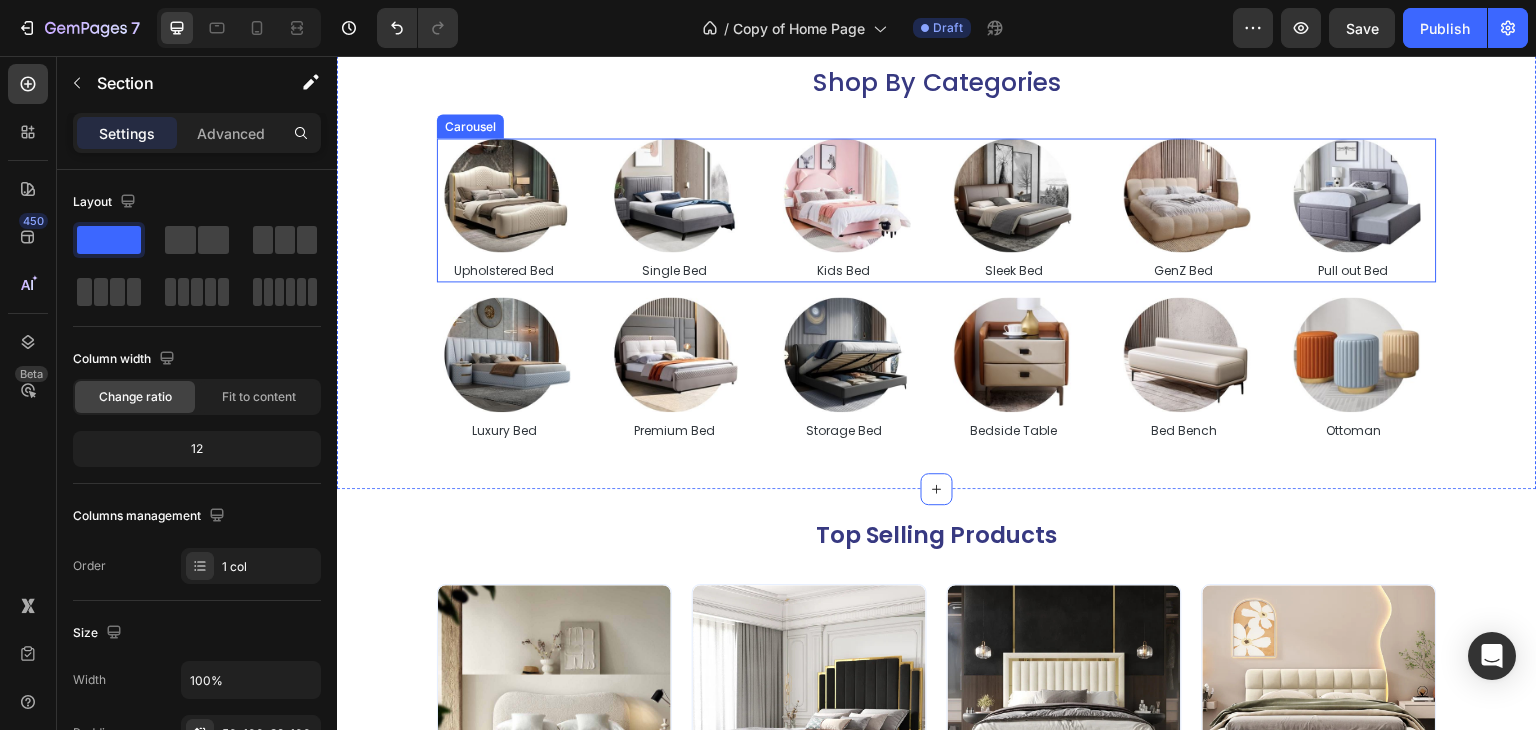 click on "Image Upholstered Bed Text Block Image Single Bed Text Block Image Kids Bed Text Block Image Sleek Bed Text Block Image GenZ Bed Text Block Image Pull out Bed Text Block" at bounding box center (937, 210) 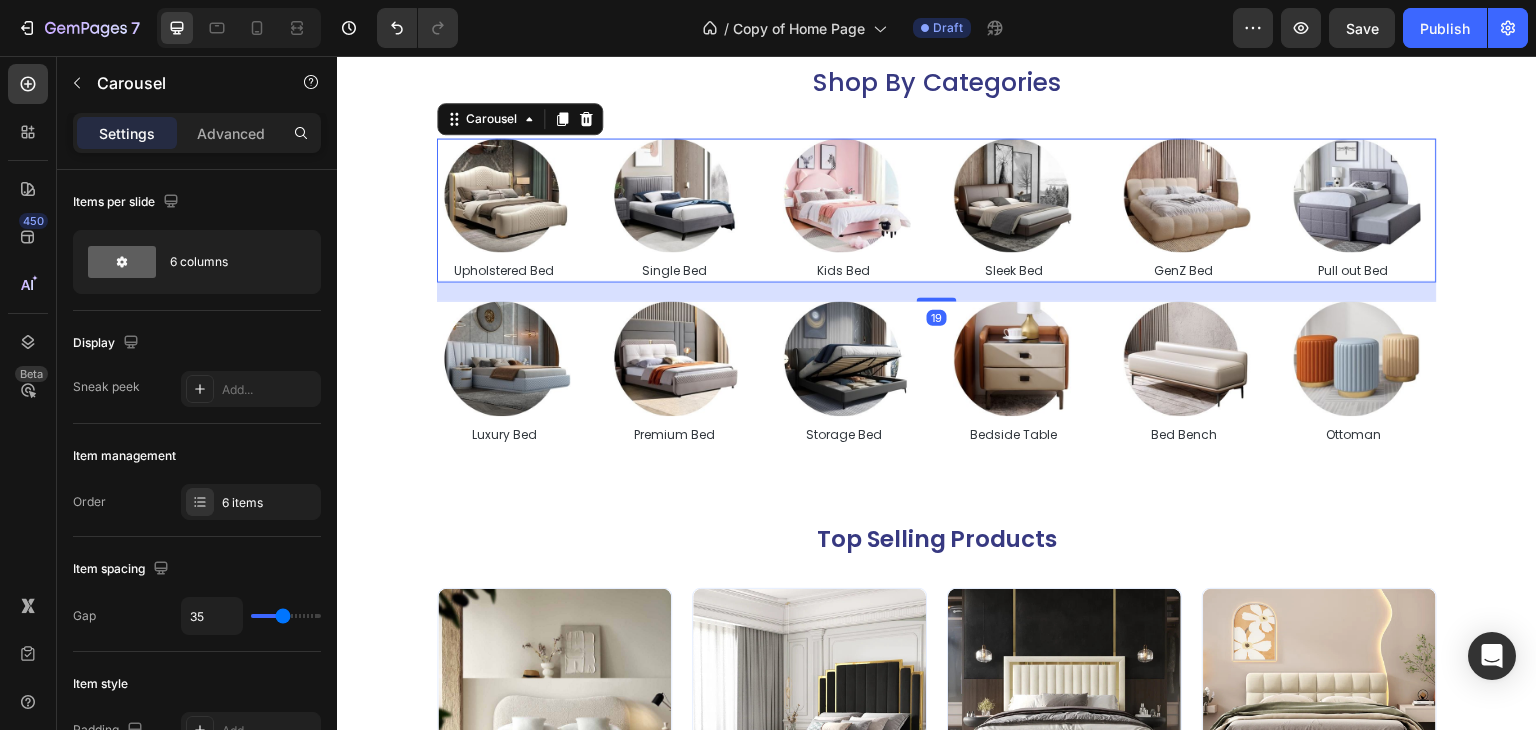 click at bounding box center (937, 299) 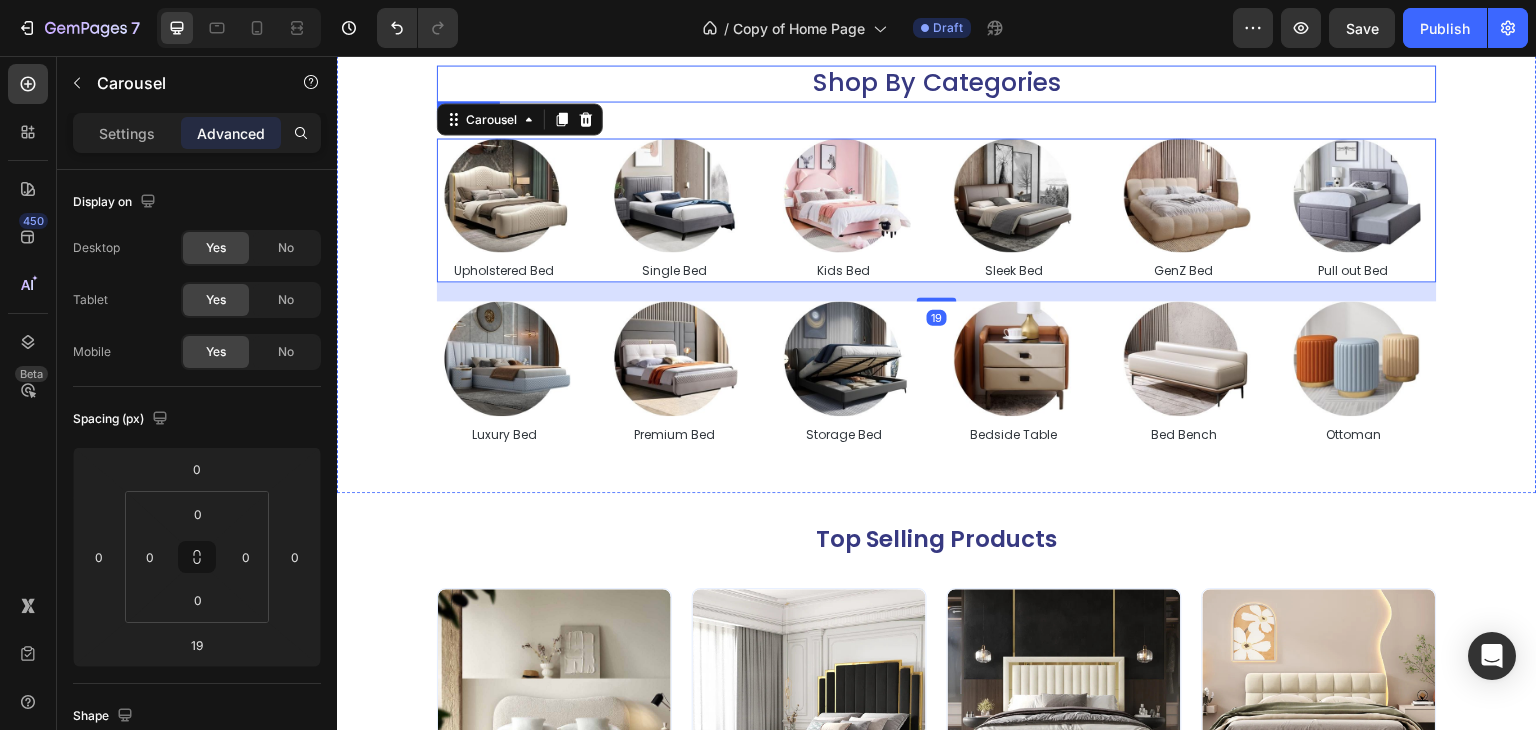 click on "Shop By Categories" at bounding box center [937, 83] 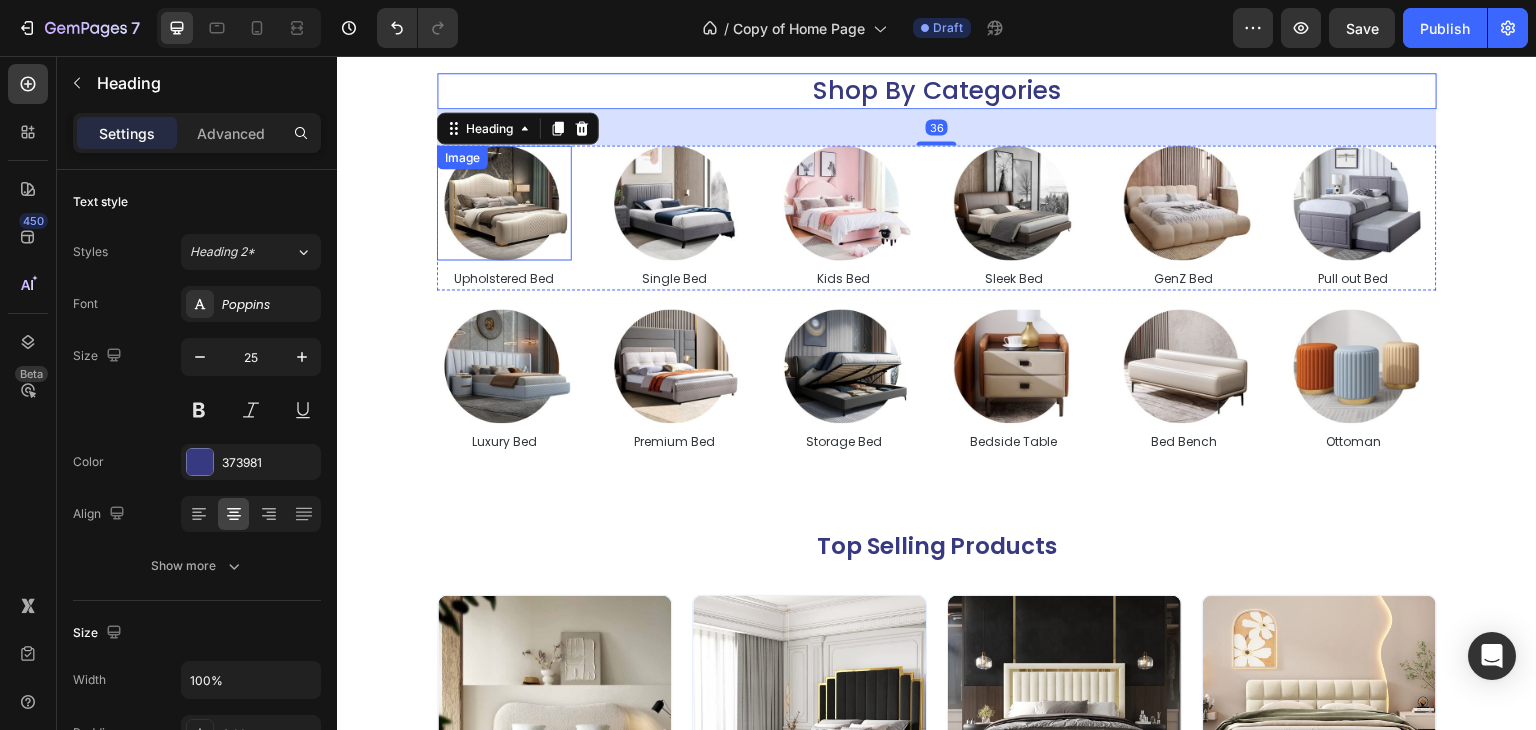 click on "Shop By Categories Heading   36
Image Upholstered Bed Text Block Image Single Bed Text Block Image Kids Bed Text Block Image Sleek Bed Text Block Image GenZ Bed Text Block Image Pull out Bed Text Block
Carousel
Image Luxury Bed Text Block Image Premium Bed Text Block Image Storage Bed Text Block Image Bedside Table Text Block Image Bed Bench Text Block Image Ottoman Text Block
Carousel Section 3" at bounding box center [937, 262] 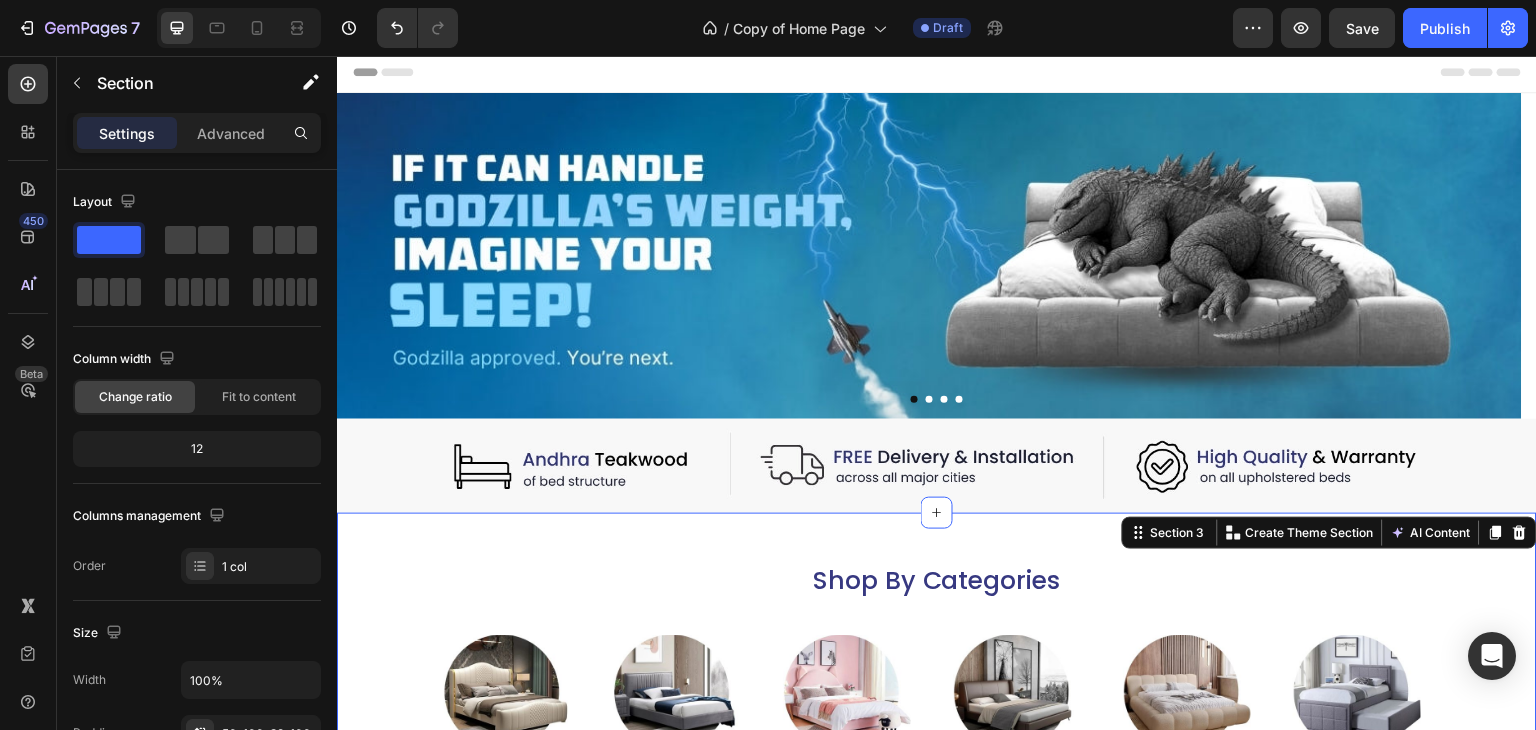 scroll, scrollTop: 0, scrollLeft: 0, axis: both 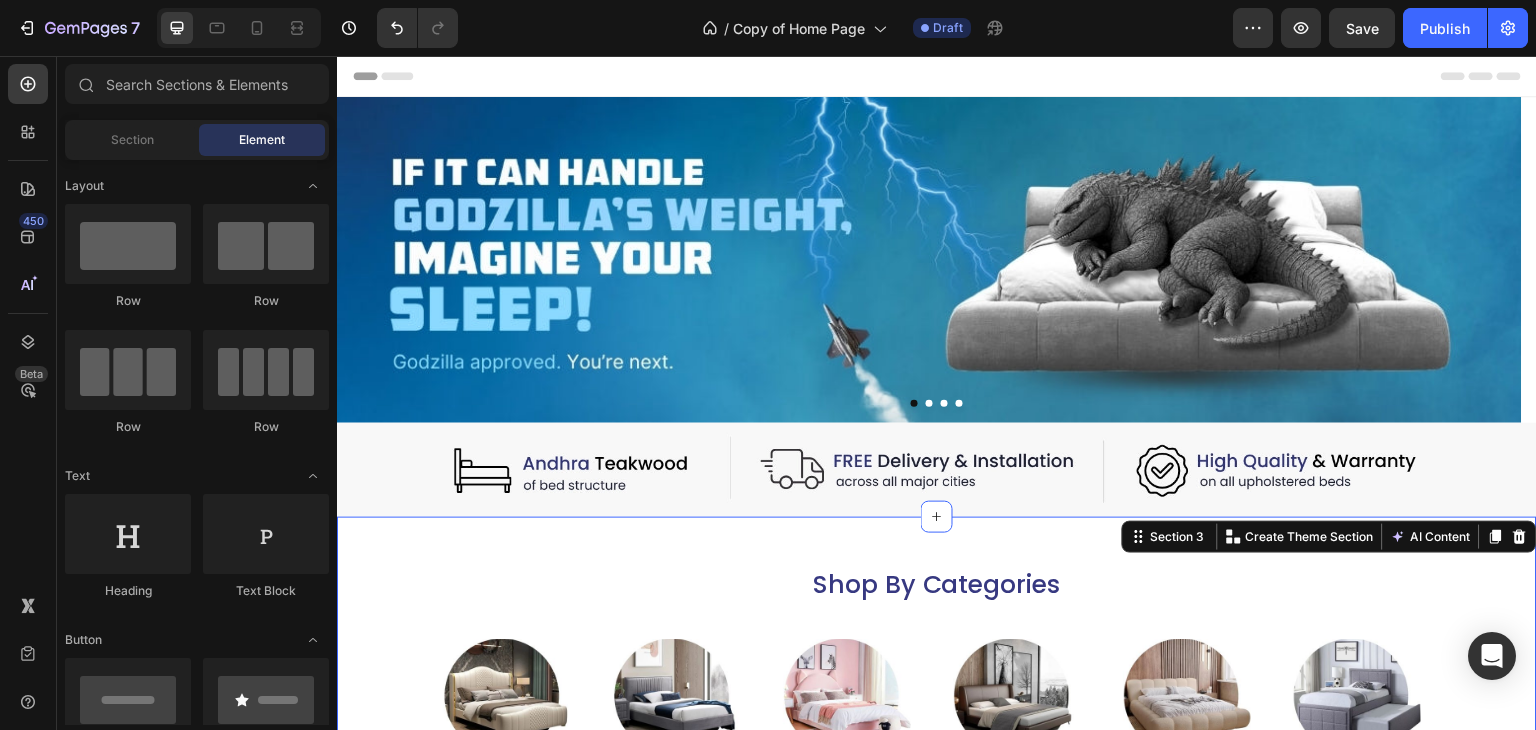 click on "Header" at bounding box center [937, 76] 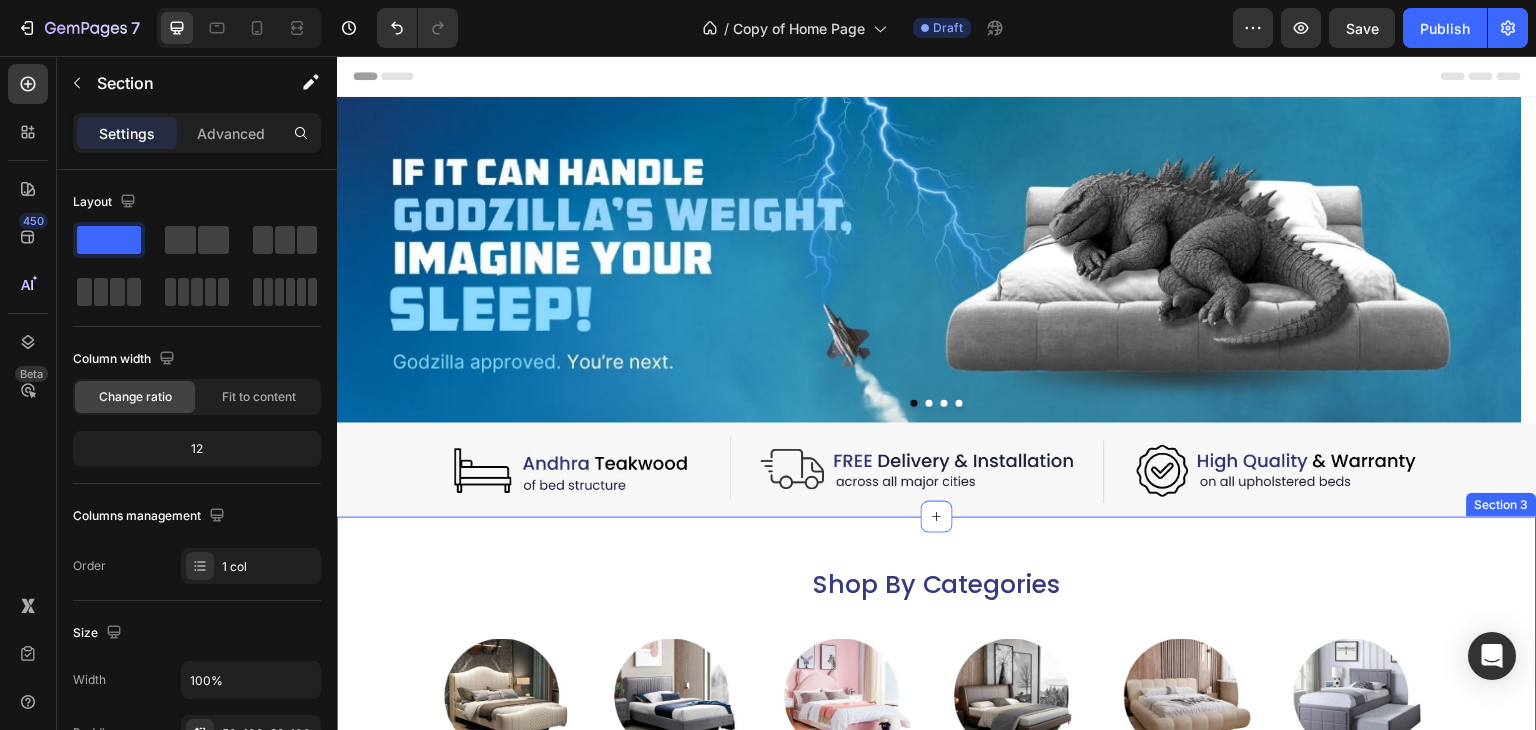 click on "Shop By Categories Heading
Image Upholstered Bed Text Block Image Single Bed Text Block Image Kids Bed Text Block Image Sleek Bed Text Block Image GenZ Bed Text Block Image Pull out Bed Text Block
Carousel
Image Luxury Bed Text Block Image Premium Bed Text Block Image Storage Bed Text Block Image Bedside Table Text Block Image Bed Bench Text Block Image Ottoman Text Block
Carousel Section 3" at bounding box center [937, 756] 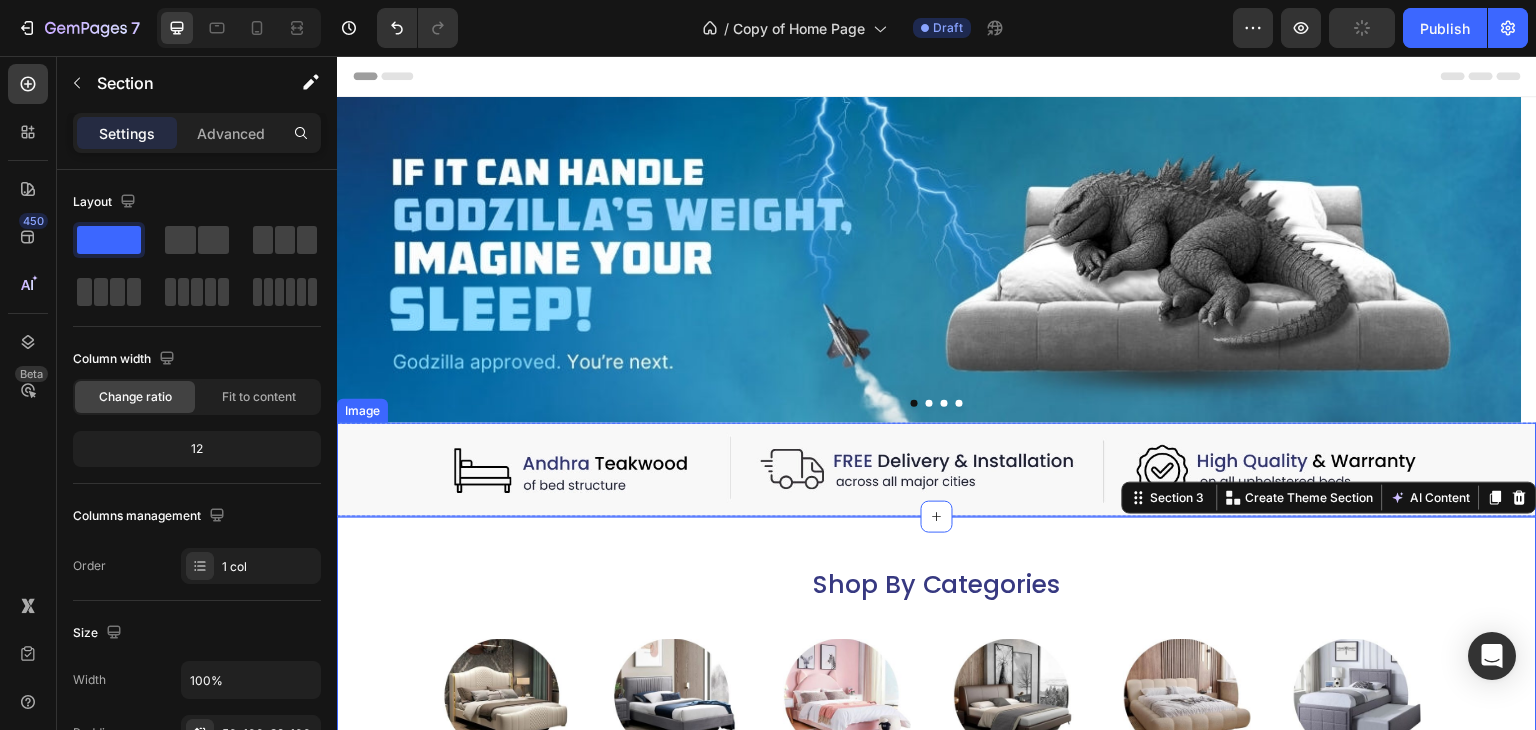 click at bounding box center (937, 470) 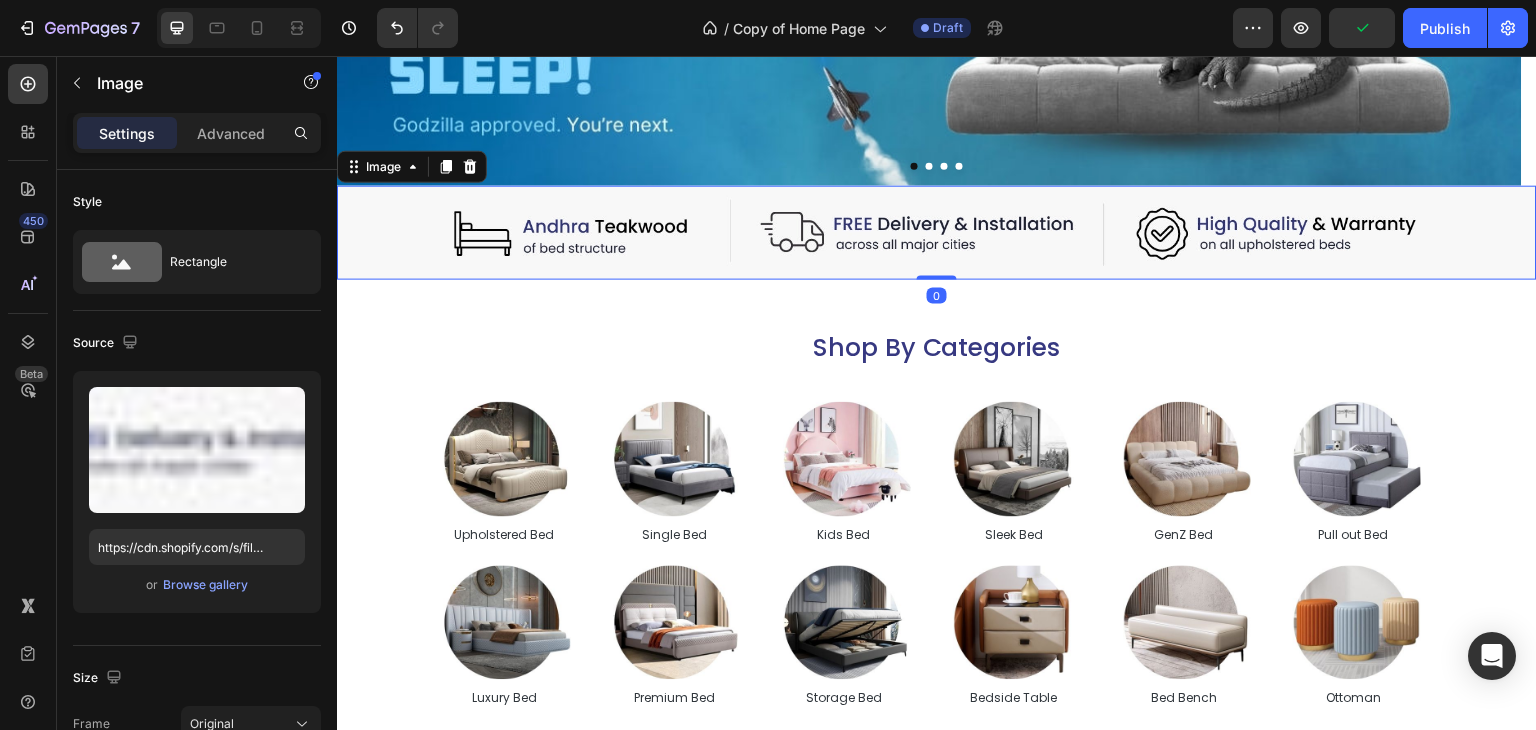 scroll, scrollTop: 300, scrollLeft: 0, axis: vertical 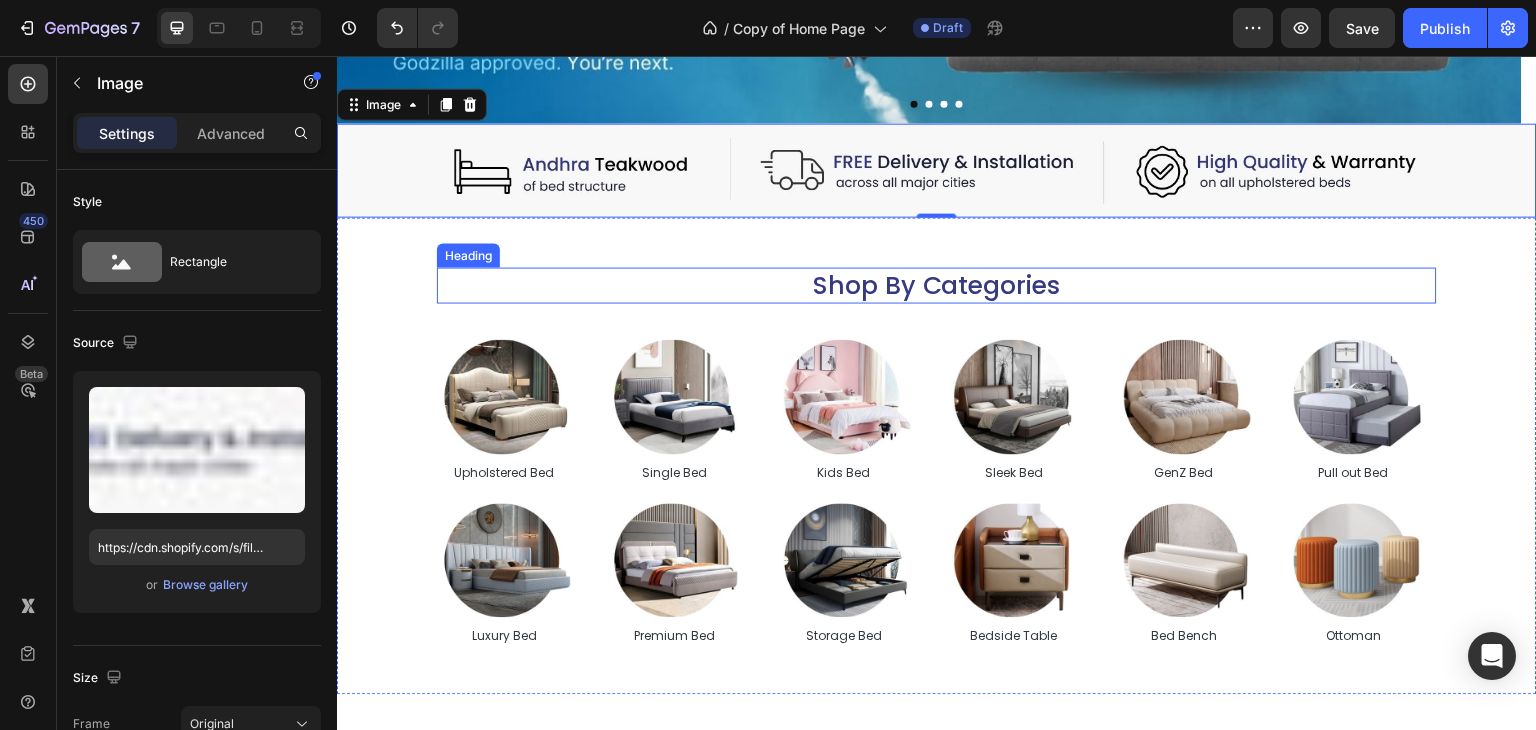 click on "Shop By Categories" at bounding box center [937, 285] 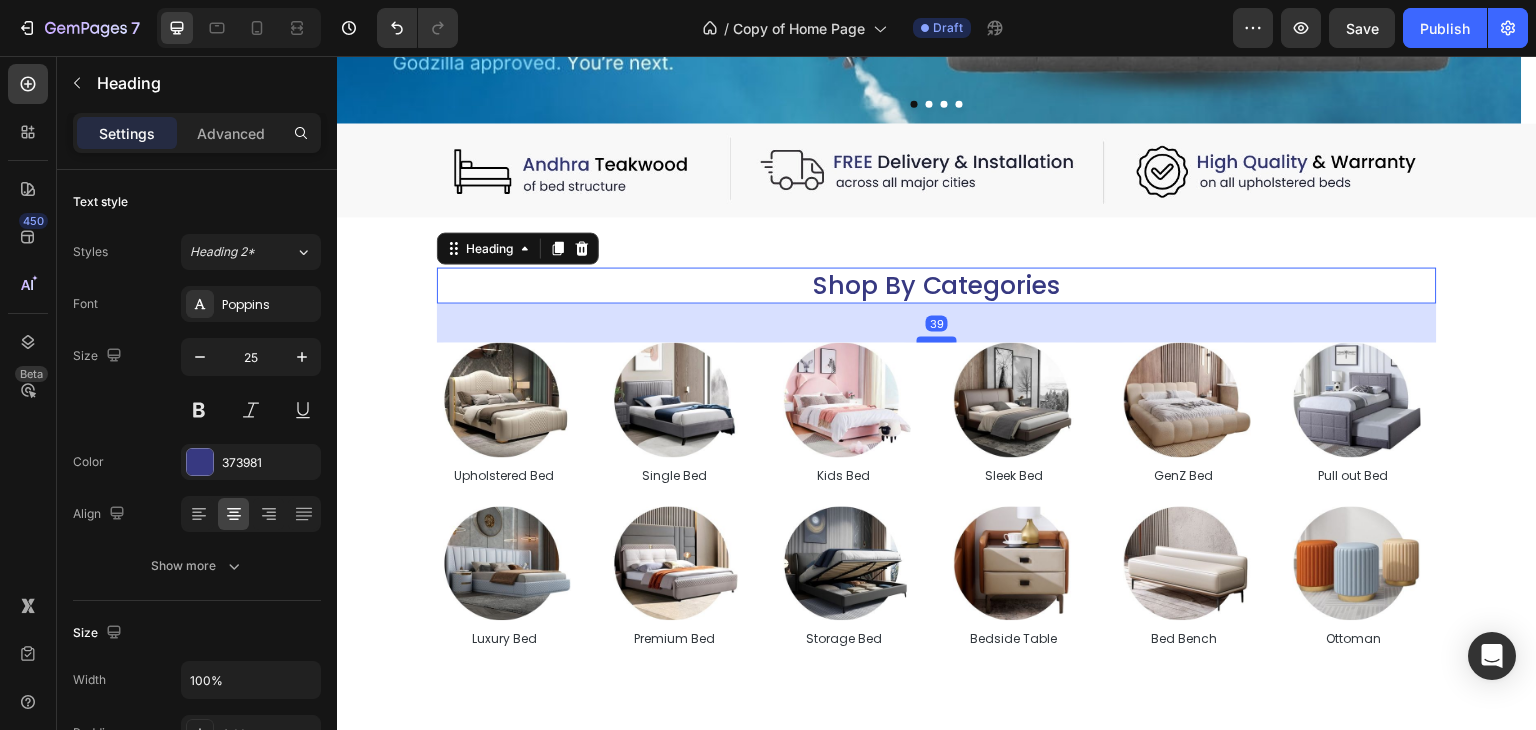 click at bounding box center [937, 339] 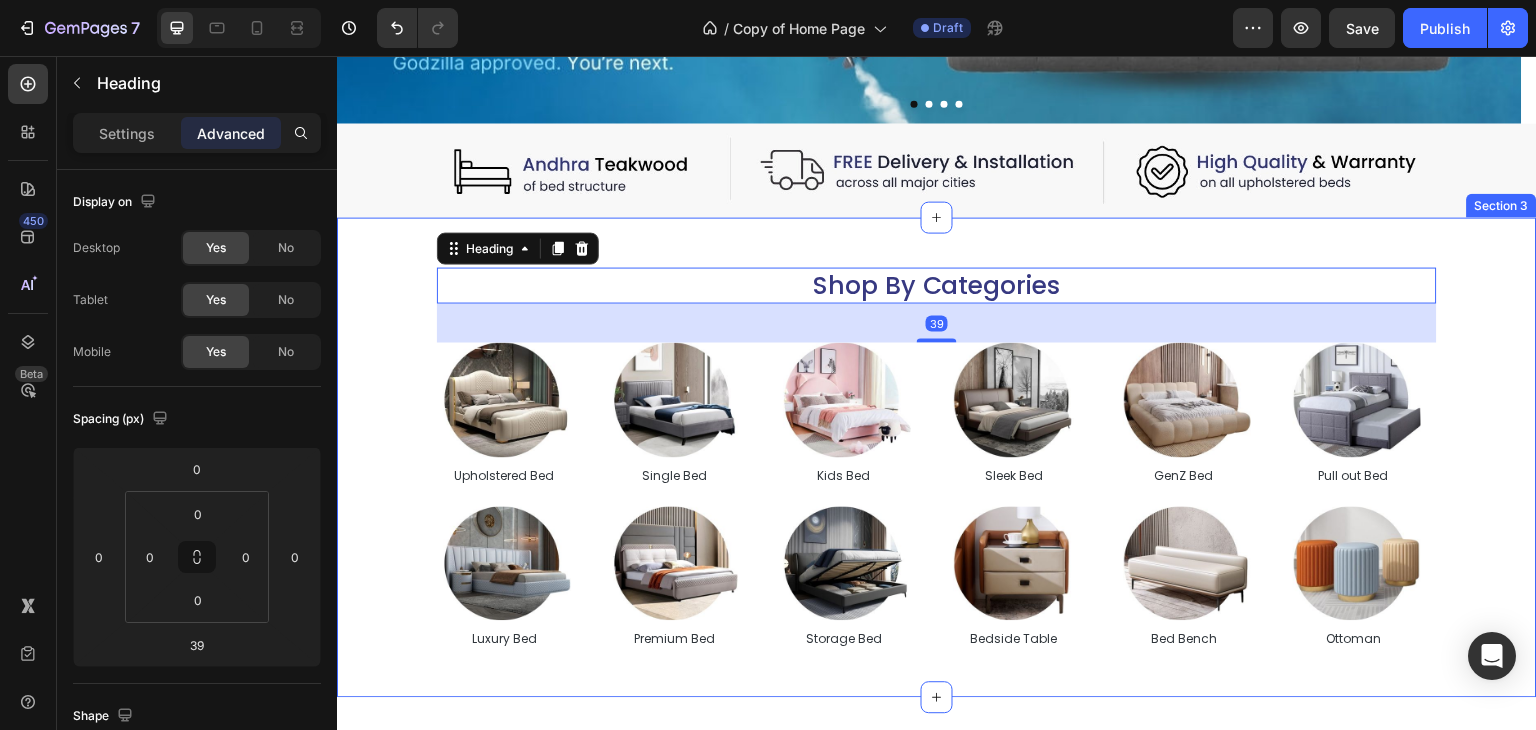click on "Shop By Categories Heading   39
Image Upholstered Bed Text Block Image Single Bed Text Block Image Kids Bed Text Block Image Sleek Bed Text Block Image GenZ Bed Text Block Image Pull out Bed Text Block
Carousel
Image Luxury Bed Text Block Image Premium Bed Text Block Image Storage Bed Text Block Image Bedside Table Text Block Image Bed Bench Text Block Image Ottoman Text Block
Carousel Section 3" at bounding box center (937, 457) 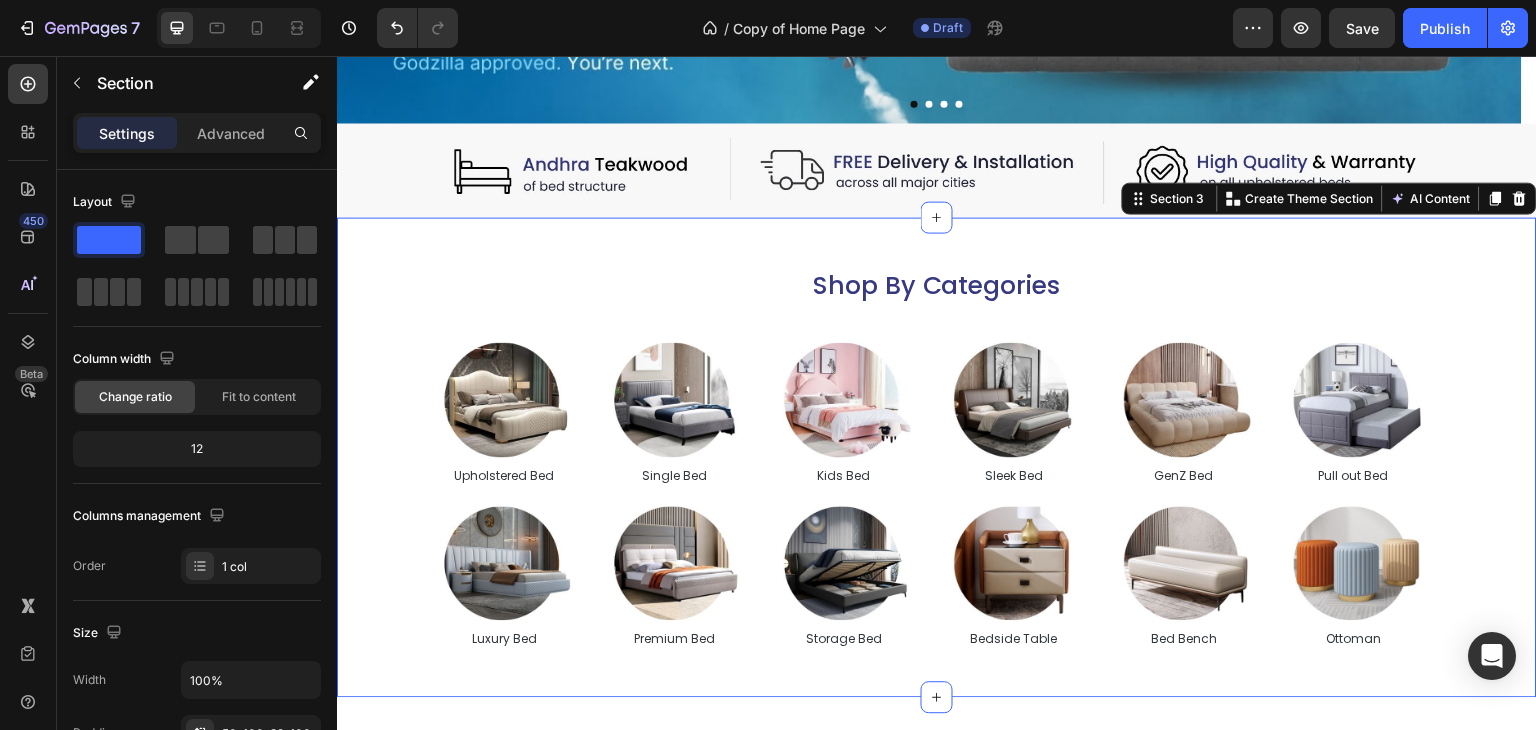 click on "Shop By Categories Heading
Image Upholstered Bed Text Block Image Single Bed Text Block Image Kids Bed Text Block Image Sleek Bed Text Block Image GenZ Bed Text Block Image Pull out Bed Text Block
Carousel
Image Luxury Bed Text Block Image Premium Bed Text Block Image Storage Bed Text Block Image Bedside Table Text Block Image Bed Bench Text Block Image Ottoman Text Block
Carousel Section 3   Create Theme Section AI Content Write with GemAI What would you like to describe here? Tone and Voice Persuasive Product Avenzo Elite Ivory Leatherette Bed Show more Generate" at bounding box center (937, 457) 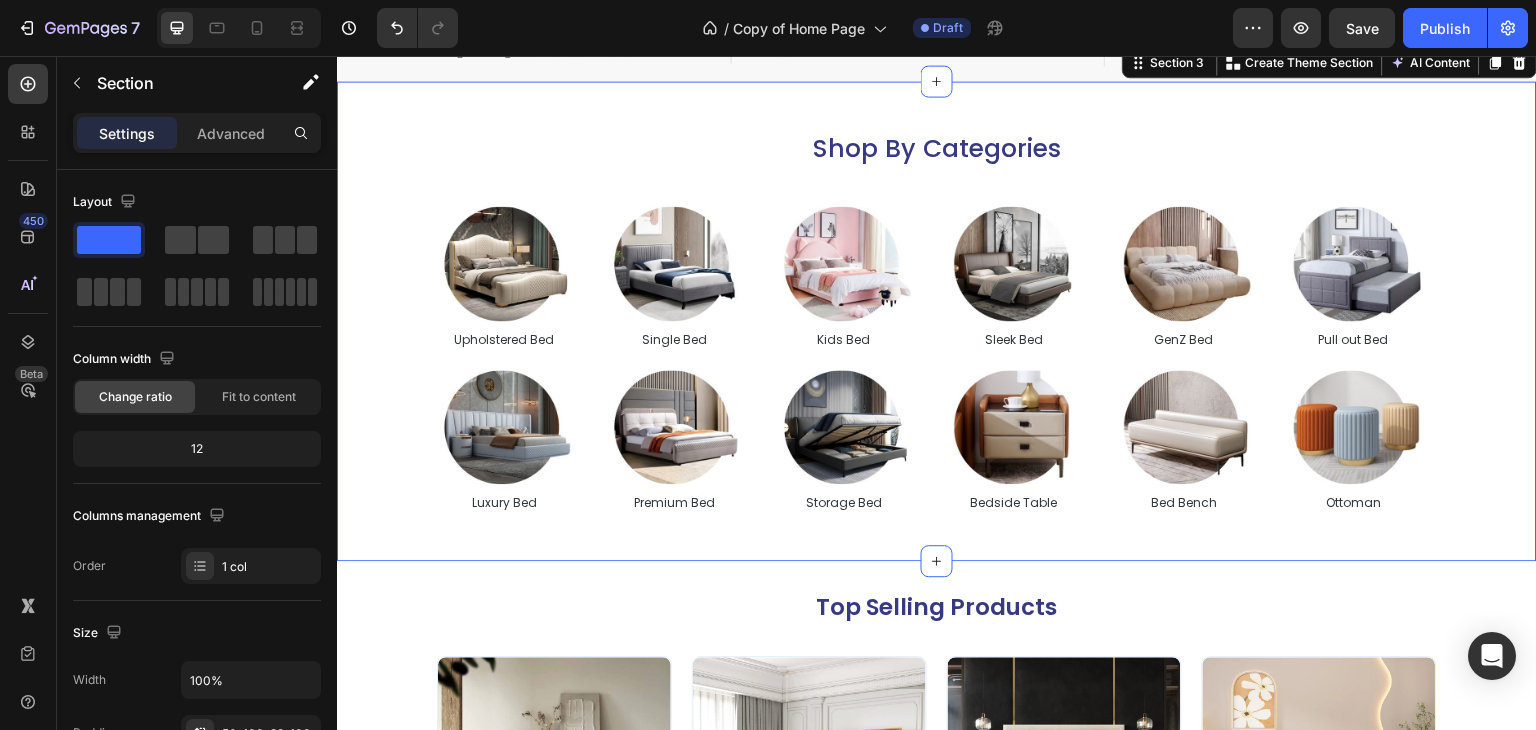 scroll, scrollTop: 500, scrollLeft: 0, axis: vertical 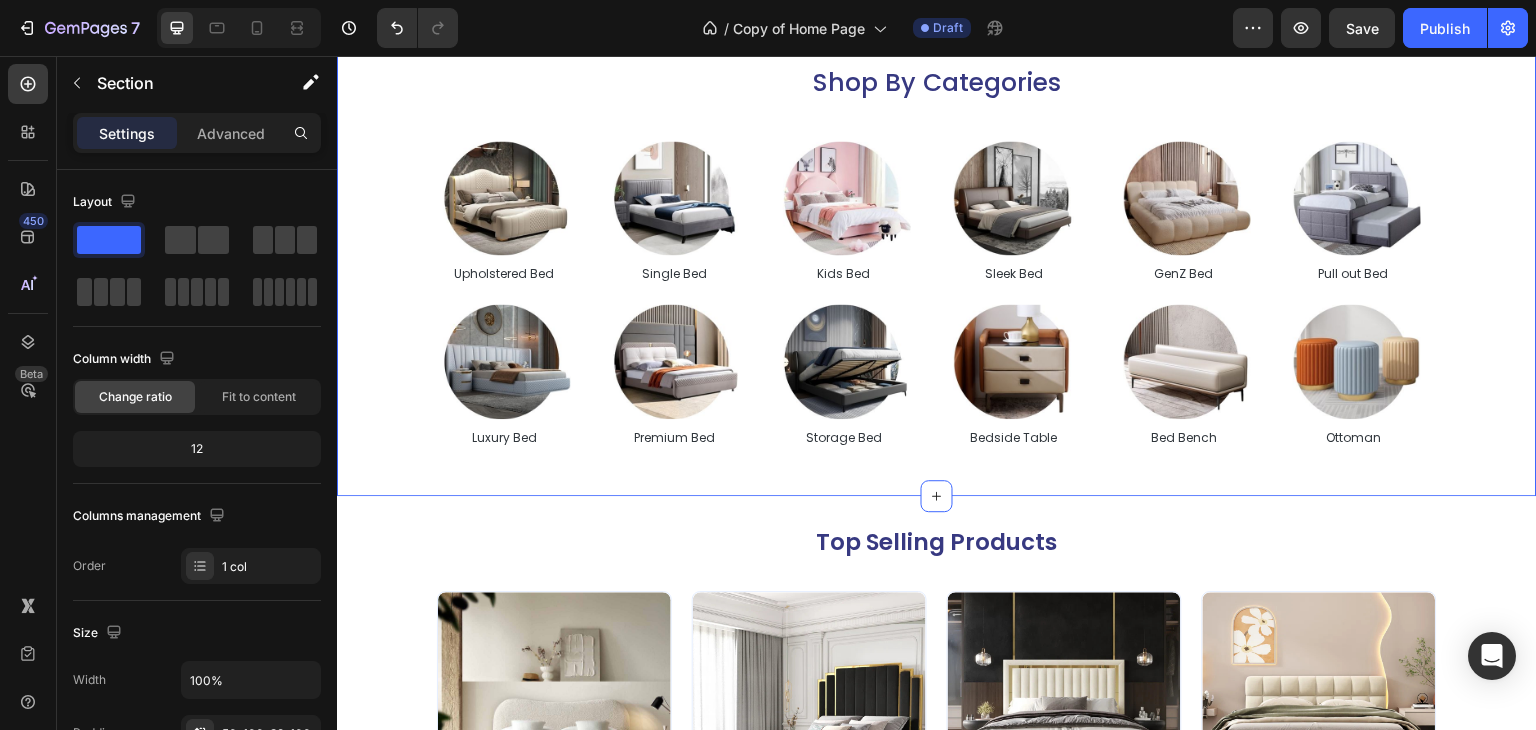 click on "Shop By Categories Heading
Image Upholstered Bed Text Block Image Single Bed Text Block Image Kids Bed Text Block Image Sleek Bed Text Block Image GenZ Bed Text Block Image Pull out Bed Text Block
Carousel
Image Luxury Bed Text Block Image Premium Bed Text Block Image Storage Bed Text Block Image Bedside Table Text Block Image Bed Bench Text Block Image Ottoman Text Block
Carousel Section 3   Create Theme Section AI Content Write with GemAI What would you like to describe here? Tone and Voice Persuasive Product Avenzo Elite Ivory Leatherette Bed Show more Generate" at bounding box center [937, 255] 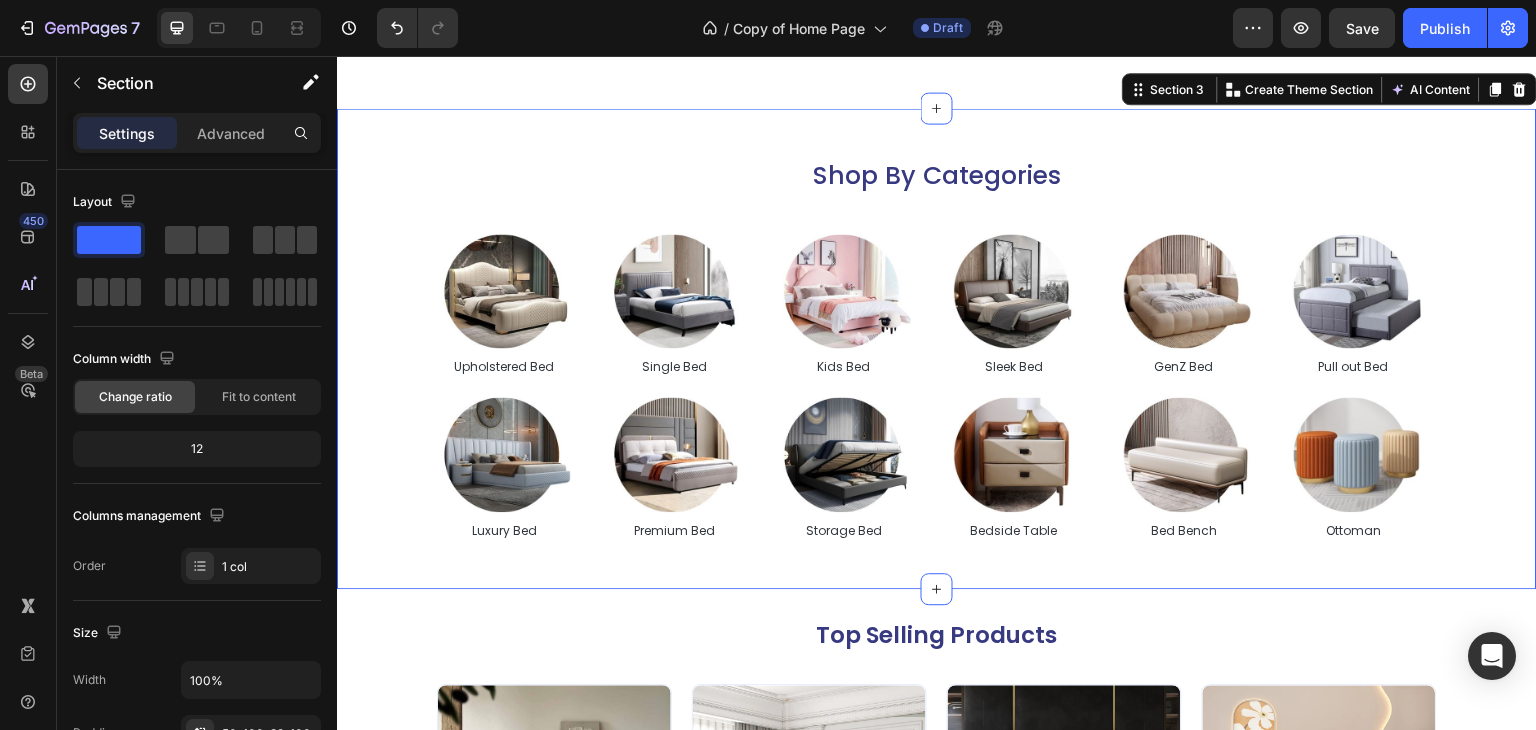 scroll, scrollTop: 400, scrollLeft: 0, axis: vertical 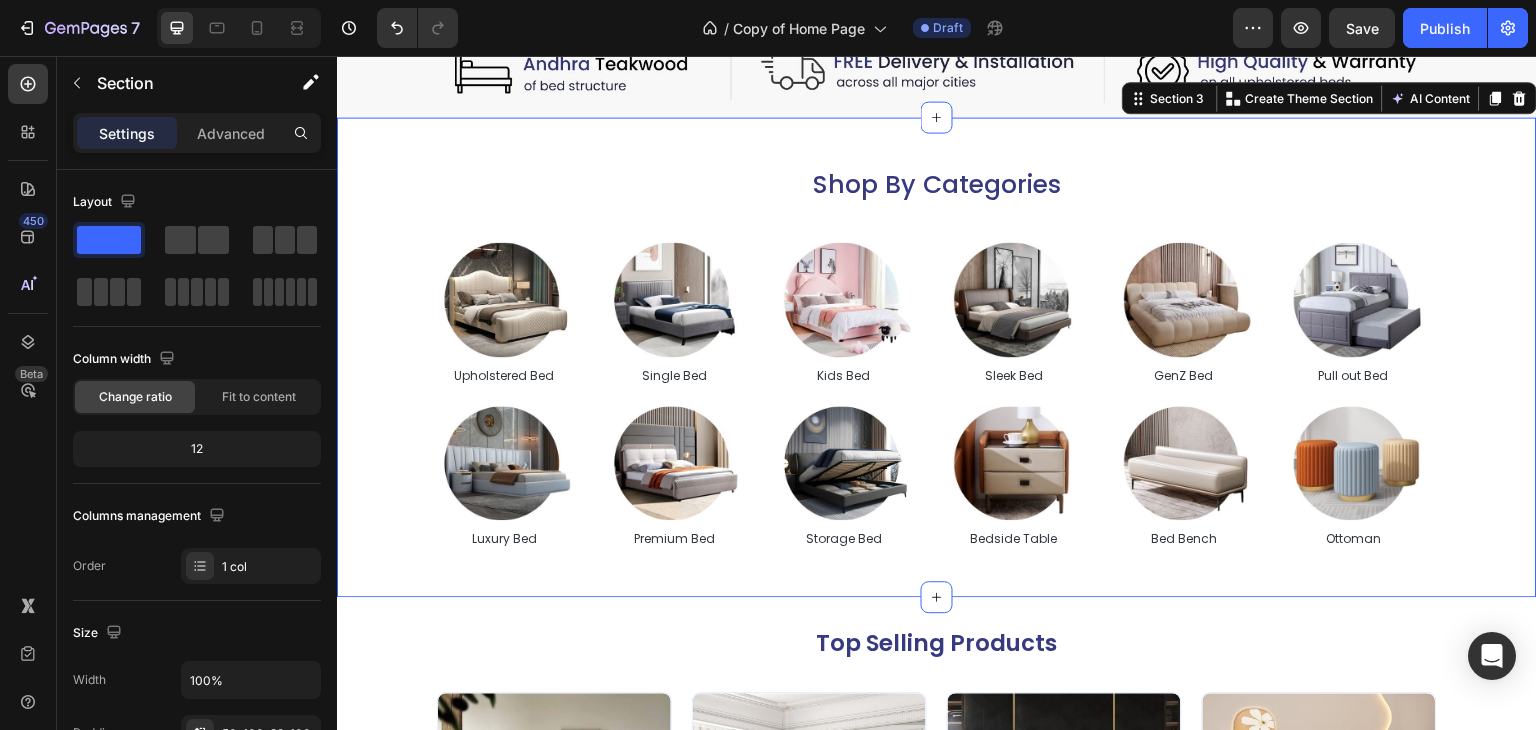 click on "Shop By Categories Heading
Image Upholstered Bed Text Block Image Single Bed Text Block Image Kids Bed Text Block Image Sleek Bed Text Block Image GenZ Bed Text Block Image Pull out Bed Text Block
Carousel
Image Luxury Bed Text Block Image Premium Bed Text Block Image Storage Bed Text Block Image Bedside Table Text Block Image Bed Bench Text Block Image Ottoman Text Block
Carousel Section 3   Create Theme Section AI Content Write with GemAI What would you like to describe here? Tone and Voice Persuasive Product Avenzo Elite Ivory Leatherette Bed Show more Generate" at bounding box center (937, 357) 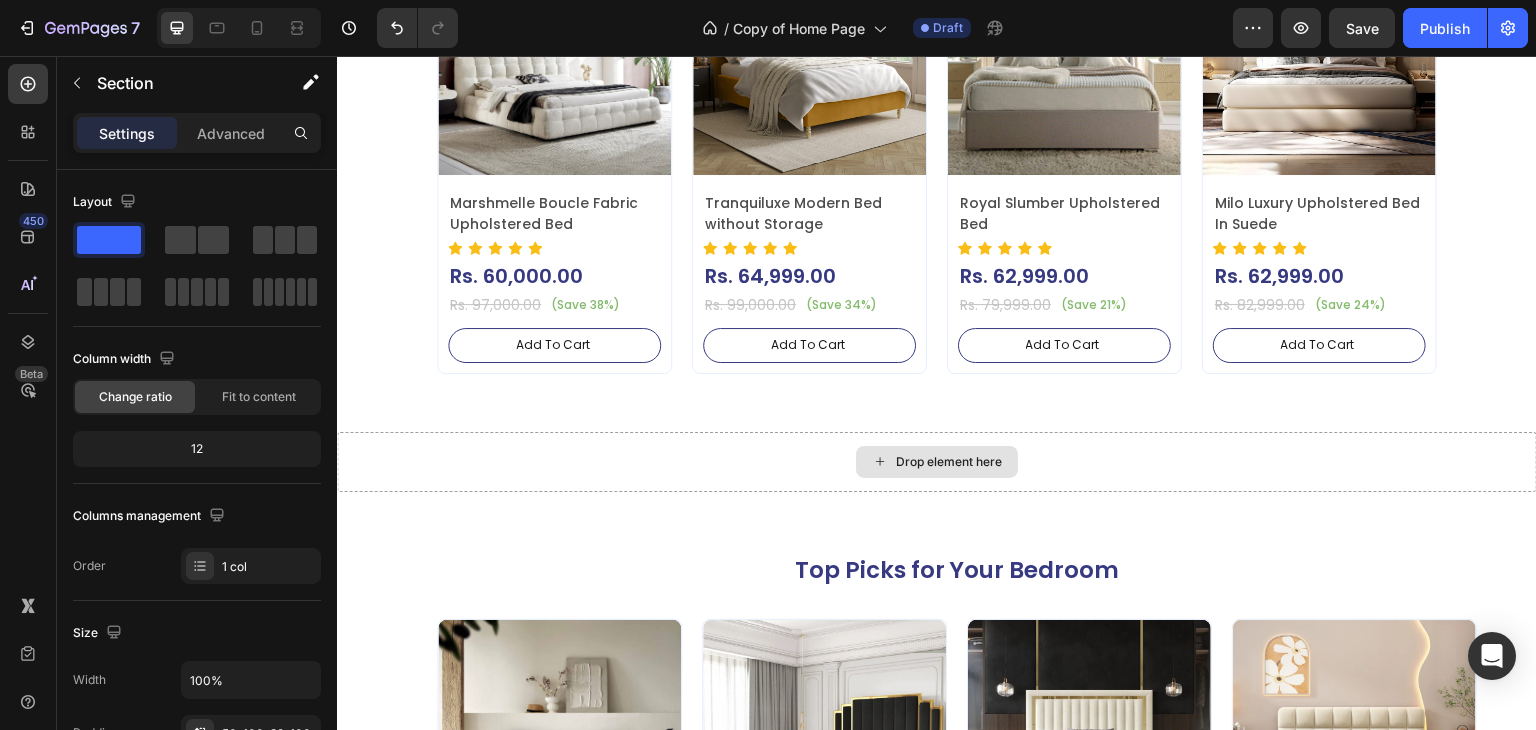 scroll, scrollTop: 3087, scrollLeft: 0, axis: vertical 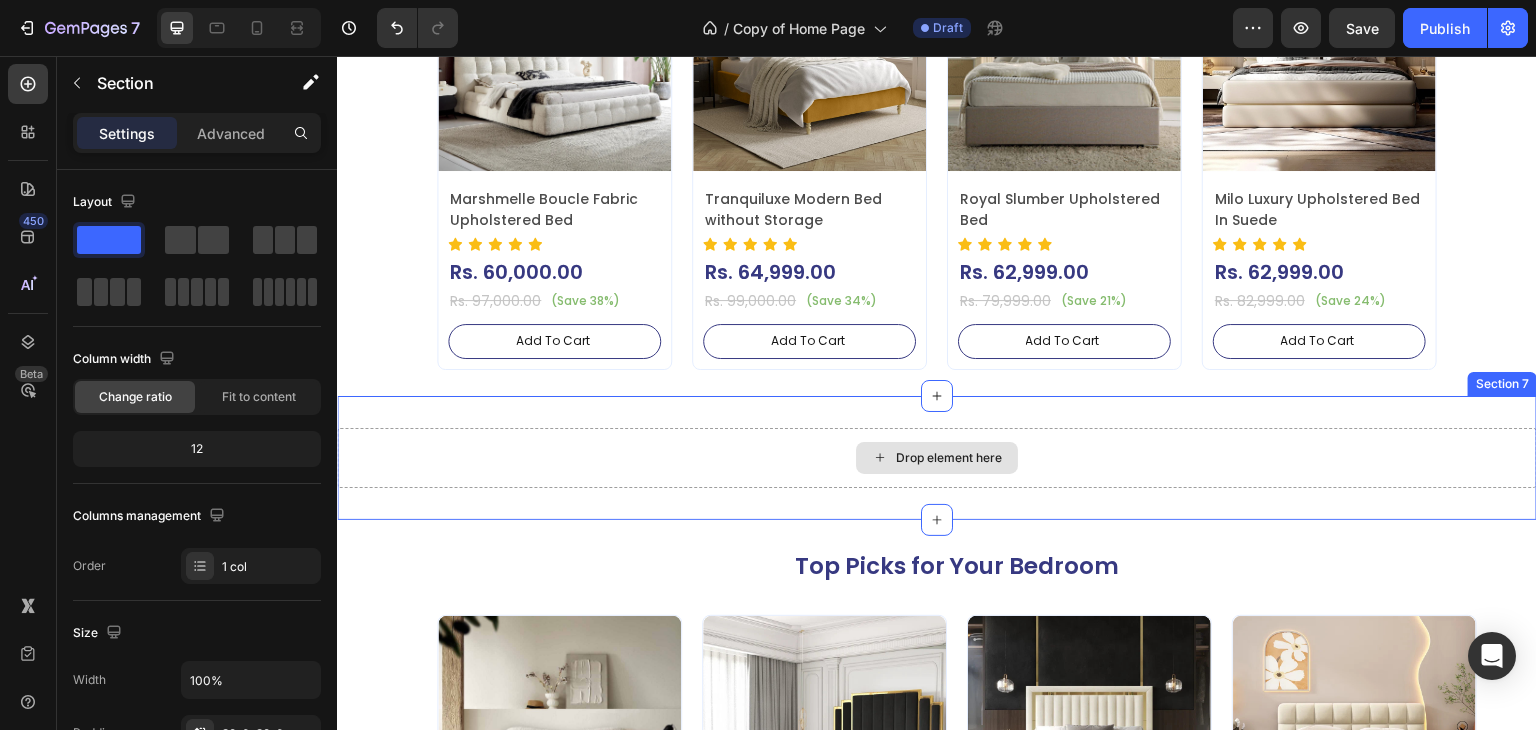 click on "Drop element here" at bounding box center (937, 458) 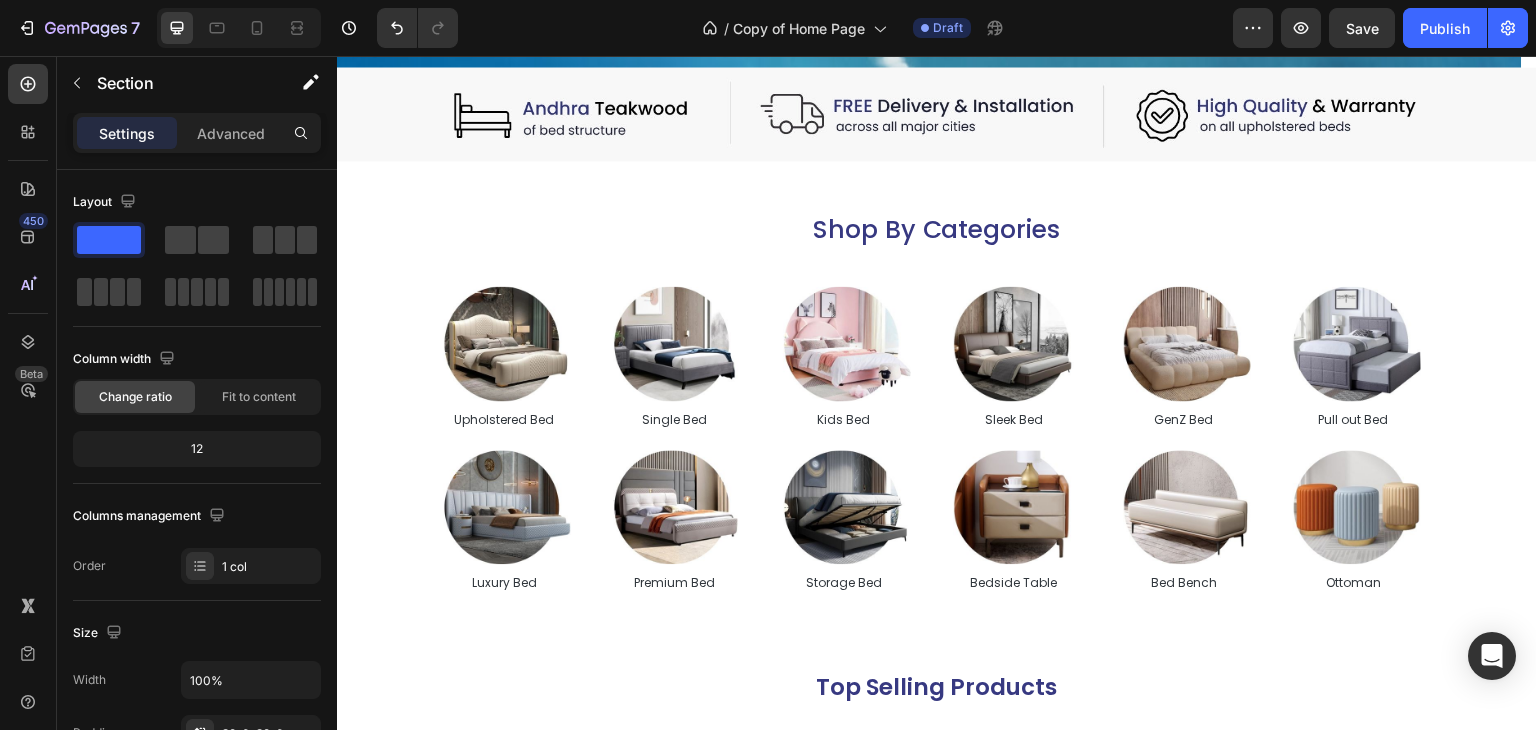 scroll, scrollTop: 0, scrollLeft: 0, axis: both 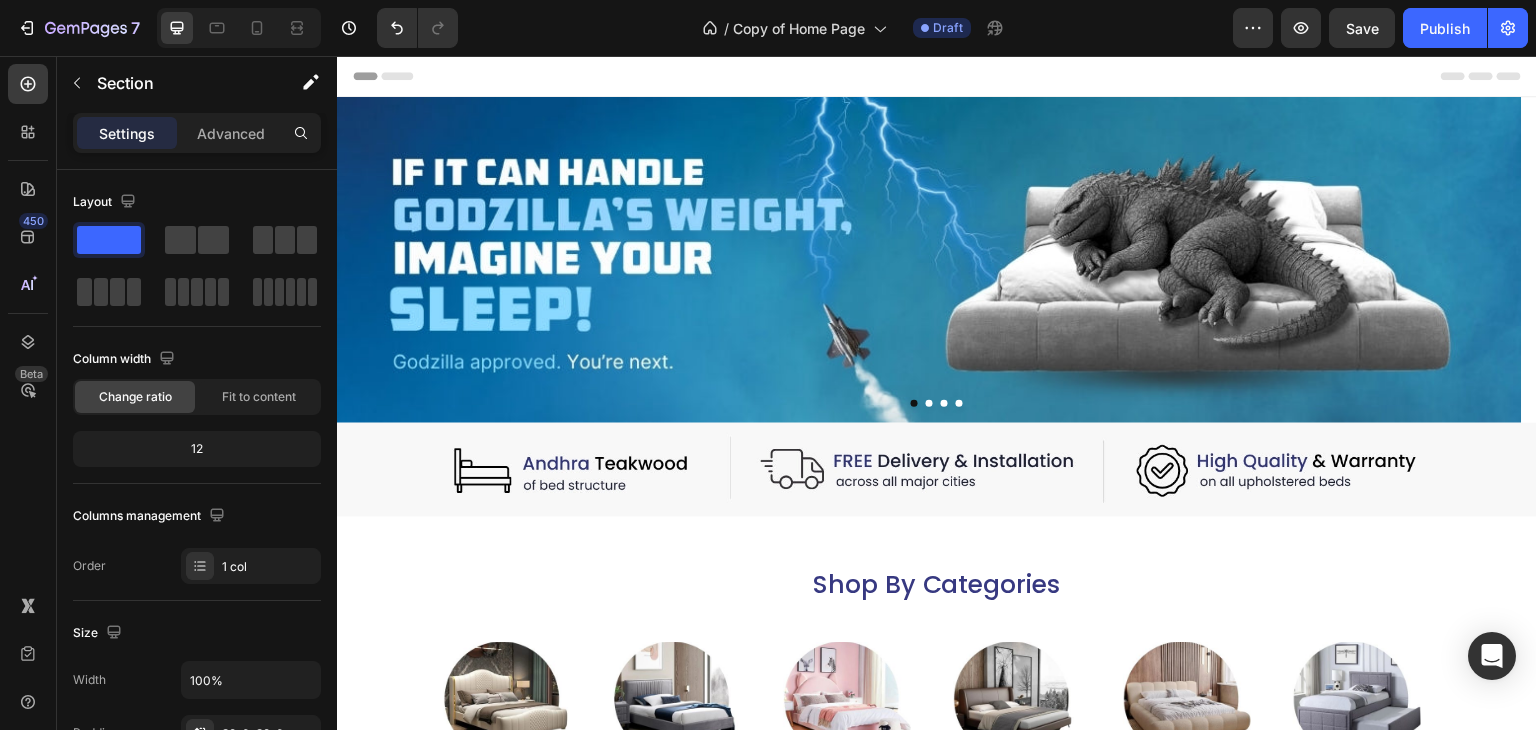 click on "Header" at bounding box center [937, 76] 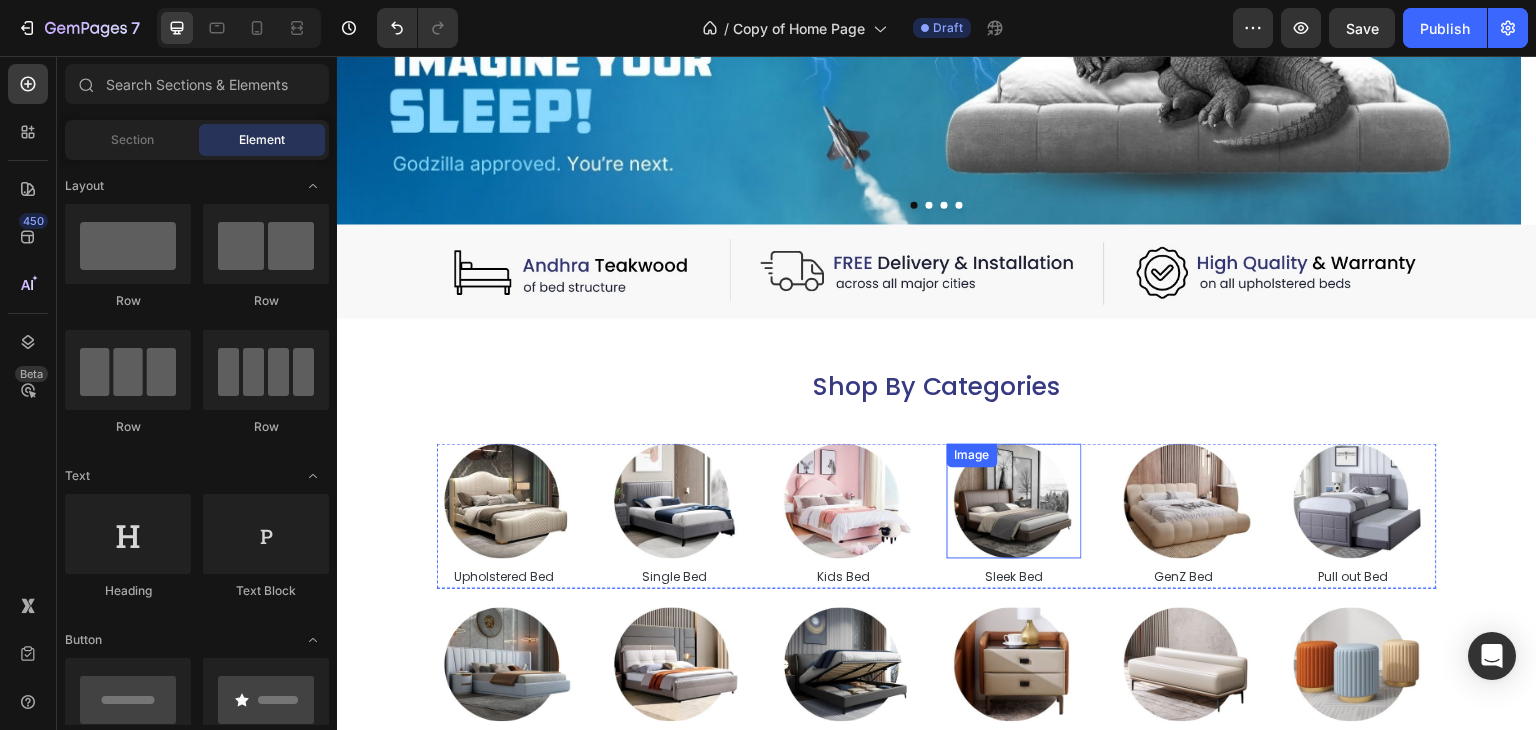 scroll, scrollTop: 300, scrollLeft: 0, axis: vertical 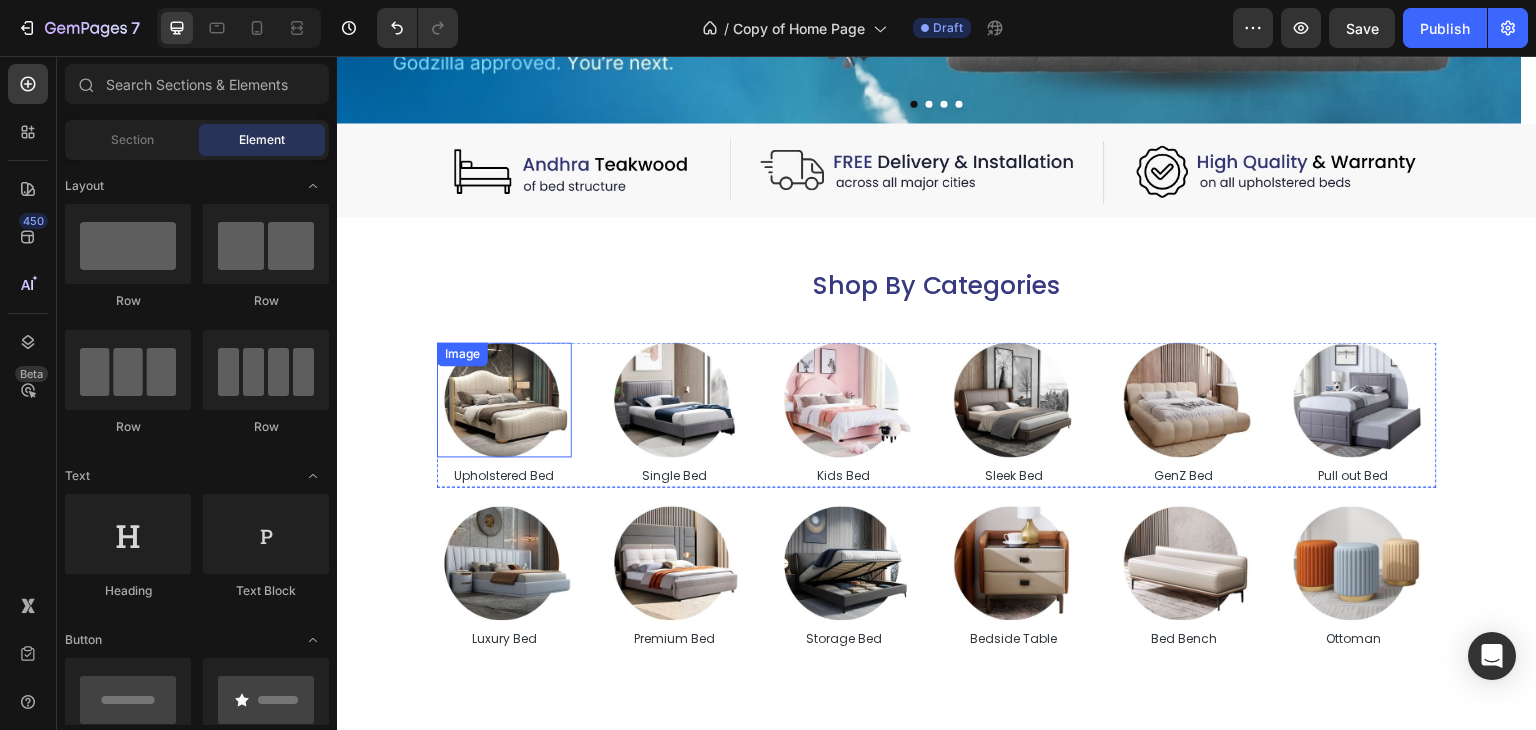 click at bounding box center (504, 399) 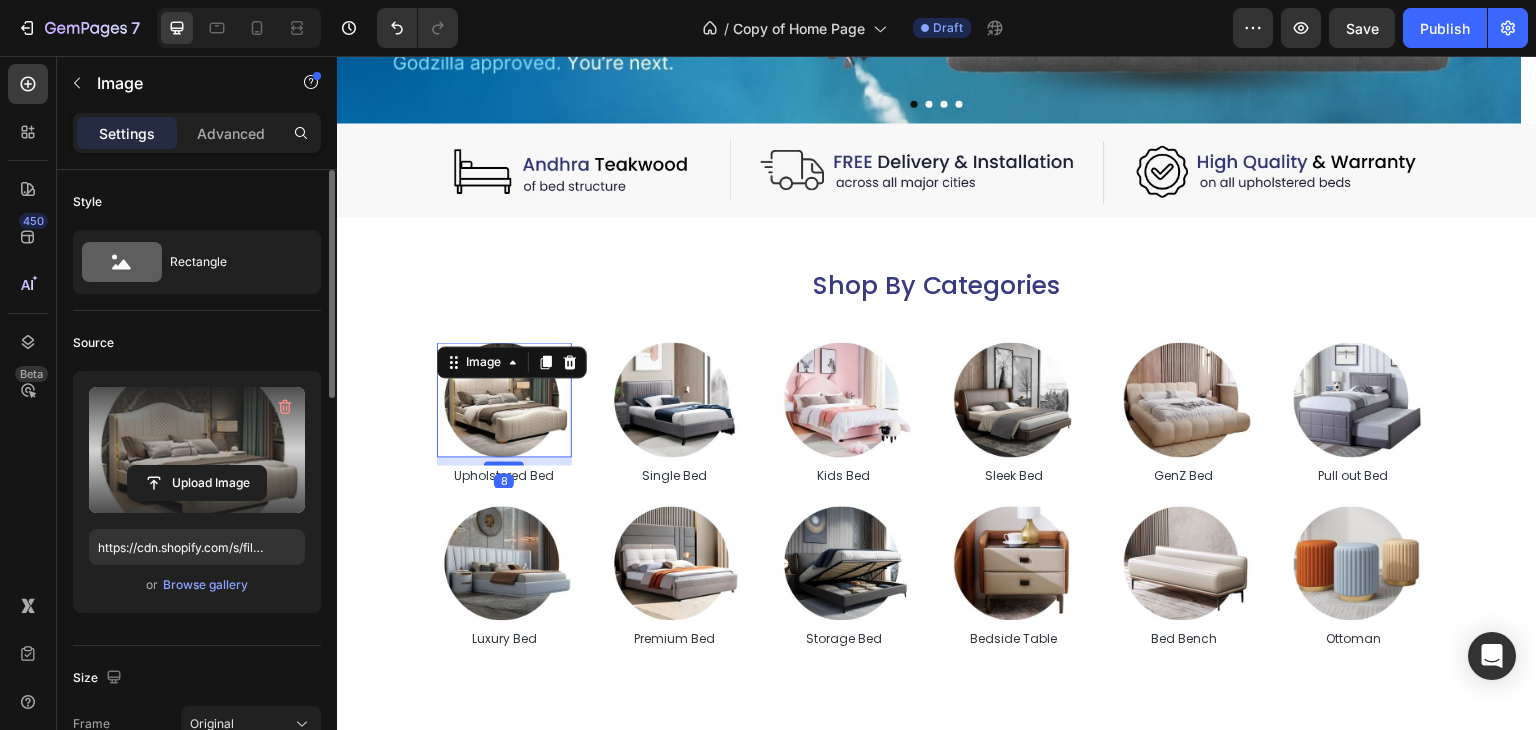 scroll, scrollTop: 200, scrollLeft: 0, axis: vertical 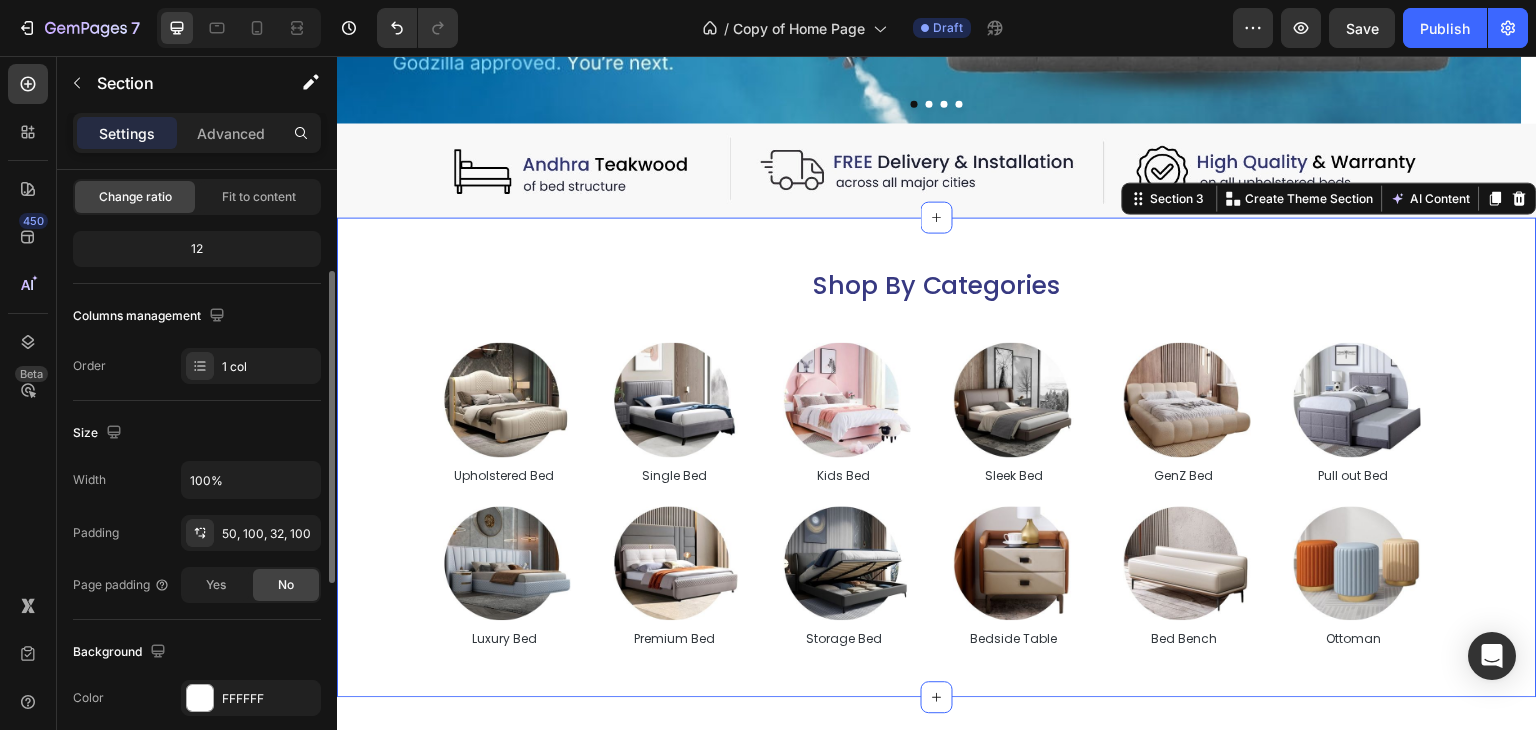 click on "Shop By Categories Heading
Image Upholstered Bed Text Block Image Single Bed Text Block Image Kids Bed Text Block Image Sleek Bed Text Block Image GenZ Bed Text Block Image Pull out Bed Text Block
Carousel
Image Luxury Bed Text Block Image Premium Bed Text Block Image Storage Bed Text Block Image Bedside Table Text Block Image Bed Bench Text Block Image Ottoman Text Block
Carousel Section 3   Create Theme Section AI Content Write with GemAI What would you like to describe here? Tone and Voice Persuasive Product Show more Generate" at bounding box center (937, 457) 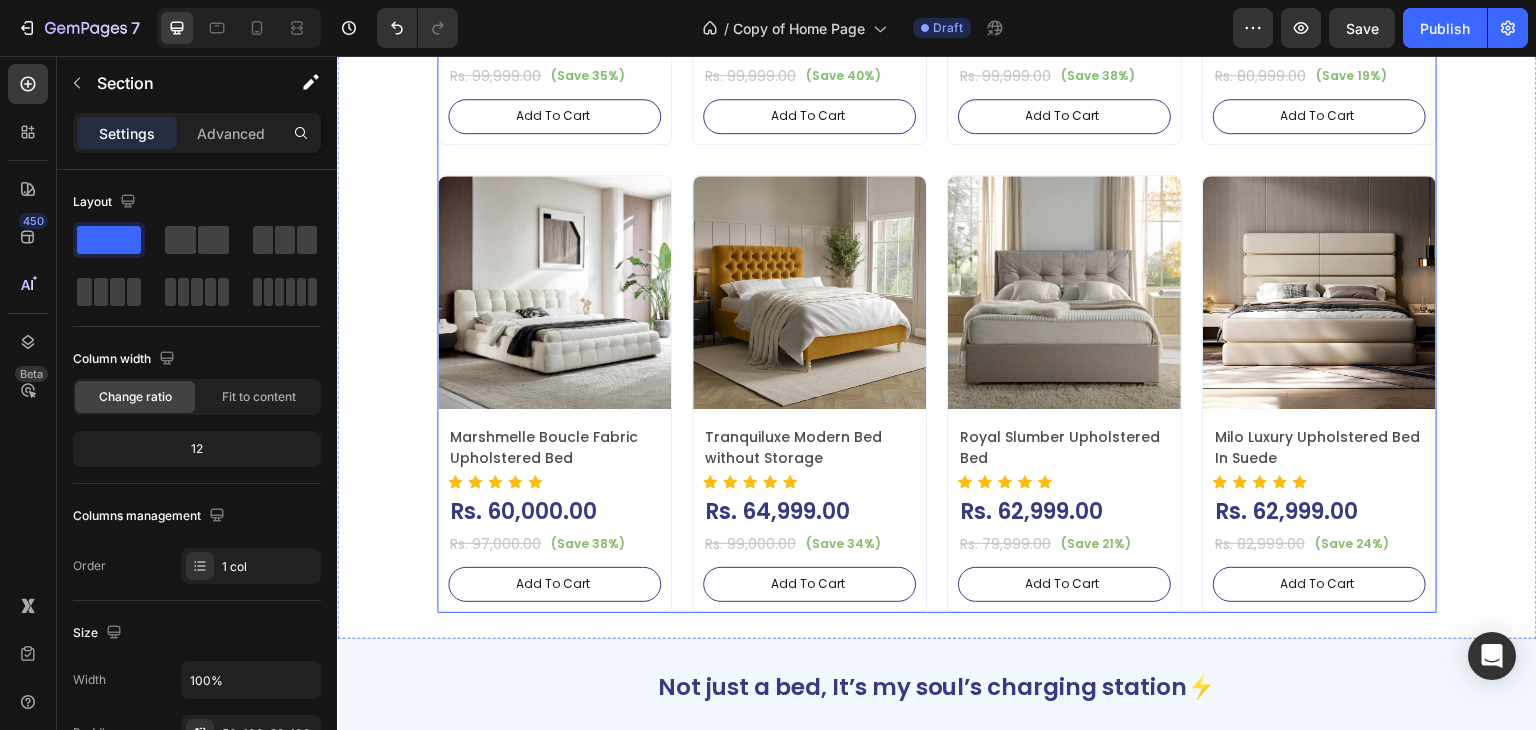scroll, scrollTop: 1400, scrollLeft: 0, axis: vertical 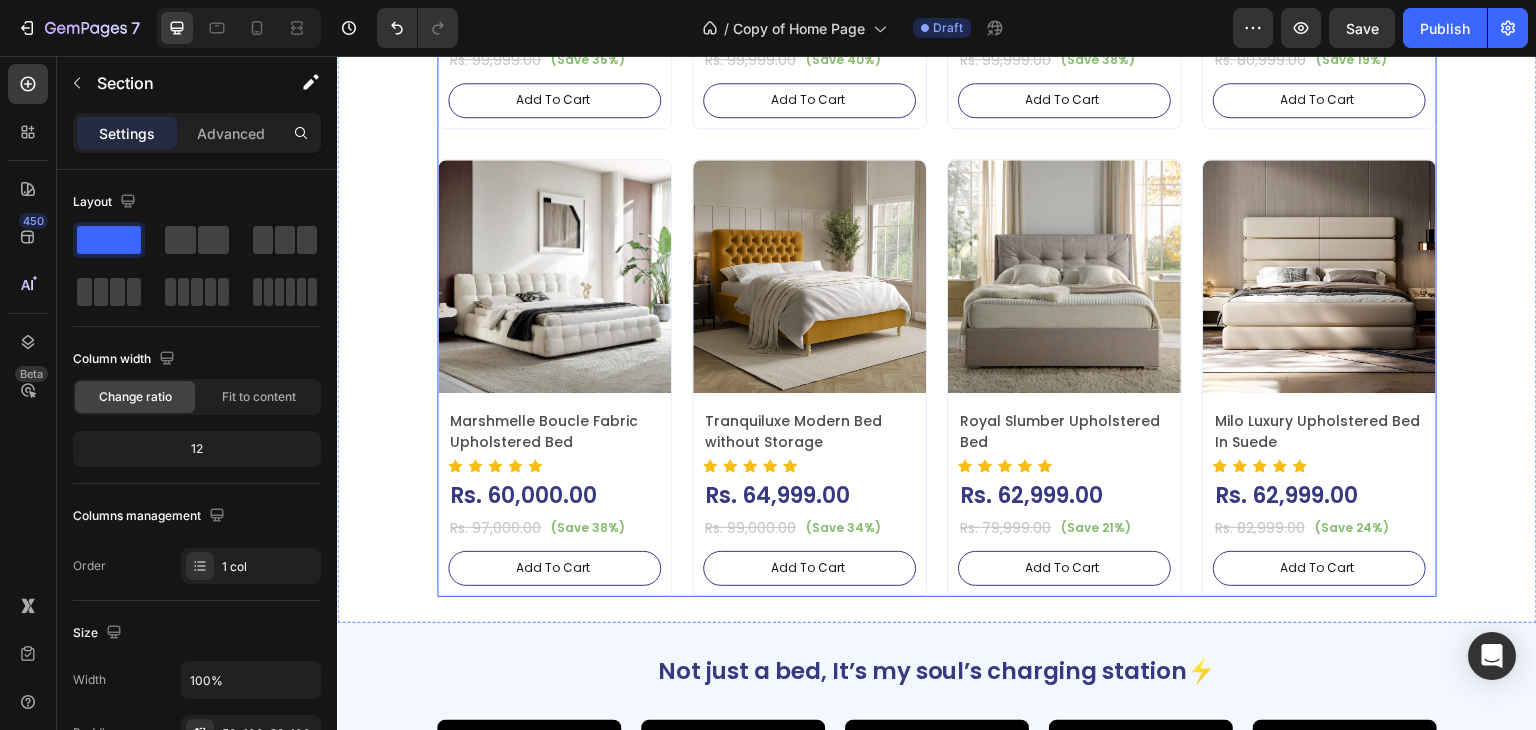 click on "Product Images Tecco Upholstered Bed In Towel Cloth Product Title                Icon                Icon                Icon                Icon                Icon Icon List Hoz Rs. 64,999.00 Product Price Product Price Row Rs. 99,999.00 Product Price Product Price (Save 35%) Product Badge Row Add To Cart Add to Cart Row Row Row Product List Product Images Vantera Luxe Gold Panel Upholstered Bed Product Title                Icon                Icon                Icon                Icon                Icon Icon List Hoz Rs. 59,999.00 Product Price Product Price Row Rs. 99,999.00 Product Price Product Price (Save 40%) Product Badge Row Add To Cart Add to Cart Row Row Row Product List Product Images Regal Edge Velvet Panel Upholstered Bed Product Title                Icon                Icon                Icon                Icon                Icon Icon List Hoz Rs. 61,999.00 Product Price Product Price Row Rs. 99,999.00 Product Price Product Price (Save 38%) Product Badge Row Add To Cart Add to Cart Row" at bounding box center (937, 144) 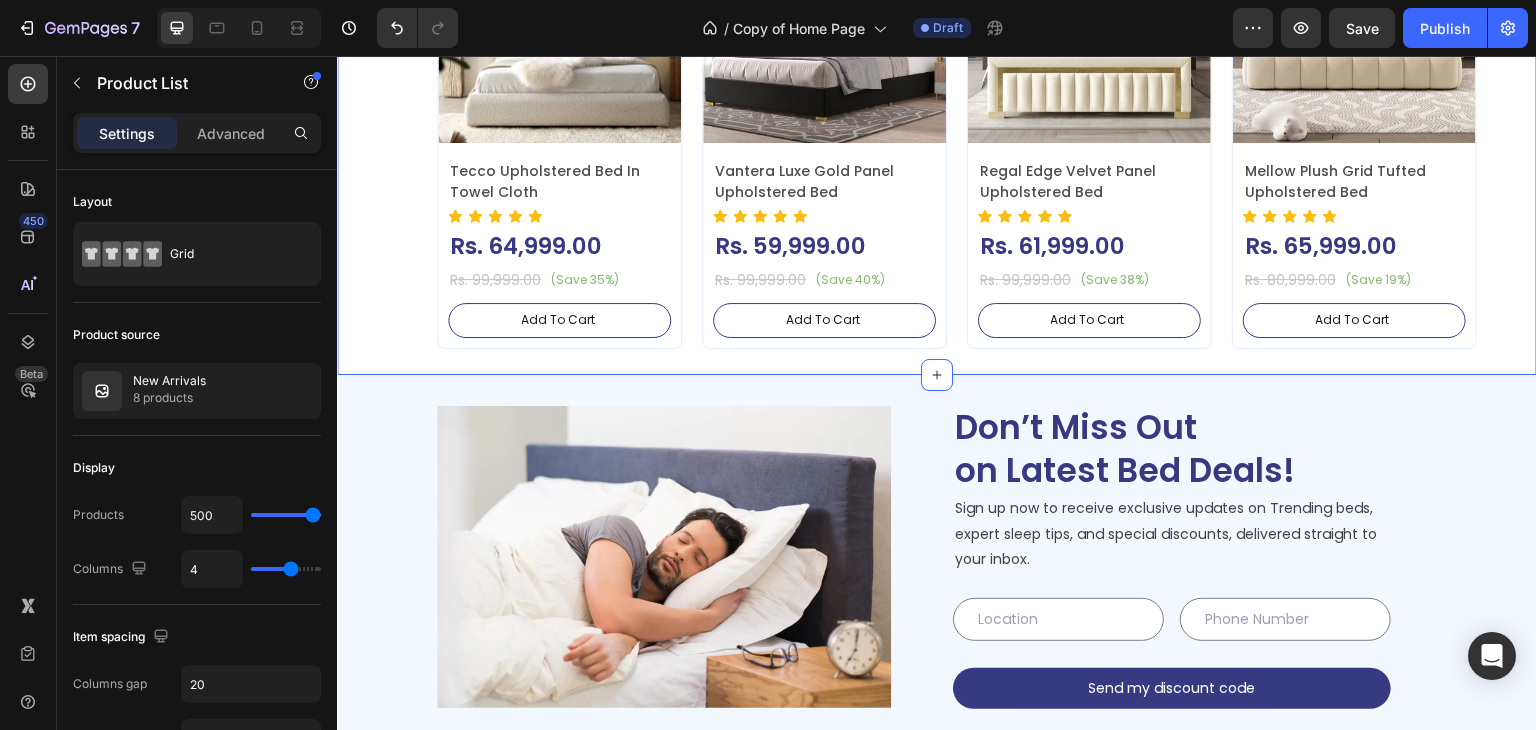 scroll, scrollTop: 2200, scrollLeft: 0, axis: vertical 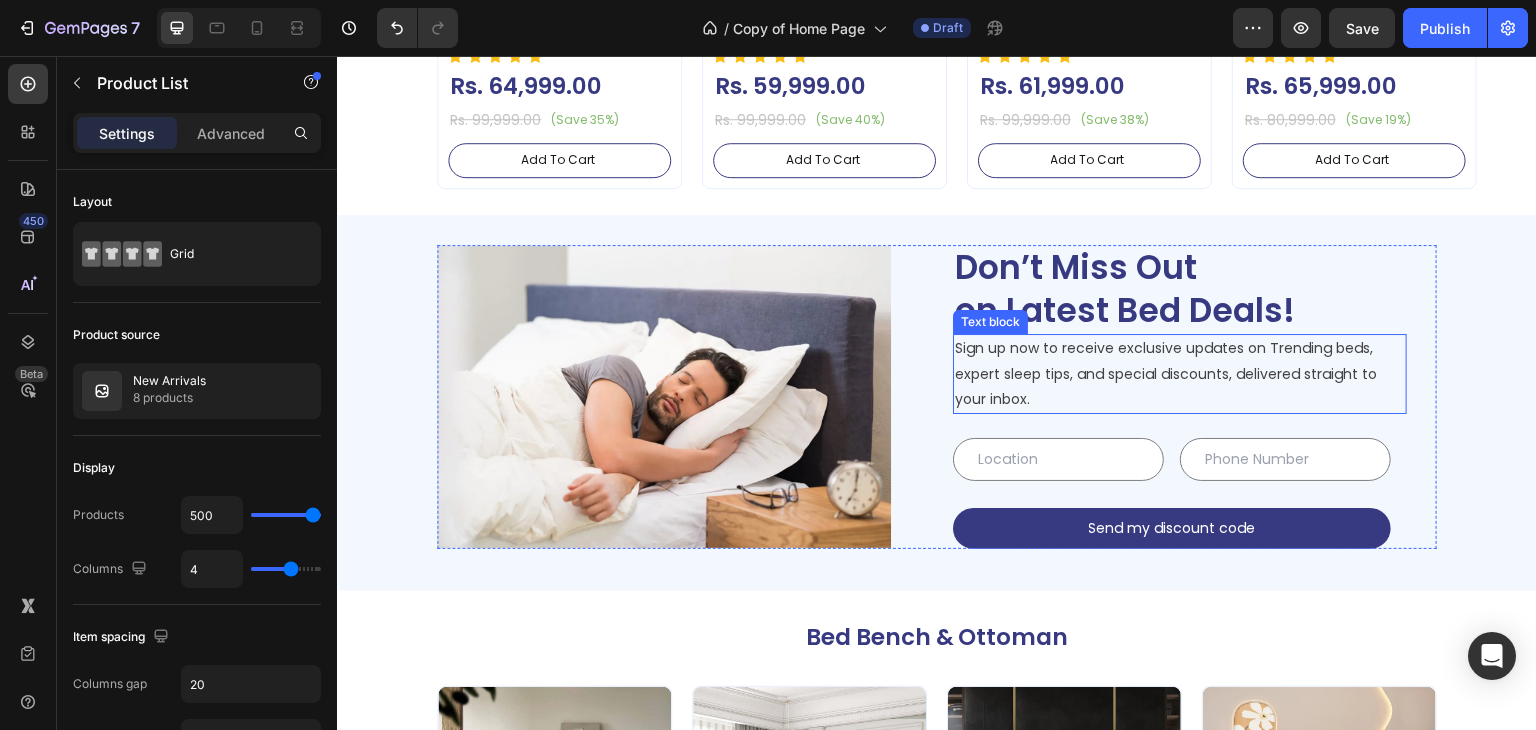 click on "Sign up now to receive exclusive updates on Trending beds, expert sleep tips, and special discounts, delivered straight to your inbox." at bounding box center [1180, 374] 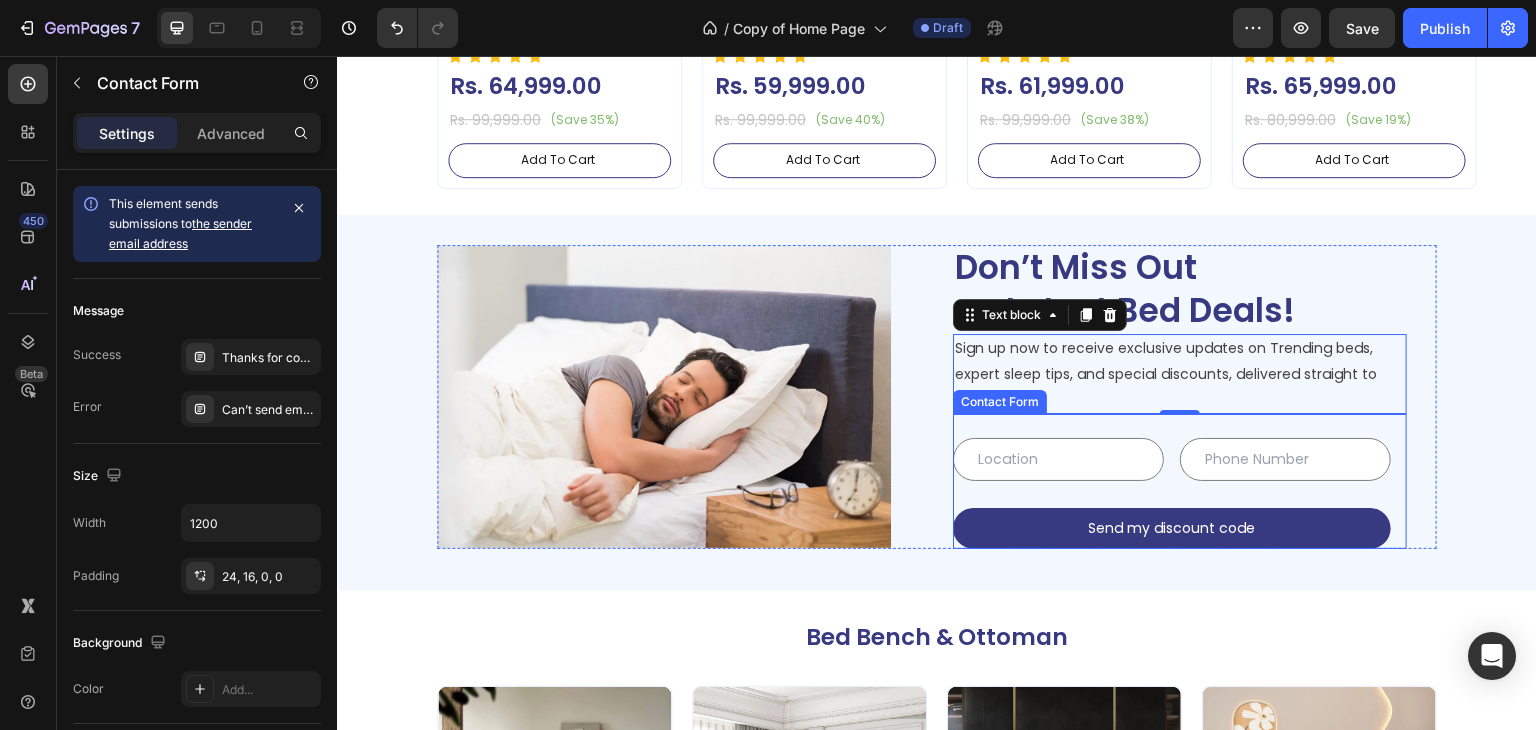 click on "Text Field Text Field Row Send my discount code Submit Button Contact Form" at bounding box center [1180, 481] 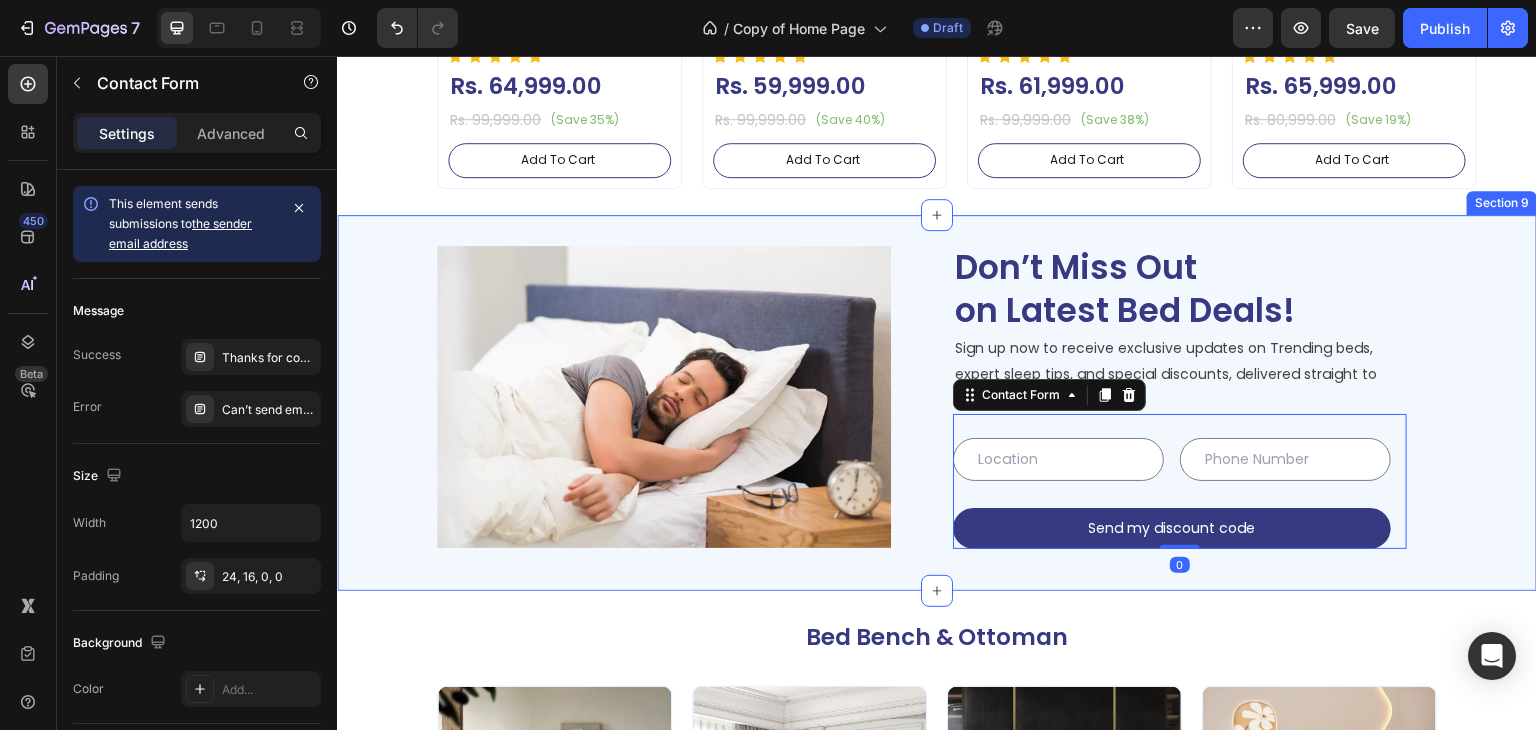 click on "Image Don’t Miss Out  on Latest Bed Deals! Heading Sign up now to receive exclusive updates on Trending beds, expert sleep tips, and special discounts, delivered straight to your inbox. Text block Text Field Text Field Row Send my discount code Submit Button Contact Form   0 Row Section 9" at bounding box center [937, 403] 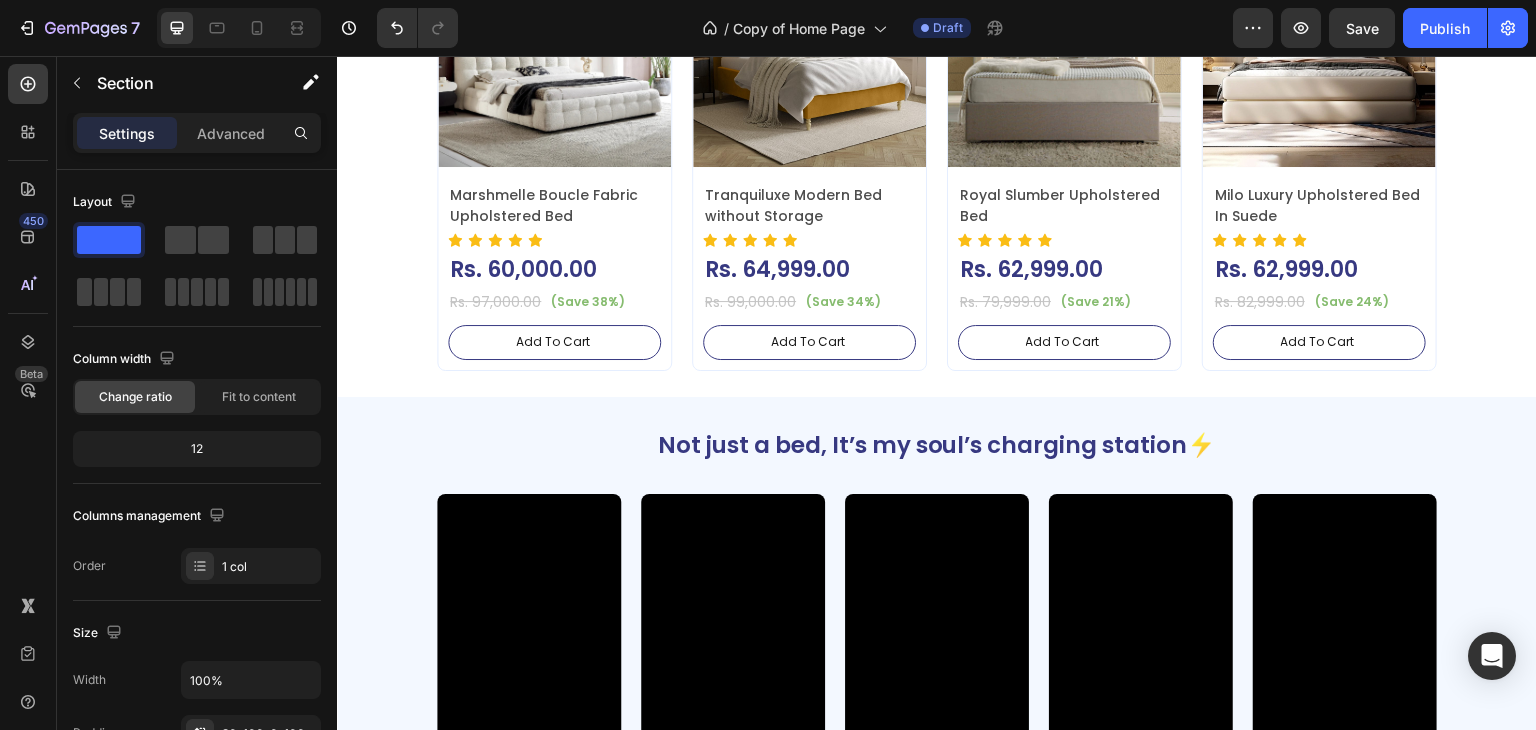 scroll, scrollTop: 1875, scrollLeft: 0, axis: vertical 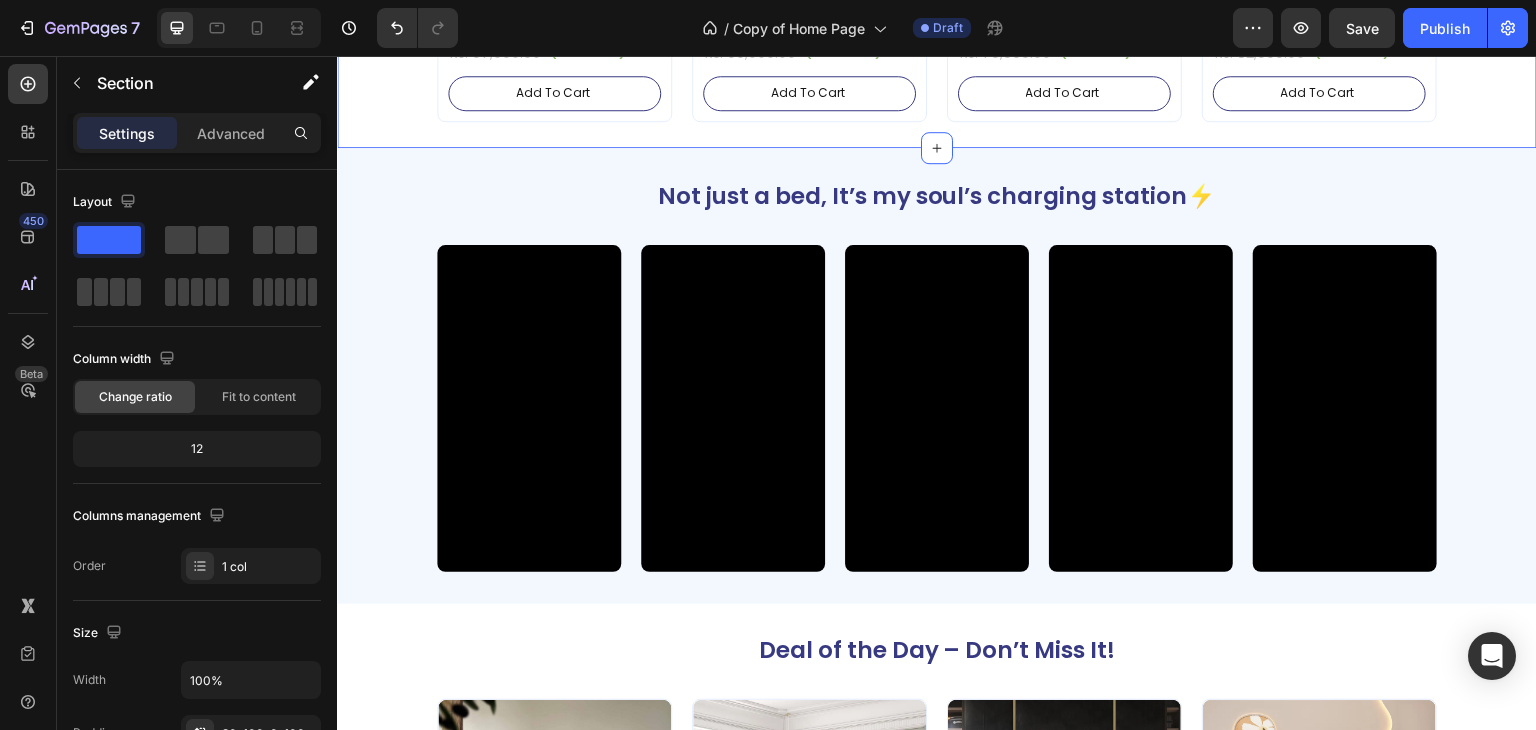 click on "Top Selling Products Heading Product Images Tecco Upholstered Bed In Towel Cloth Product Title                Icon                Icon                Icon                Icon                Icon Icon List Hoz Rs. 64,999.00 Product Price Product Price Row Rs. 99,999.00 Product Price Product Price (Save 35%) Product Badge Row Add To Cart Add to Cart Row Row Row Product List Product Images Vantera Luxe Gold Panel Upholstered Bed Product Title                Icon                Icon                Icon                Icon                Icon Icon List Hoz Rs. 59,999.00 Product Price Product Price Row Rs. 99,999.00 Product Price Product Price (Save 40%) Product Badge Row Add To Cart Add to Cart Row Row Row Product List Product Images Regal Edge Velvet Panel Upholstered Bed Product Title                Icon                Icon                Icon                Icon                Icon Icon List Hoz Rs. 61,999.00 Product Price Product Price Row Rs. 99,999.00 Product Price Product Price (Save 38%) Product Badge Row" at bounding box center (937, -351) 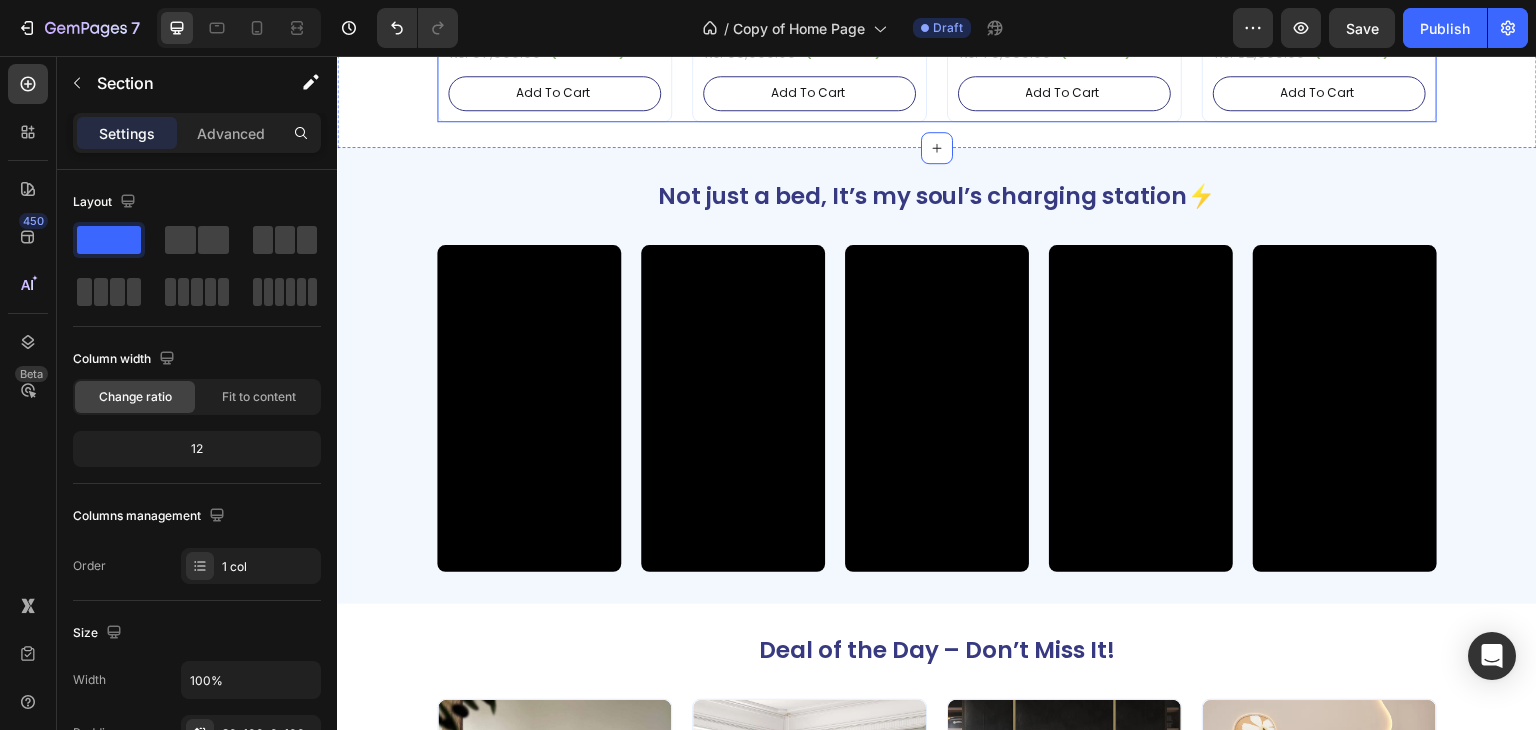click on "Product Images Tecco Upholstered Bed In Towel Cloth Product Title                Icon                Icon                Icon                Icon                Icon Icon List Hoz Rs. 64,999.00 Product Price Product Price Row Rs. 99,999.00 Product Price Product Price (Save 35%) Product Badge Row Add To Cart Add to Cart Row Row Row Product List Product Images Vantera Luxe Gold Panel Upholstered Bed Product Title                Icon                Icon                Icon                Icon                Icon Icon List Hoz Rs. 59,999.00 Product Price Product Price Row Rs. 99,999.00 Product Price Product Price (Save 40%) Product Badge Row Add To Cart Add to Cart Row Row Row Product List Product Images Regal Edge Velvet Panel Upholstered Bed Product Title                Icon                Icon                Icon                Icon                Icon Icon List Hoz Rs. 61,999.00 Product Price Product Price Row Rs. 99,999.00 Product Price Product Price (Save 38%) Product Badge Row Add To Cart Add to Cart Row" at bounding box center (937, -331) 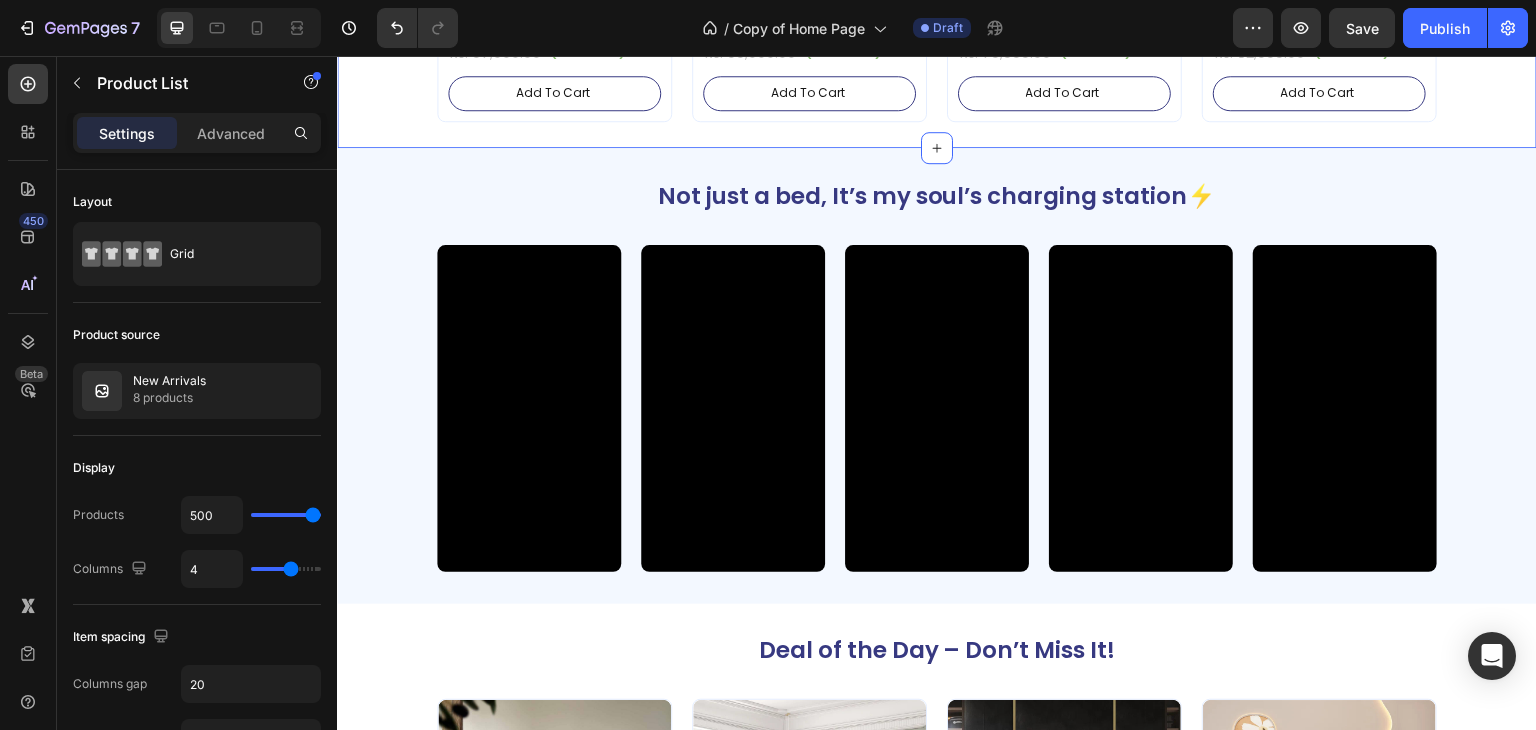 click on "Top Selling Products Heading Product Images Tecco Upholstered Bed In Towel Cloth Product Title                Icon                Icon                Icon                Icon                Icon Icon List Hoz Rs. 64,999.00 Product Price Product Price Row Rs. 99,999.00 Product Price Product Price (Save 35%) Product Badge Row Add To Cart Add to Cart Row Row Row Product List Product Images Vantera Luxe Gold Panel Upholstered Bed Product Title                Icon                Icon                Icon                Icon                Icon Icon List Hoz Rs. 59,999.00 Product Price Product Price Row Rs. 99,999.00 Product Price Product Price (Save 40%) Product Badge Row Add To Cart Add to Cart Row Row Row Product List Product Images Regal Edge Velvet Panel Upholstered Bed Product Title                Icon                Icon                Icon                Icon                Icon Icon List Hoz Rs. 61,999.00 Product Price Product Price Row Rs. 99,999.00 Product Price Product Price (Save 38%) Product Badge Row" at bounding box center (937, -366) 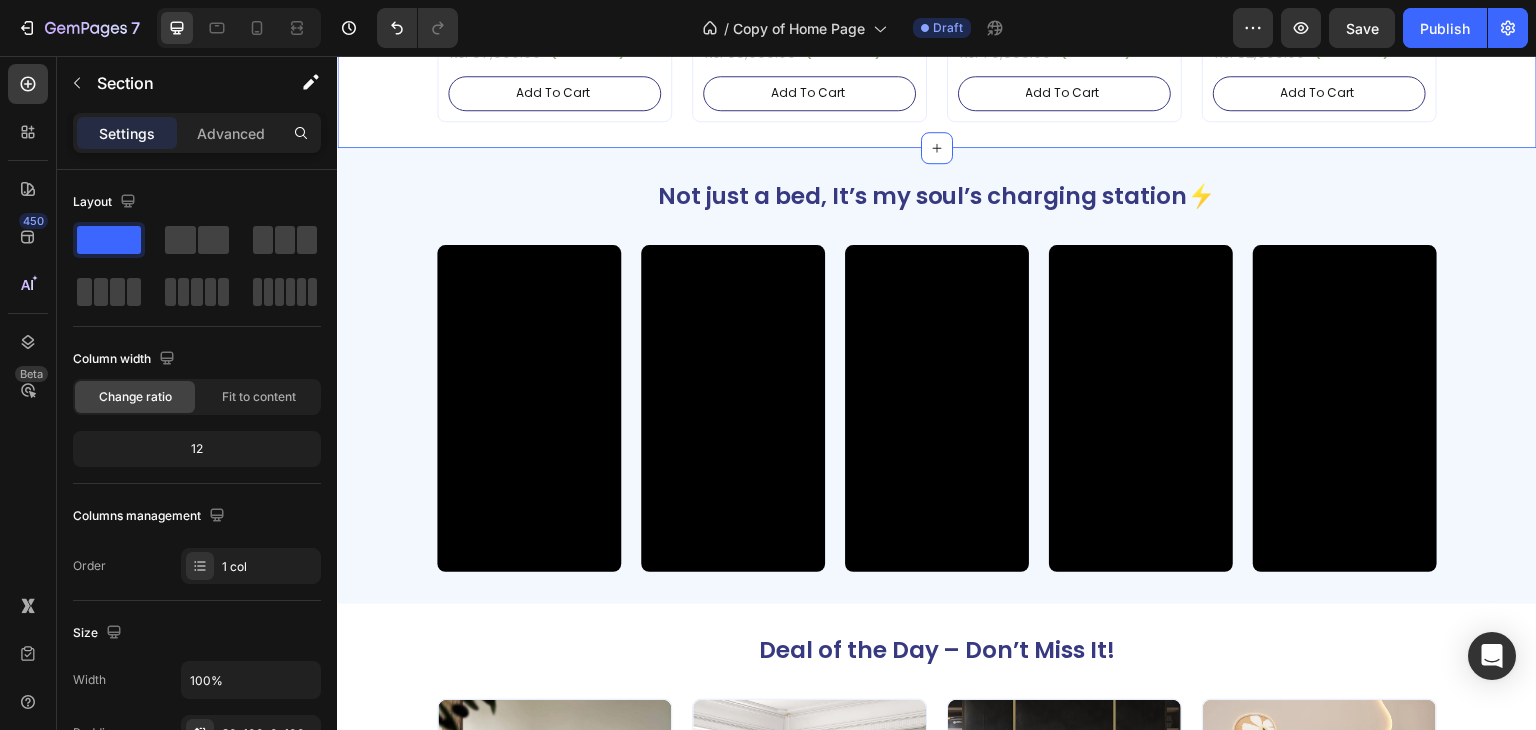 click on "Top Selling Products Heading Product Images Tecco Upholstered Bed In Towel Cloth Product Title                Icon                Icon                Icon                Icon                Icon Icon List Hoz Rs. 64,999.00 Product Price Product Price Row Rs. 99,999.00 Product Price Product Price (Save 35%) Product Badge Row Add To Cart Add to Cart Row Row Row Product List Product Images Vantera Luxe Gold Panel Upholstered Bed Product Title                Icon                Icon                Icon                Icon                Icon Icon List Hoz Rs. 59,999.00 Product Price Product Price Row Rs. 99,999.00 Product Price Product Price (Save 40%) Product Badge Row Add To Cart Add to Cart Row Row Row Product List Product Images Regal Edge Velvet Panel Upholstered Bed Product Title                Icon                Icon                Icon                Icon                Icon Icon List Hoz Rs. 61,999.00 Product Price Product Price Row Rs. 99,999.00 Product Price Product Price (Save 38%) Product Badge Row" at bounding box center (937, -366) 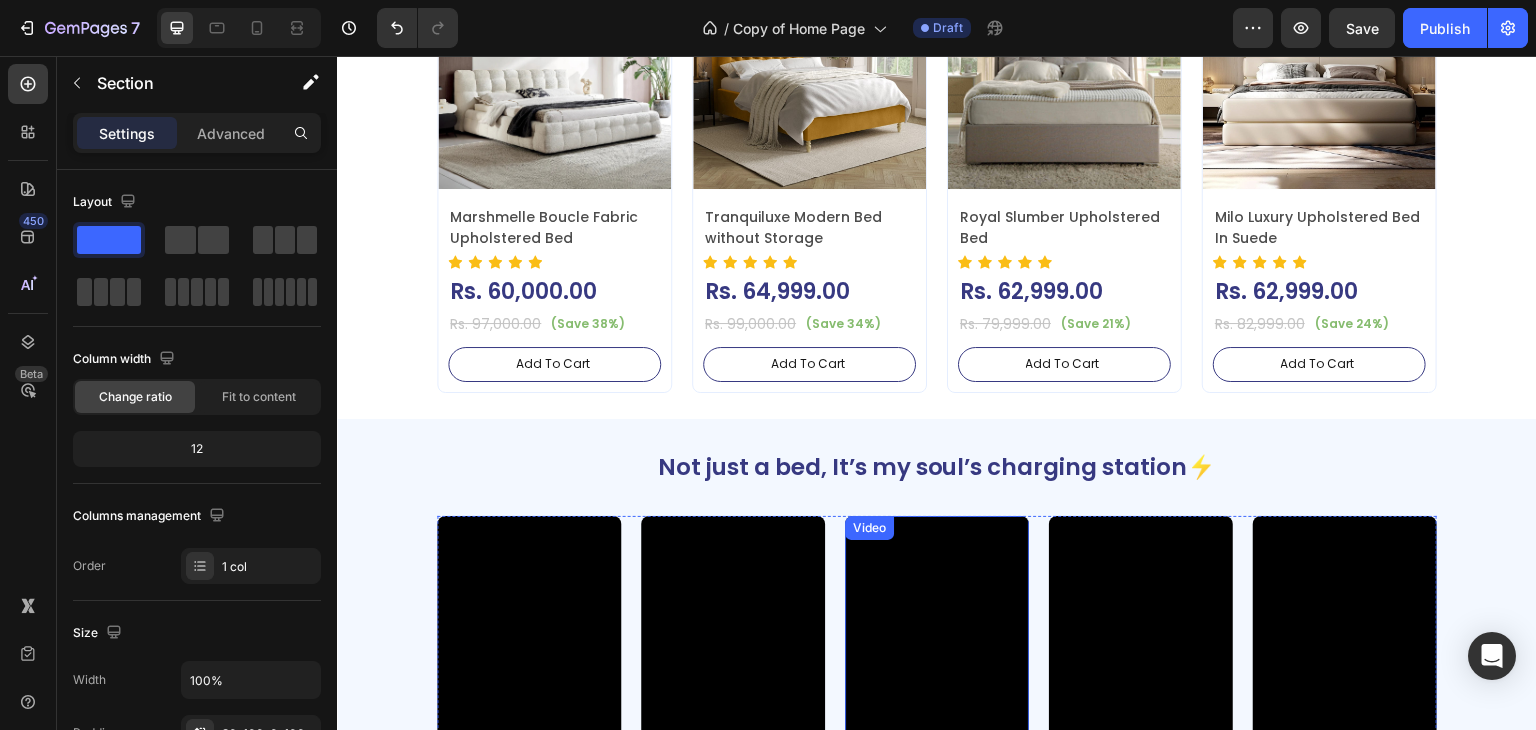 scroll, scrollTop: 1800, scrollLeft: 0, axis: vertical 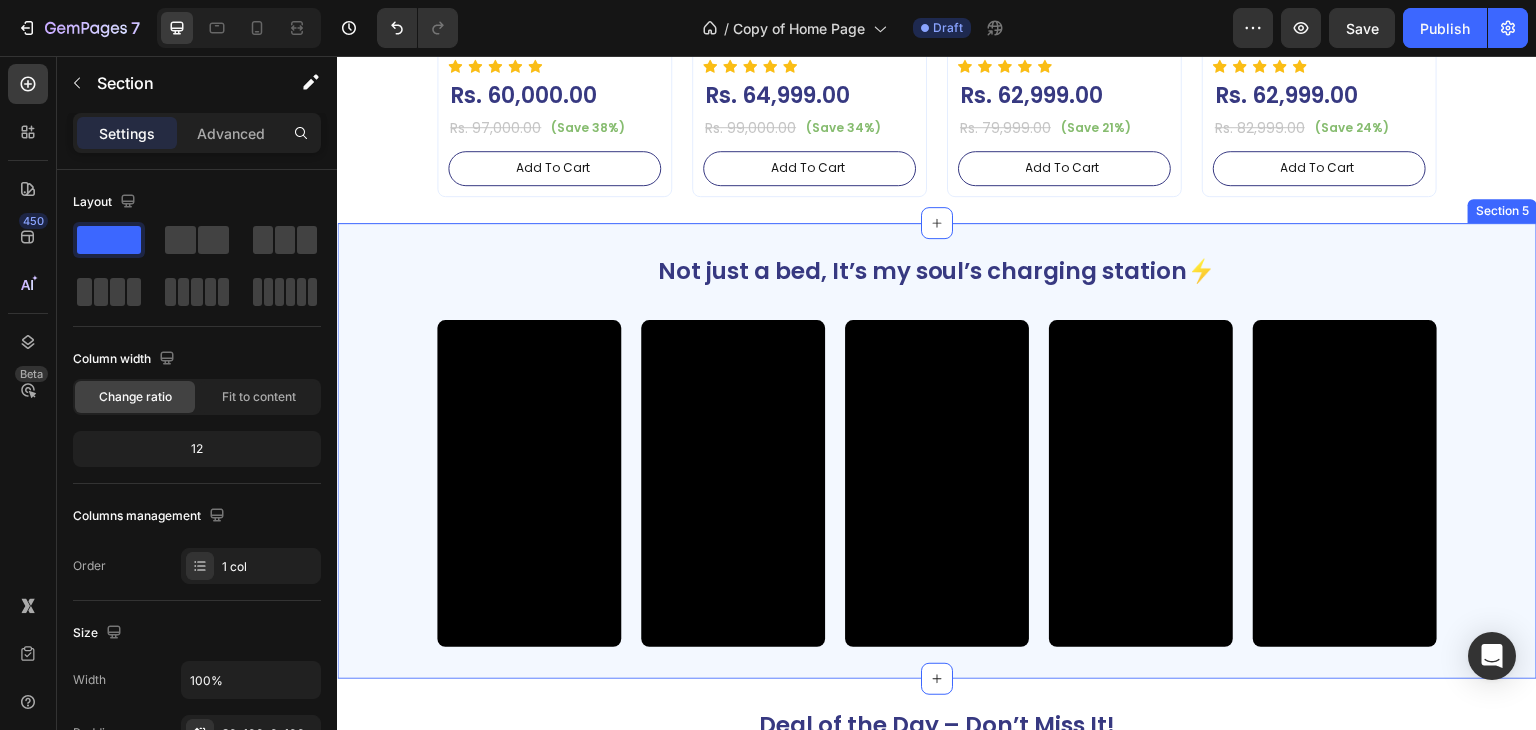 click on "Not just a bed, It’s my soul’s charging station⚡ Heading Video Video Video Video Video Row Section 5" at bounding box center [937, 451] 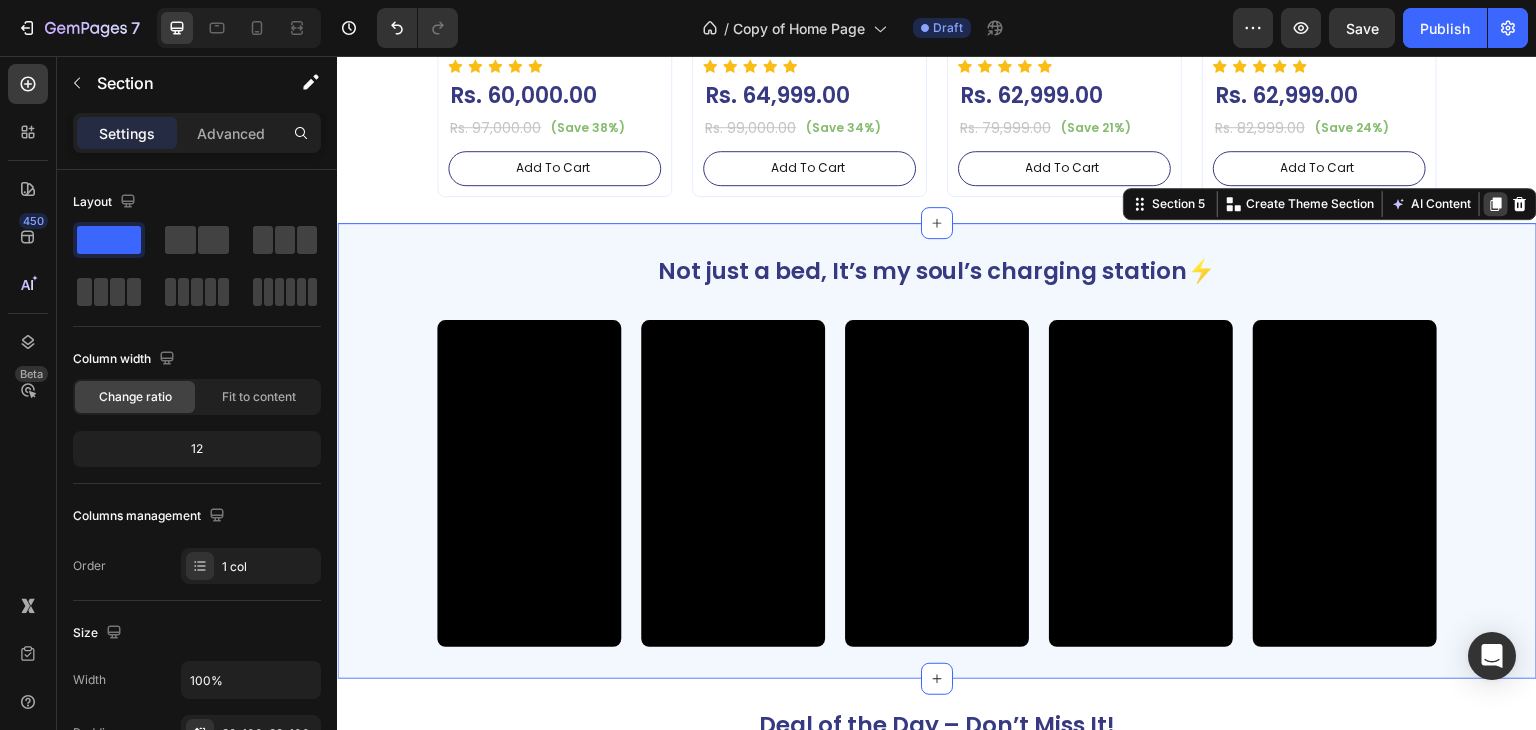click 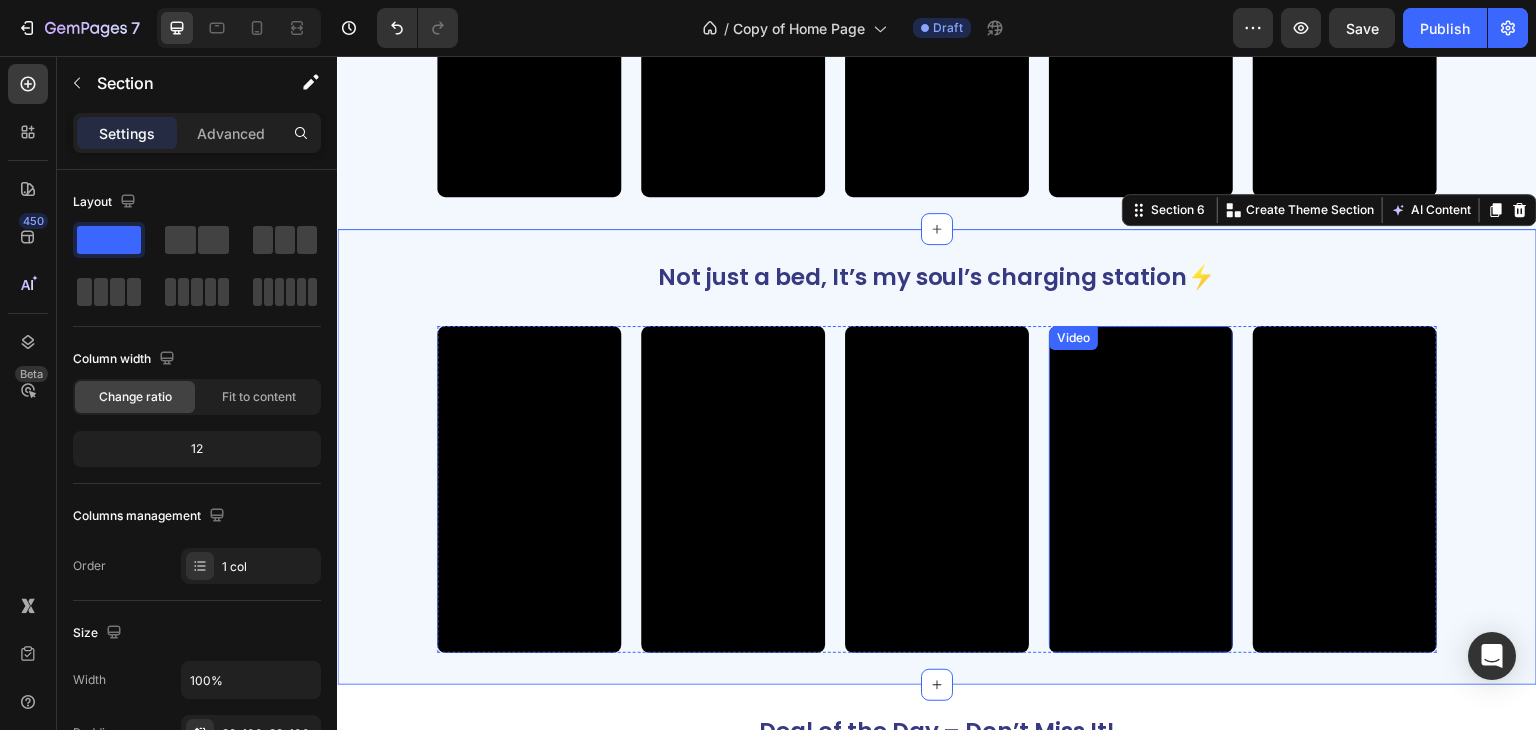 scroll, scrollTop: 2340, scrollLeft: 0, axis: vertical 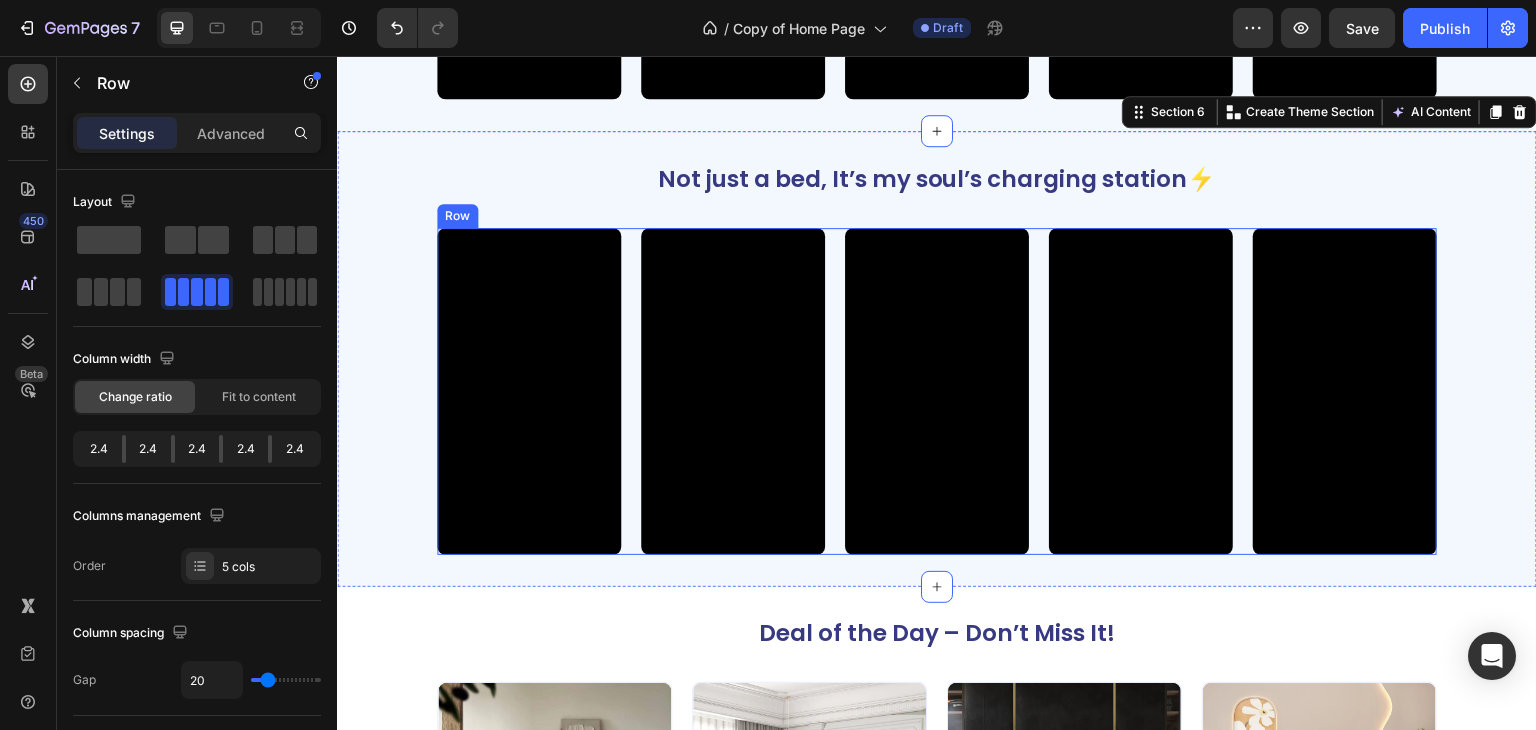 click on "Video Video Video Video Video Row" at bounding box center (937, 391) 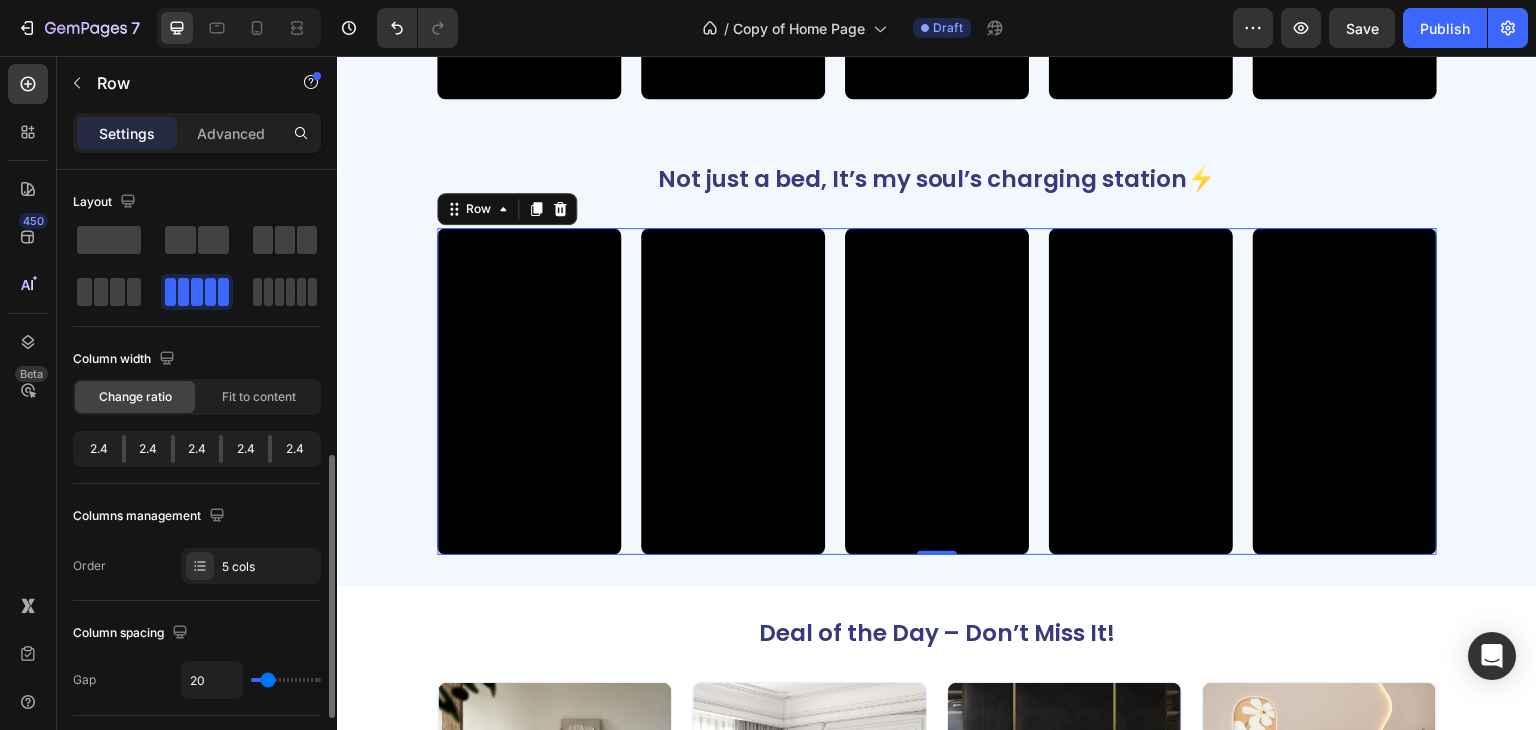 scroll, scrollTop: 300, scrollLeft: 0, axis: vertical 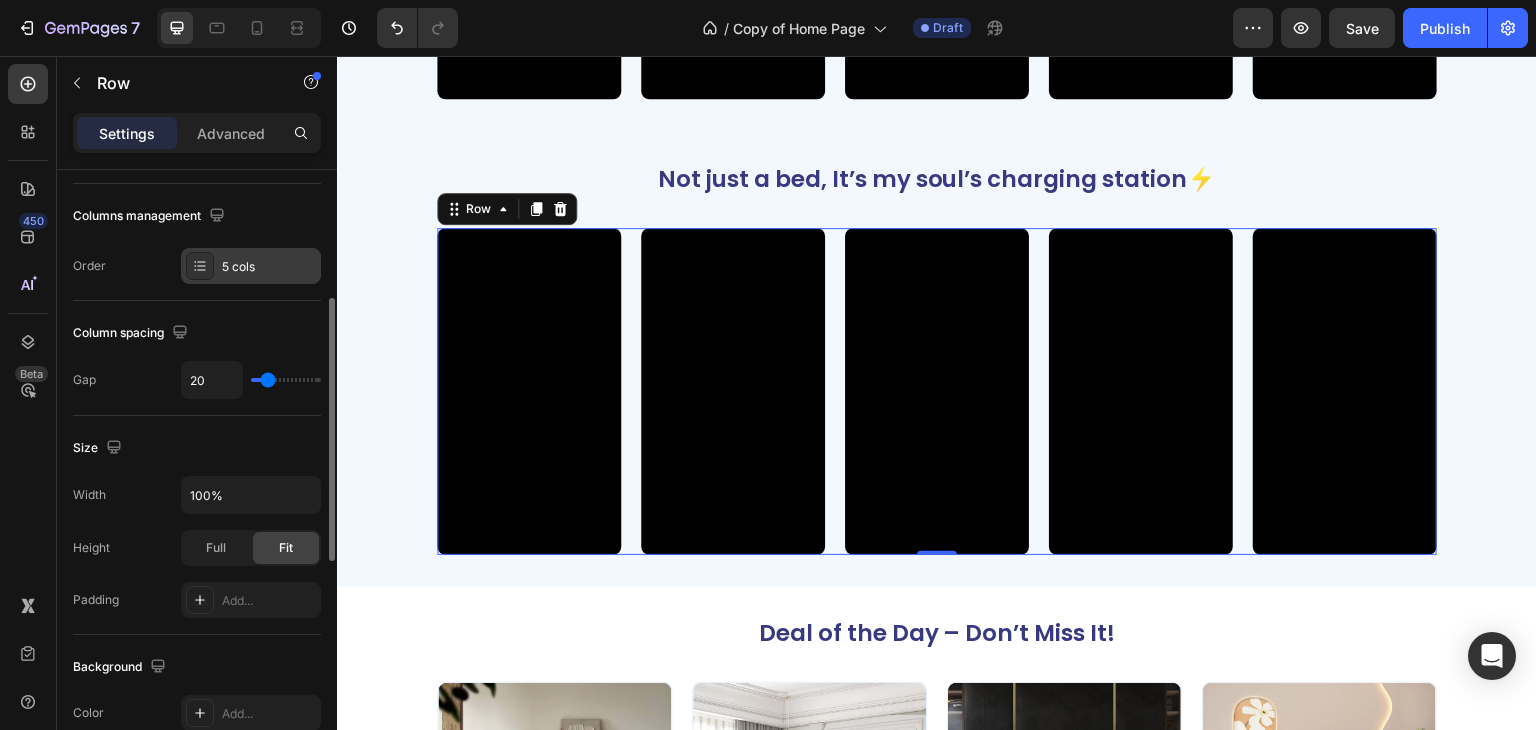 click on "5 cols" at bounding box center (269, 267) 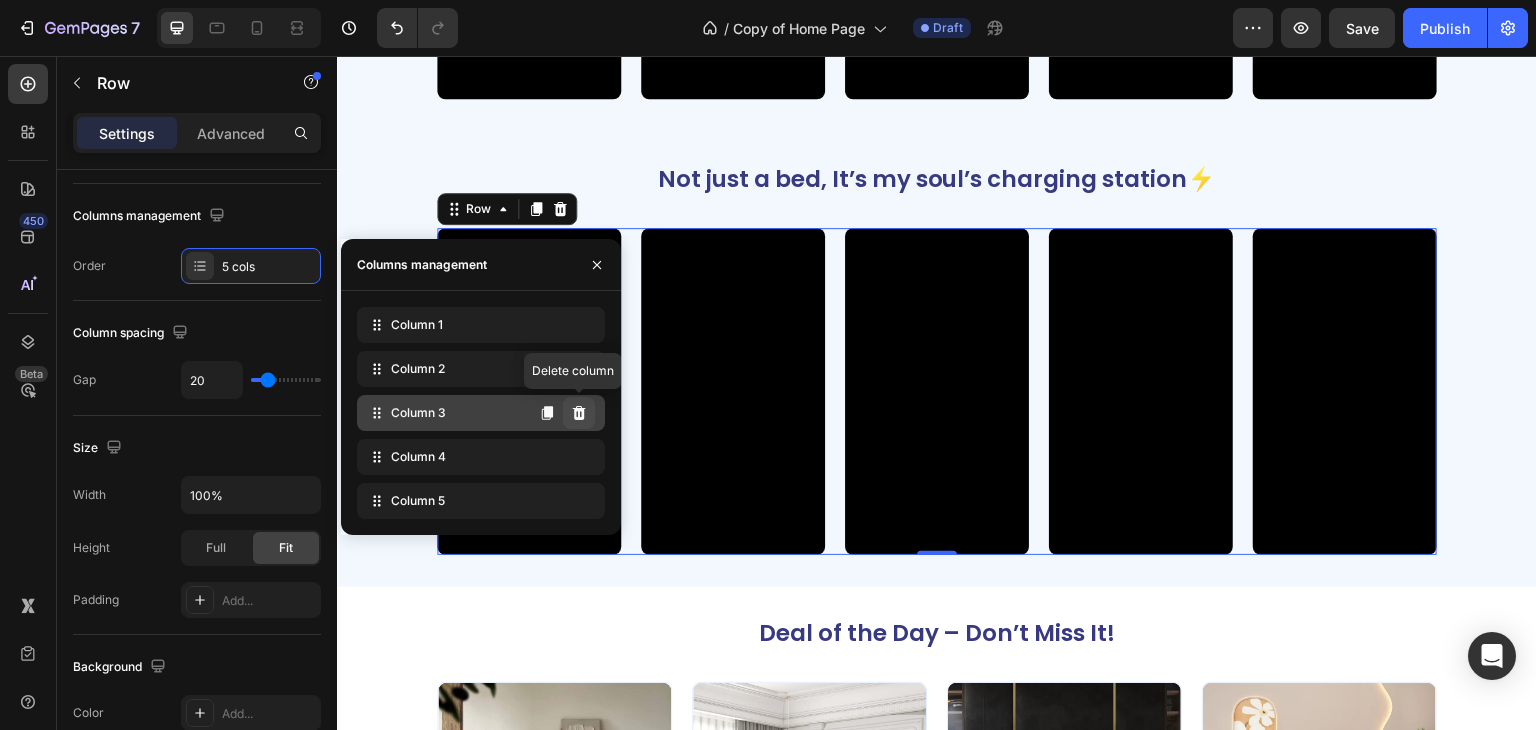 click 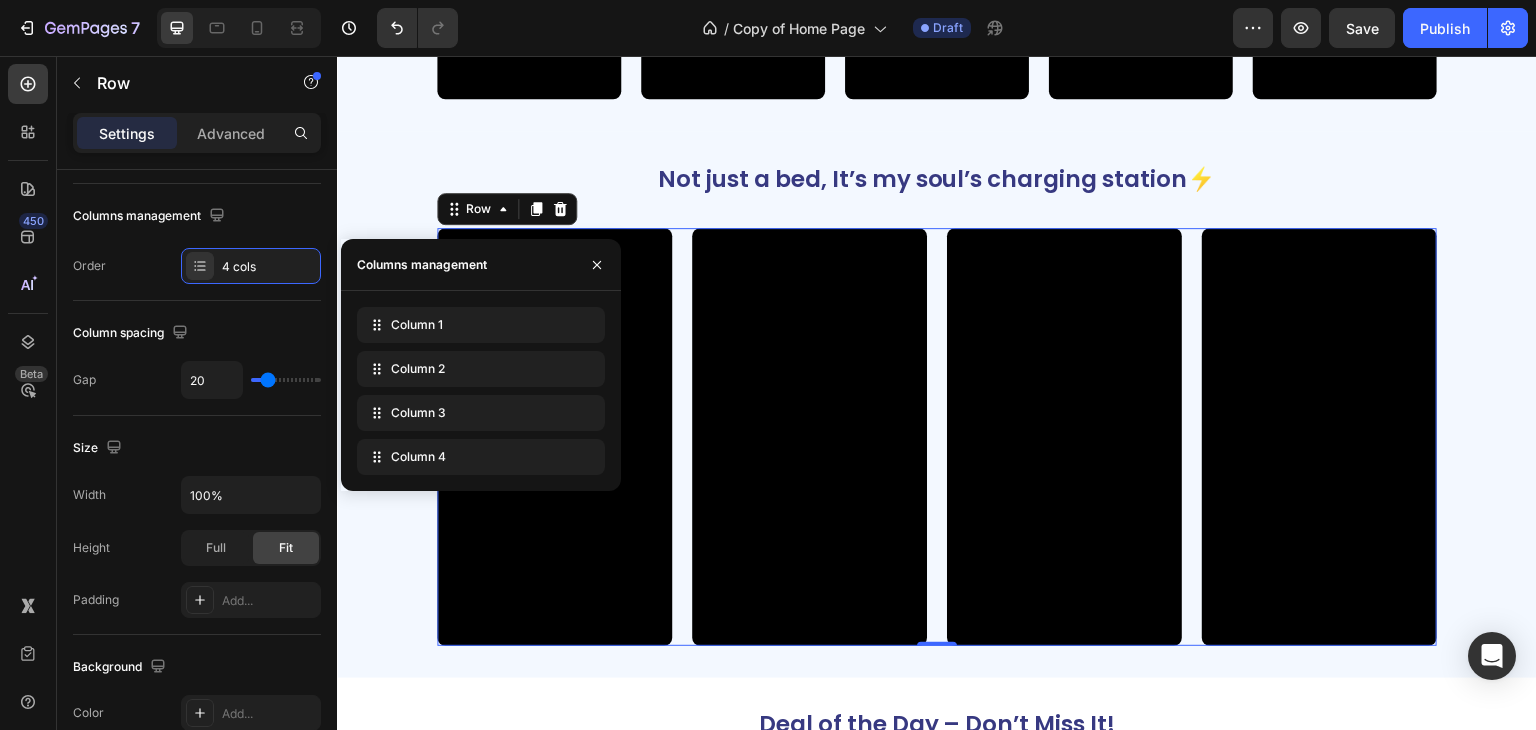 click 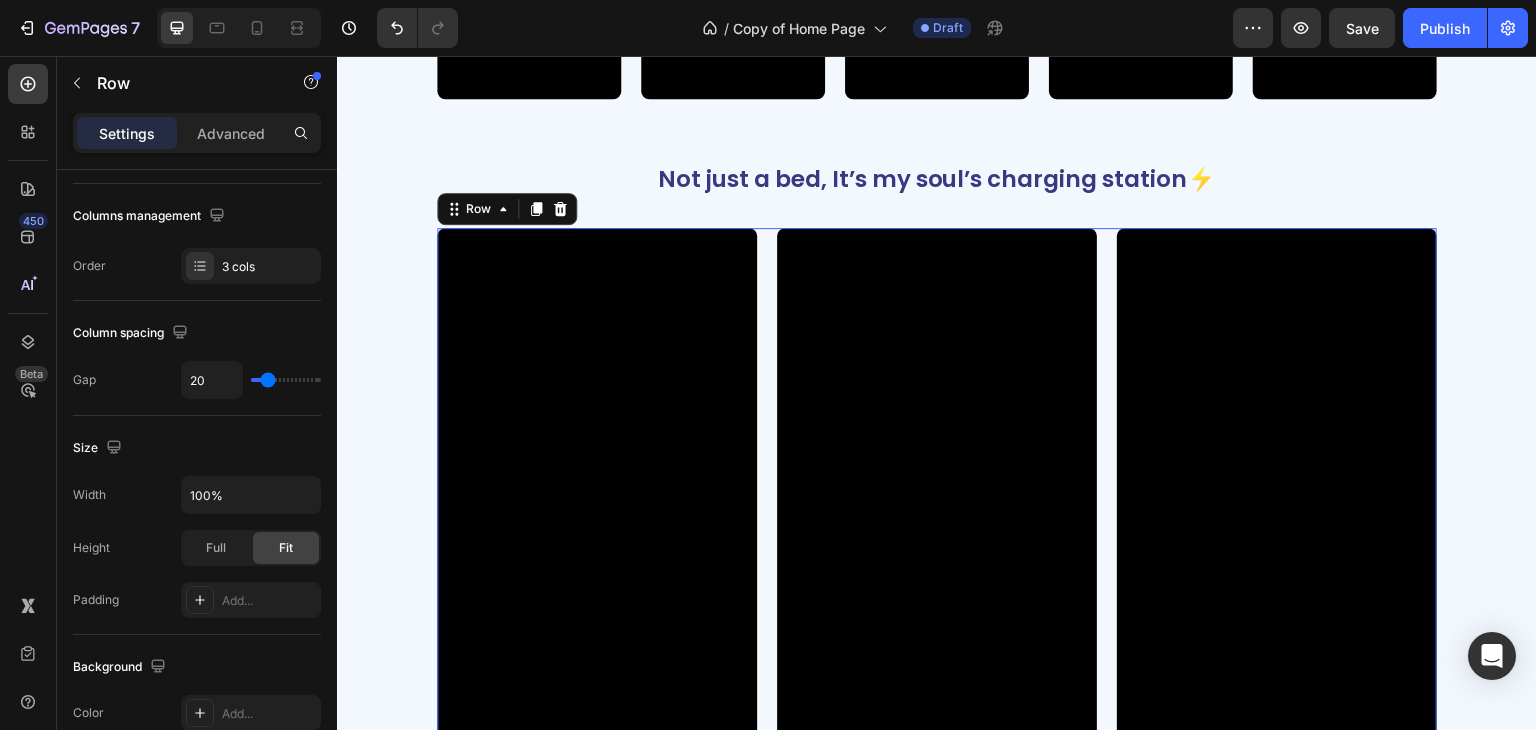 click on "Video Video Video Row   0" at bounding box center (937, 512) 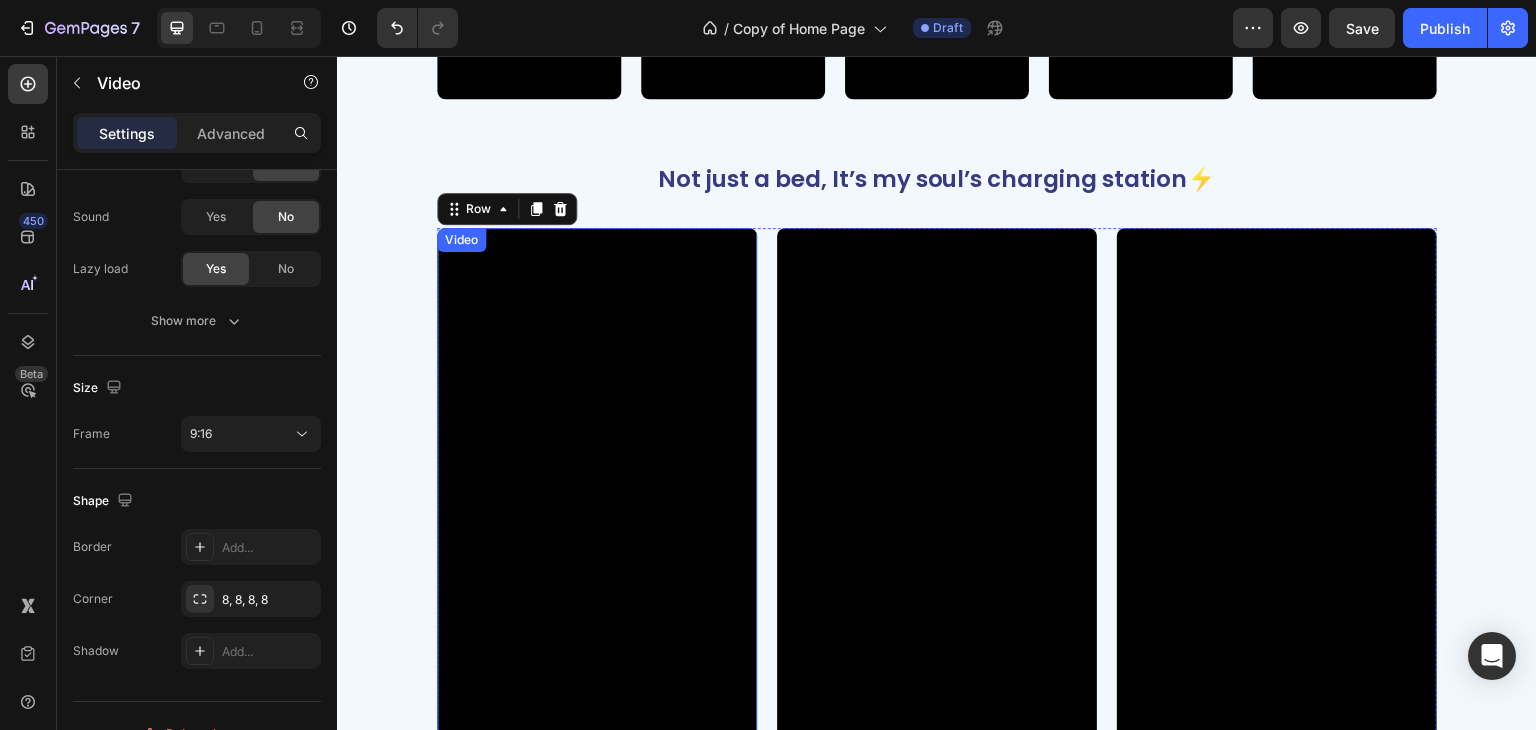click at bounding box center [597, 512] 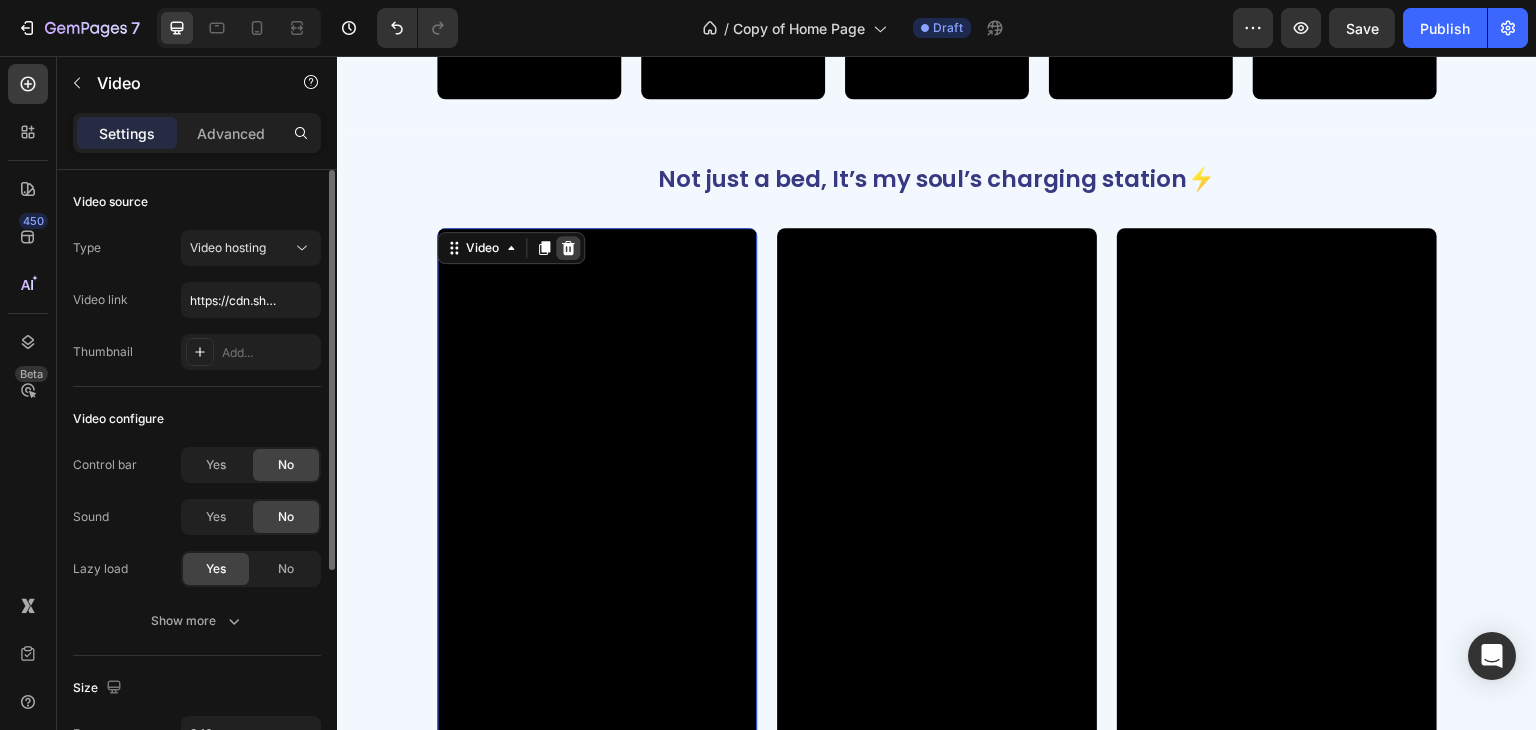 click at bounding box center [568, 248] 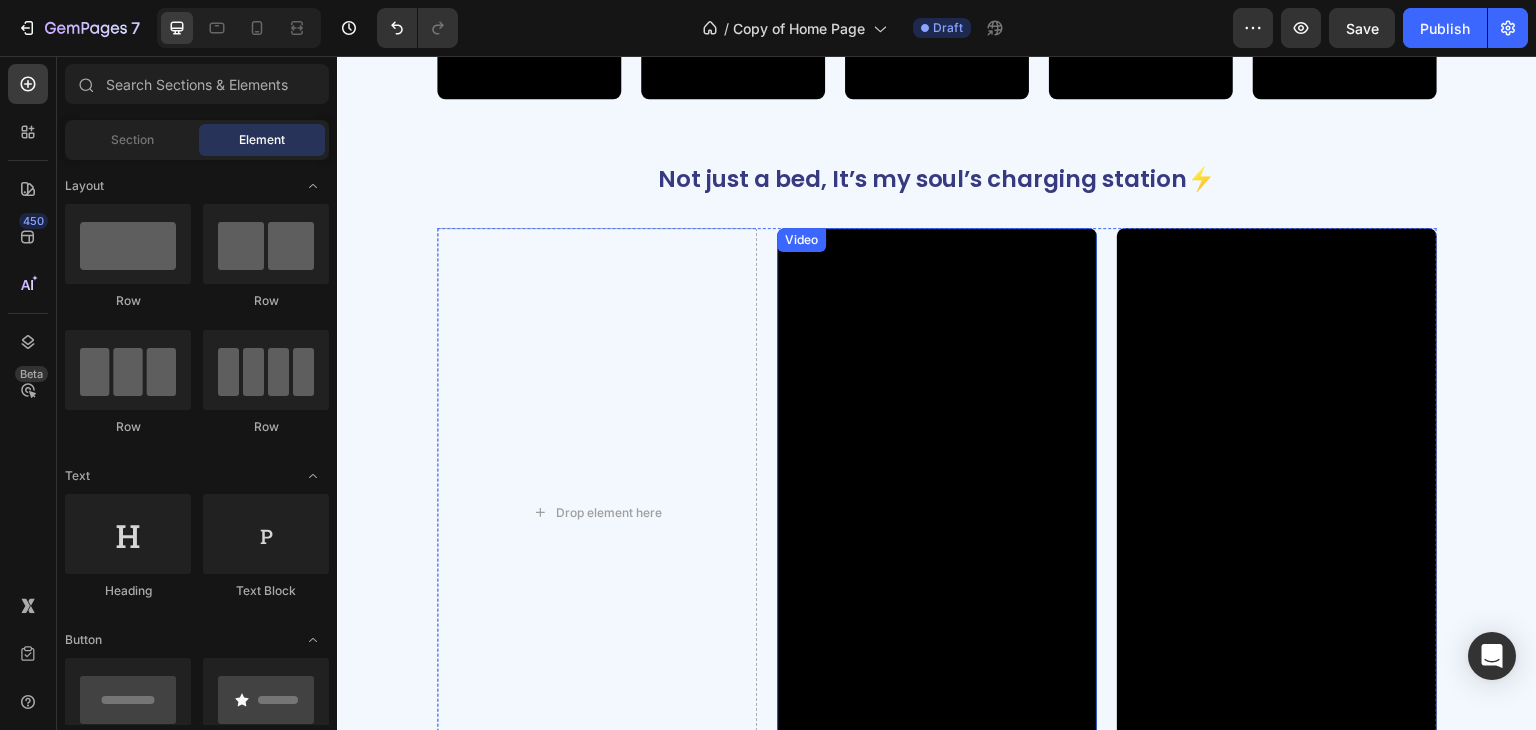 click at bounding box center (937, 512) 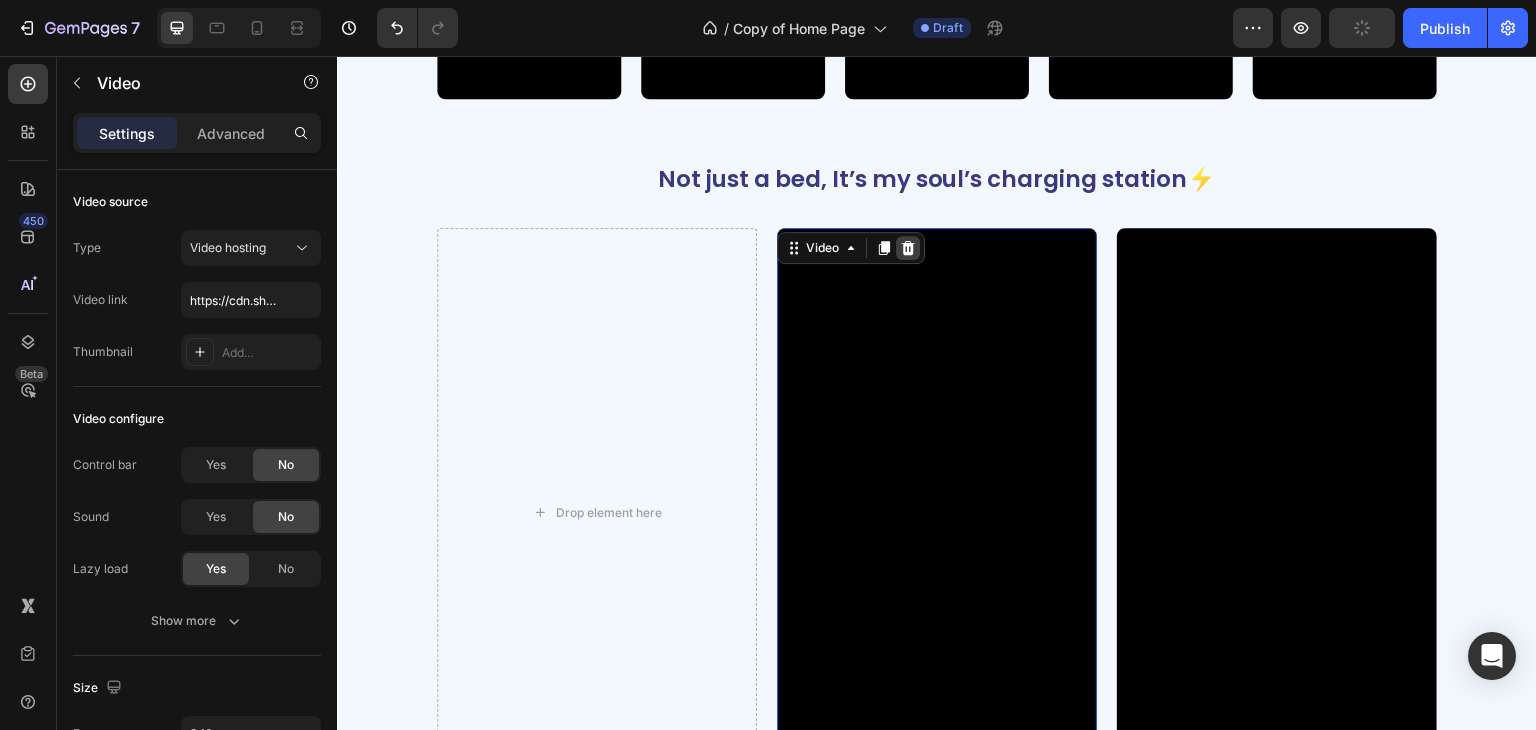 click 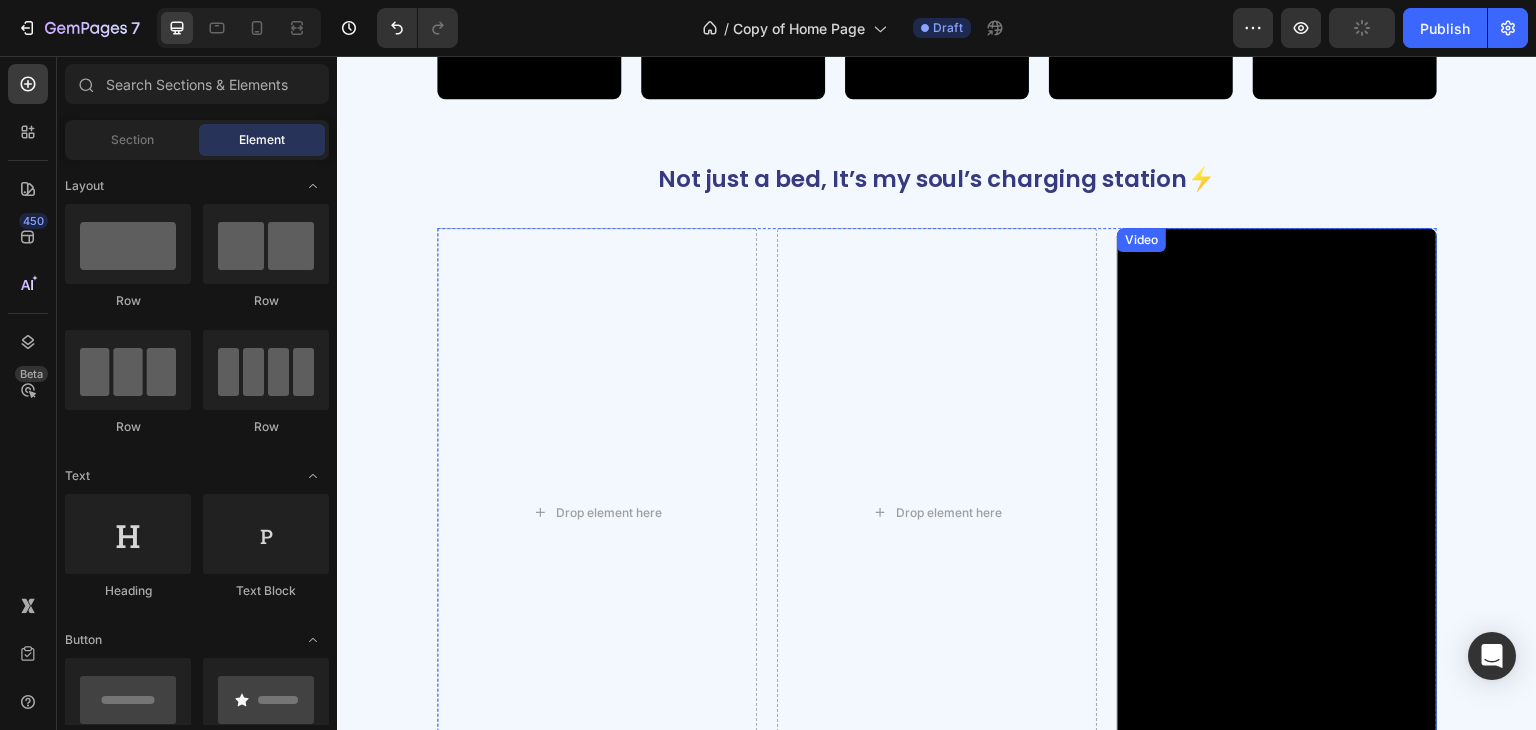 click at bounding box center (1277, 512) 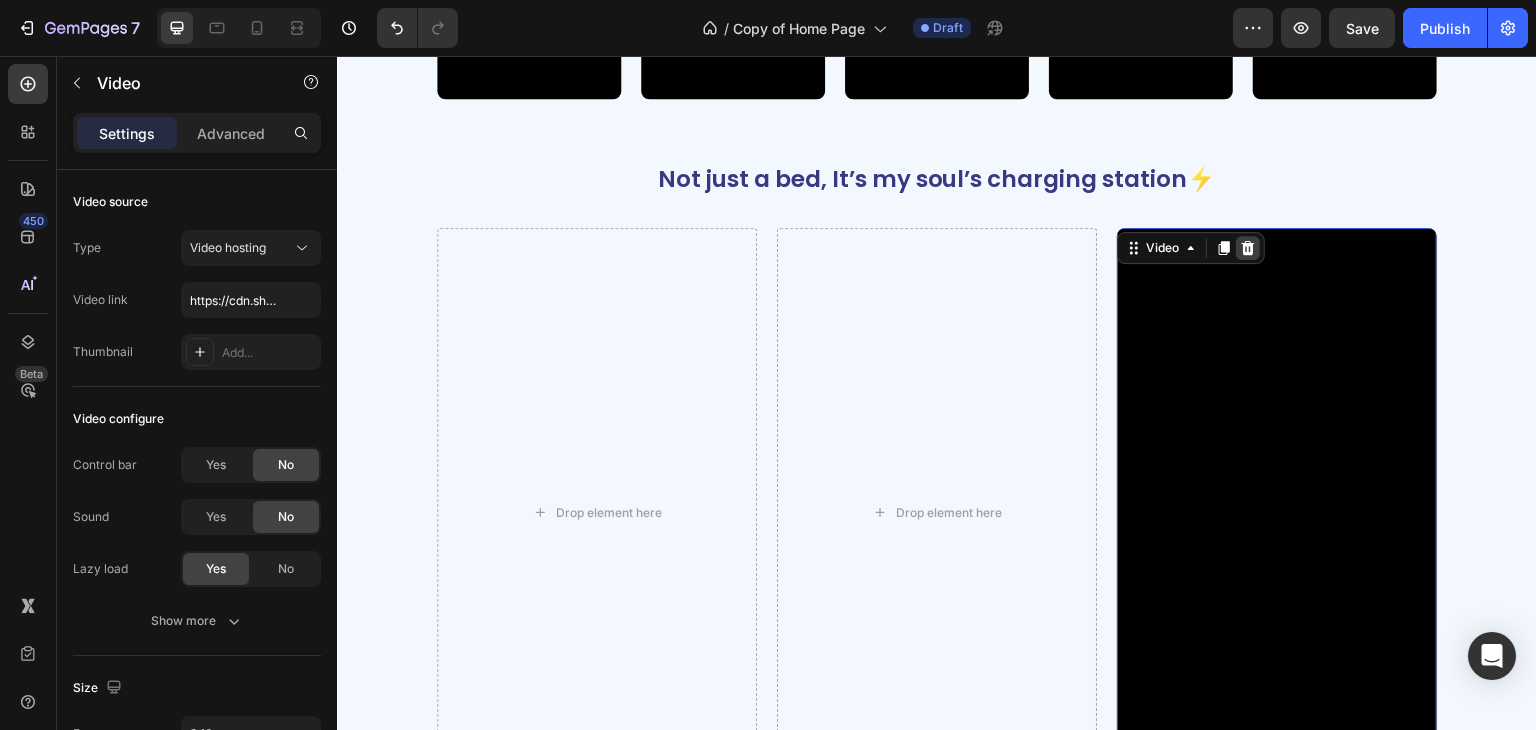 click 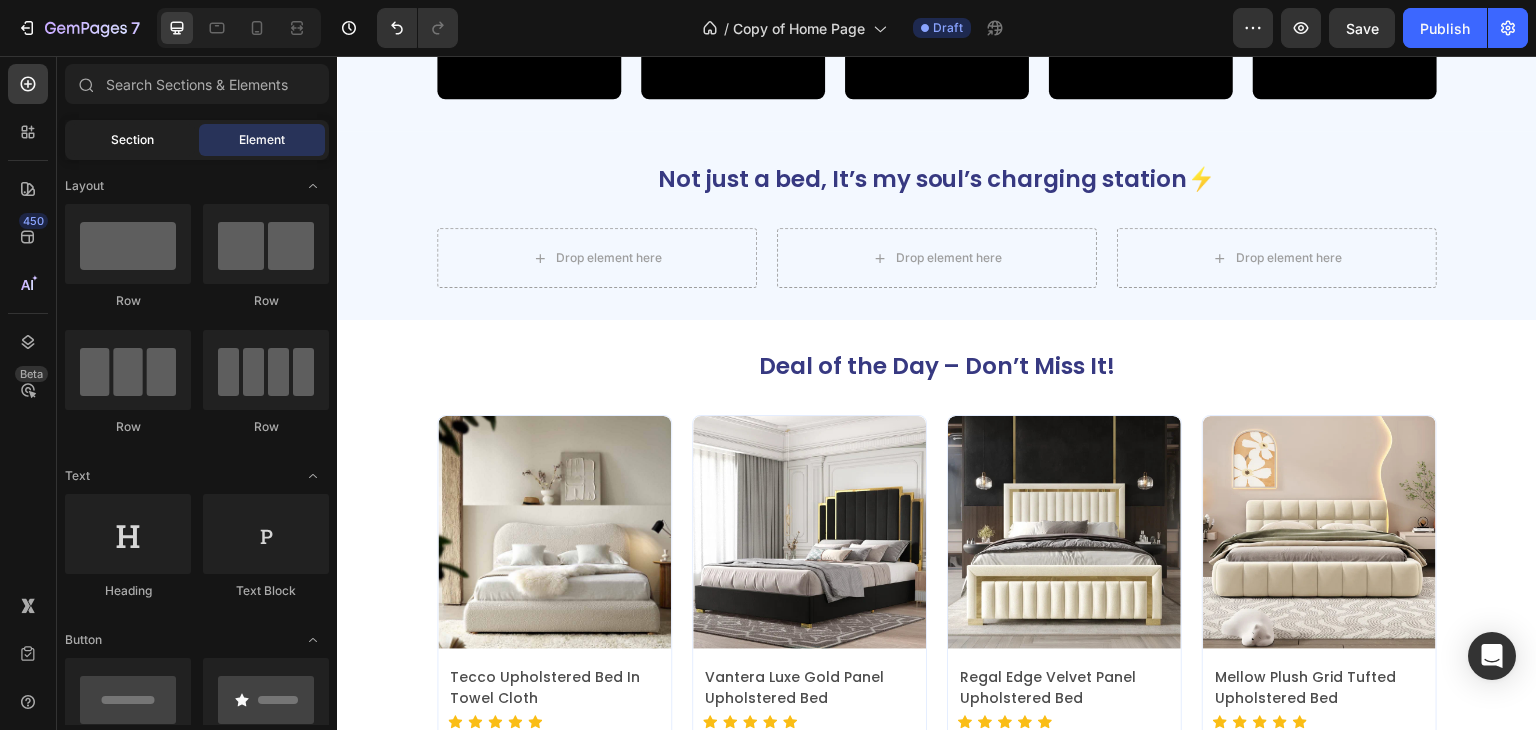 click on "Section" 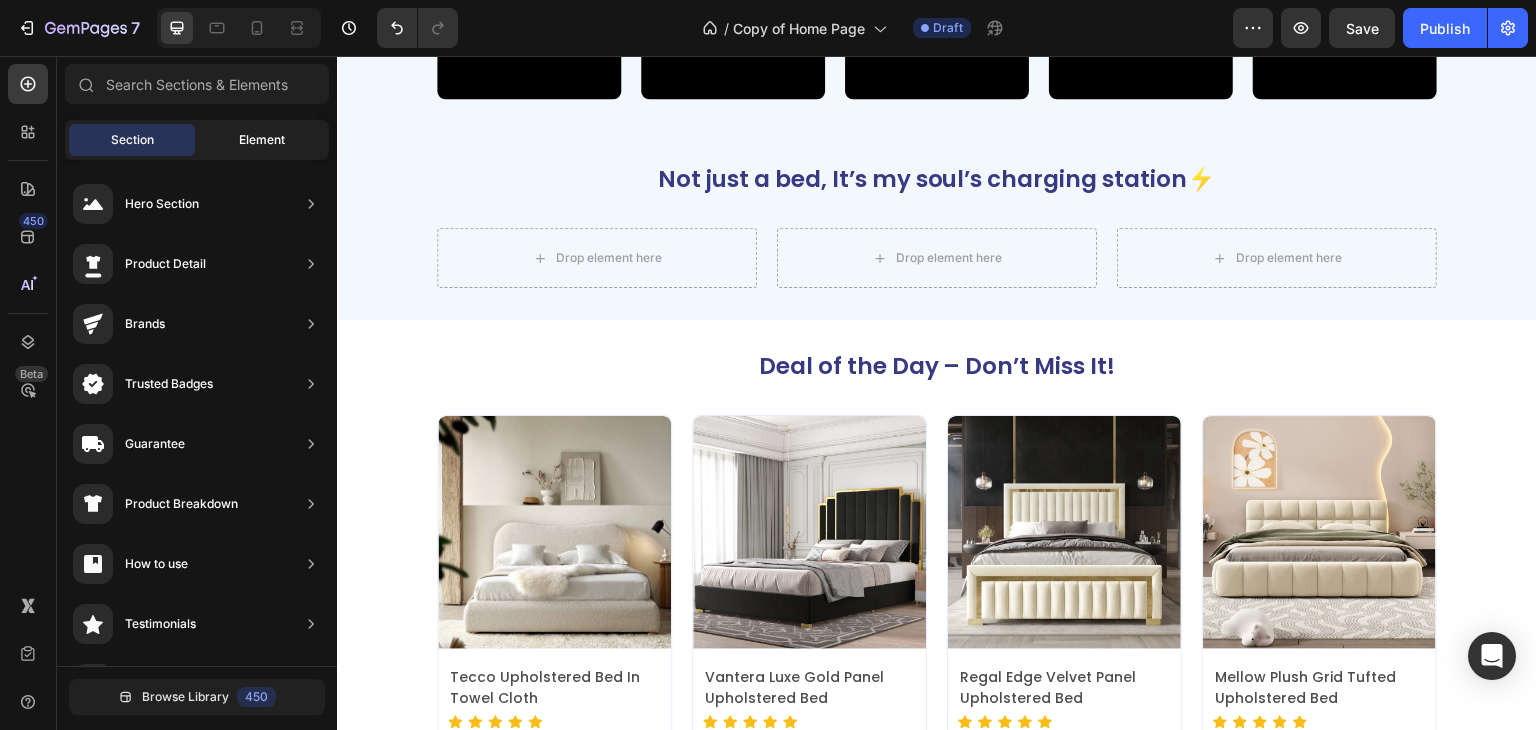 click on "Element" 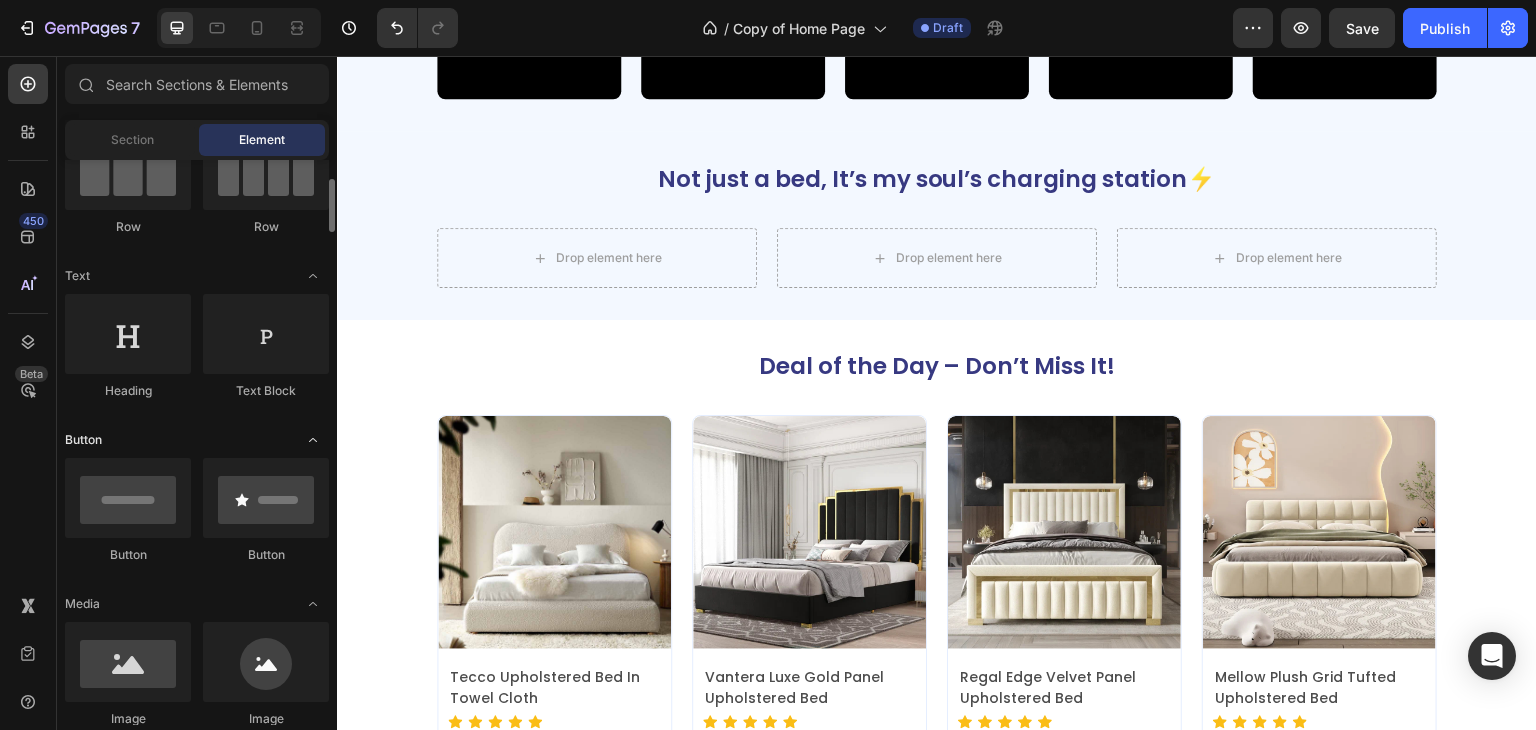 scroll, scrollTop: 500, scrollLeft: 0, axis: vertical 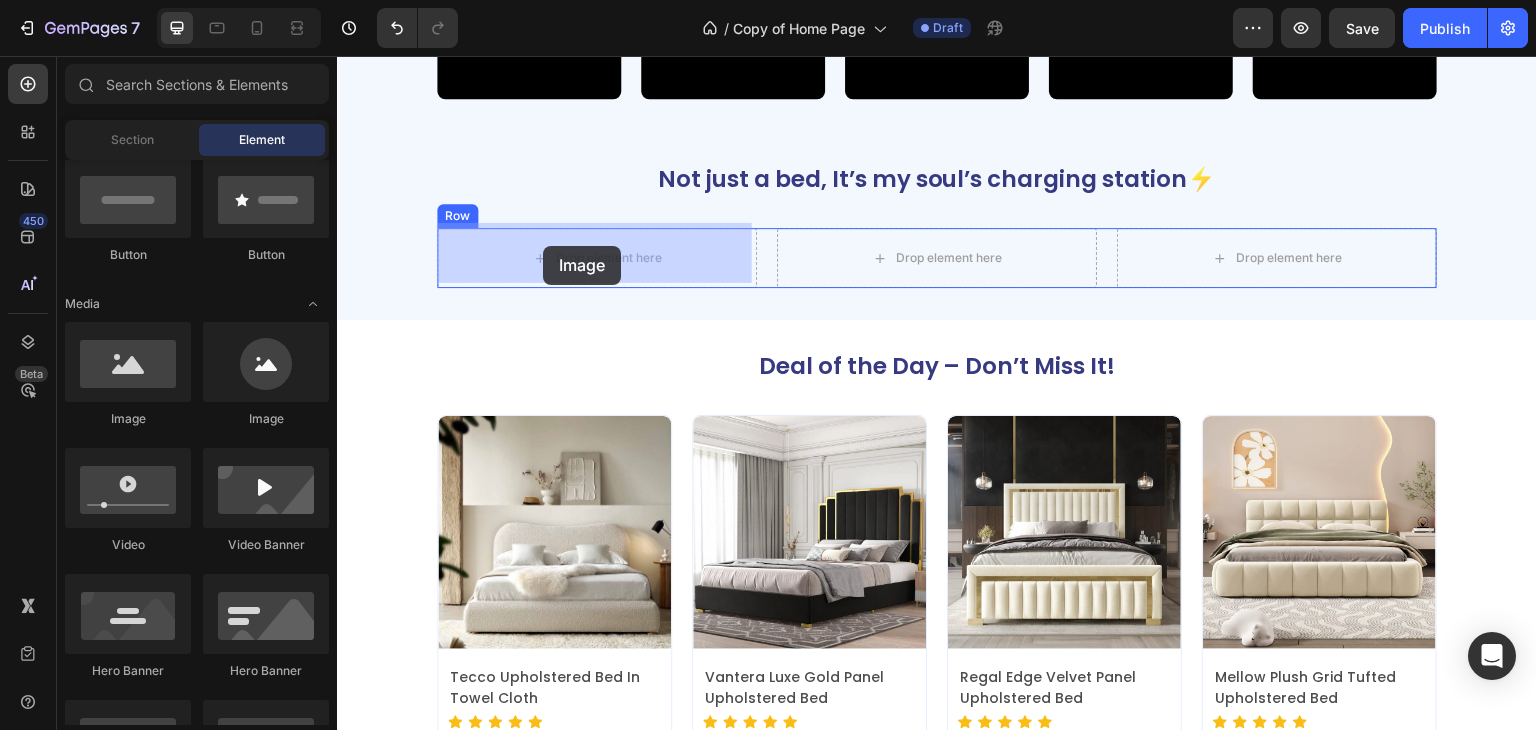 drag, startPoint x: 489, startPoint y: 442, endPoint x: 548, endPoint y: 245, distance: 205.64532 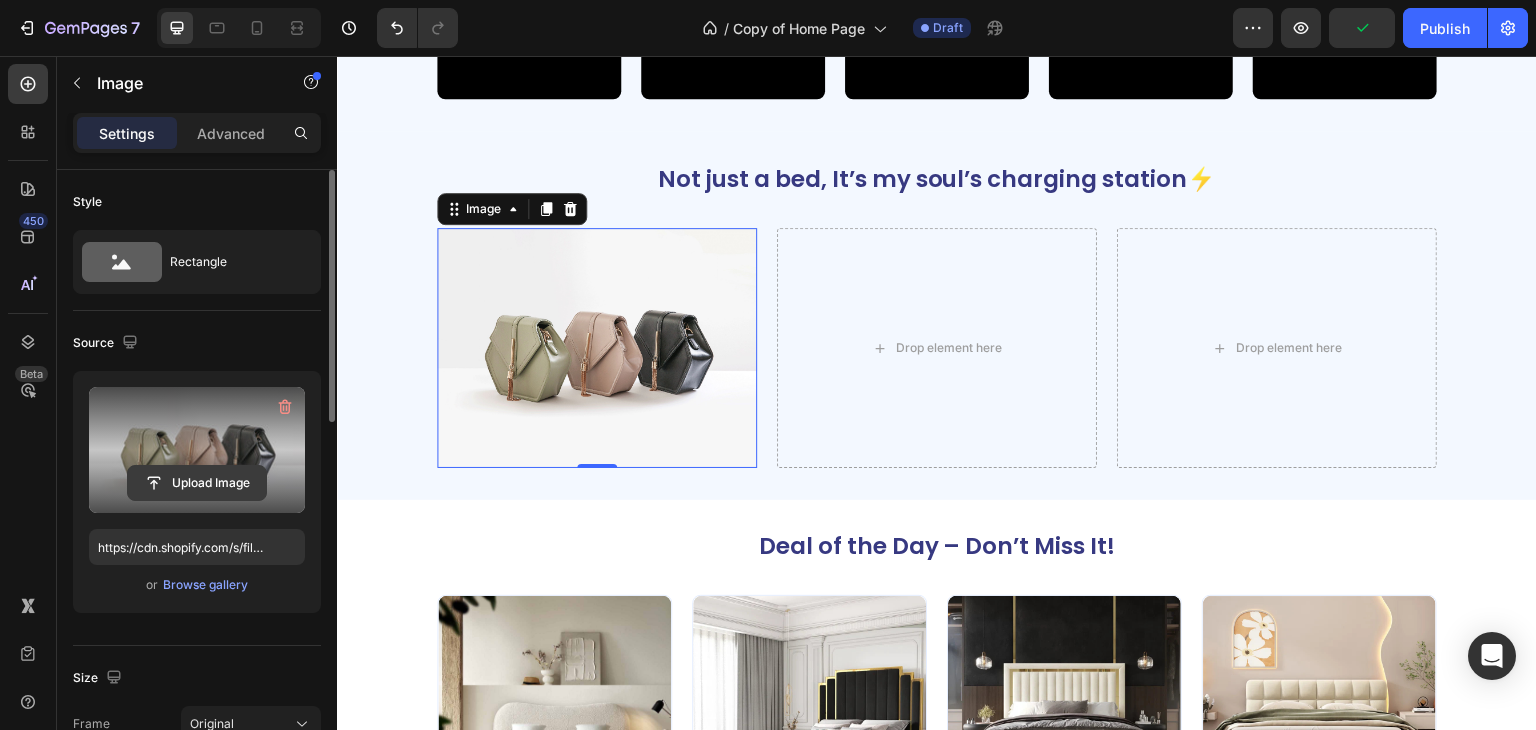 click 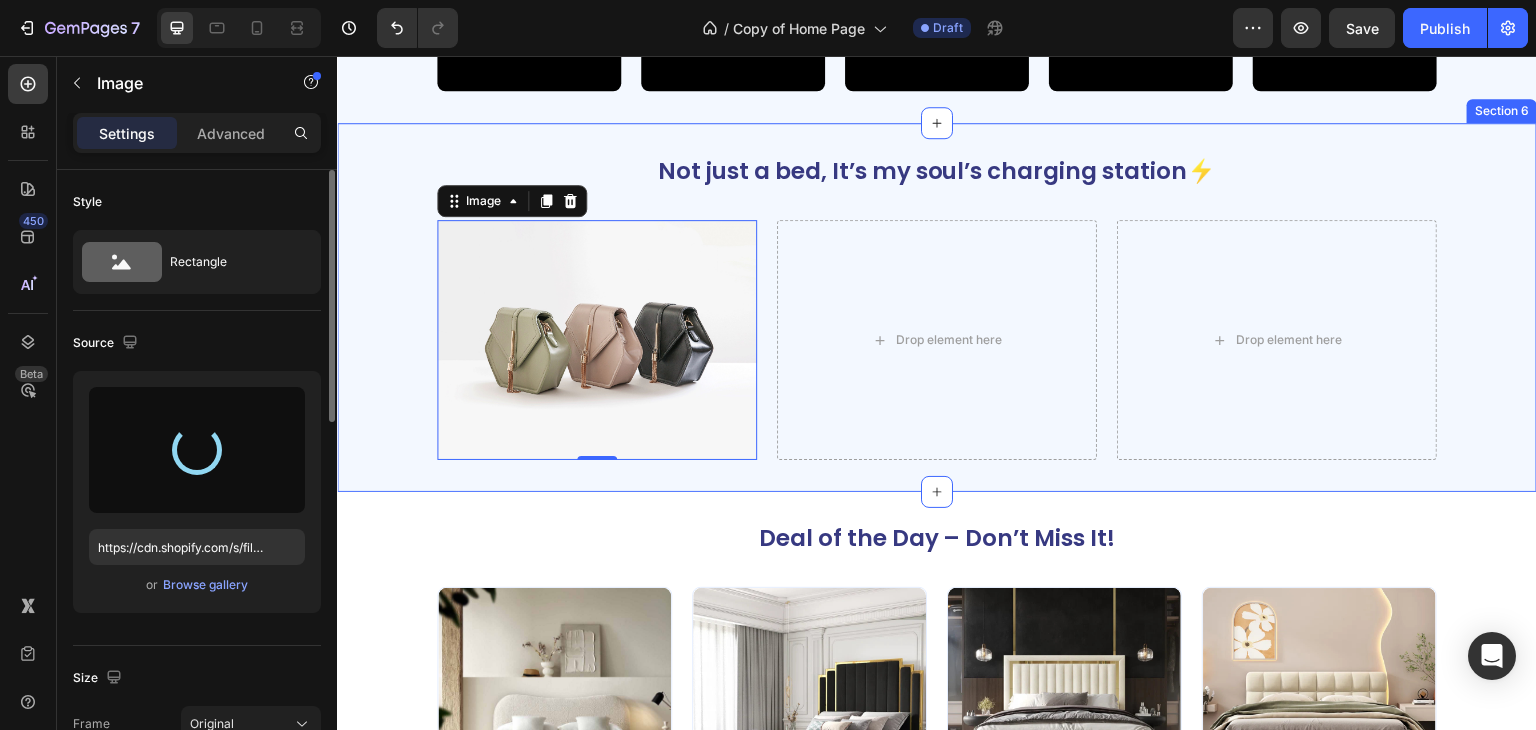 scroll, scrollTop: 2348, scrollLeft: 0, axis: vertical 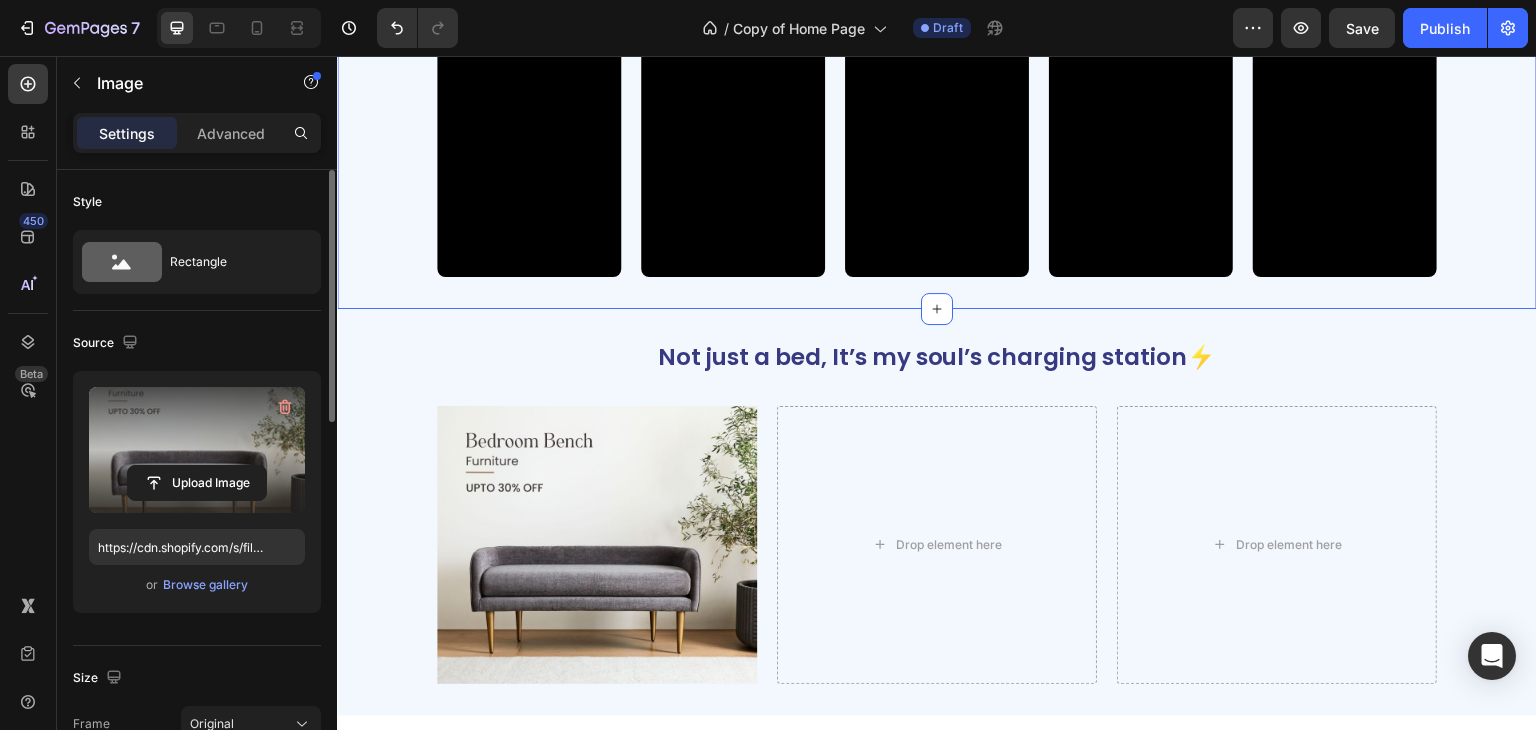 click on "Not just a bed, It’s my soul’s charging station⚡ Heading Video Video Video Video Video Row Section 5   Create Theme Section AI Content Write with GemAI What would you like to describe here? Tone and Voice Persuasive Product Avenzo Elite Ivory Leatherette Bed Show more Generate" at bounding box center (937, 81) 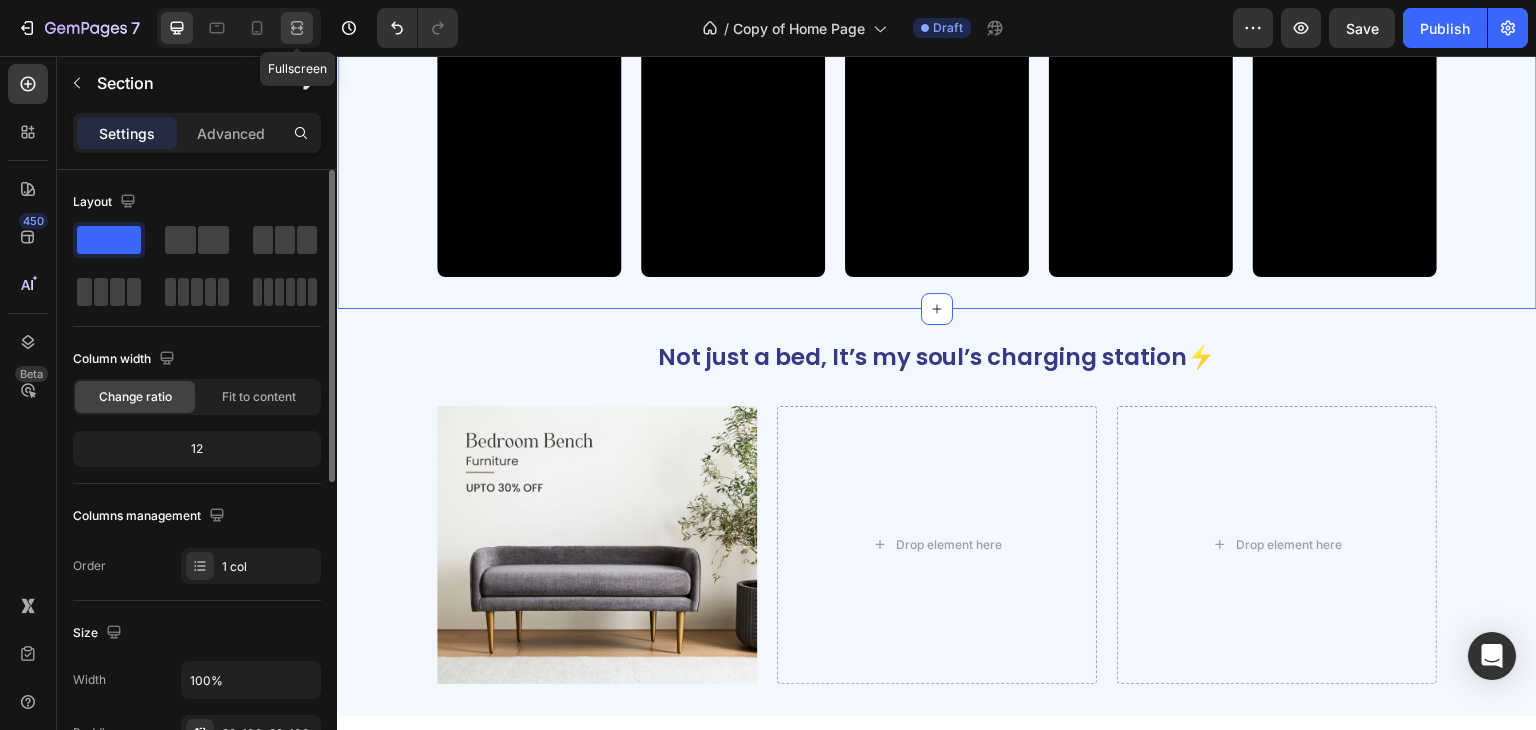 click 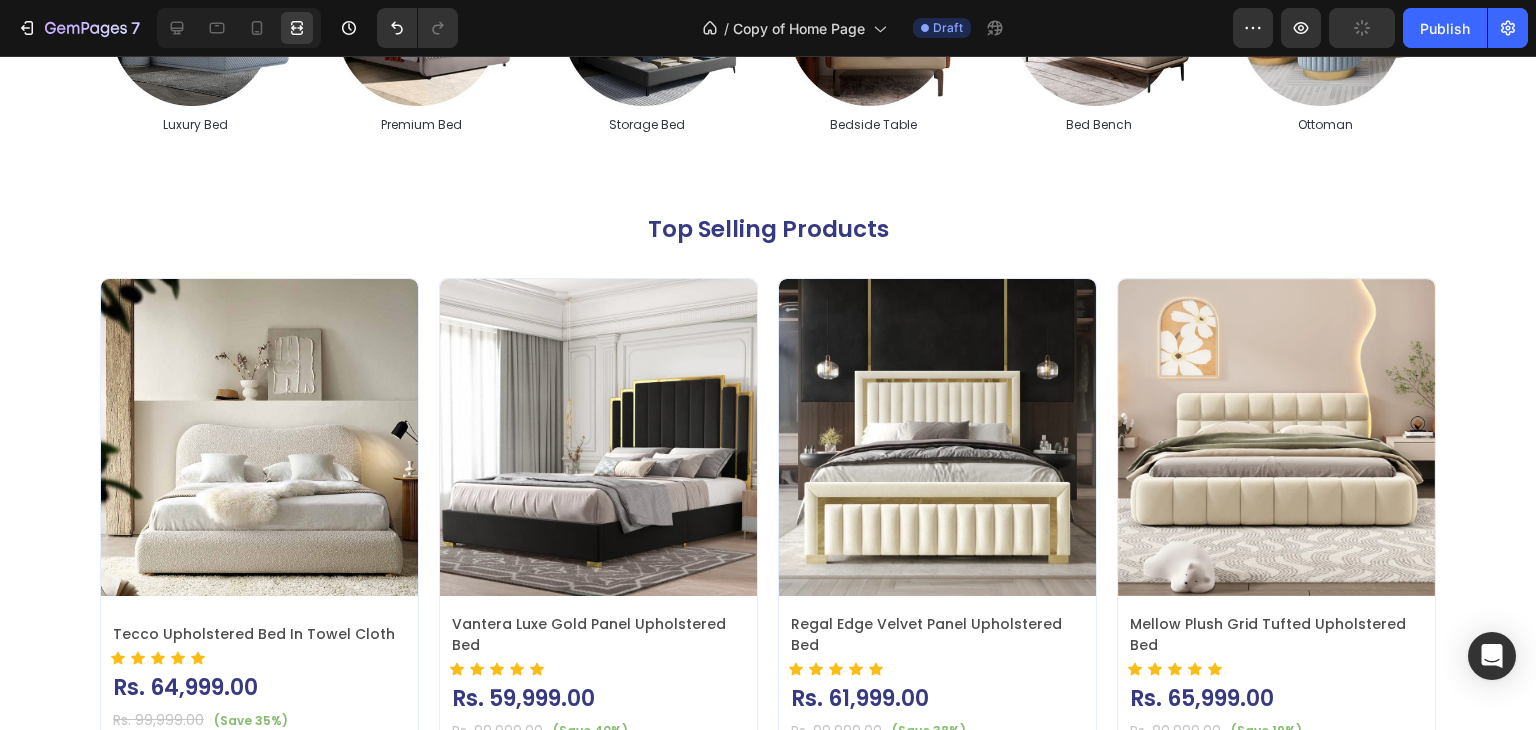 scroll, scrollTop: 679, scrollLeft: 0, axis: vertical 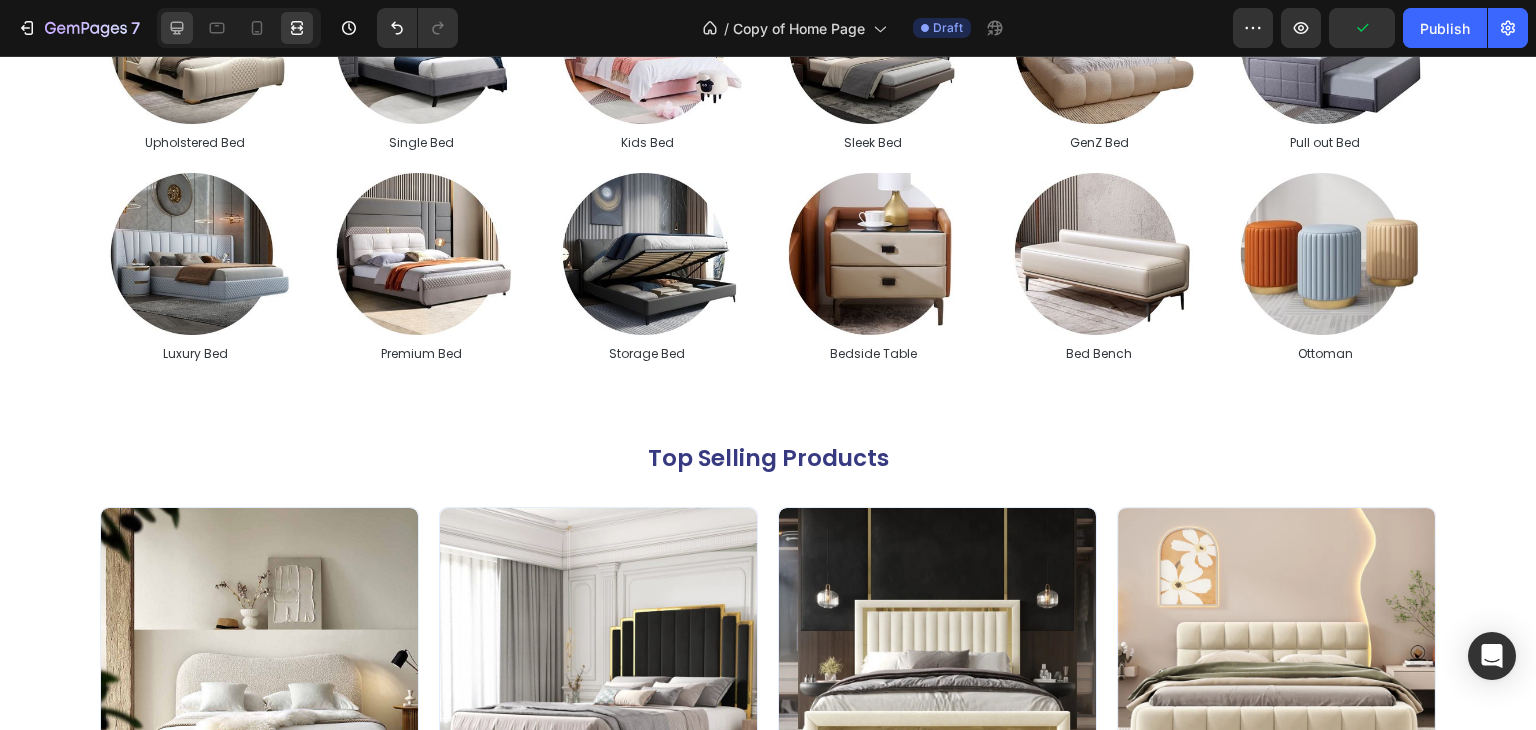 click 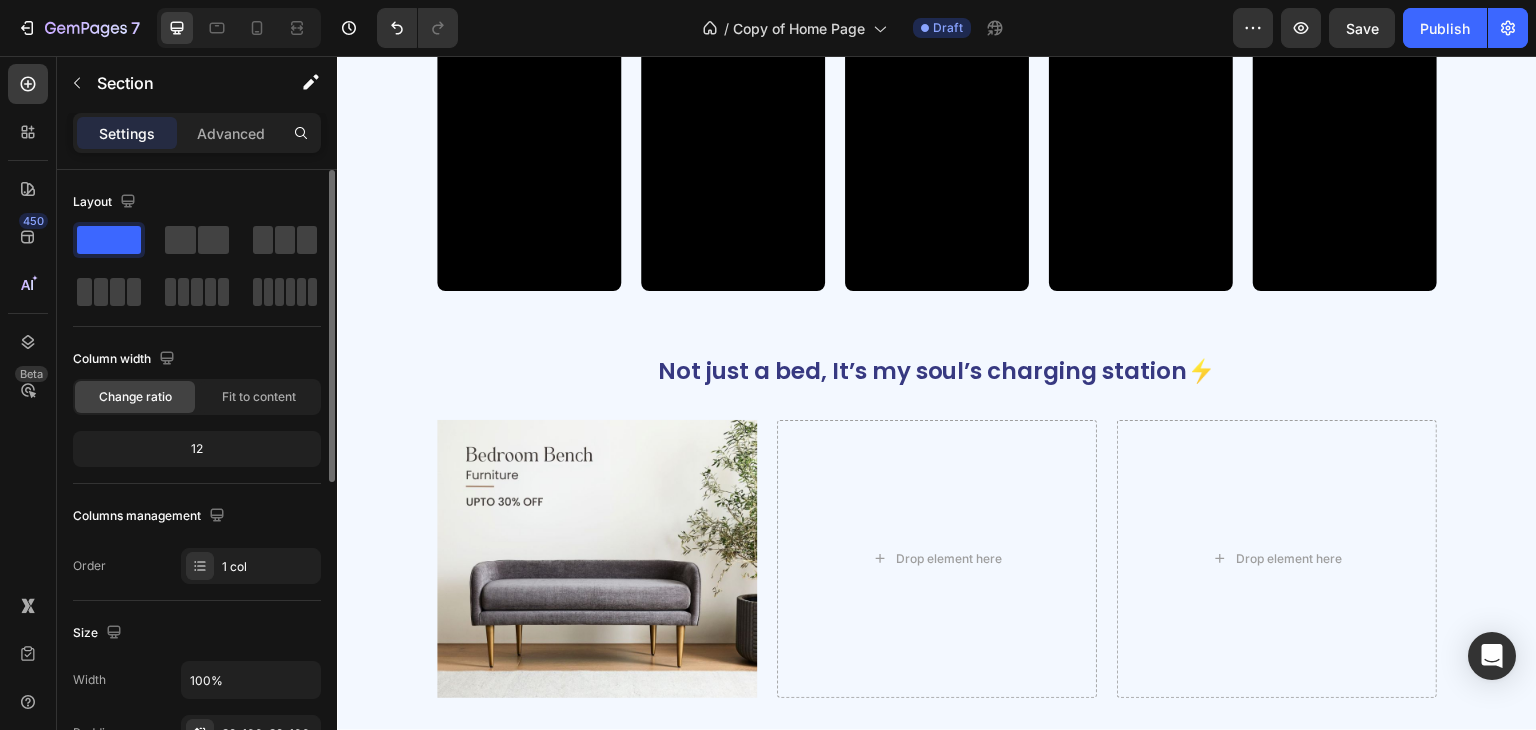 scroll, scrollTop: 2375, scrollLeft: 0, axis: vertical 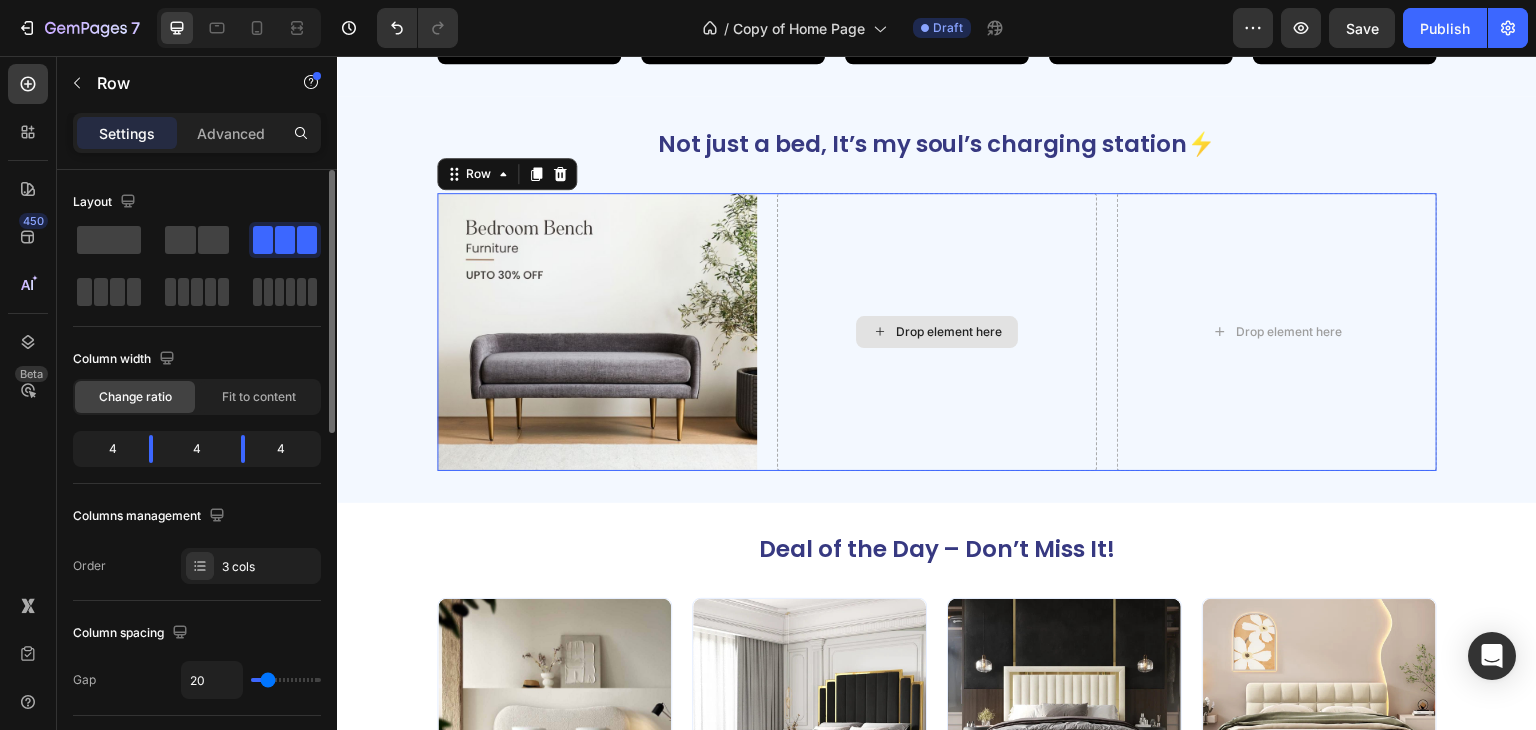 click on "Drop element here" at bounding box center [937, 332] 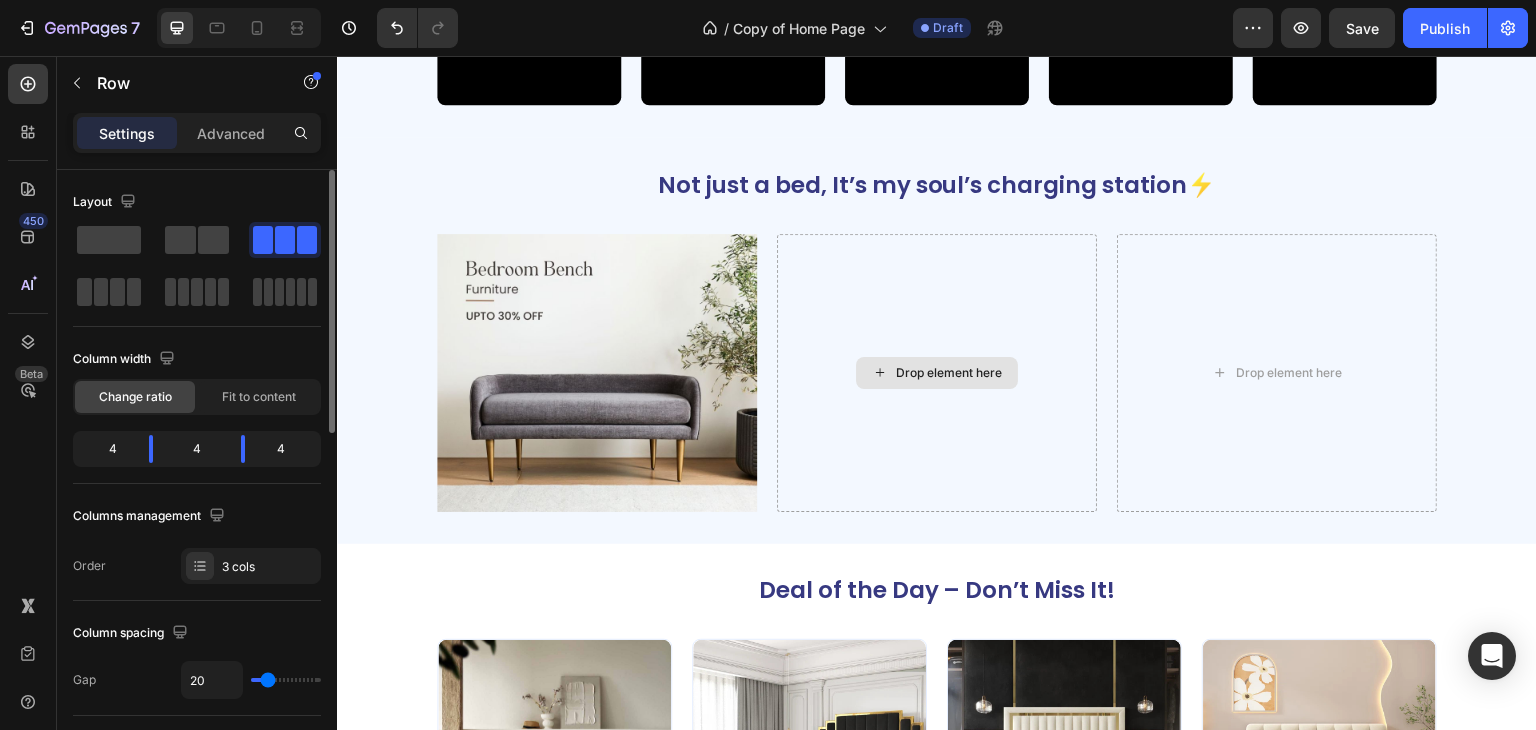 scroll, scrollTop: 2335, scrollLeft: 0, axis: vertical 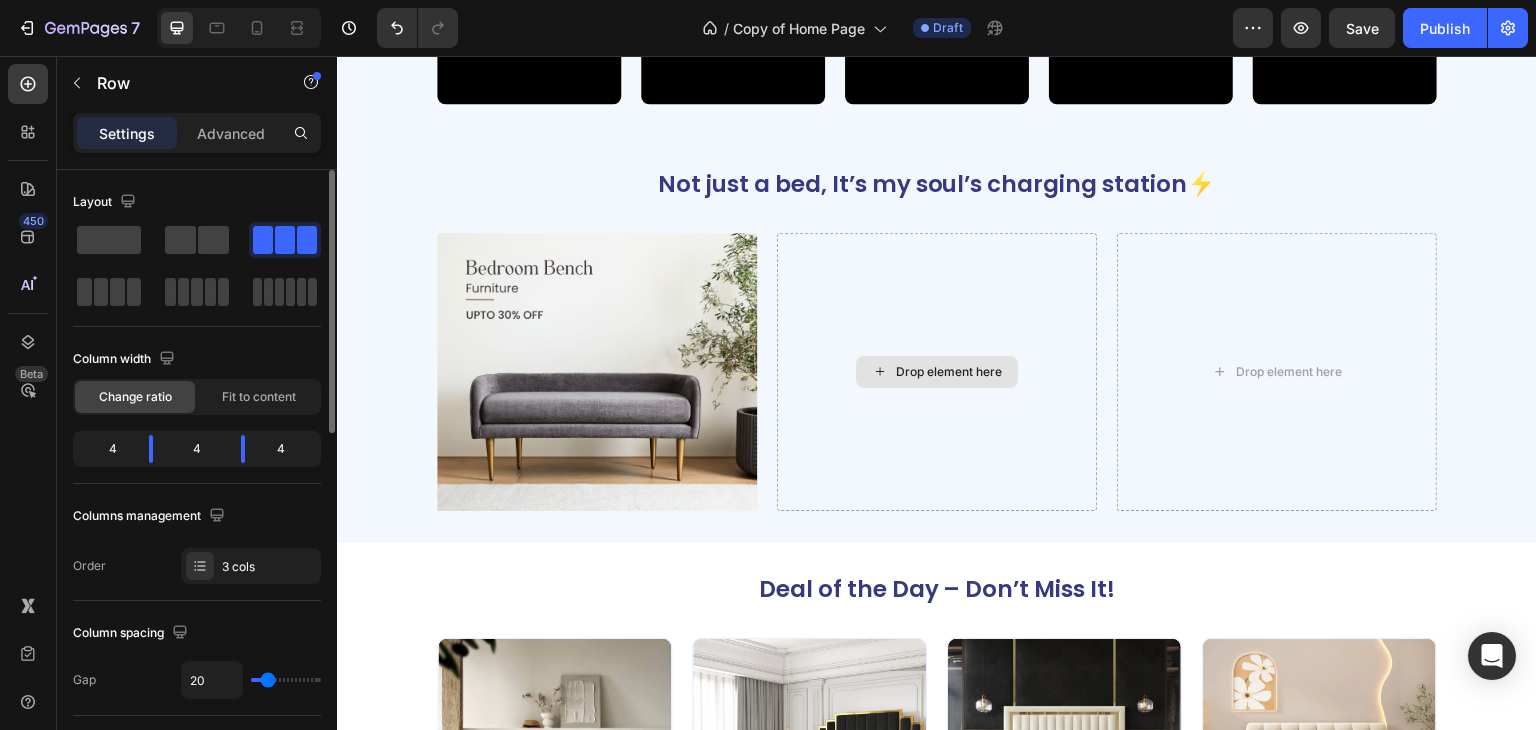 click on "Drop element here" at bounding box center (937, 372) 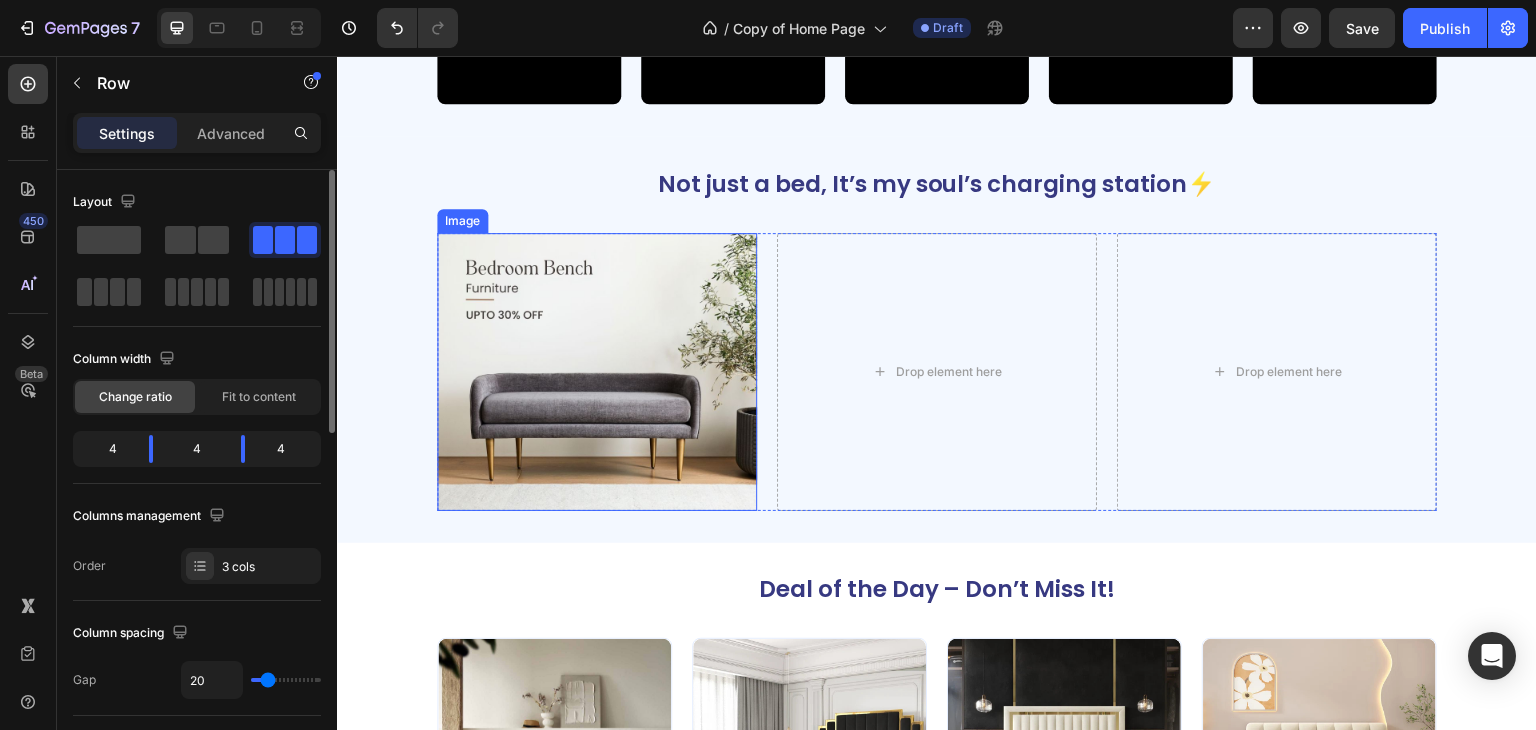 click at bounding box center [597, 372] 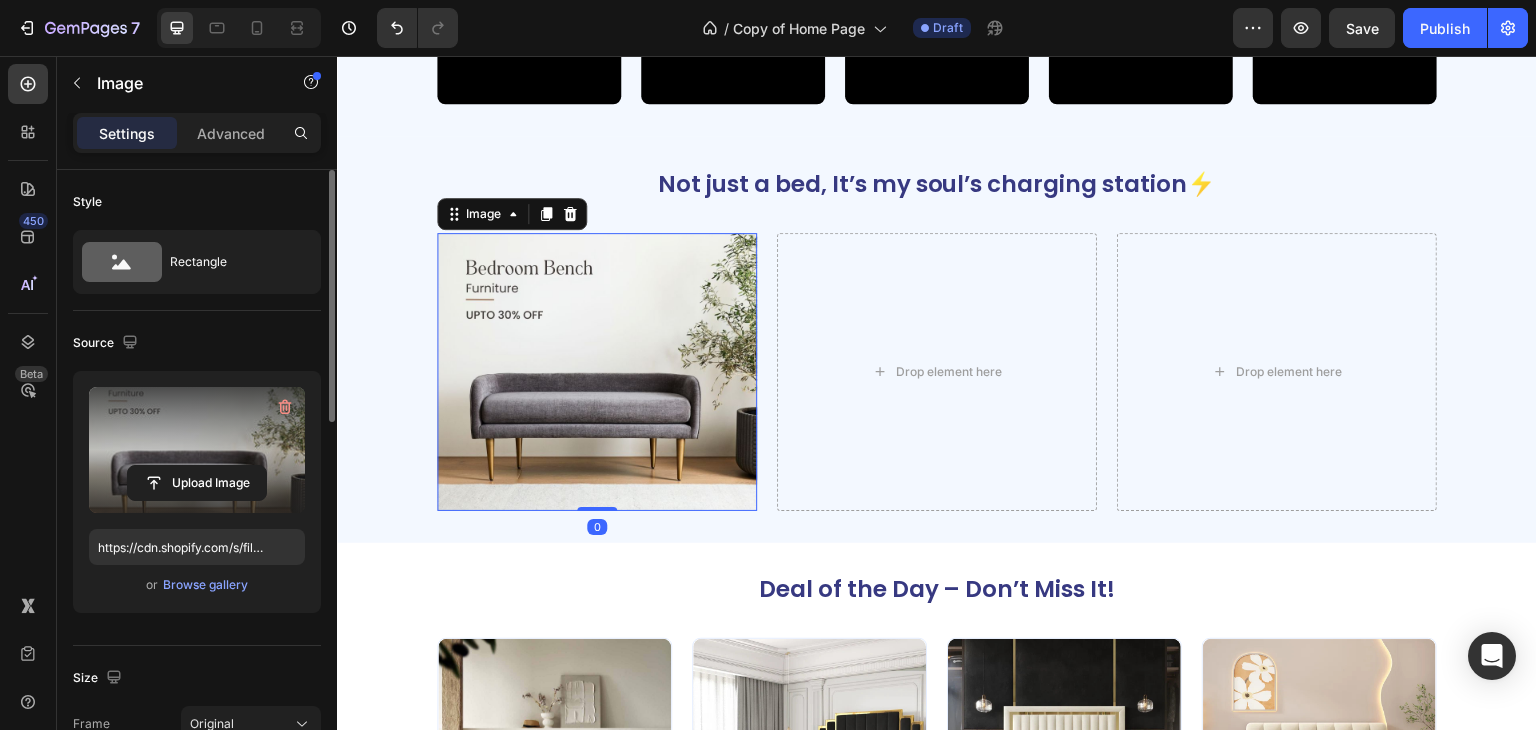 scroll, scrollTop: 200, scrollLeft: 0, axis: vertical 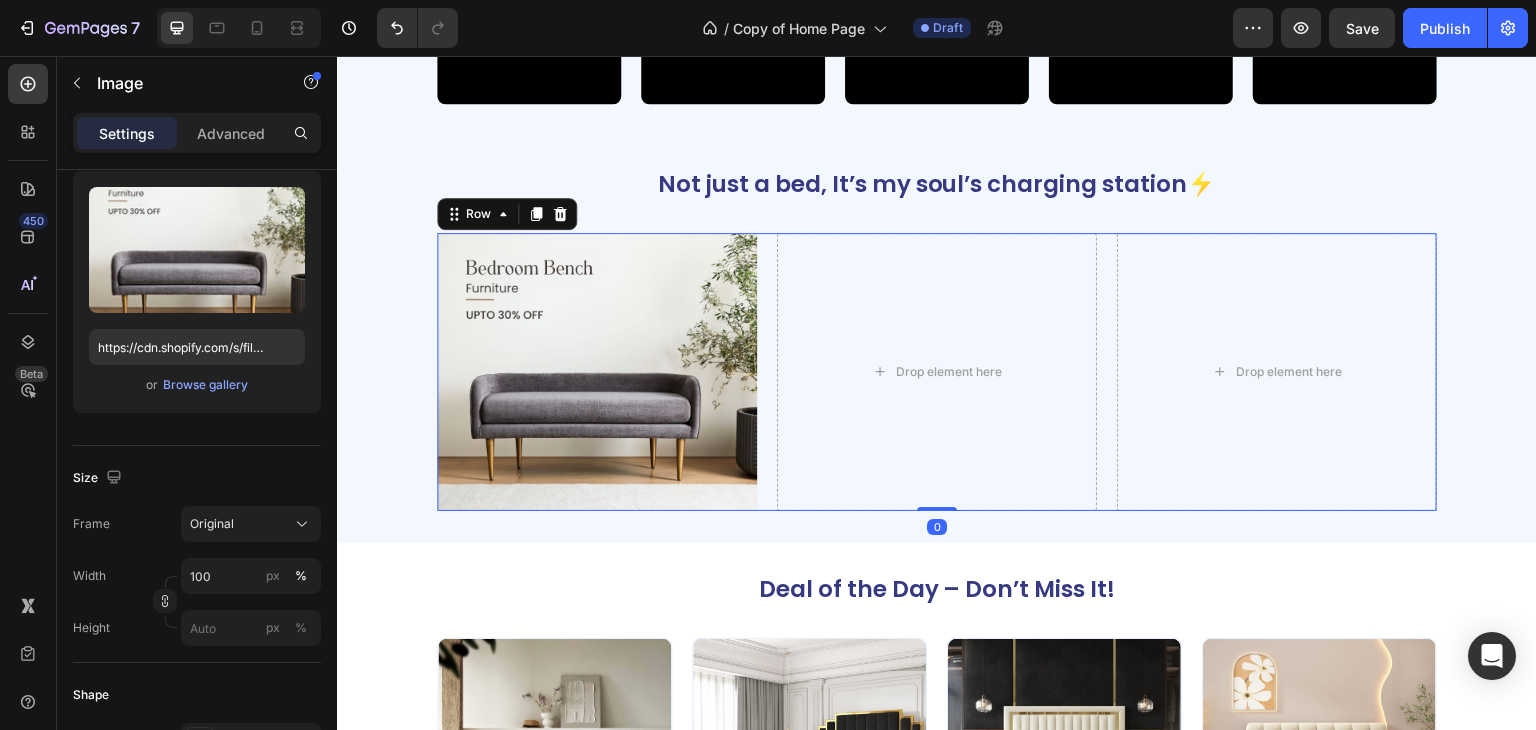 click on "Image
Drop element here
Drop element here Row   0" at bounding box center [937, 372] 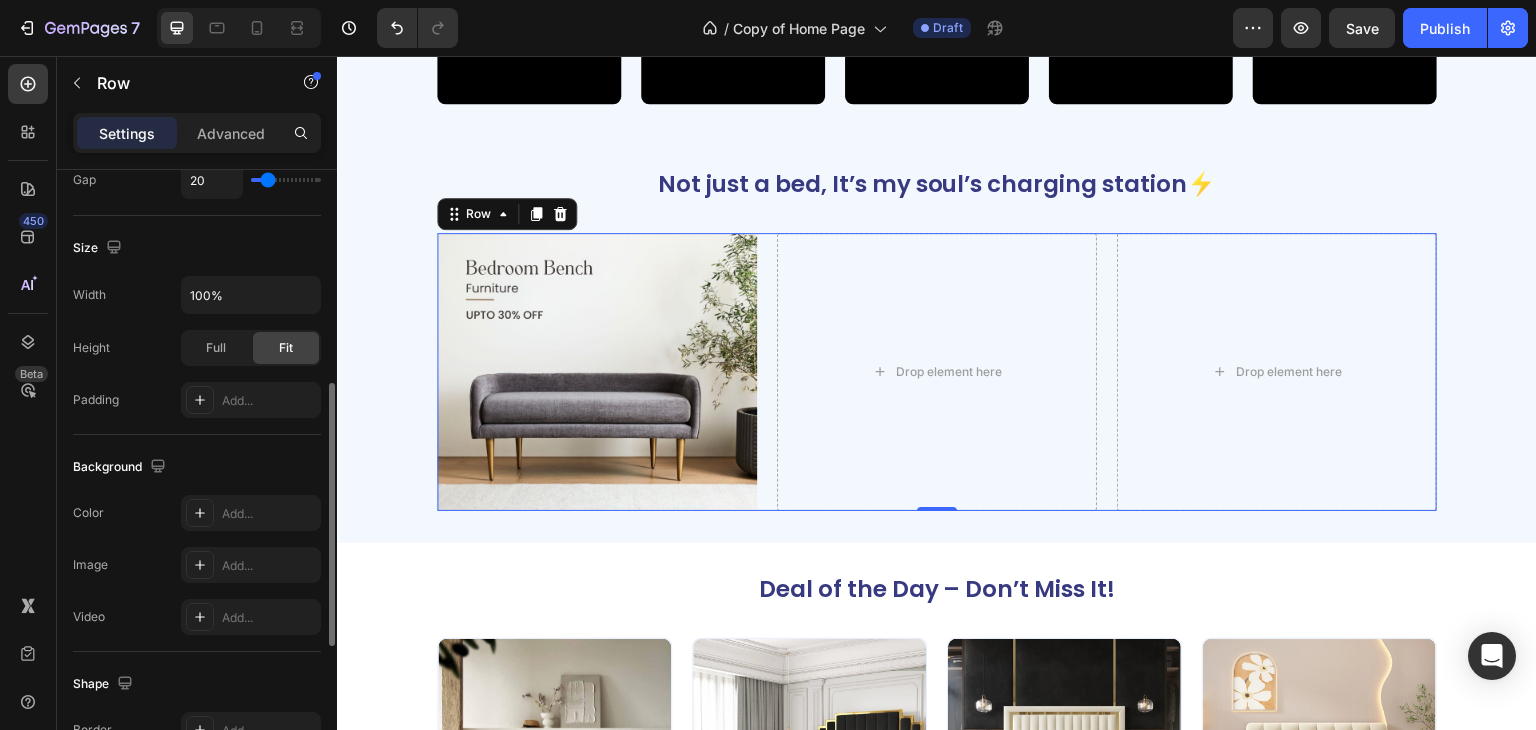 scroll, scrollTop: 300, scrollLeft: 0, axis: vertical 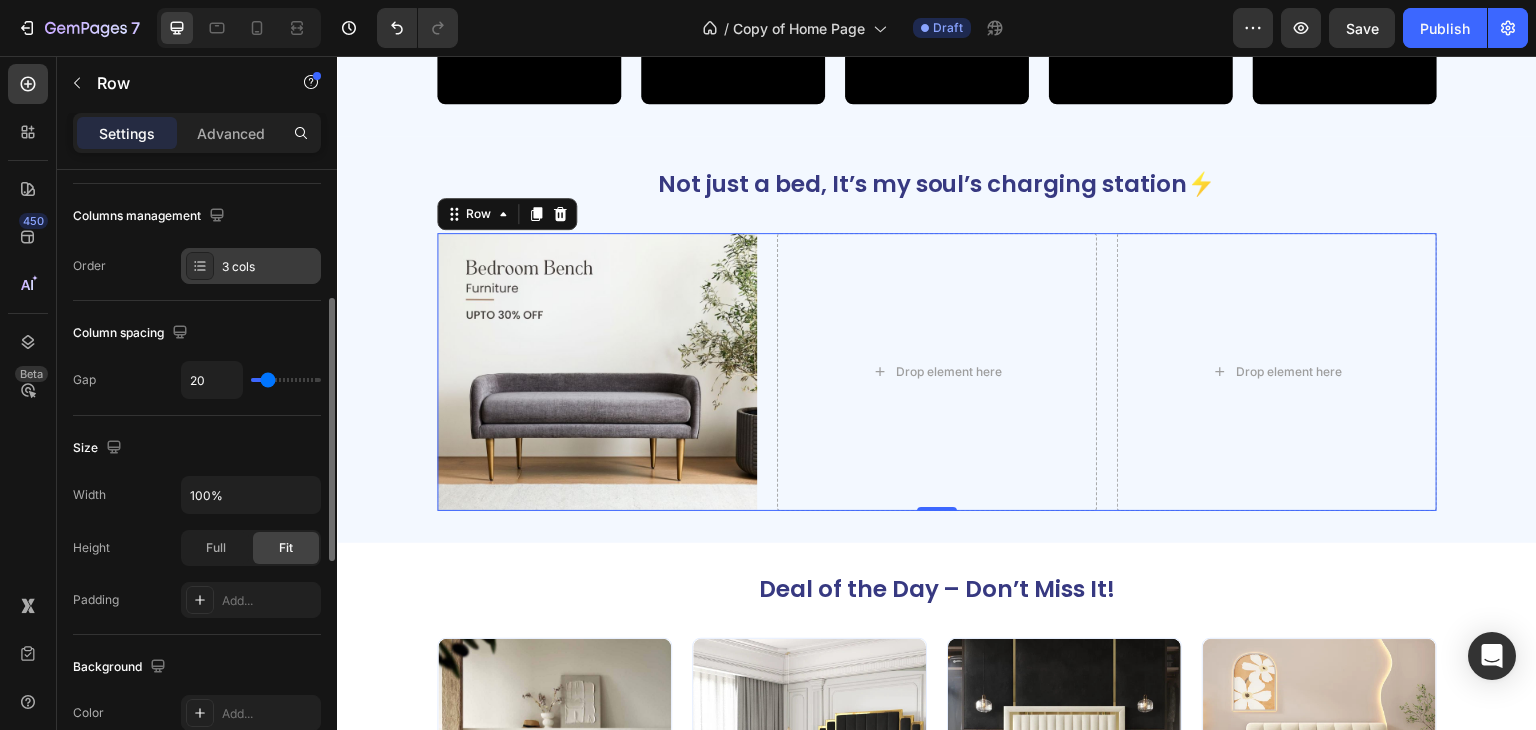 click on "3 cols" at bounding box center [269, 267] 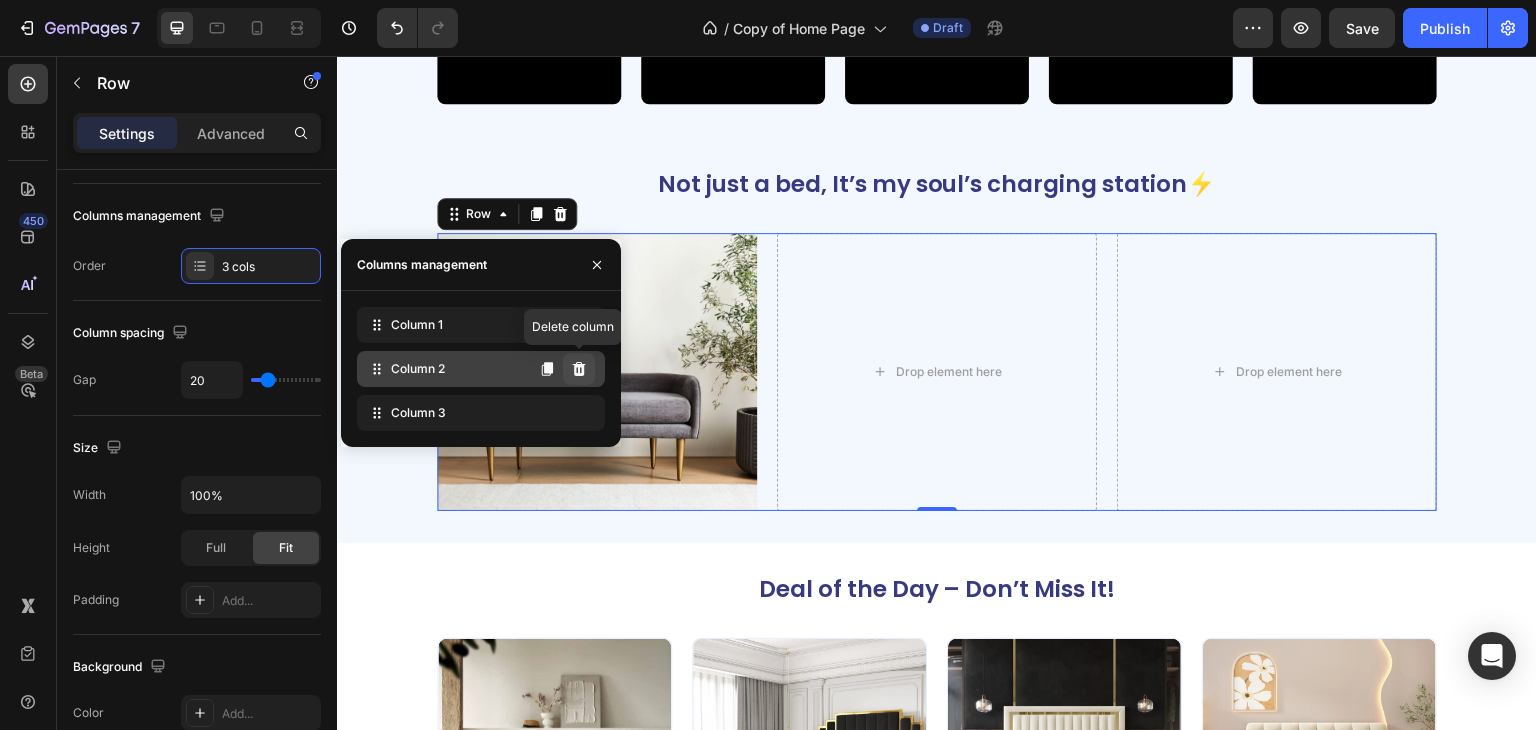 click 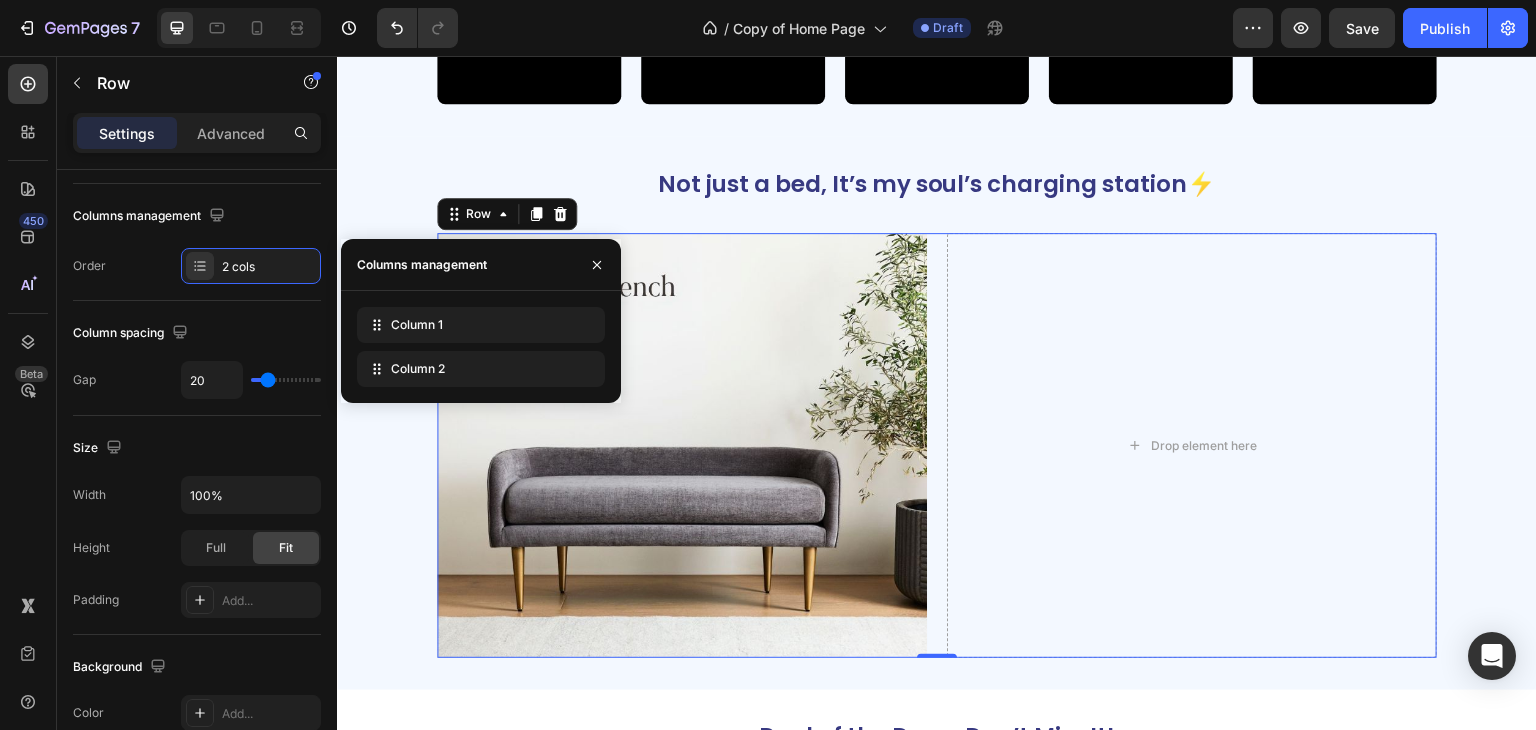 click 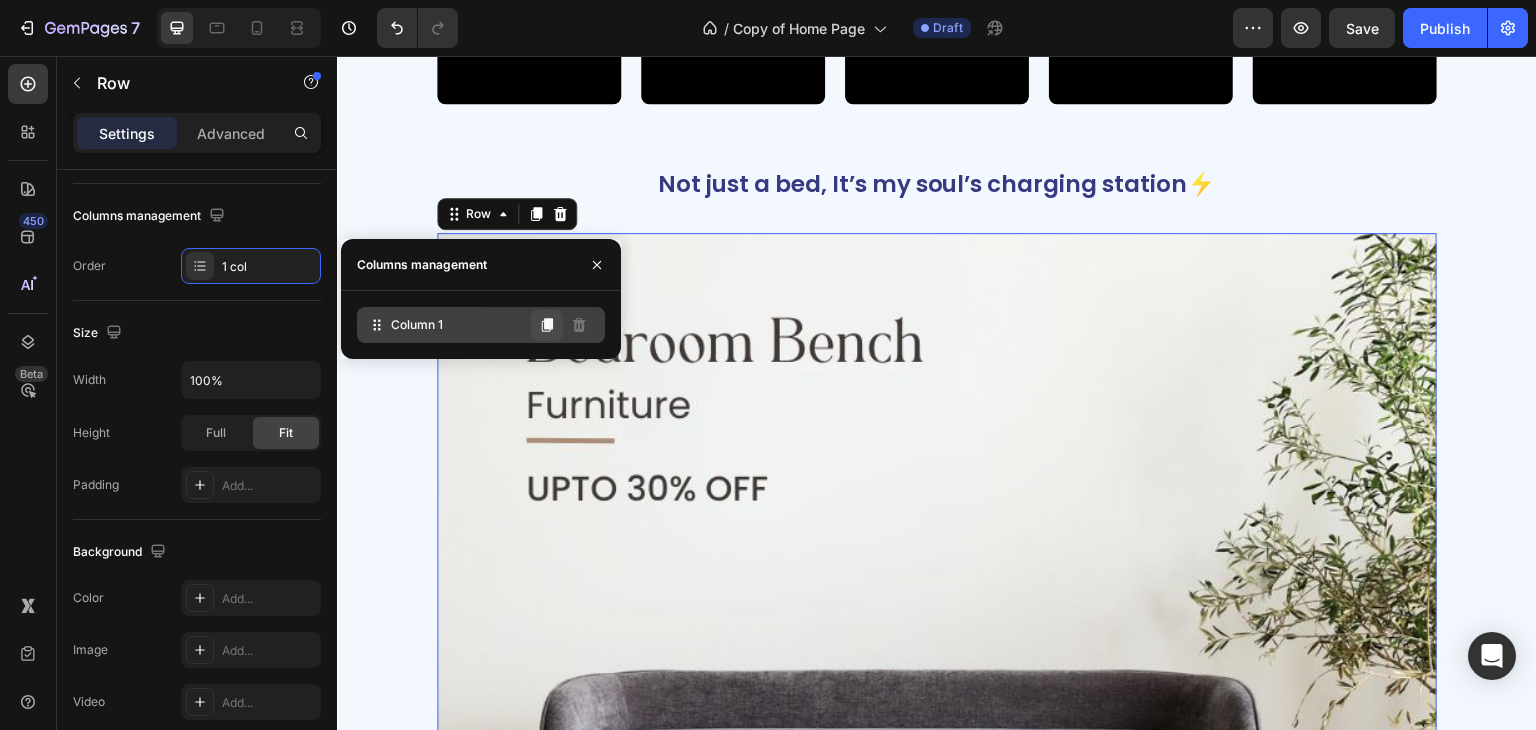 click 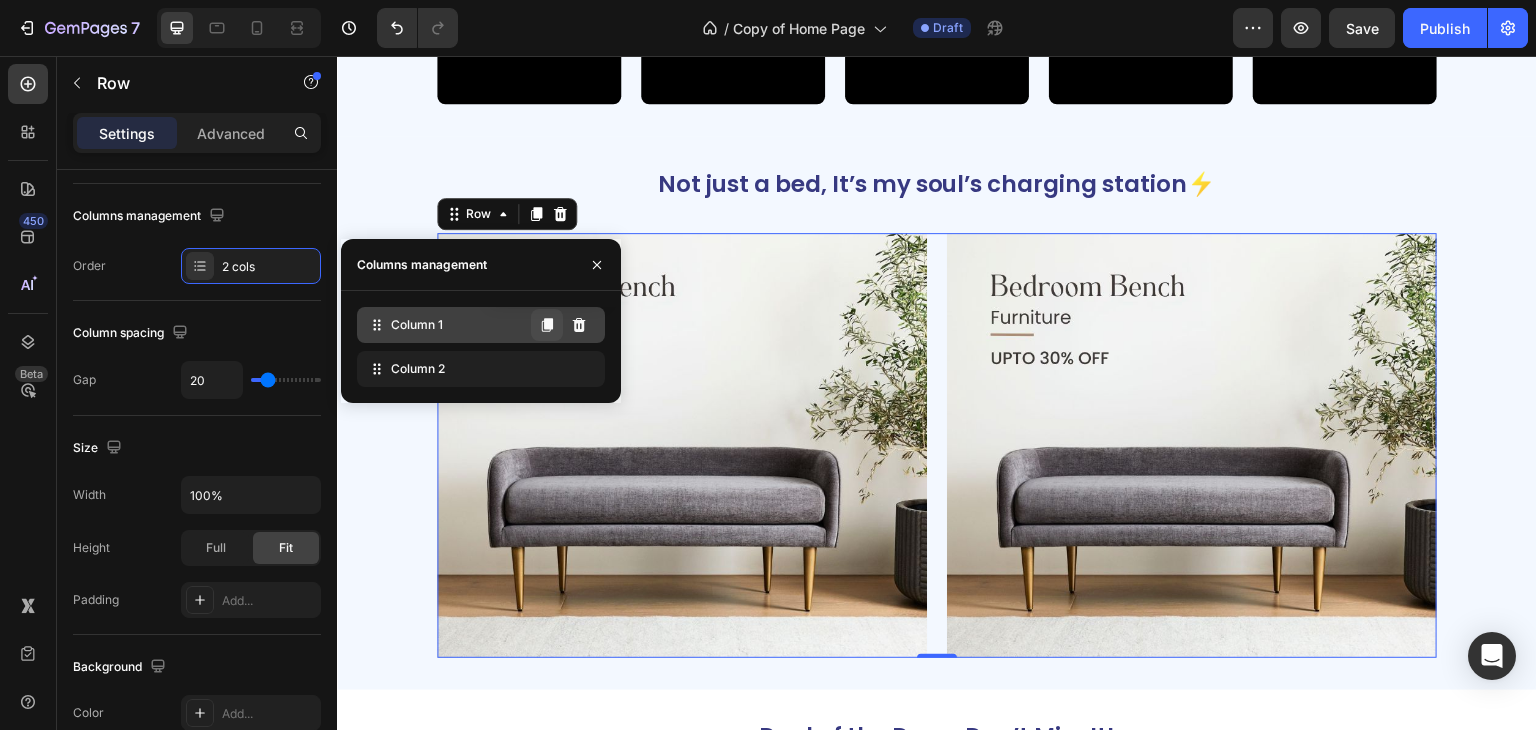 click 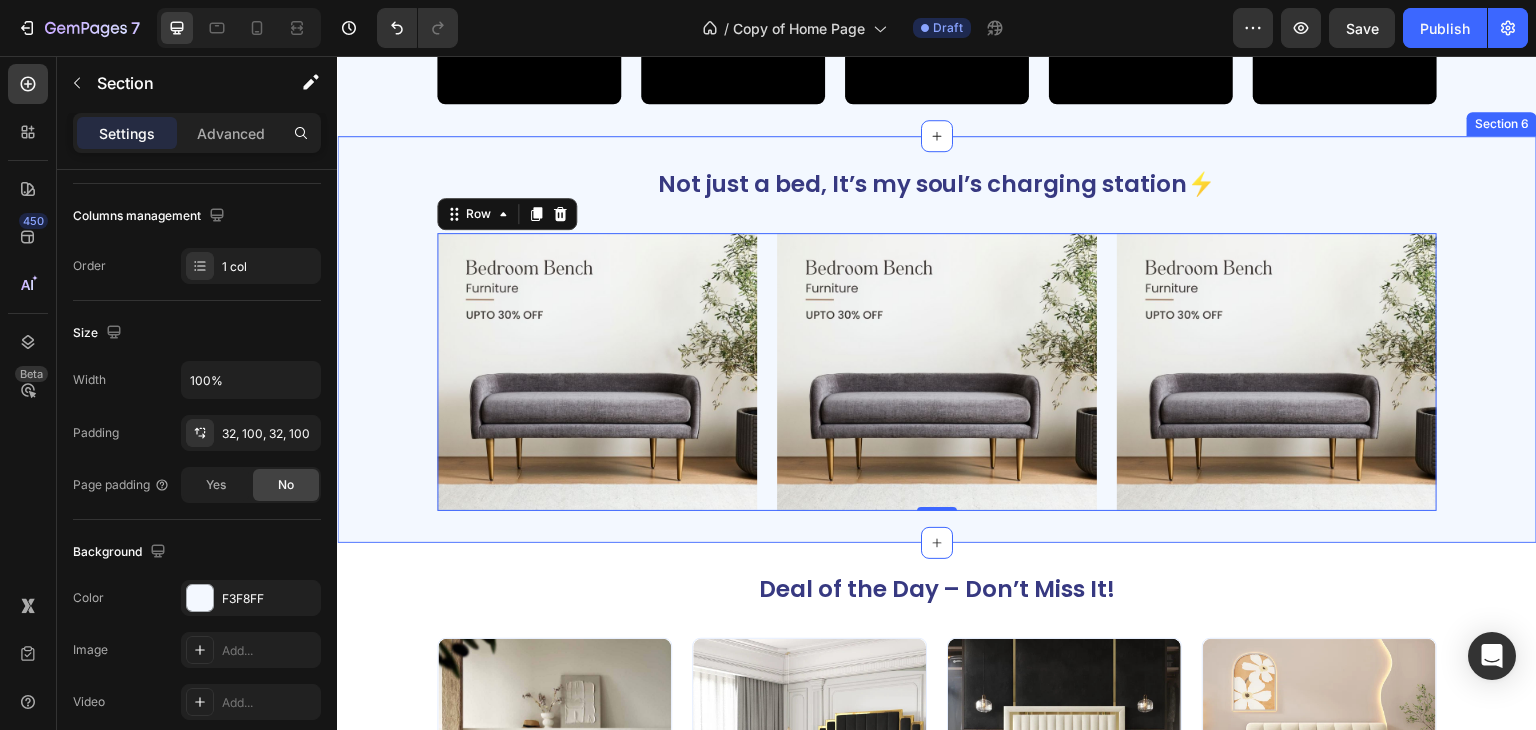 click on "Not just a bed, It’s my soul’s charging station⚡ Heading Image Image Image Row   0 Section 6" at bounding box center [937, 339] 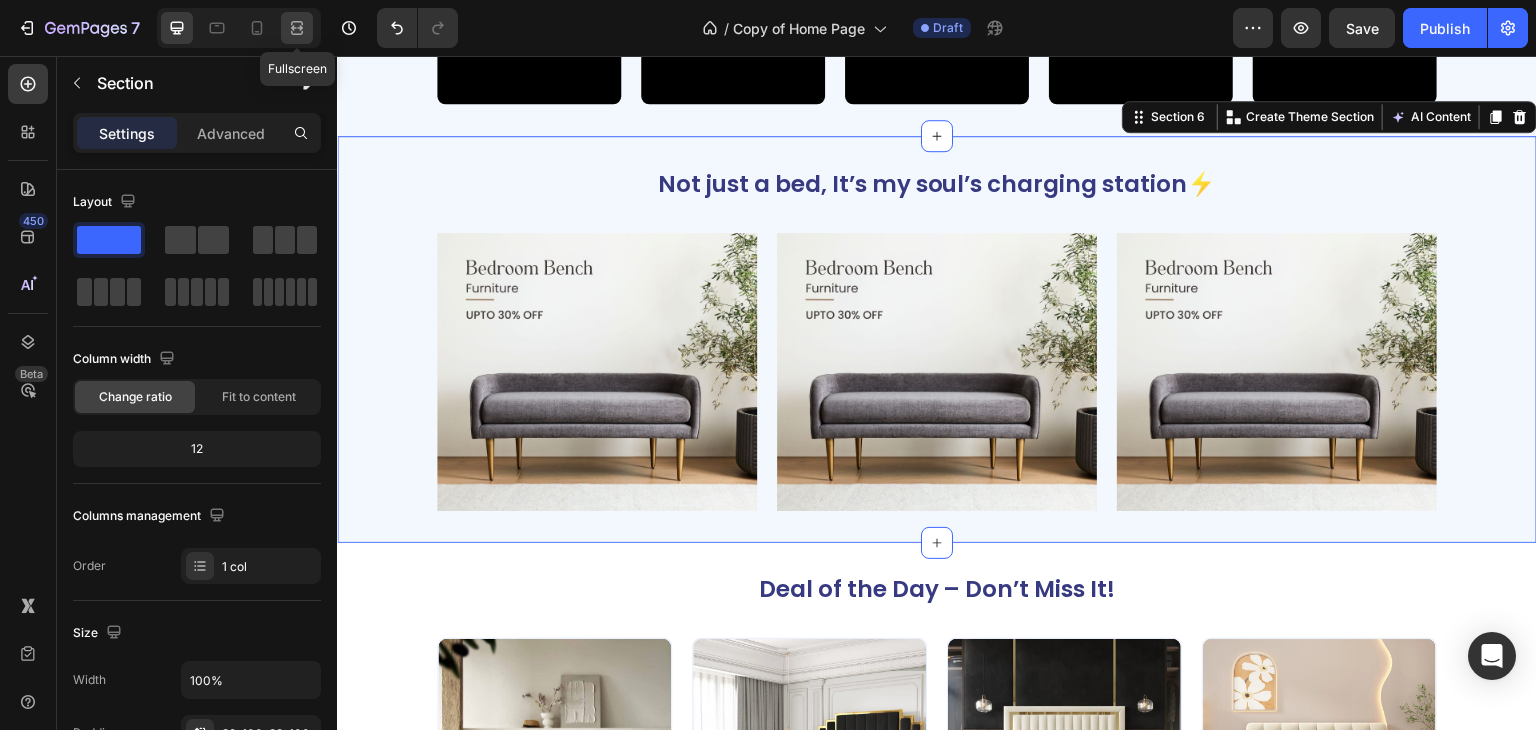 click 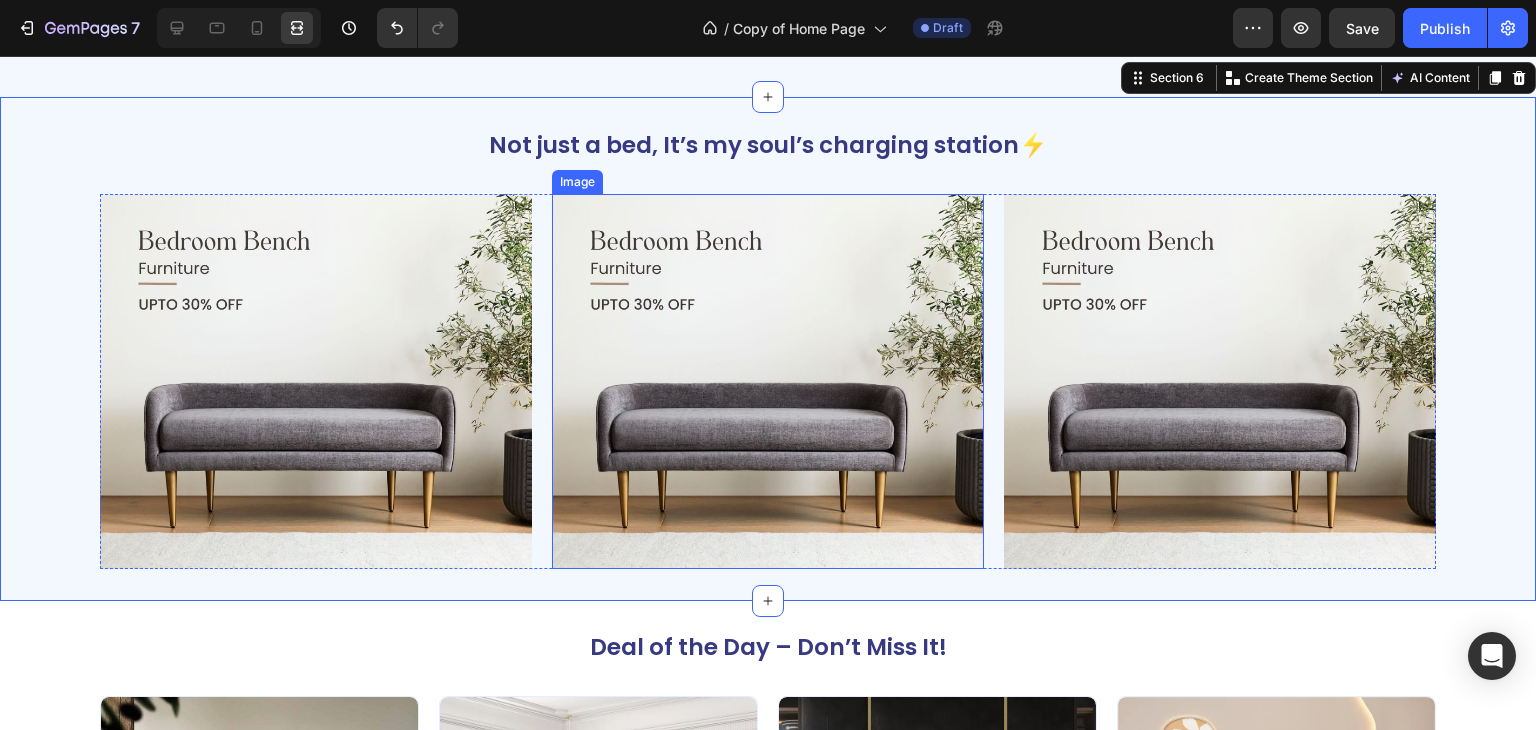 scroll, scrollTop: 2486, scrollLeft: 0, axis: vertical 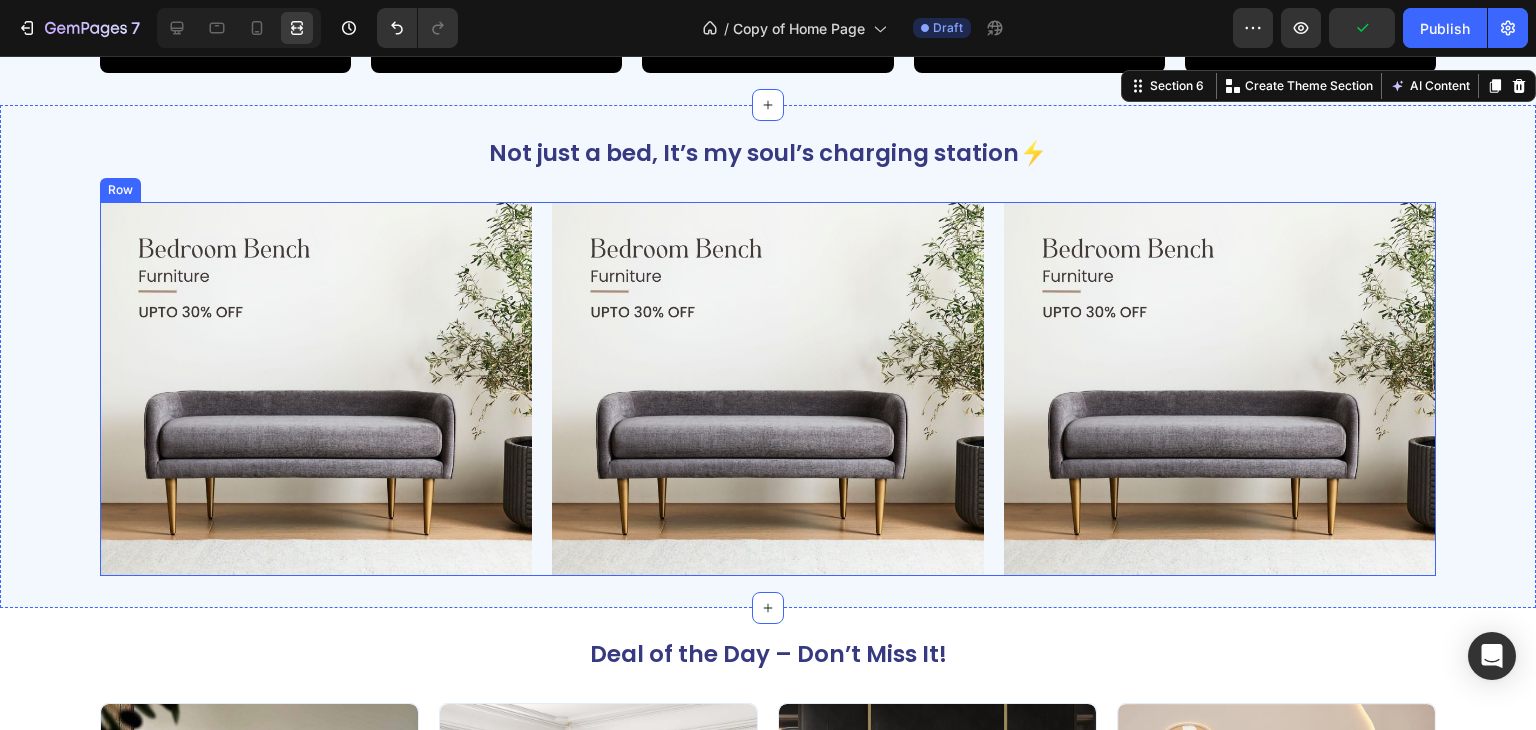 click on "Image Image Image Row" at bounding box center [768, 389] 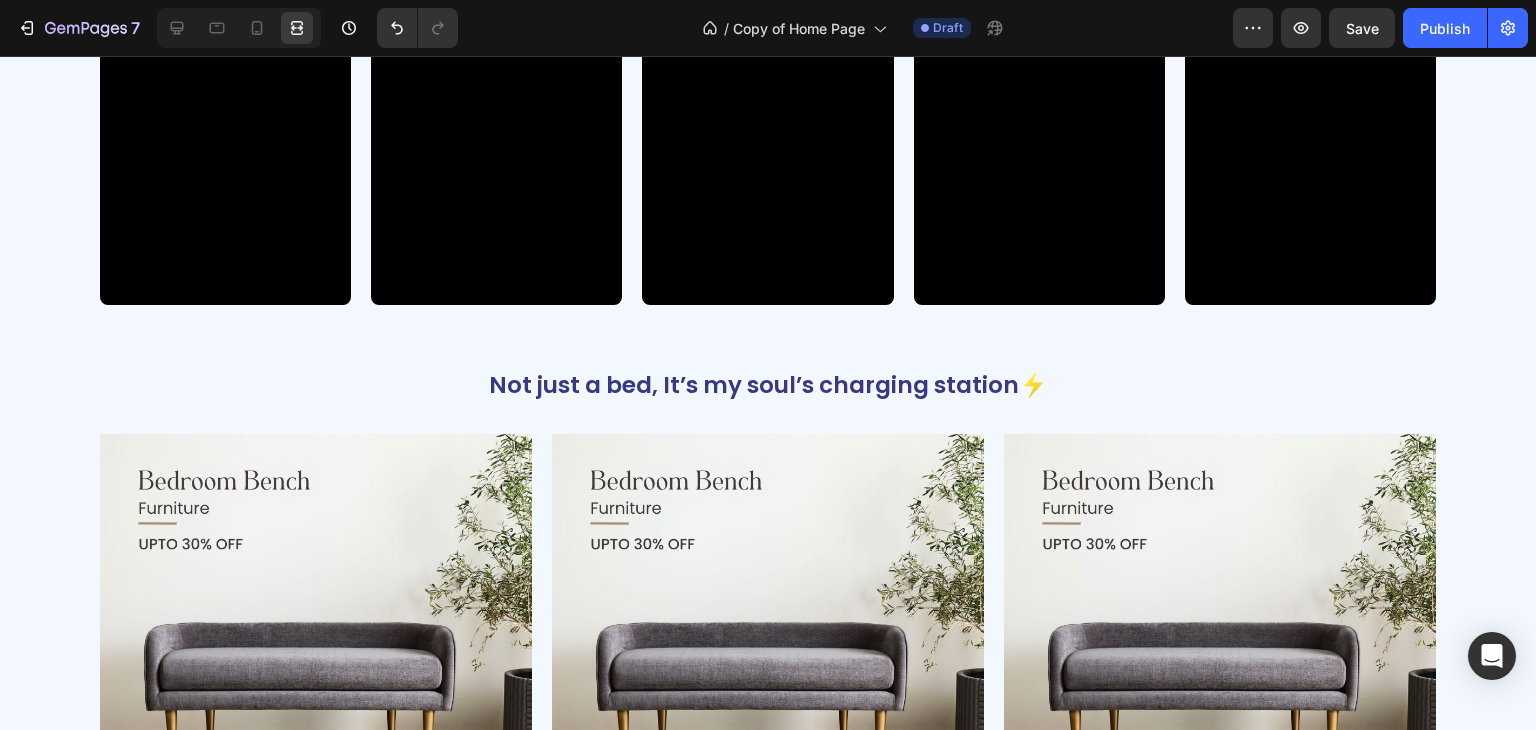 scroll, scrollTop: 2267, scrollLeft: 0, axis: vertical 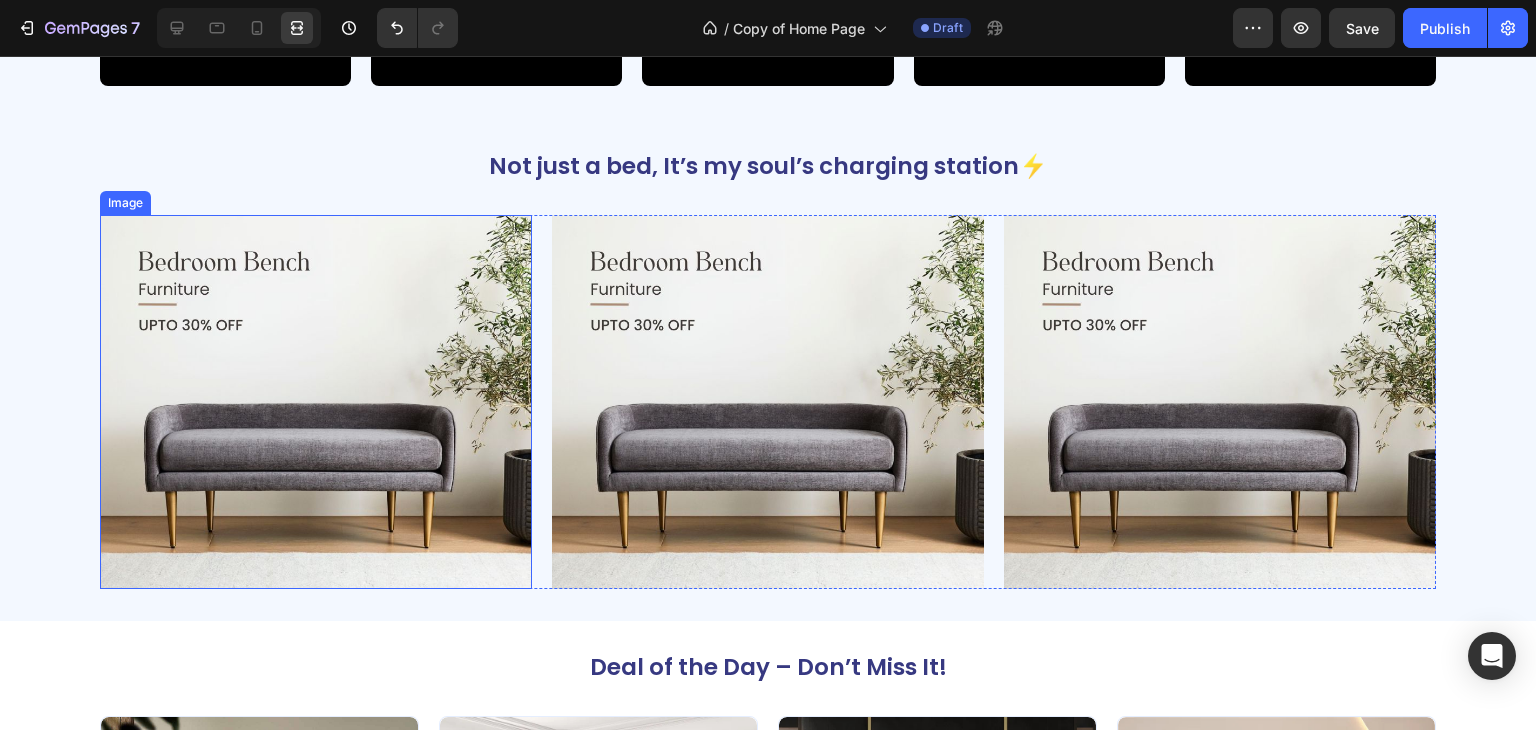 click at bounding box center [316, 402] 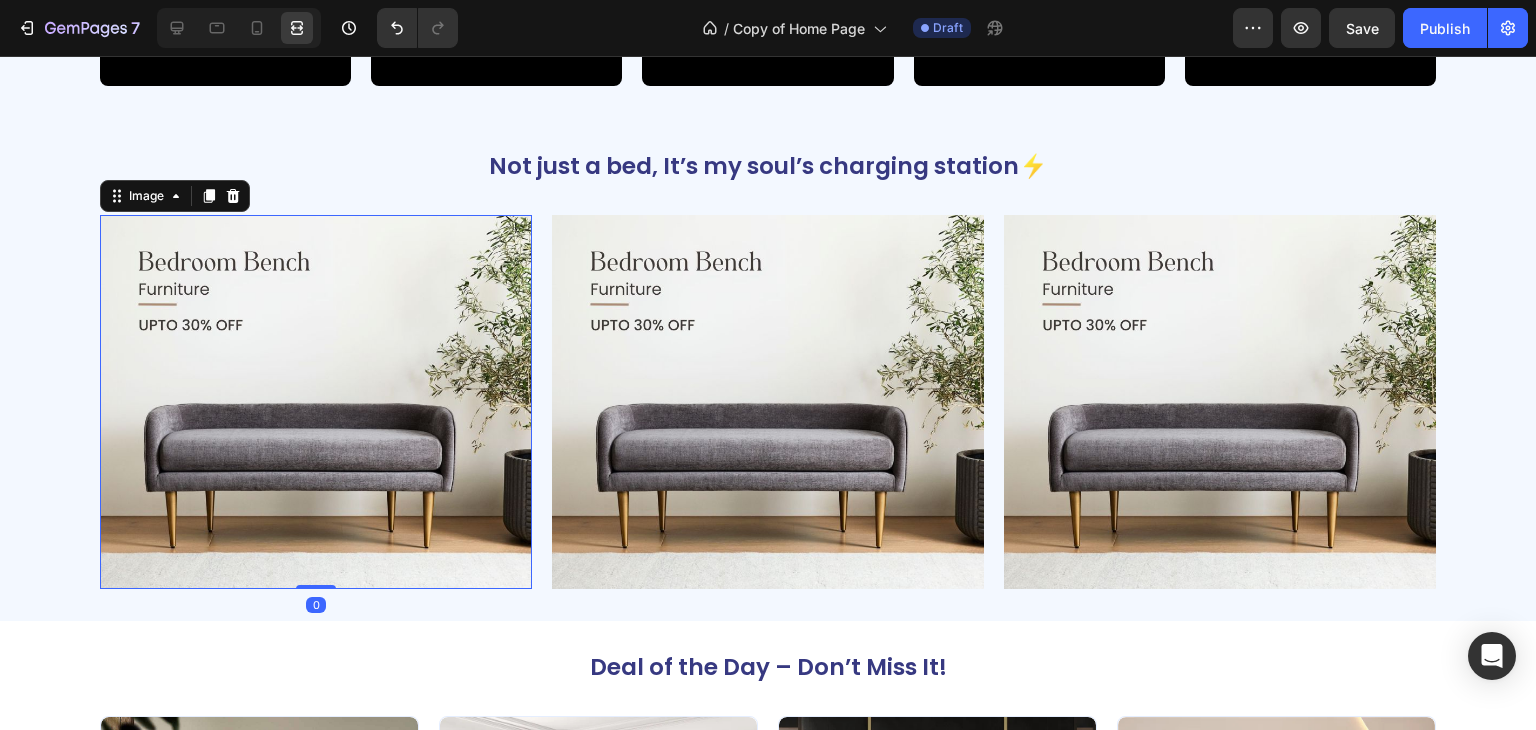 click at bounding box center [316, 402] 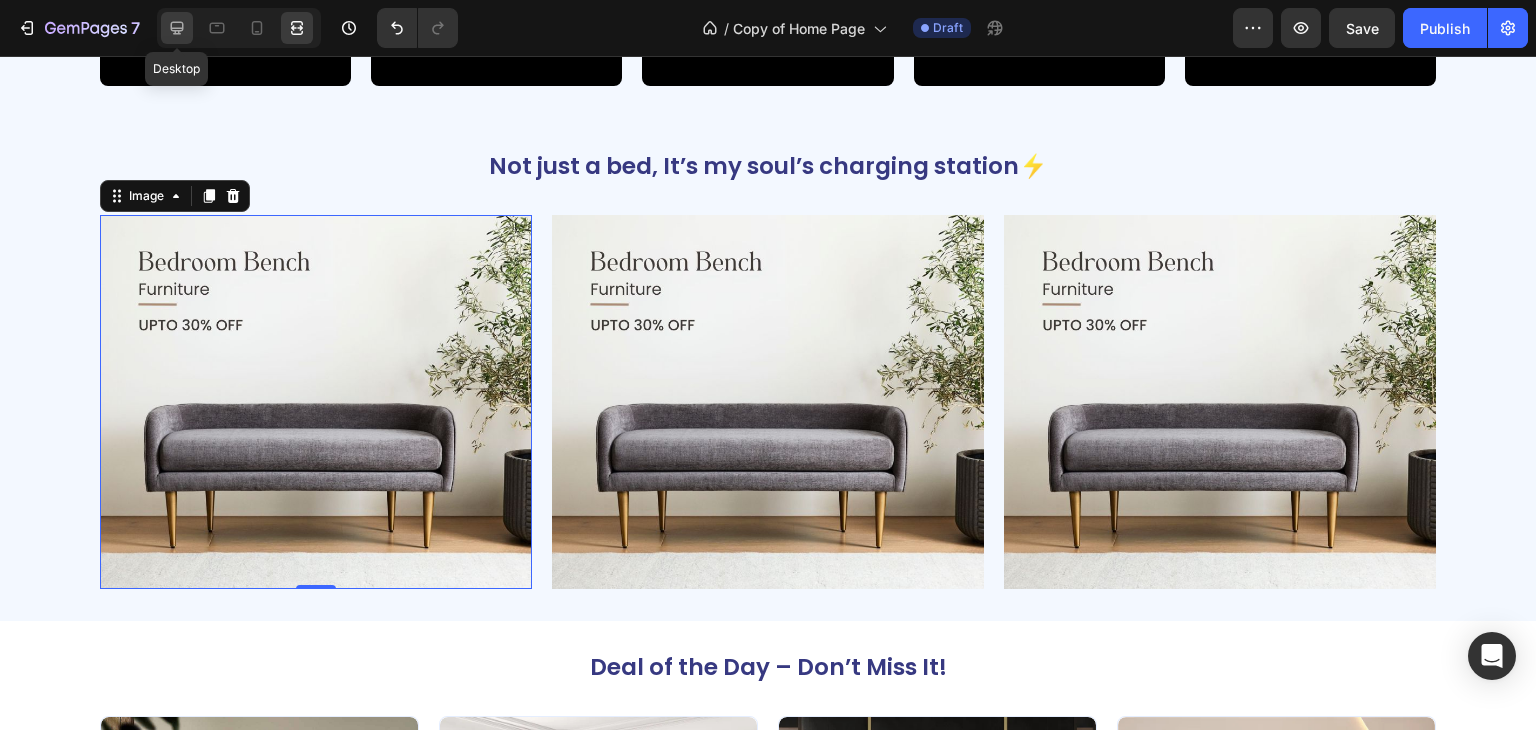 click 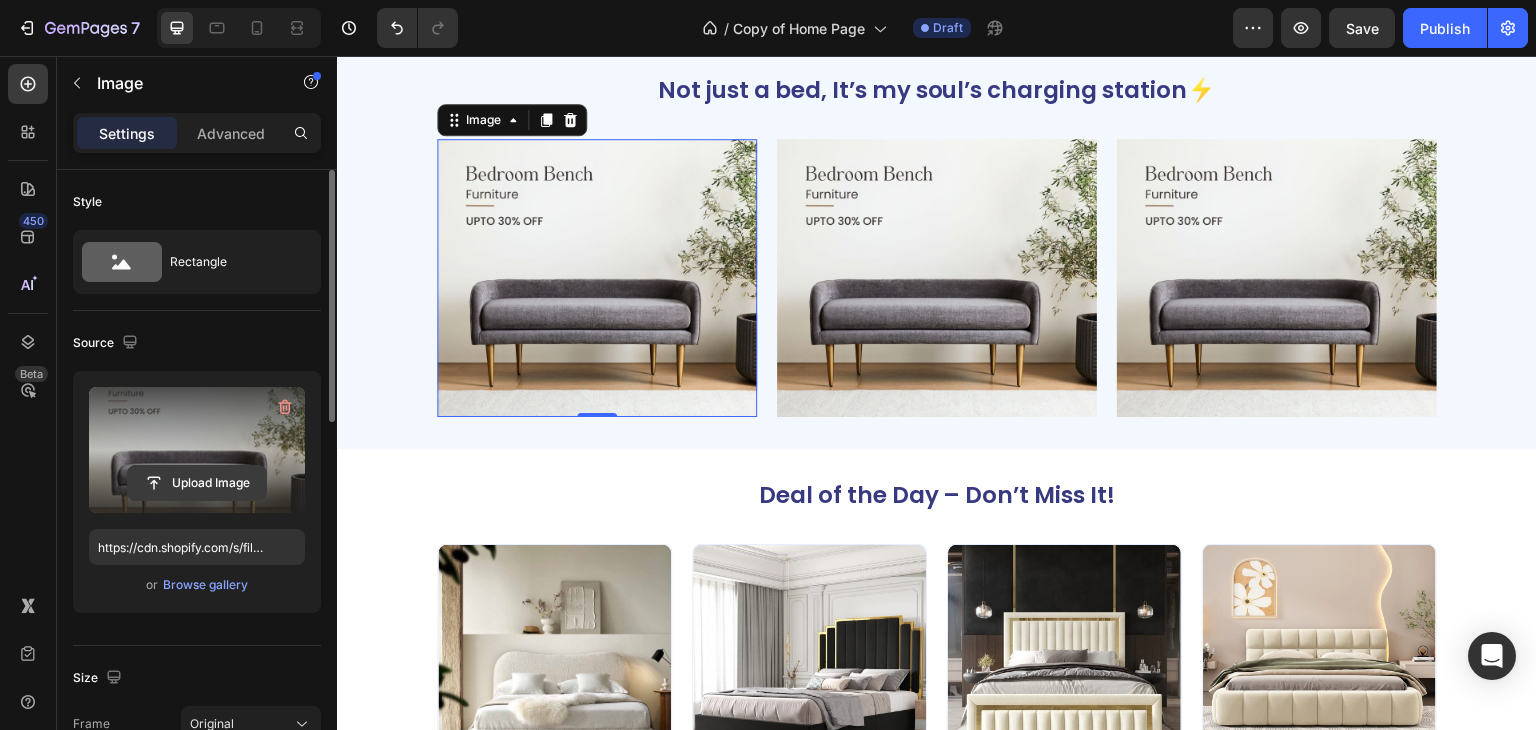 click 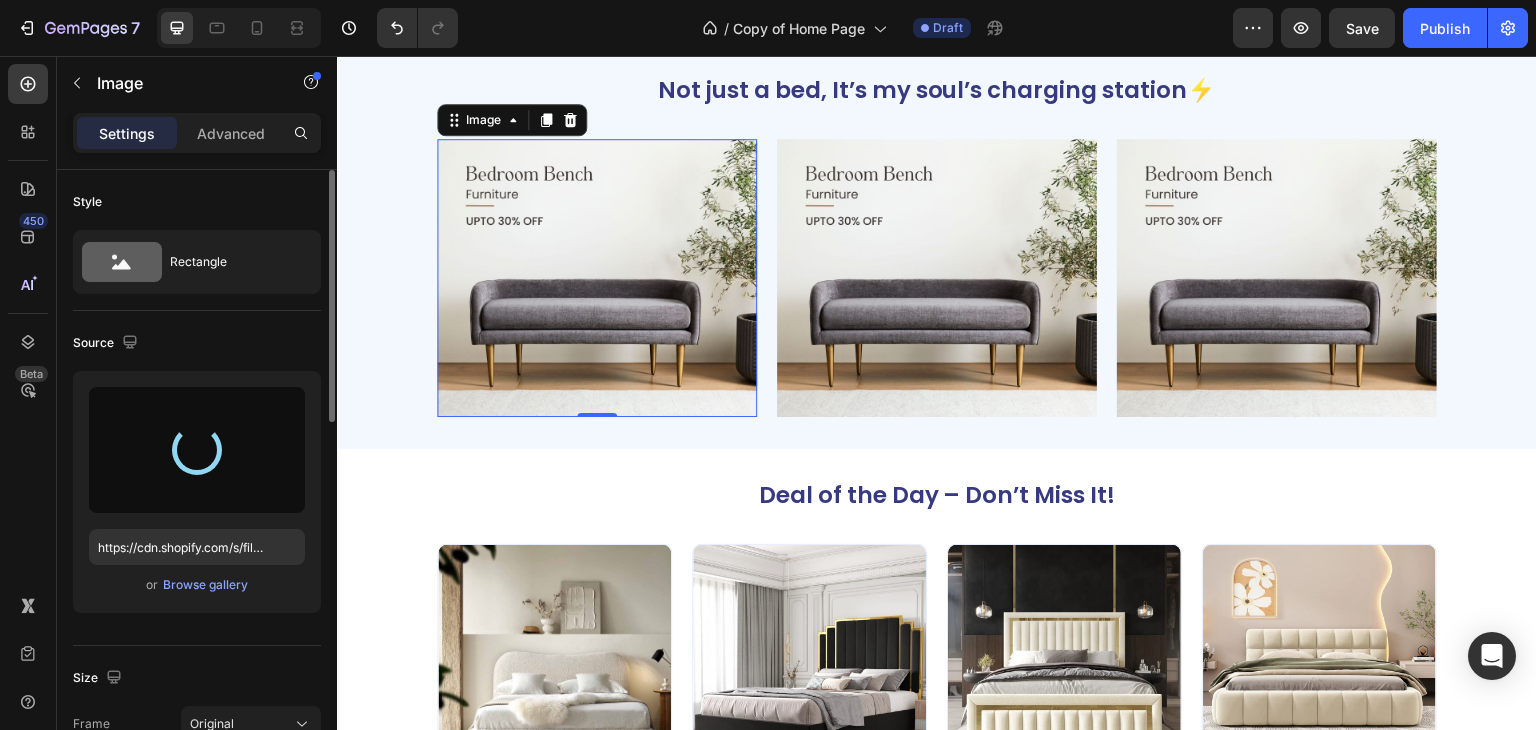 type on "https://cdn.shopify.com/s/files/1/0718/7775/5135/files/gempages_532029910361834389-91a6a52d-cfd0-4908-a523-0129bb7282e8.jpg" 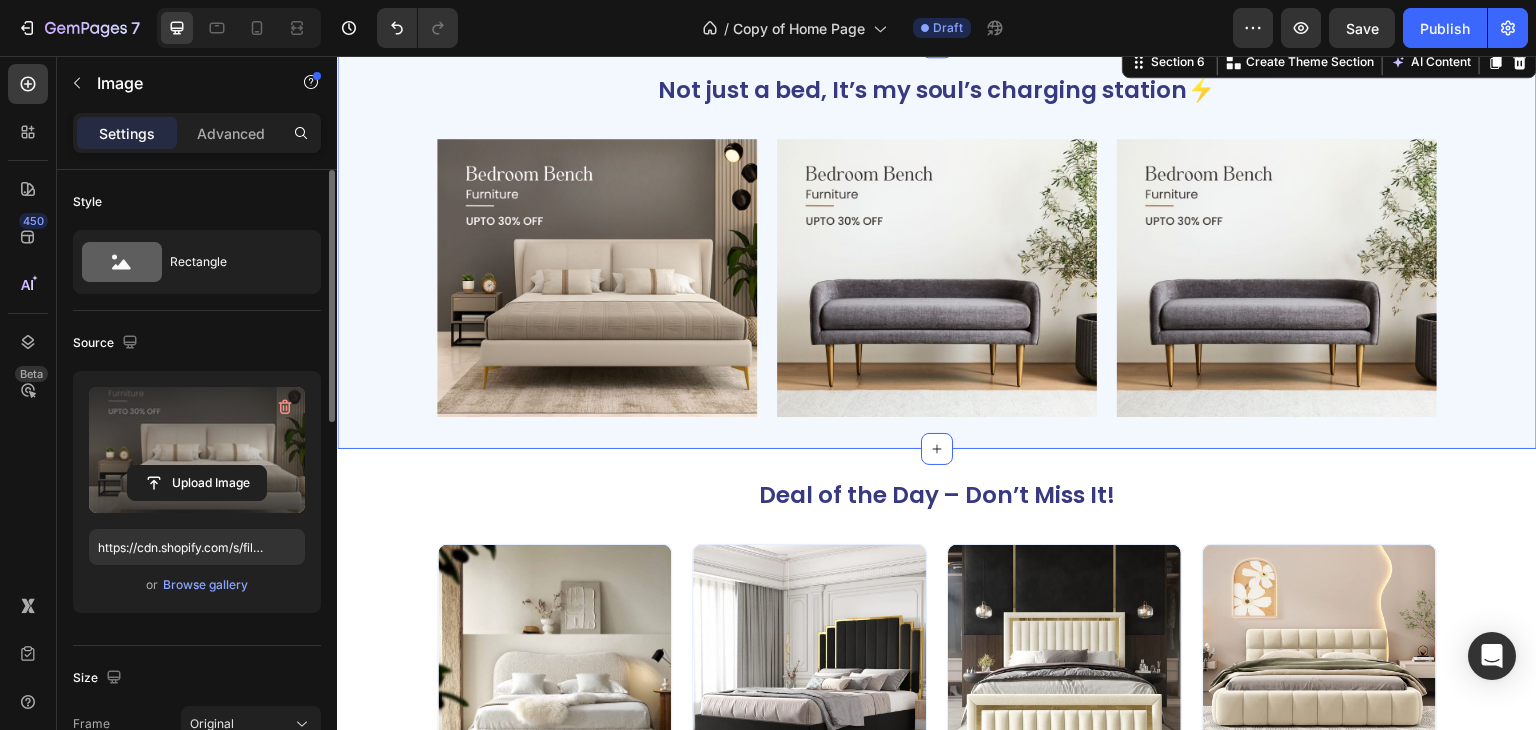 click on "Not just a bed, It’s my soul’s charging station⚡ Heading Image Image Image Row Section 6   Create Theme Section AI Content Write with GemAI What would you like to describe here? Tone and Voice Persuasive Product Avenzo Elite Ivory Leatherette Bed Show more Generate" at bounding box center (937, 245) 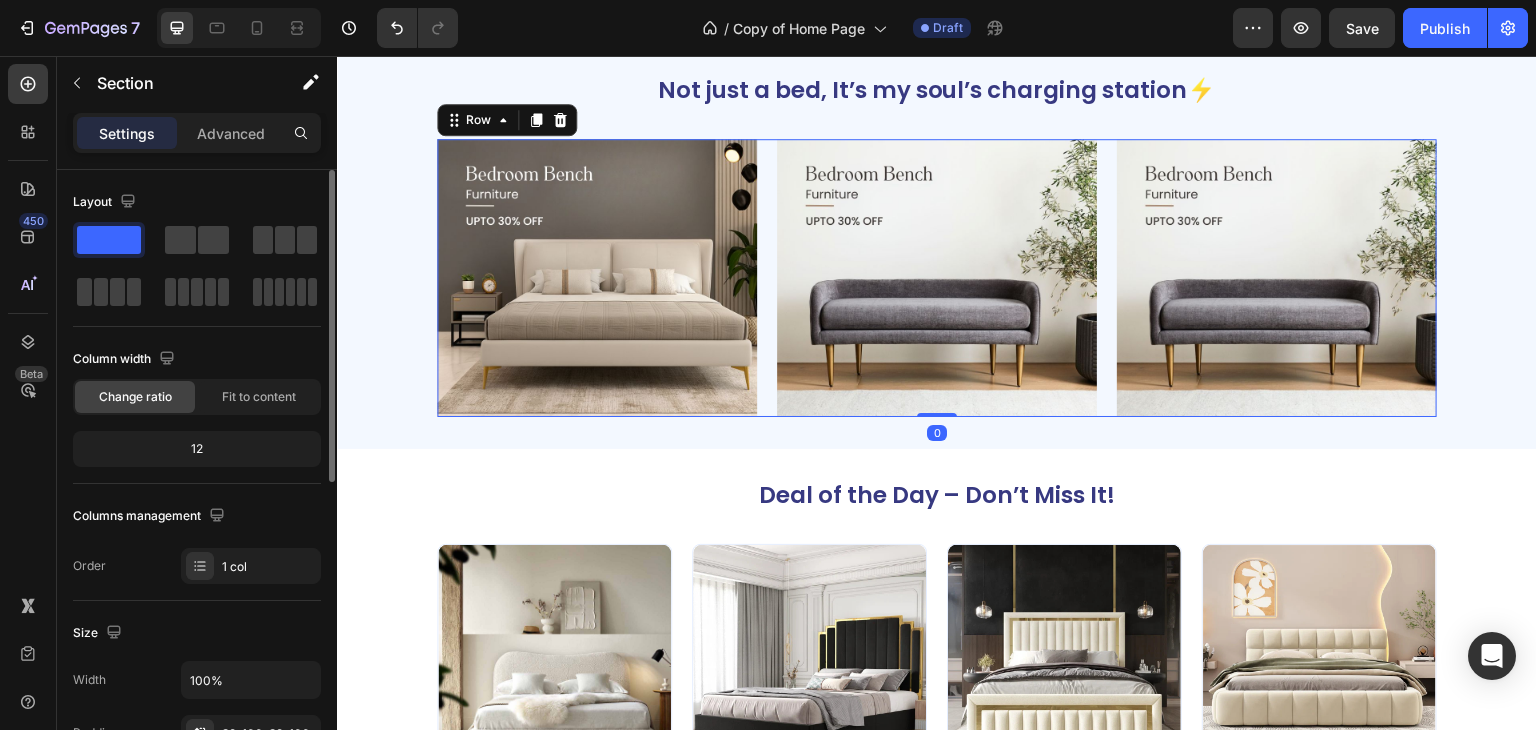 click on "Image Image Image Row   0" at bounding box center [937, 278] 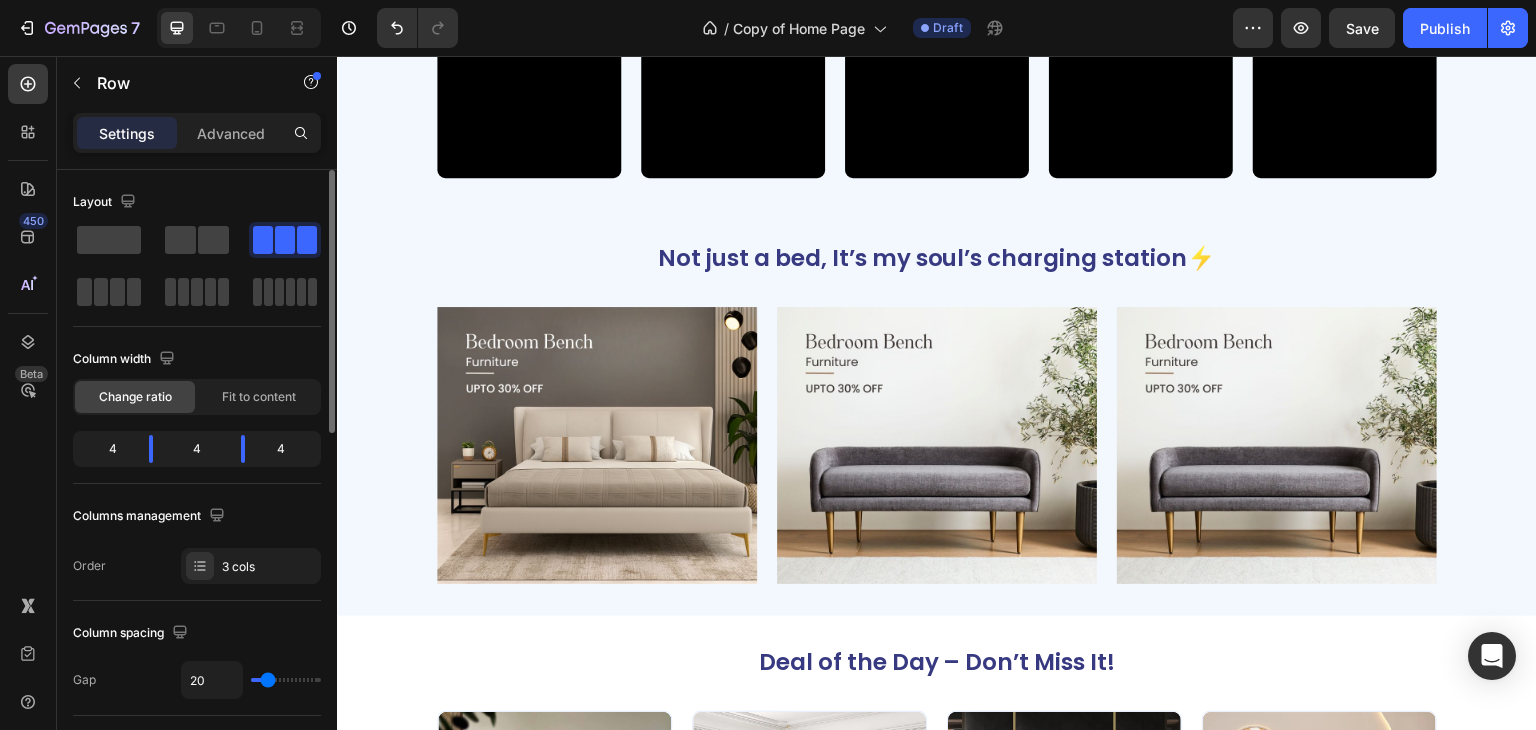 scroll, scrollTop: 1363, scrollLeft: 0, axis: vertical 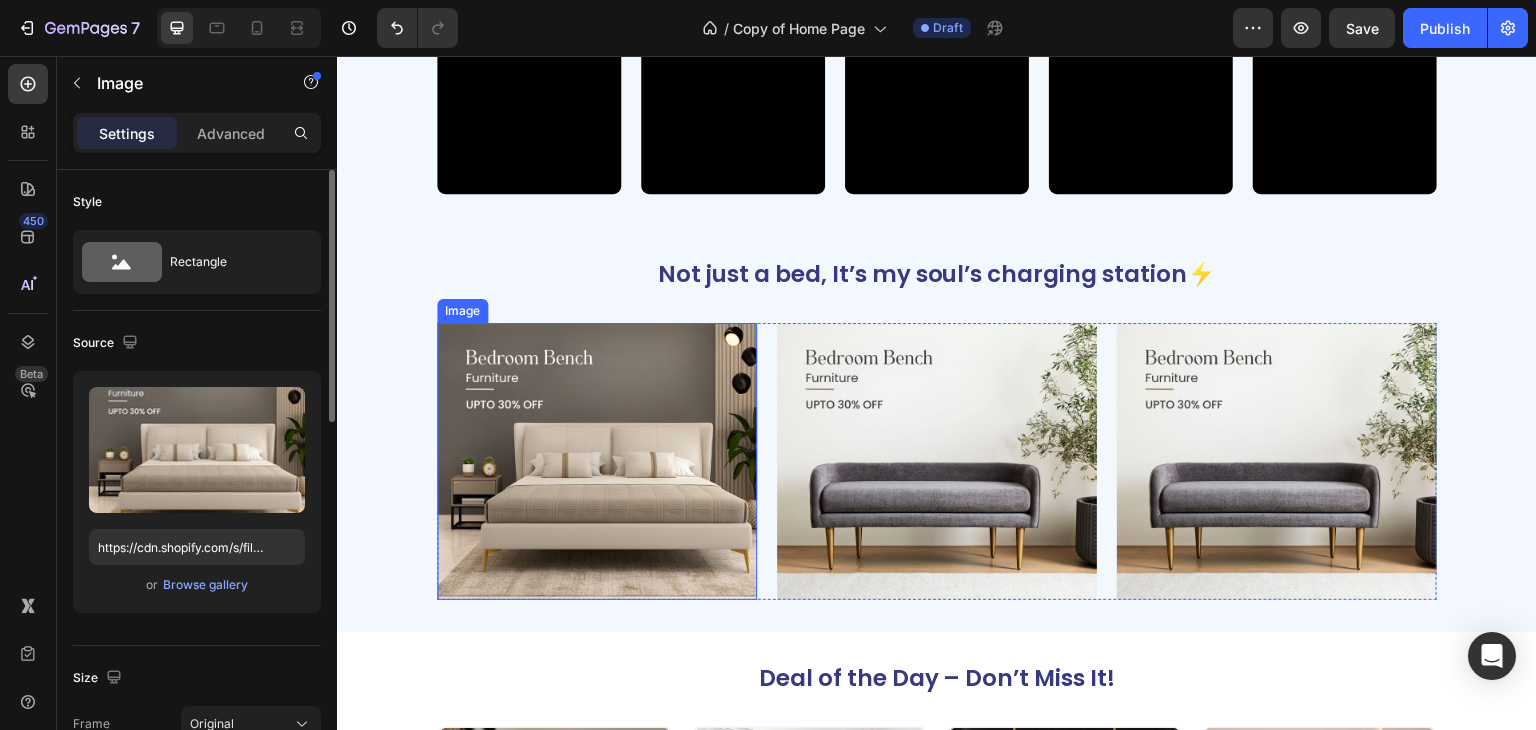 click at bounding box center (597, 462) 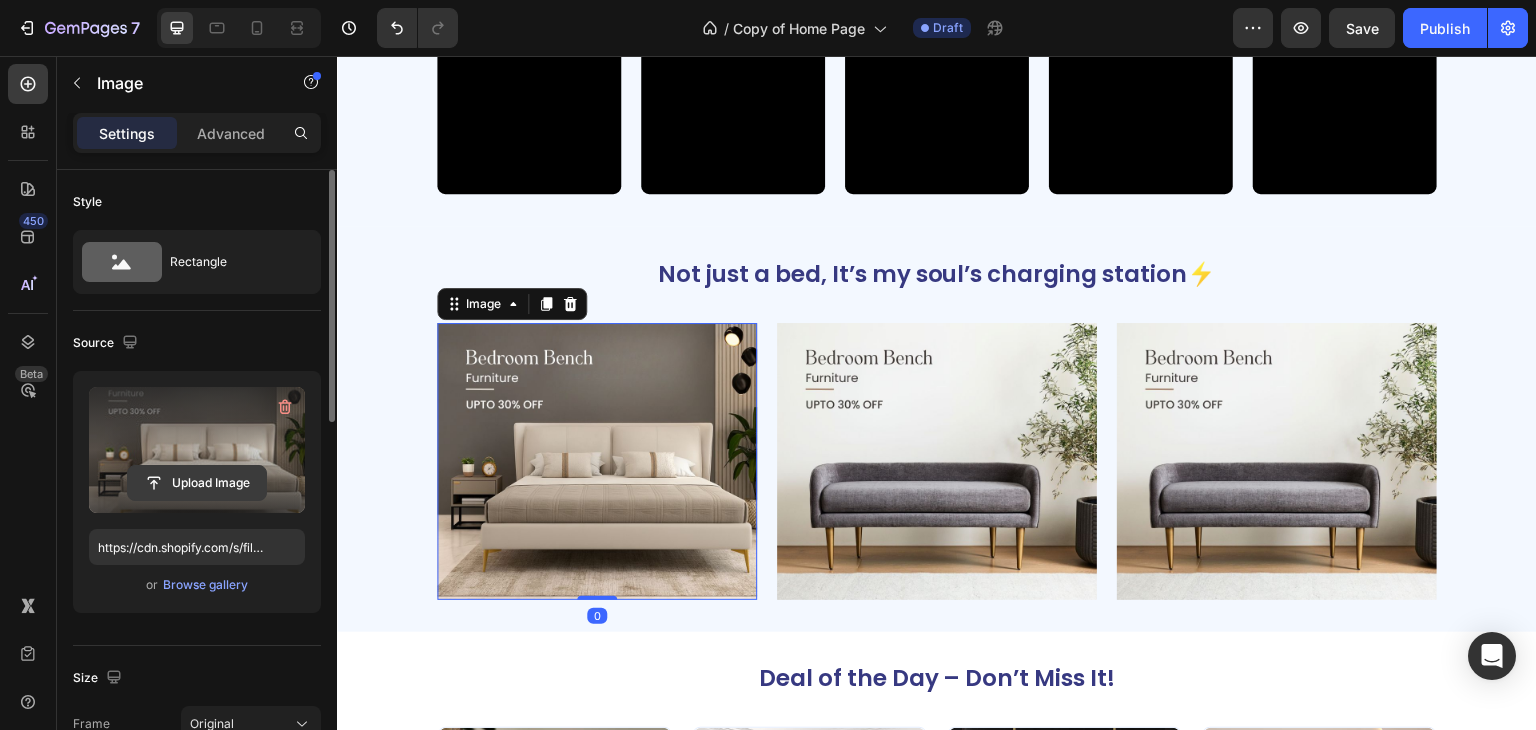 click 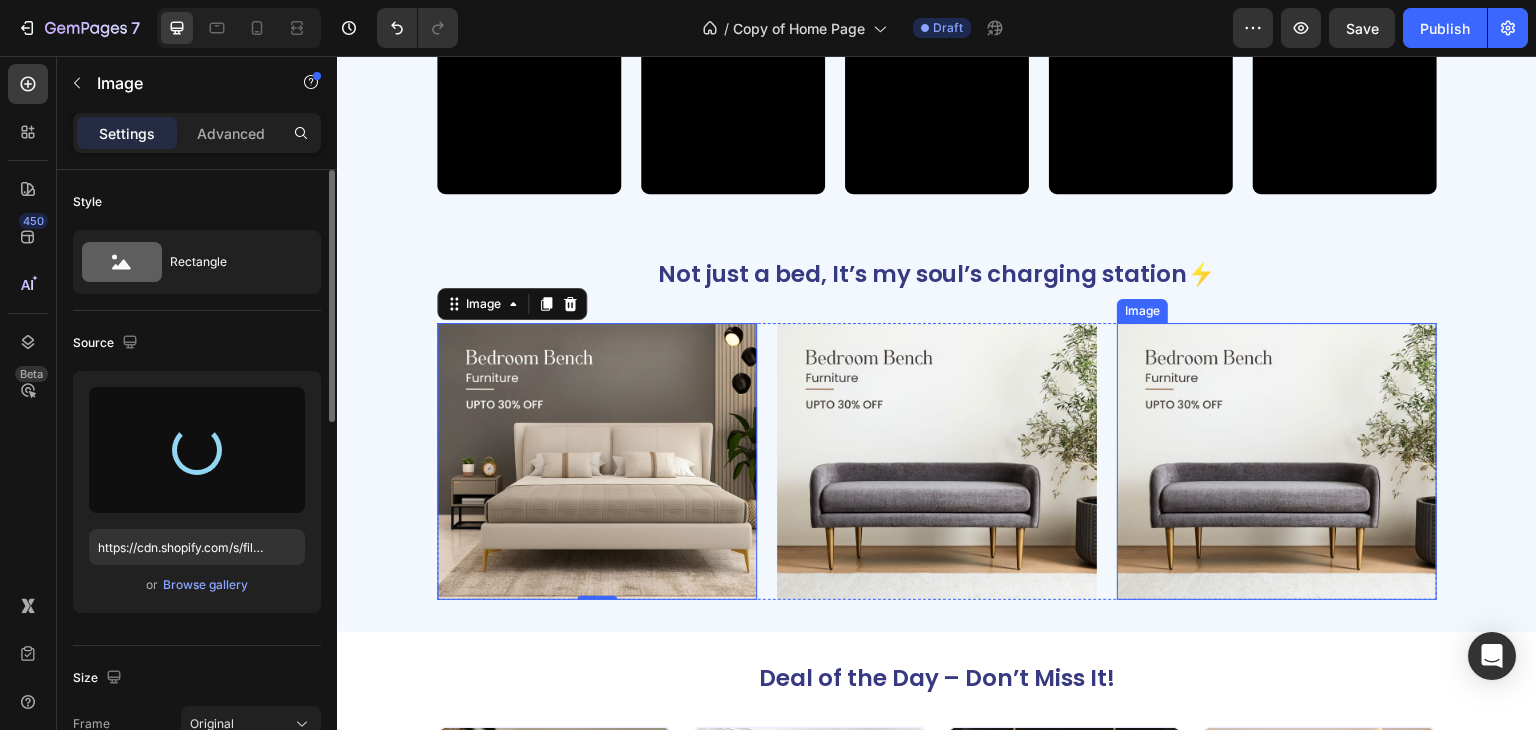 type on "https://cdn.shopify.com/s/files/1/0718/7775/5135/files/gempages_532029910361834389-85ed1462-58b5-460c-9eae-1603b7d3bfc3.jpg" 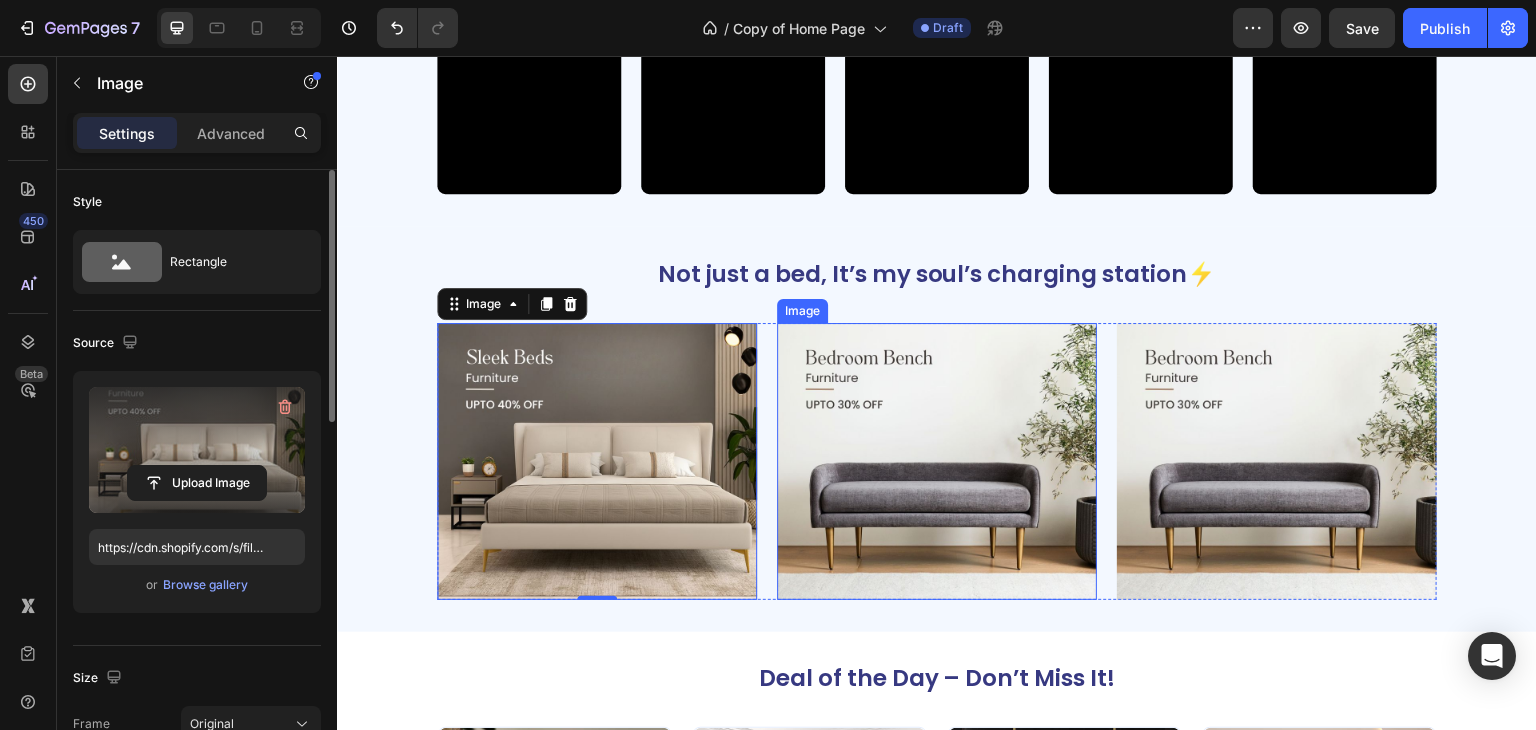 click at bounding box center [937, 462] 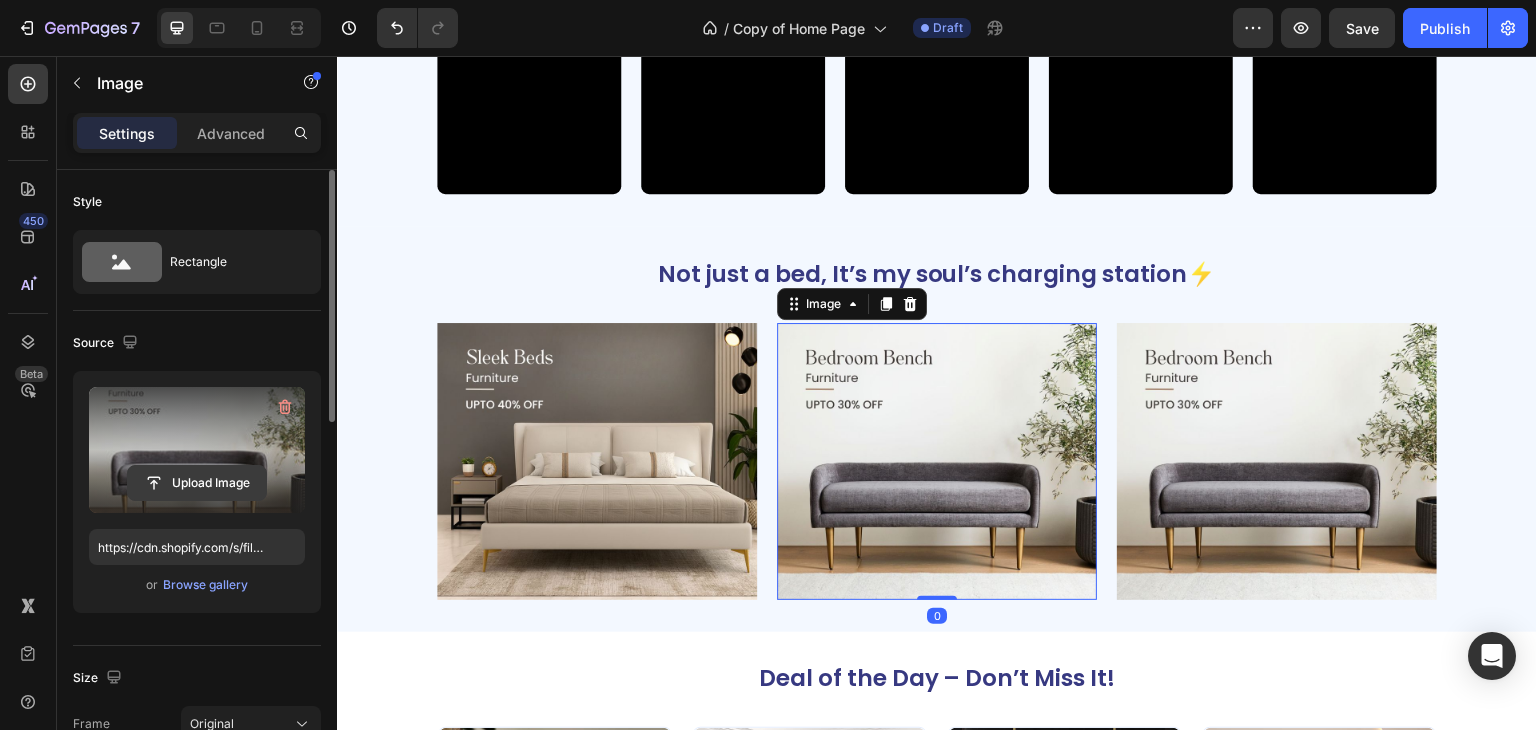 click 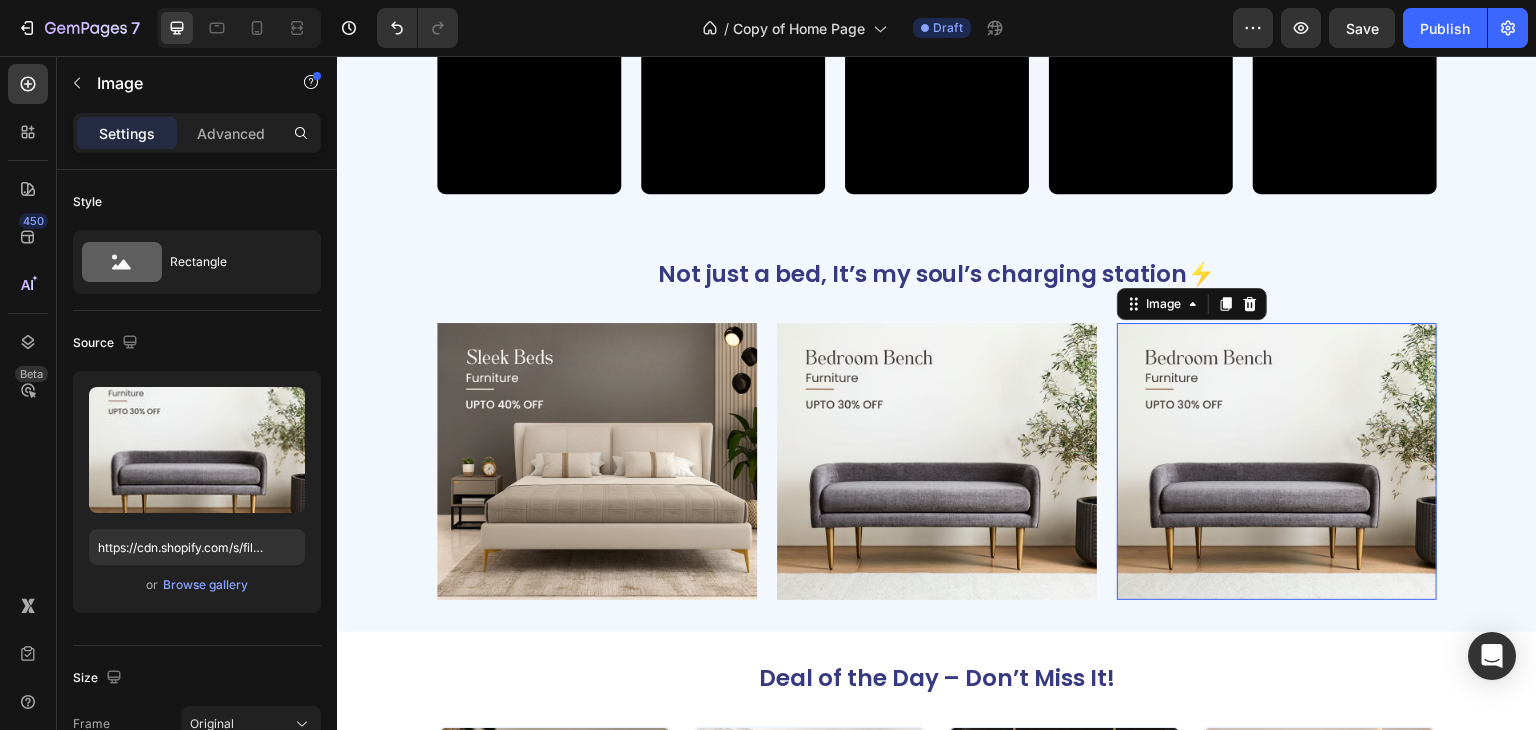 click at bounding box center (1277, 462) 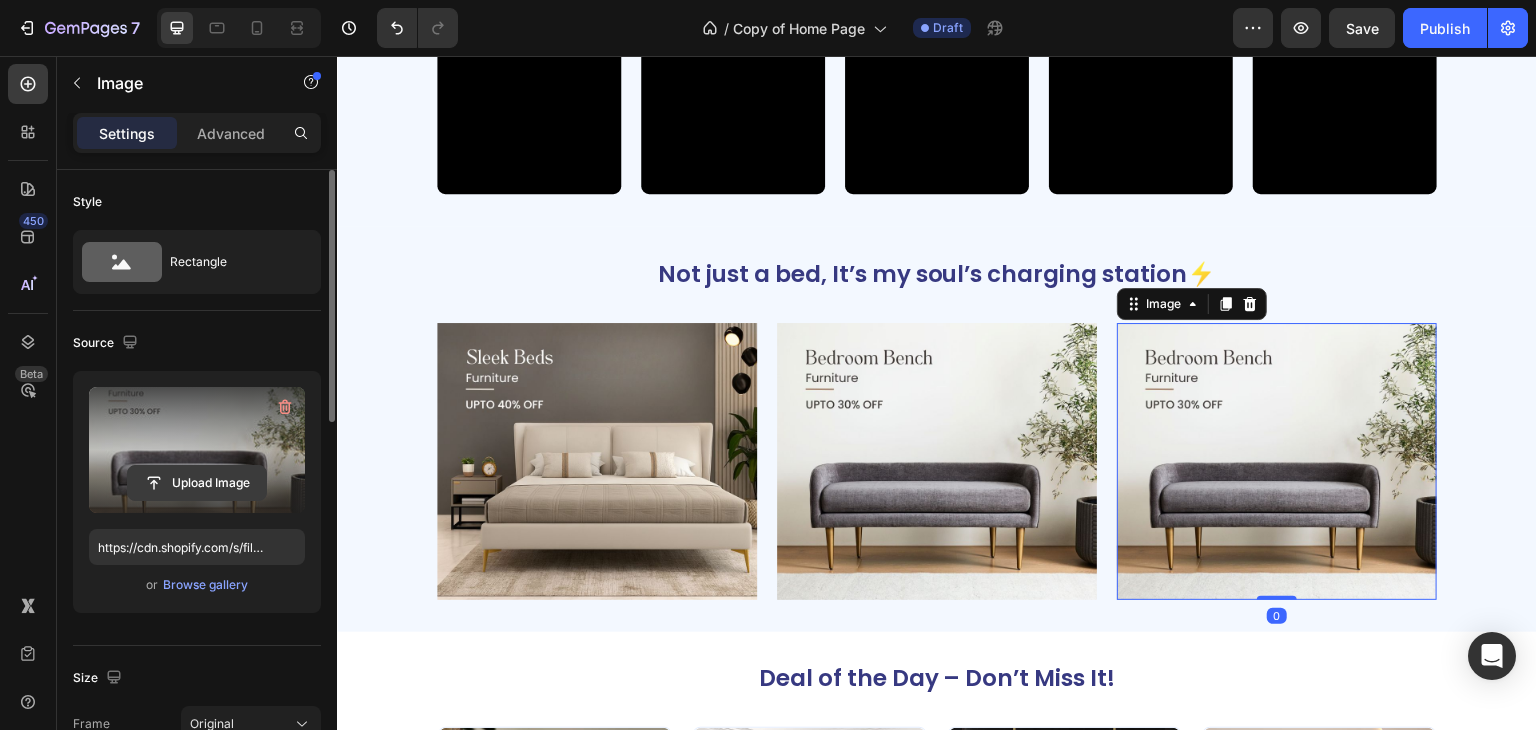 click 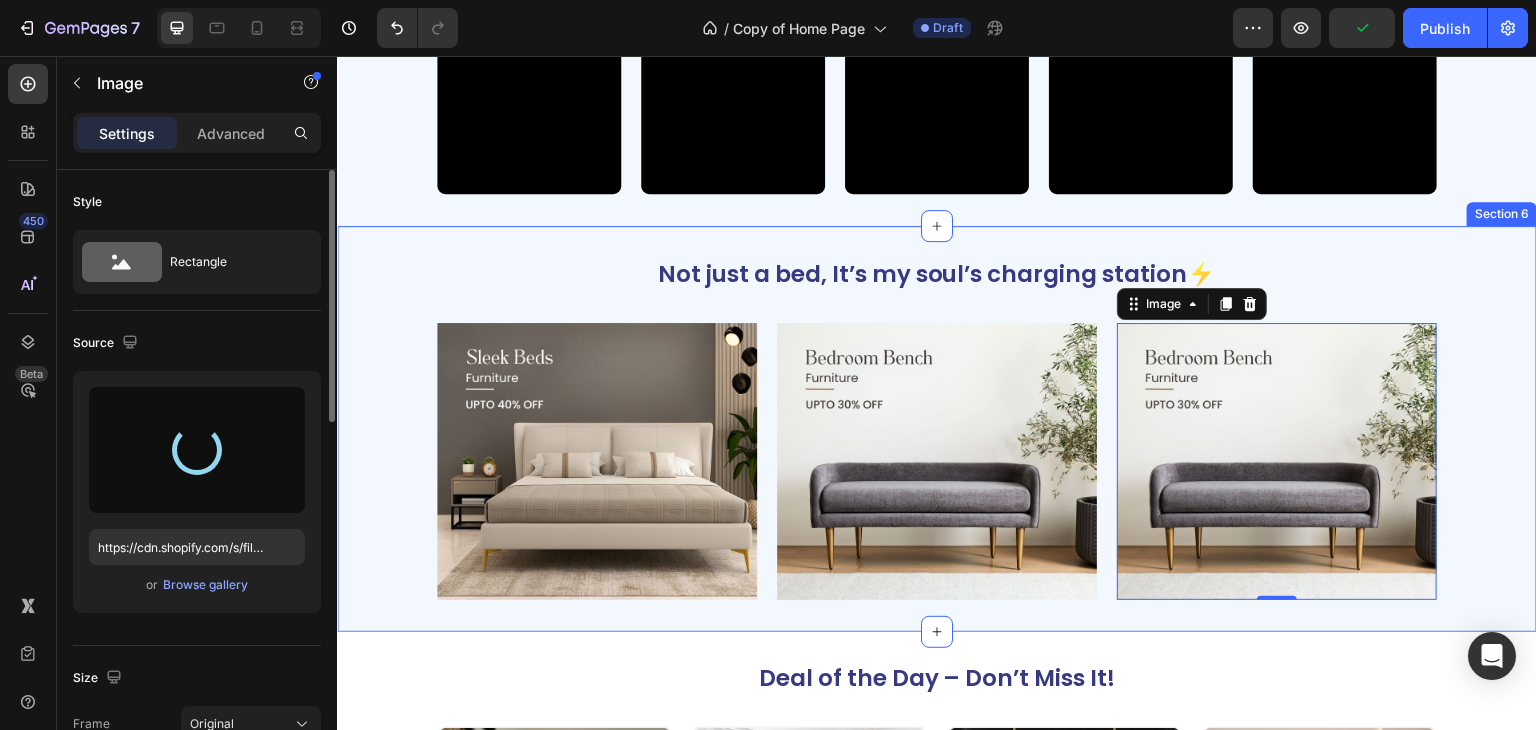 type on "https://cdn.shopify.com/s/files/1/0718/7775/5135/files/gempages_532029910361834389-861a8203-87d5-4179-bdb4-59c6f006207b.jpg" 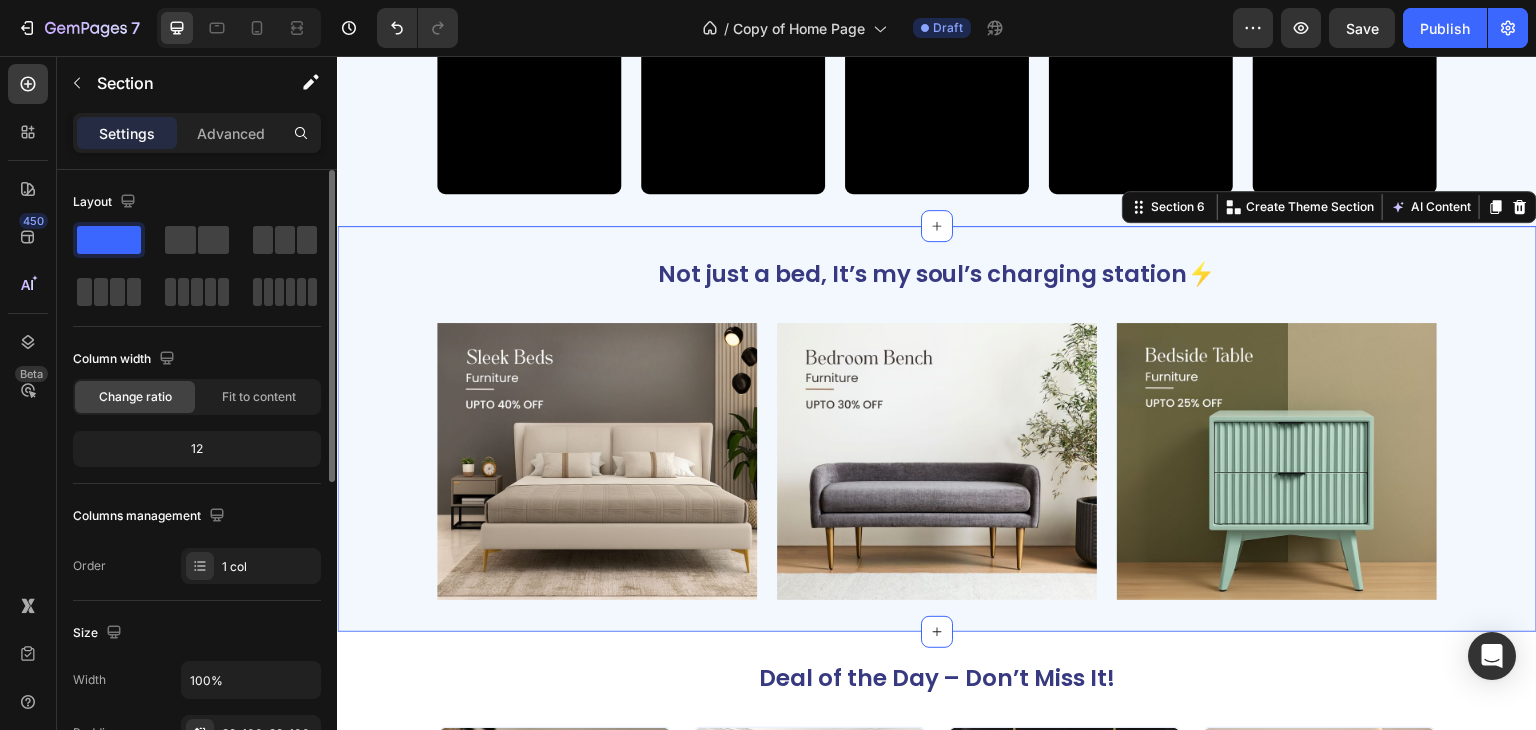 click on "Not just a bed, It’s my soul’s charging station⚡ Heading Image Image Image Row Section 6   Create Theme Section AI Content Write with GemAI What would you like to describe here? Tone and Voice Persuasive Product Show more Generate" at bounding box center [937, 429] 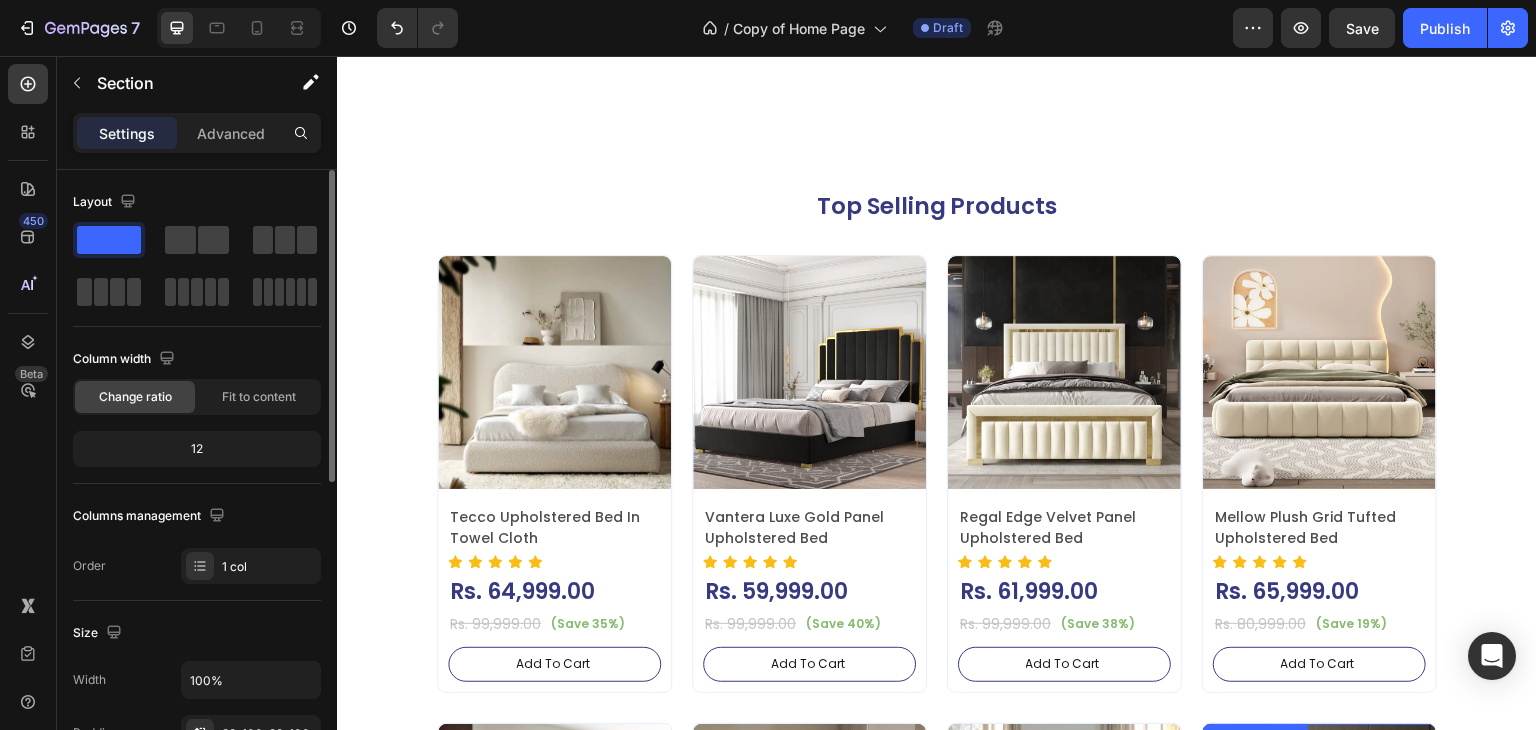 scroll, scrollTop: 1292, scrollLeft: 0, axis: vertical 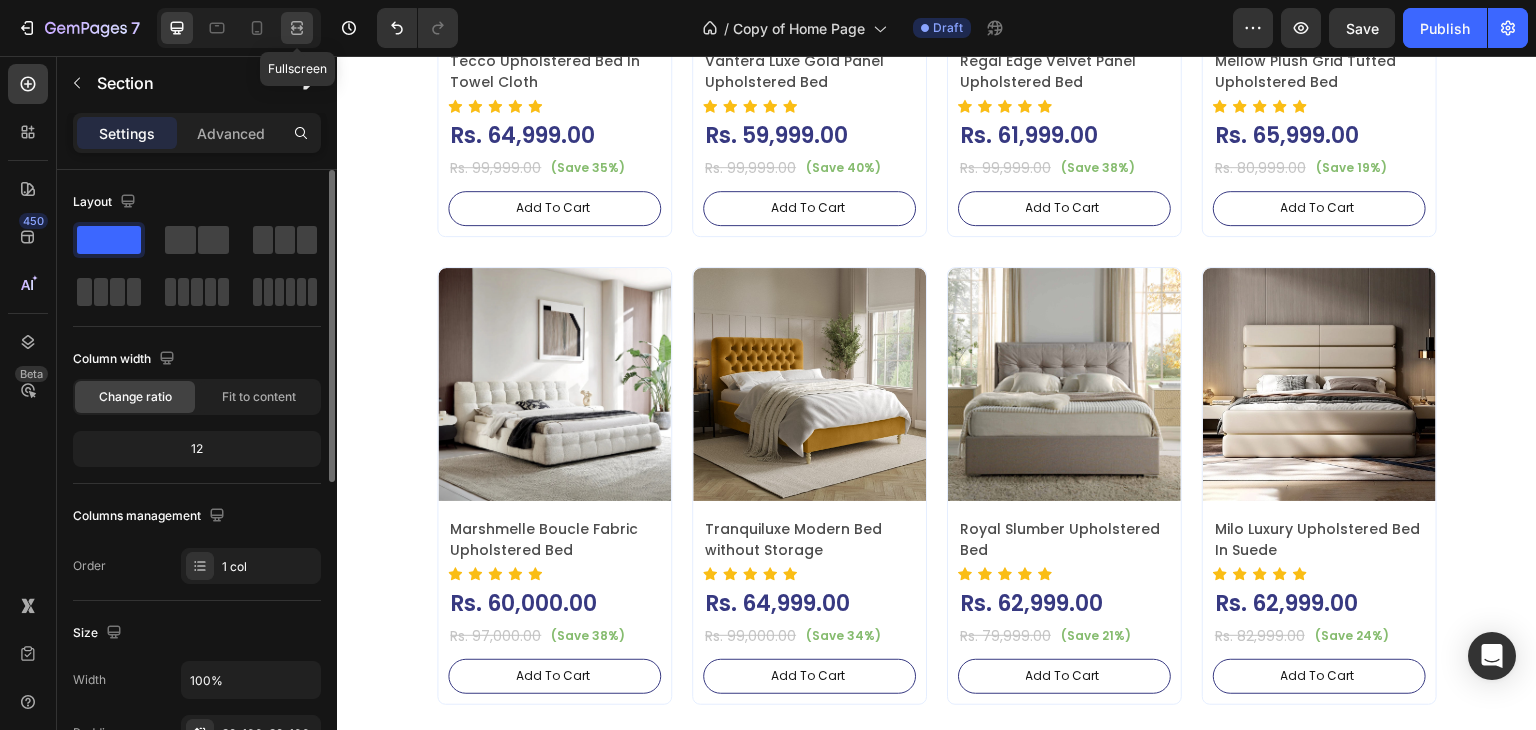 click 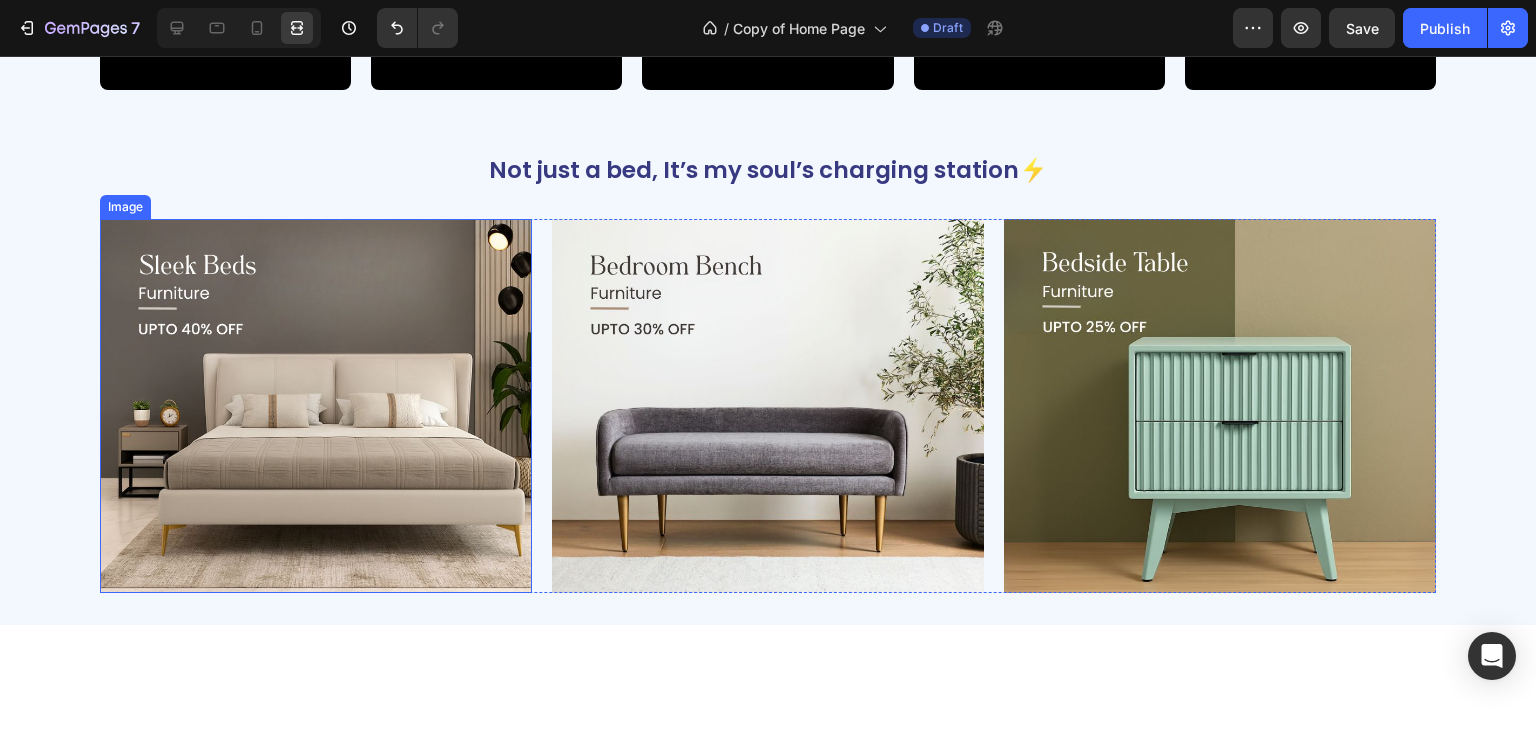scroll, scrollTop: 2603, scrollLeft: 0, axis: vertical 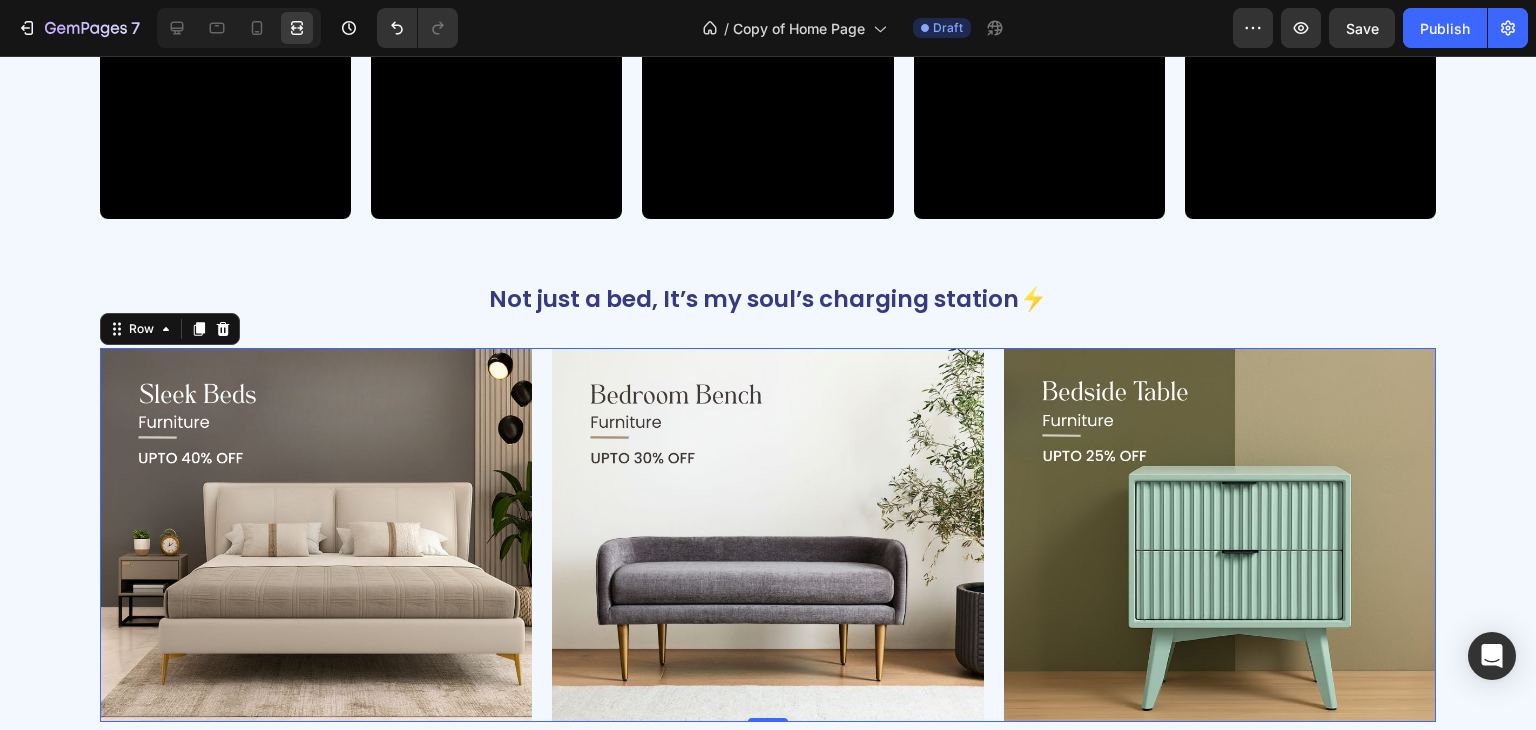click on "Image Image Image Row   0" at bounding box center [768, 535] 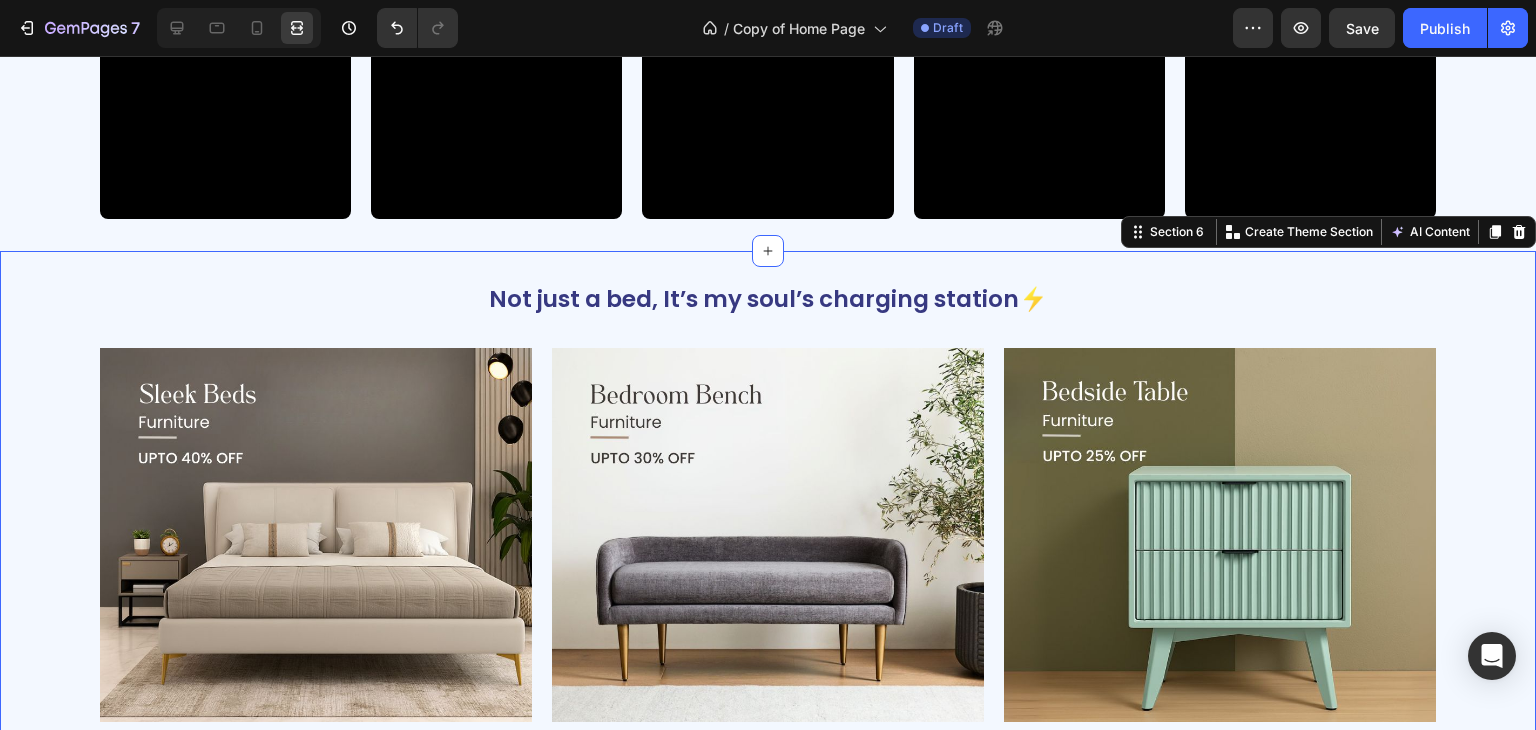 click on "Not just a bed, It’s my soul’s charging station⚡ Heading Image Image Image Row Section 6   Create Theme Section AI Content Write with GemAI What would you like to describe here? Tone and Voice Persuasive Product Avenzo Elite Ivory Leatherette Bed Show more Generate" at bounding box center (768, 503) 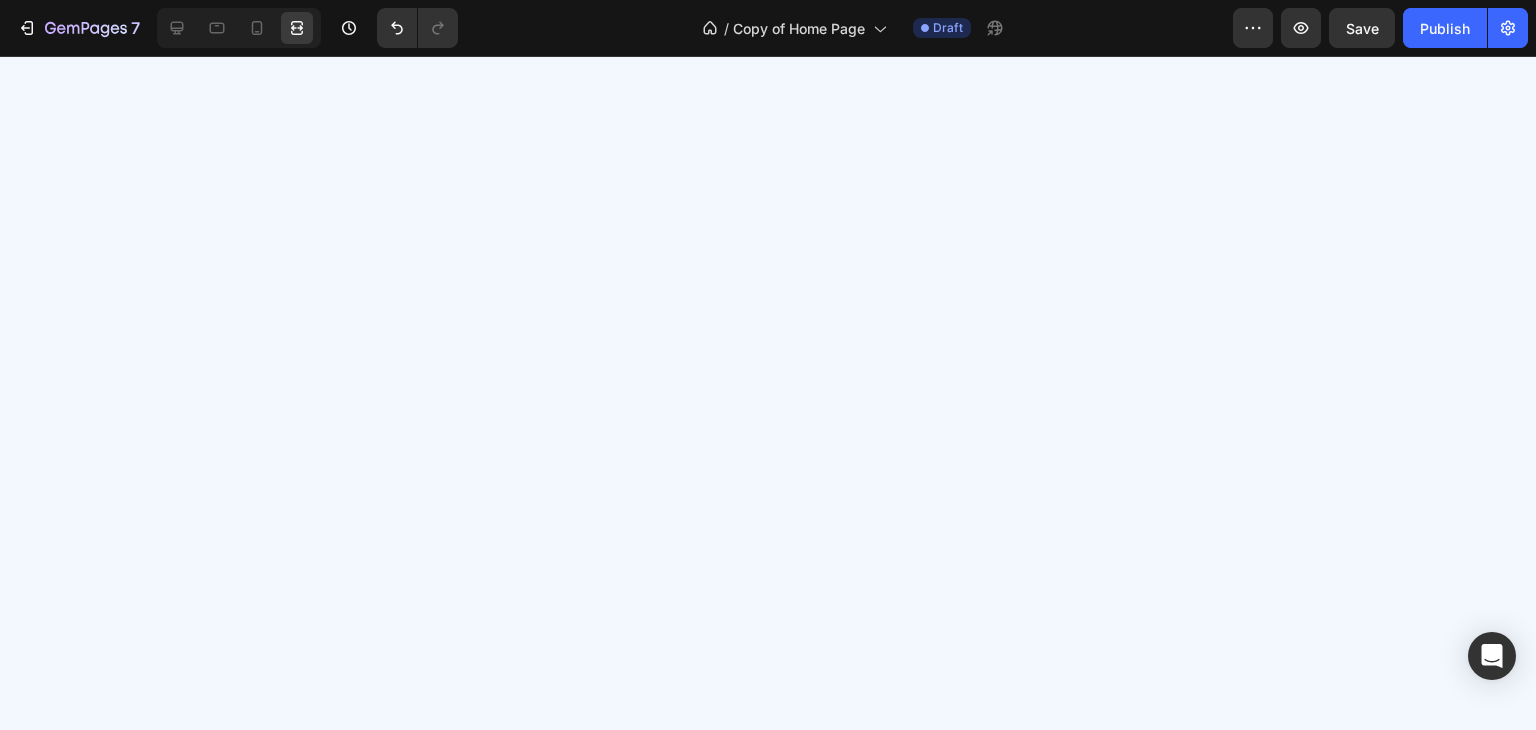 scroll, scrollTop: 3627, scrollLeft: 0, axis: vertical 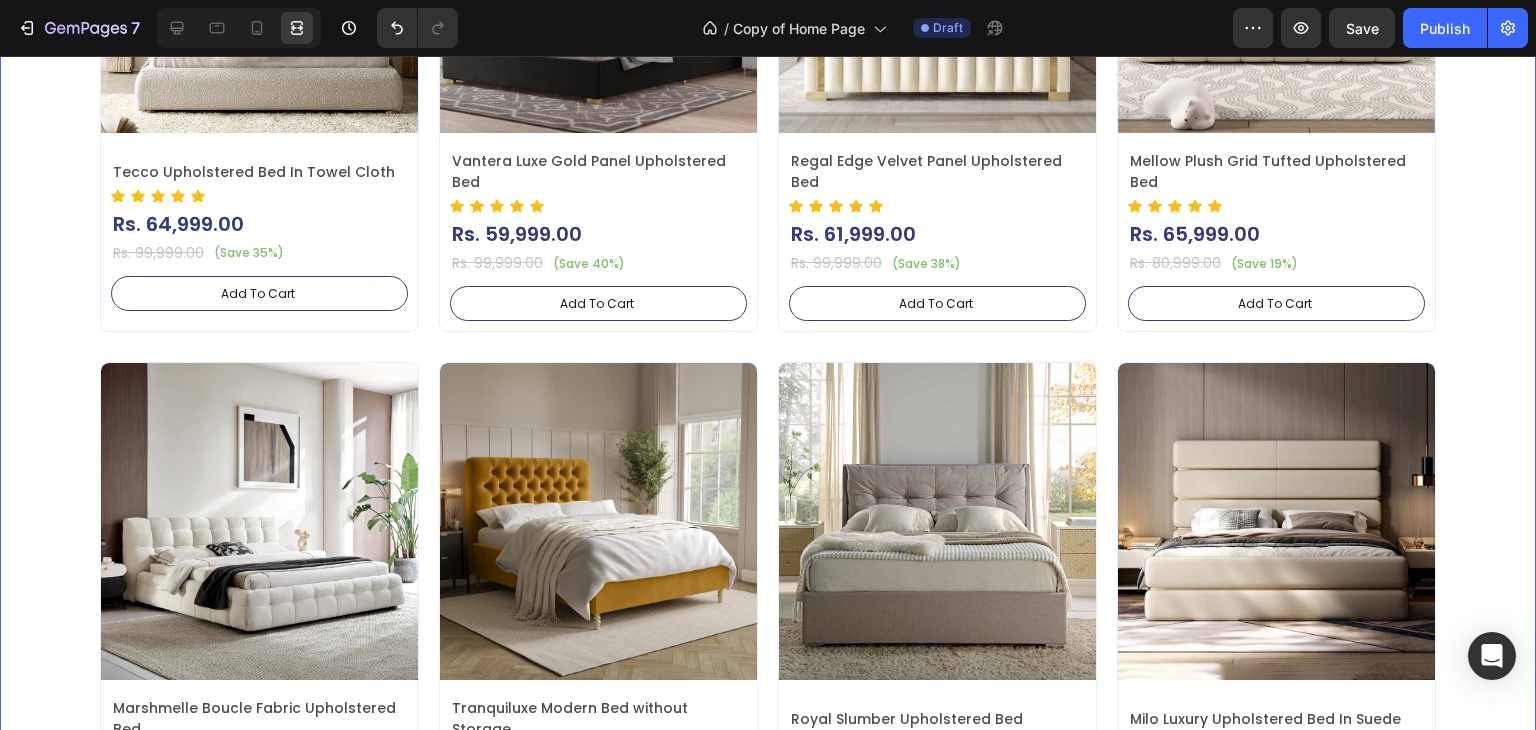click on "Deal of the Day – Don’t Miss It! Heading Product Images Tecco Upholstered Bed In Towel Cloth Product Title                Icon                Icon                Icon                Icon                Icon Icon List Hoz Rs. 64,999.00 Product Price Product Price Row Rs. 99,999.00 Product Price Product Price (Save 35%) Product Badge Row Add To Cart Add to Cart Row Row Row Product List Product Images Vantera Luxe Gold Panel Upholstered Bed Product Title                Icon                Icon                Icon                Icon                Icon Icon List Hoz Rs. 59,999.00 Product Price Product Price Row Rs. 99,999.00 Product Price Product Price (Save 40%) Product Badge Row Add To Cart Add to Cart Row Row Row Product List Product Images Regal Edge Velvet Panel Upholstered Bed Product Title                Icon                Icon                Icon                Icon                Icon Icon List Hoz Rs. 61,999.00 Product Price Product Price Row Rs. 99,999.00 Product Price Product Price (Save 38%)" at bounding box center [768, 313] 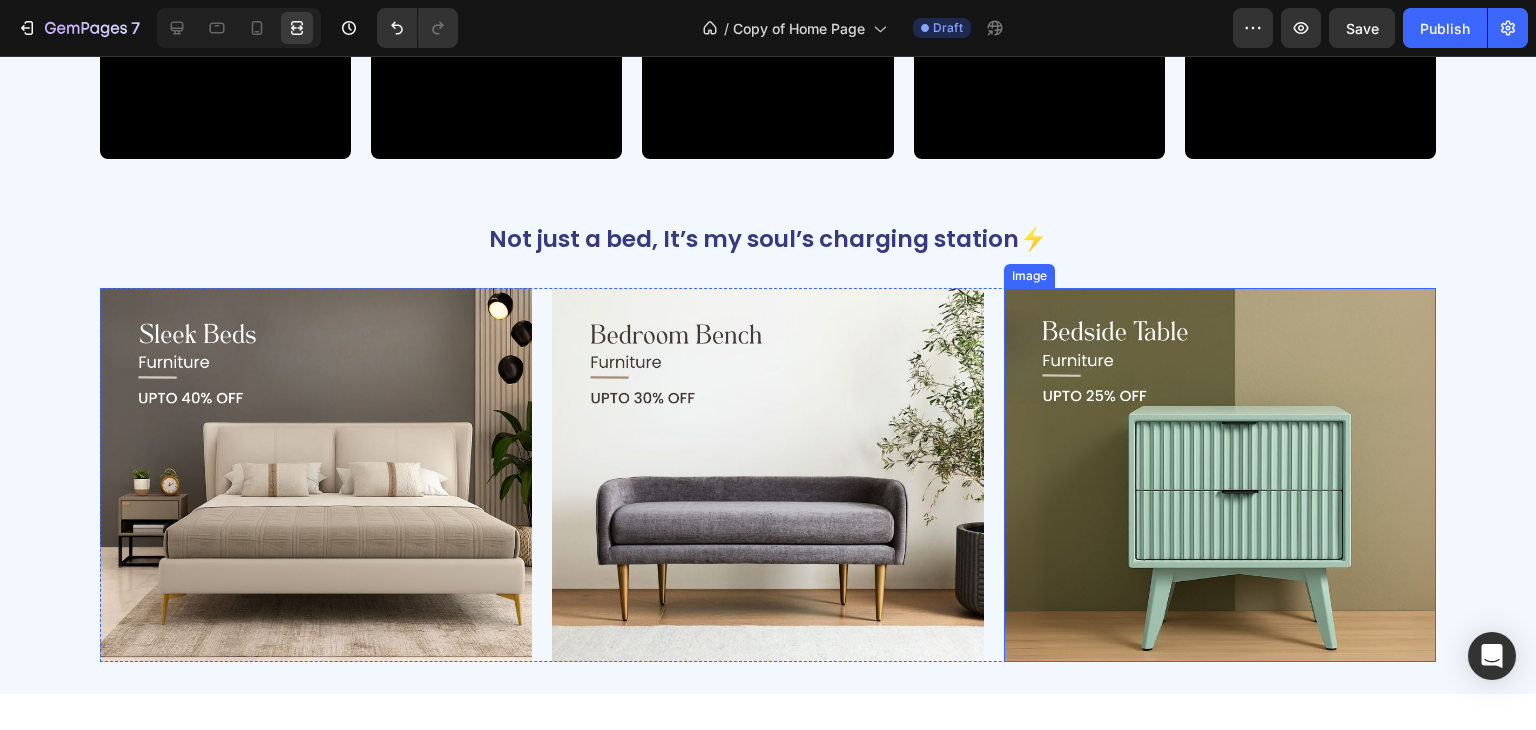 scroll, scrollTop: 2392, scrollLeft: 0, axis: vertical 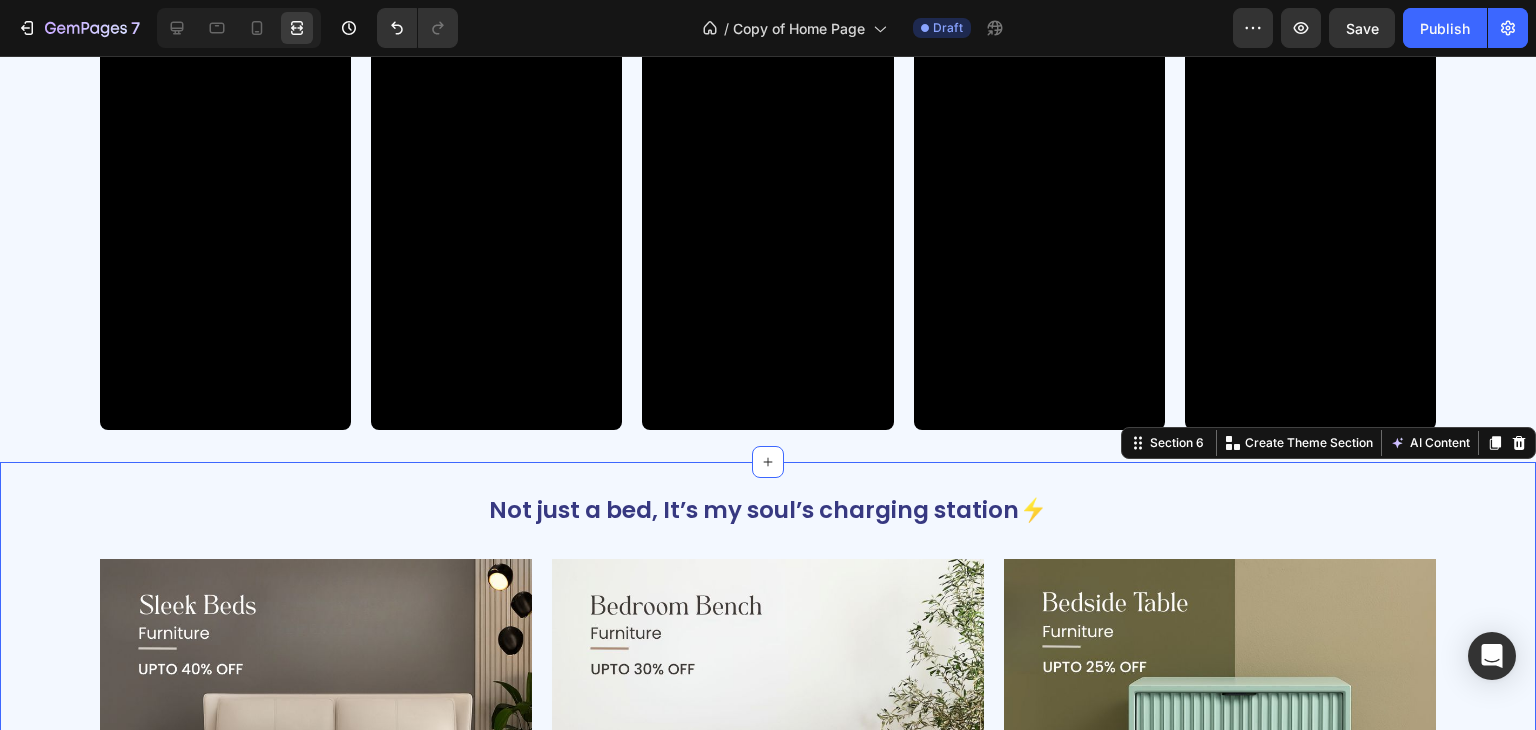 click on "Not just a bed, It’s my soul’s charging station⚡ Heading Image Image Image Row Section 6   Create Theme Section AI Content Write with GemAI What would you like to describe here? Tone and Voice Persuasive Product Avenzo Elite Ivory Leatherette Bed Show more Generate" at bounding box center [768, 714] 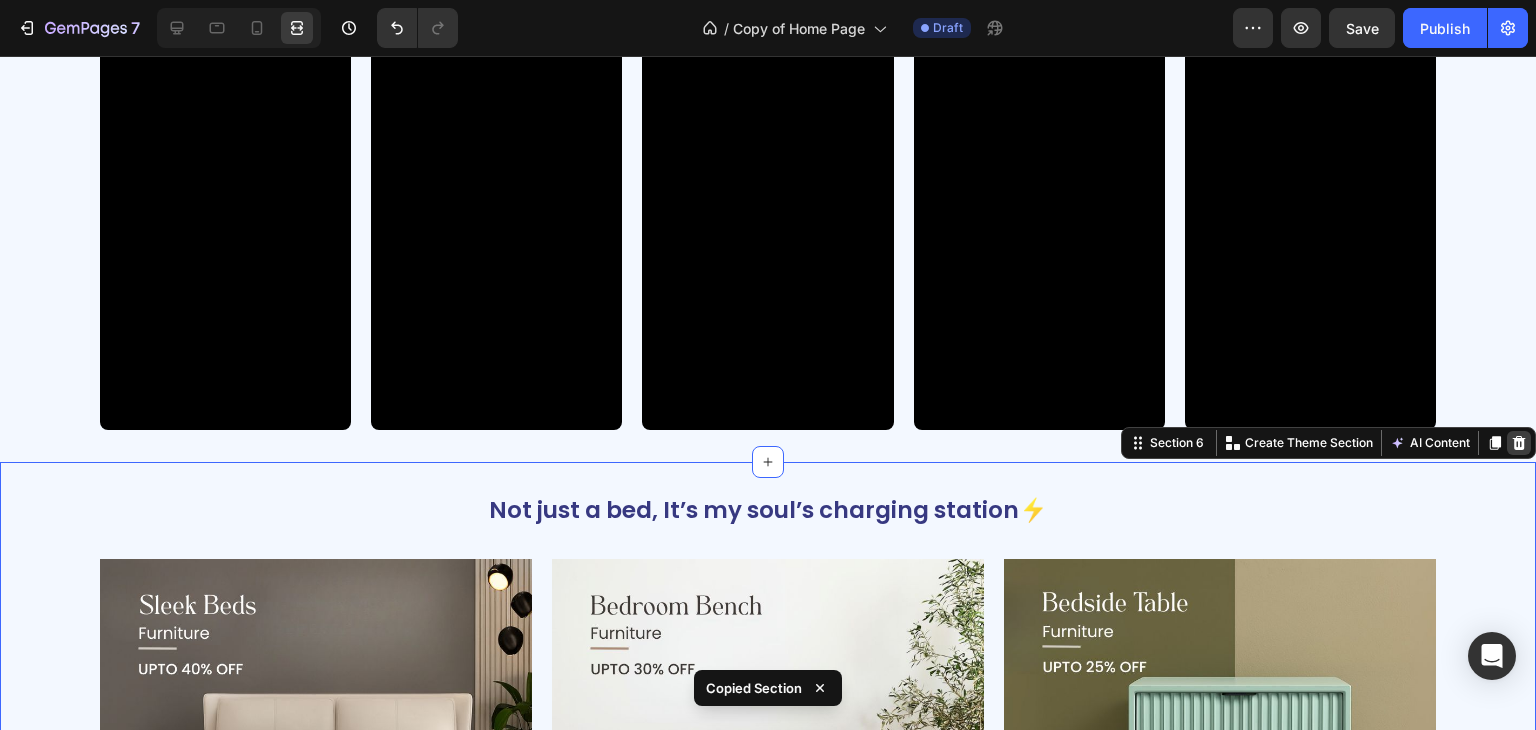 click 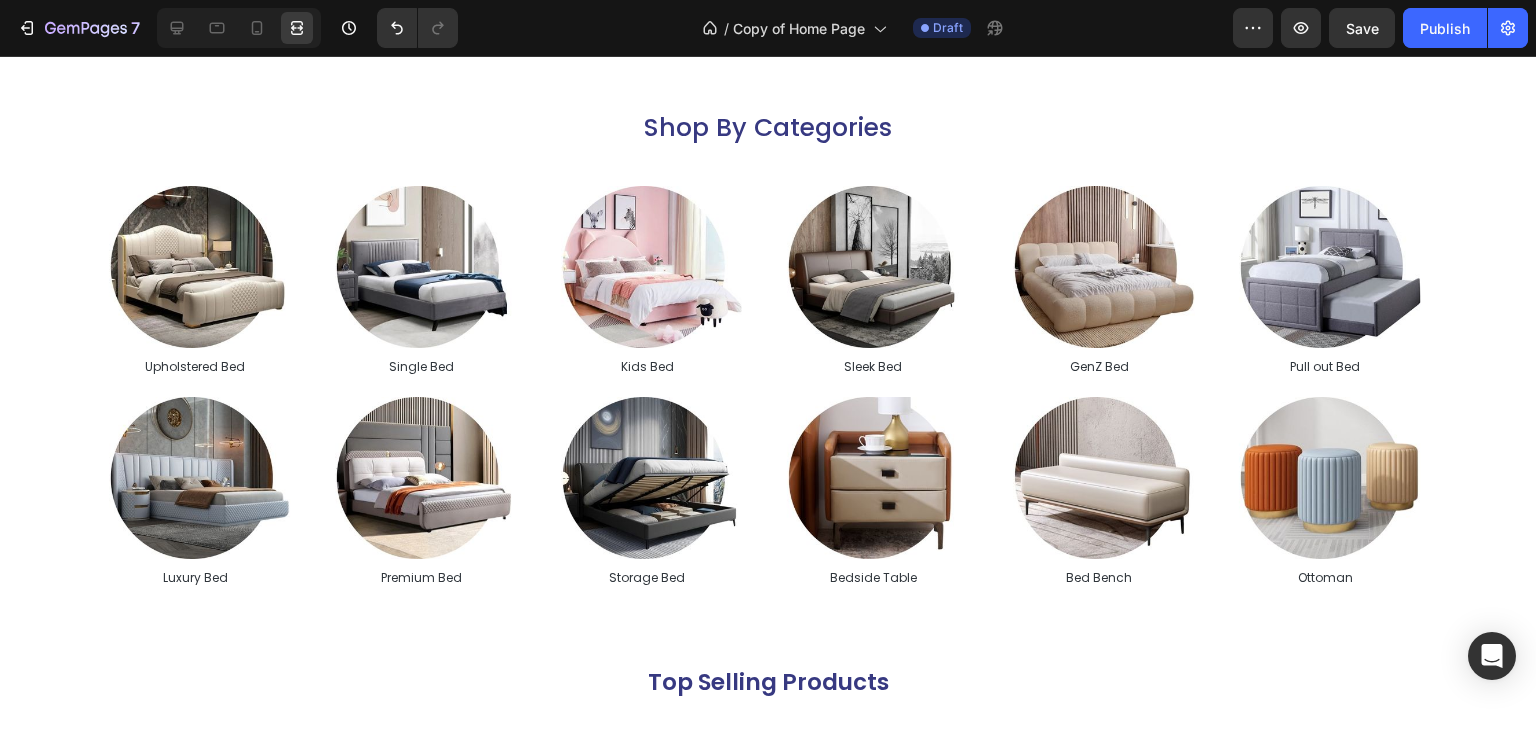 scroll, scrollTop: 900, scrollLeft: 0, axis: vertical 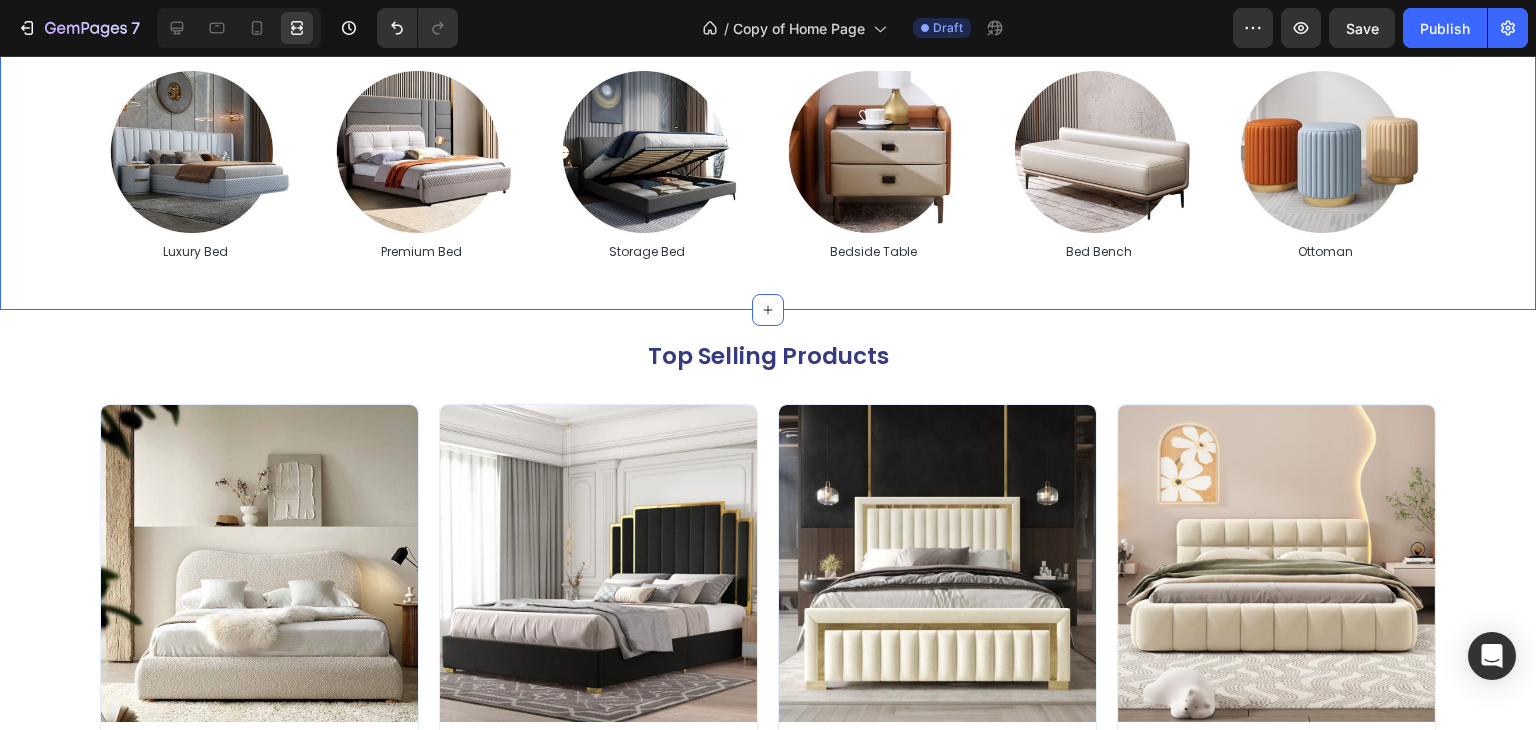 click on "Shop By Categories Heading
Image Upholstered Bed Text Block Image Single Bed Text Block Image Kids Bed Text Block Image Sleek Bed Text Block Image GenZ Bed Text Block Image Pull out Bed Text Block
Carousel
Image Luxury Bed Text Block Image Premium Bed Text Block Image Storage Bed Text Block Image Bedside Table Text Block Image Bed Bench Text Block Image Ottoman Text Block
Carousel Section 3   Create Theme Section AI Content Write with GemAI What would you like to describe here? Tone and Voice Persuasive Product Show more Generate" at bounding box center [768, 22] 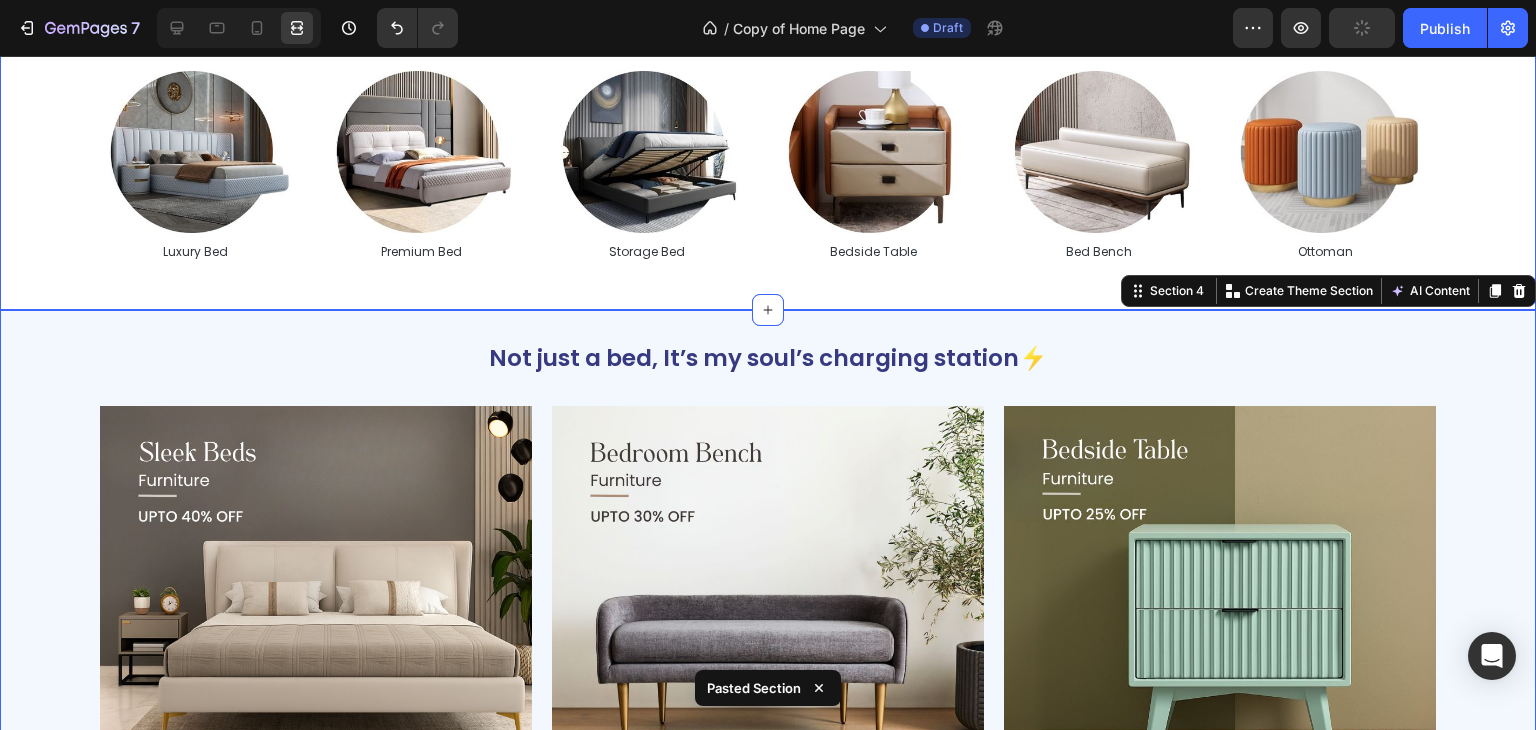 click on "Shop By Categories Heading
Image Upholstered Bed Text Block Image Single Bed Text Block Image Kids Bed Text Block Image Sleek Bed Text Block Image GenZ Bed Text Block Image Pull out Bed Text Block
Carousel
Image Luxury Bed Text Block Image Premium Bed Text Block Image Storage Bed Text Block Image Bedside Table Text Block Image Bed Bench Text Block Image Ottoman Text Block
Carousel Section 3" at bounding box center (768, 22) 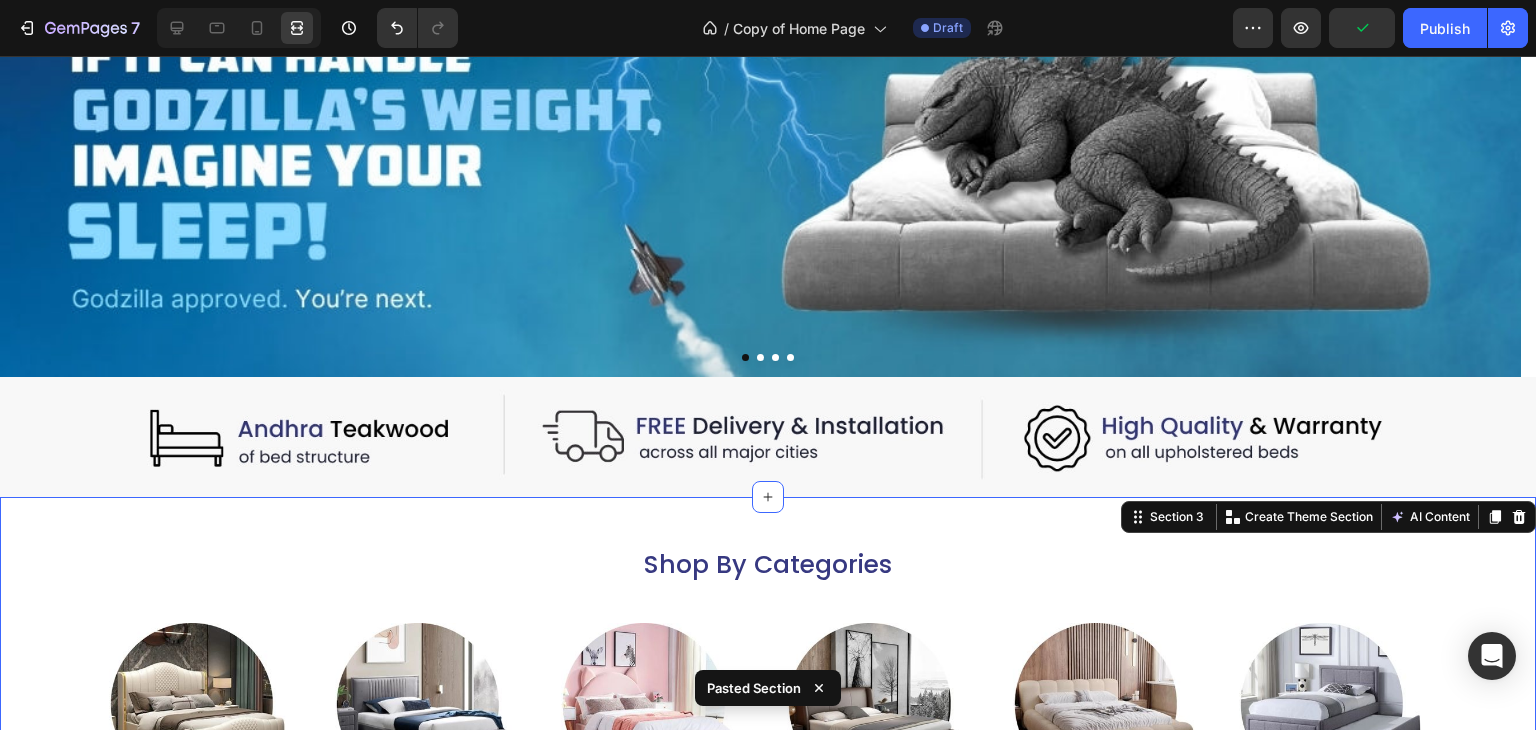 scroll, scrollTop: 0, scrollLeft: 0, axis: both 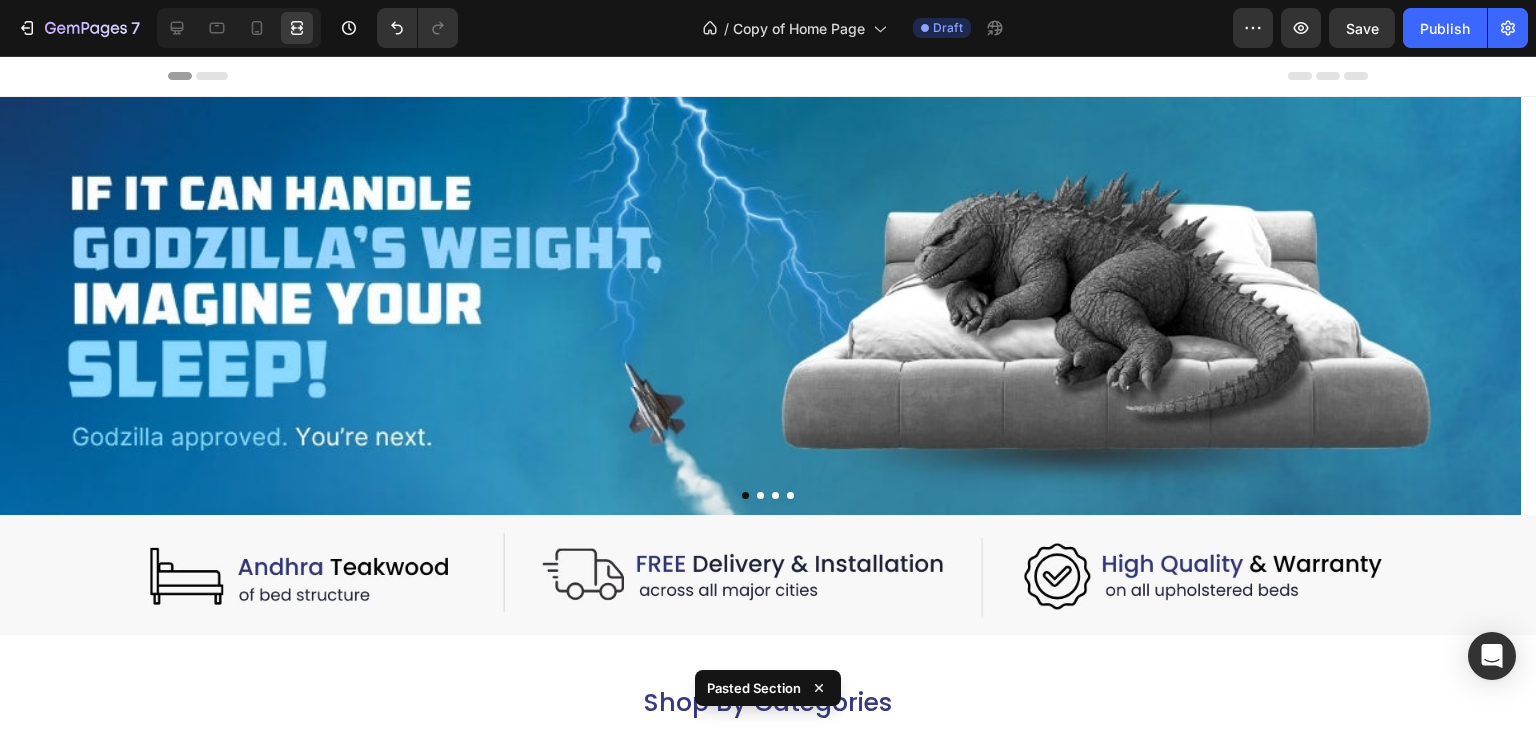 click on "Header" at bounding box center (768, 76) 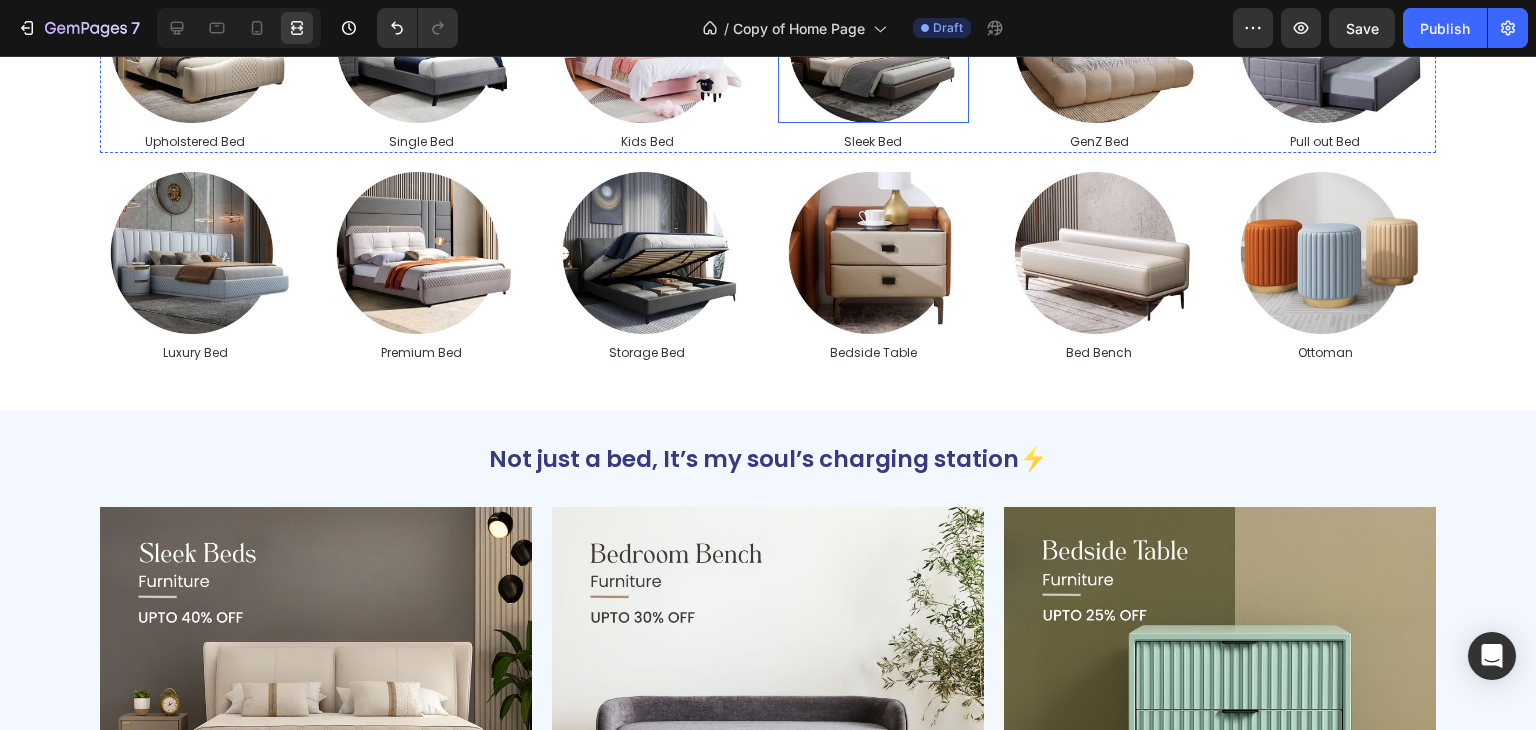 scroll, scrollTop: 800, scrollLeft: 0, axis: vertical 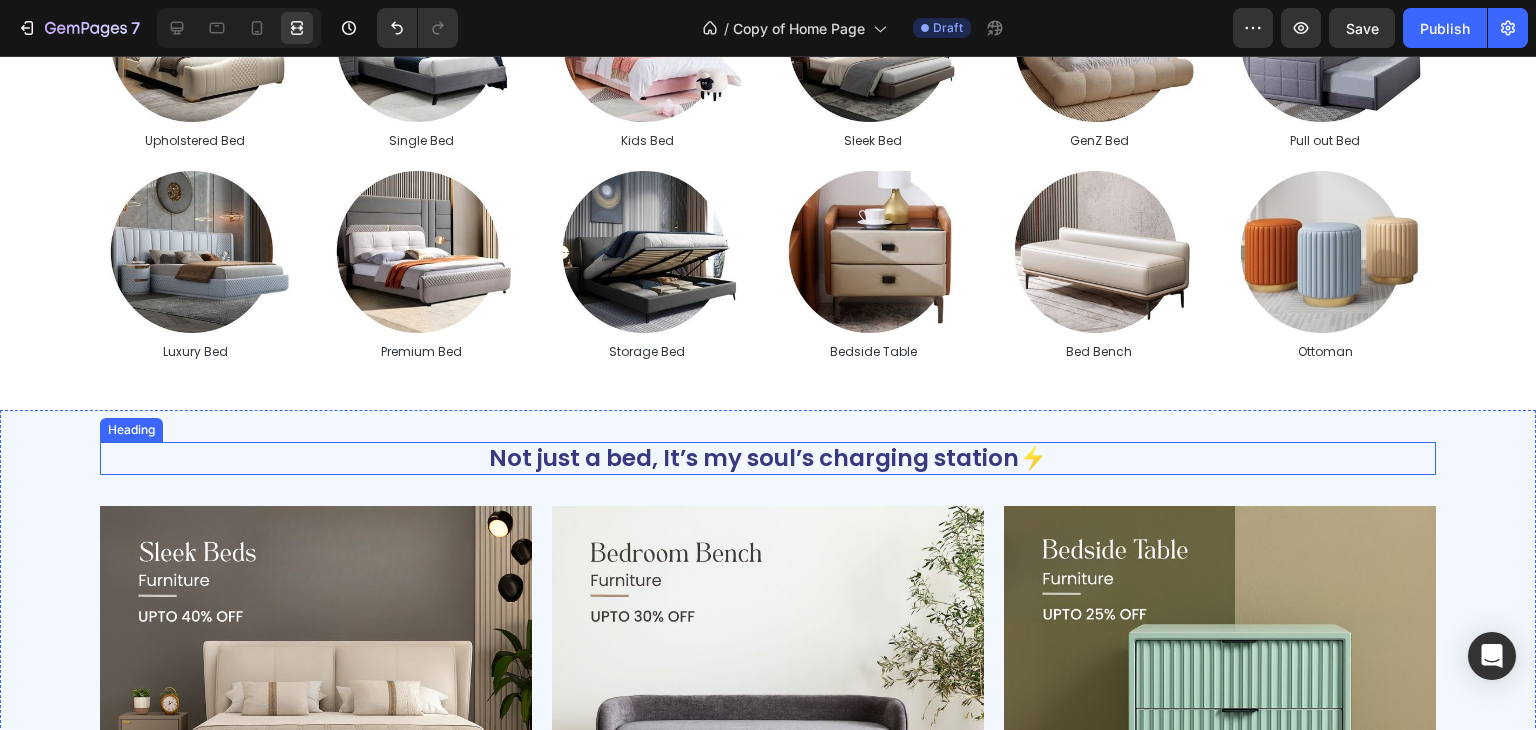 click on "Not just a bed, It’s my soul’s charging station⚡" at bounding box center [768, 459] 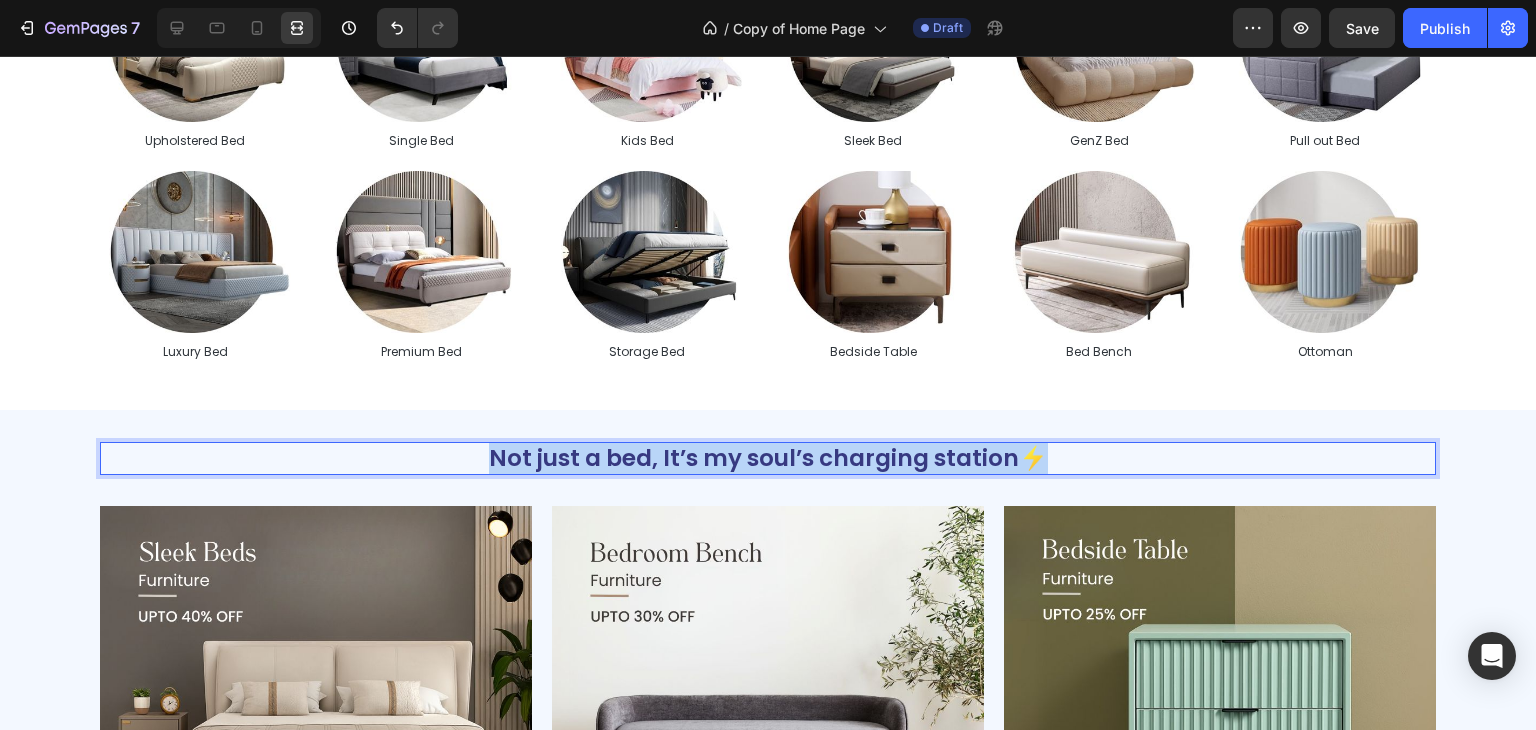click on "Not just a bed, It’s my soul’s charging station⚡" at bounding box center [768, 459] 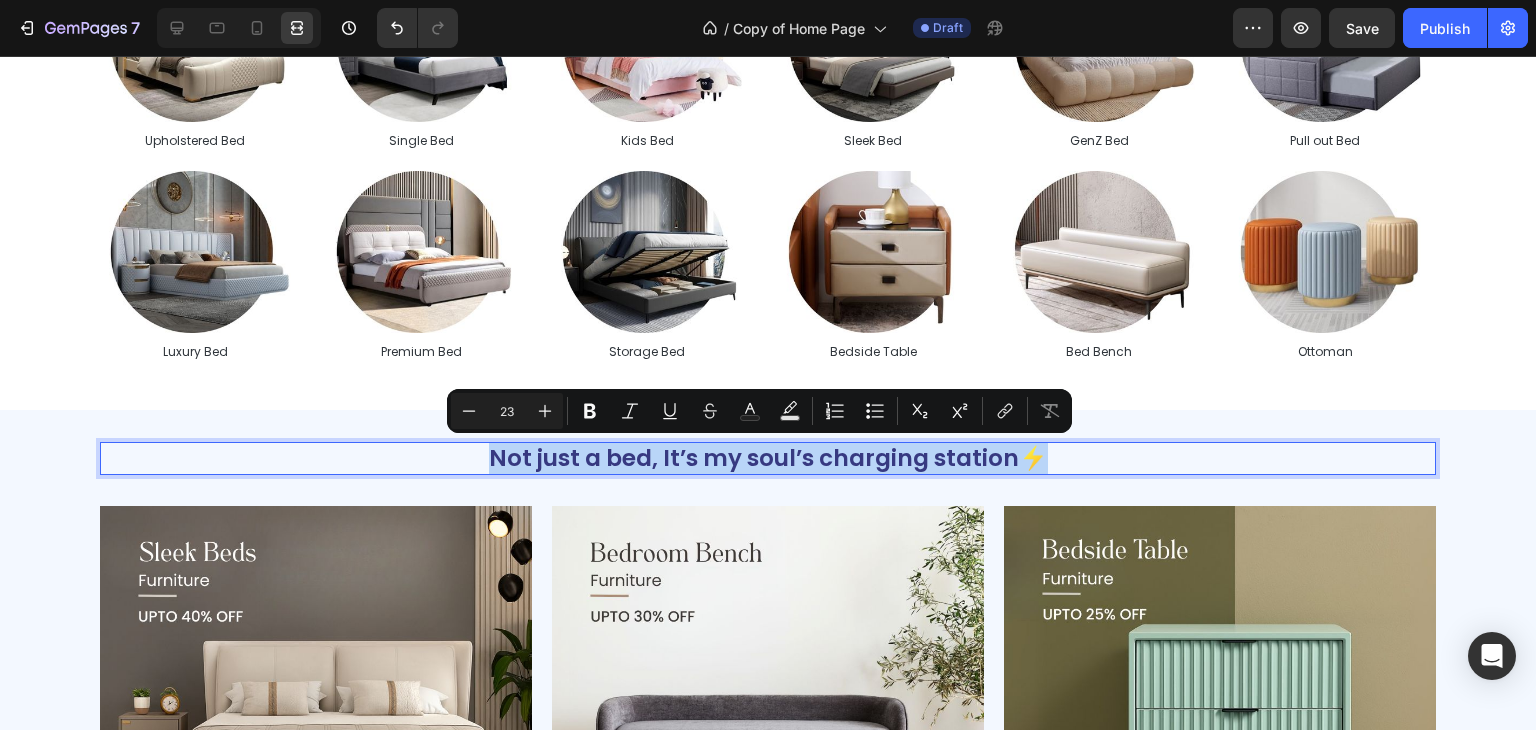 click on "Not just a bed, It’s my soul’s charging station⚡" at bounding box center (768, 459) 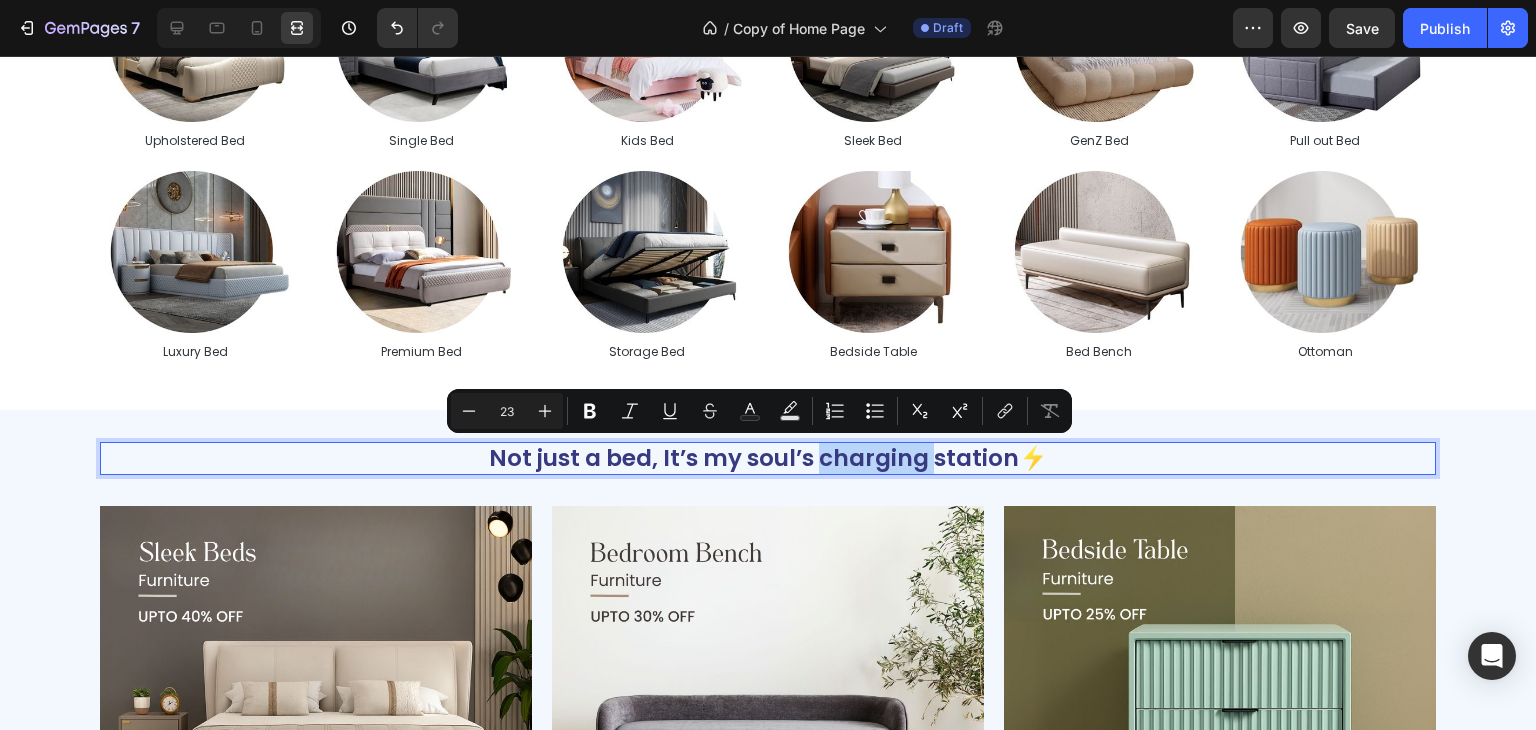 click on "Not just a bed, It’s my soul’s charging station⚡" at bounding box center (768, 459) 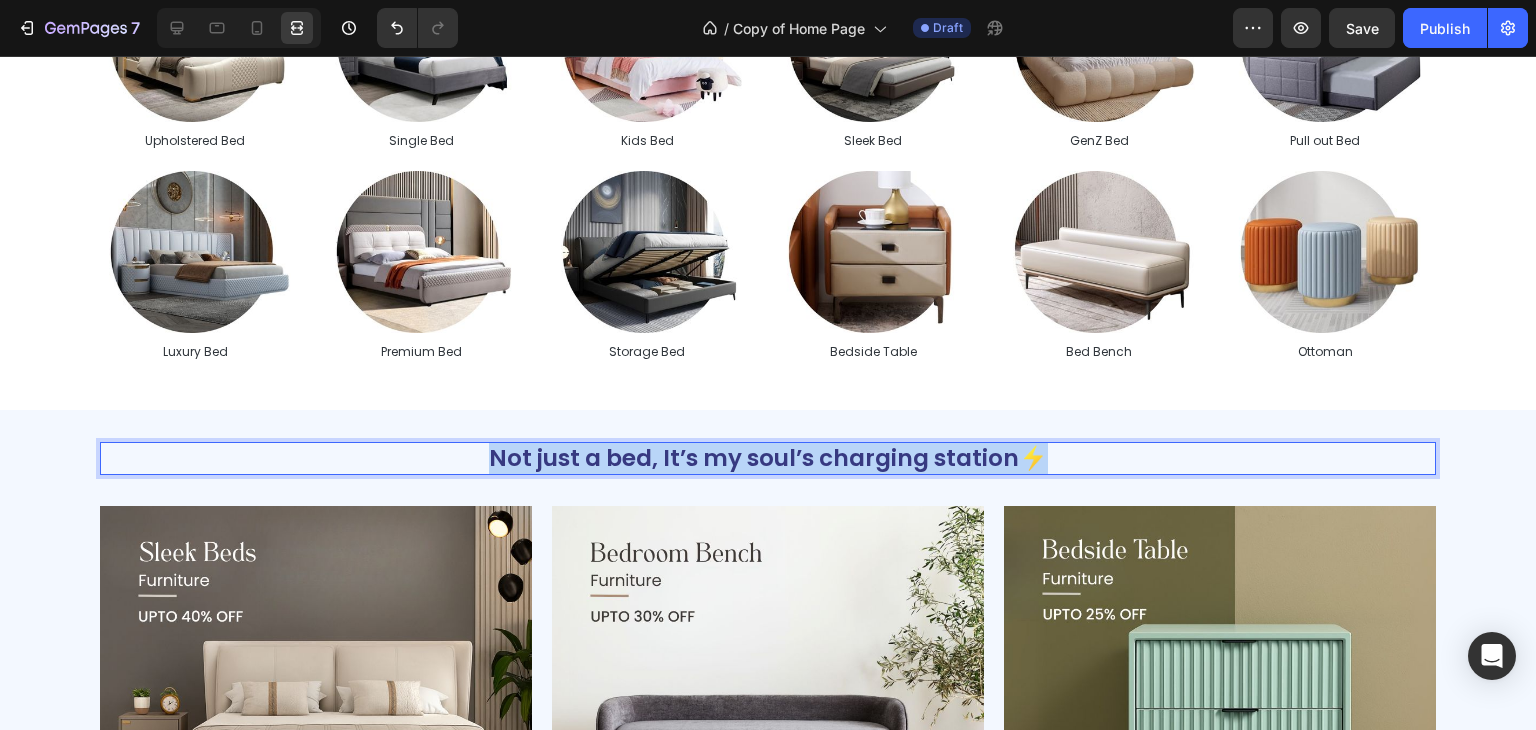 click on "Not just a bed, It’s my soul’s charging station⚡" at bounding box center [768, 459] 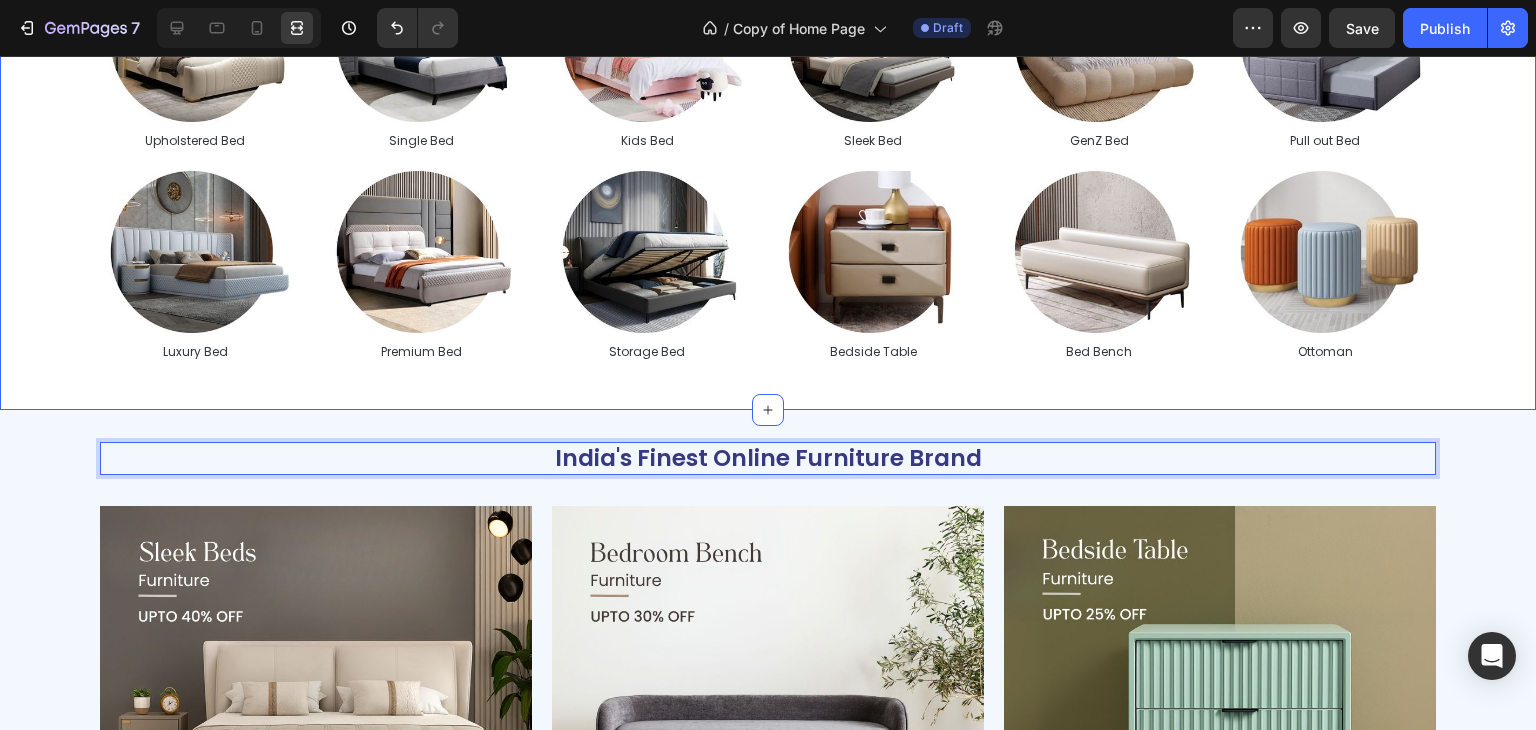 click on "Shop By Categories Heading
Image Upholstered Bed Text Block Image Single Bed Text Block Image Kids Bed Text Block Image Sleek Bed Text Block Image GenZ Bed Text Block Image Pull out Bed Text Block
Carousel
Image Luxury Bed Text Block Image Premium Bed Text Block Image Storage Bed Text Block Image Bedside Table Text Block Image Bed Bench Text Block Image Ottoman Text Block
Carousel Section 3" at bounding box center [768, 122] 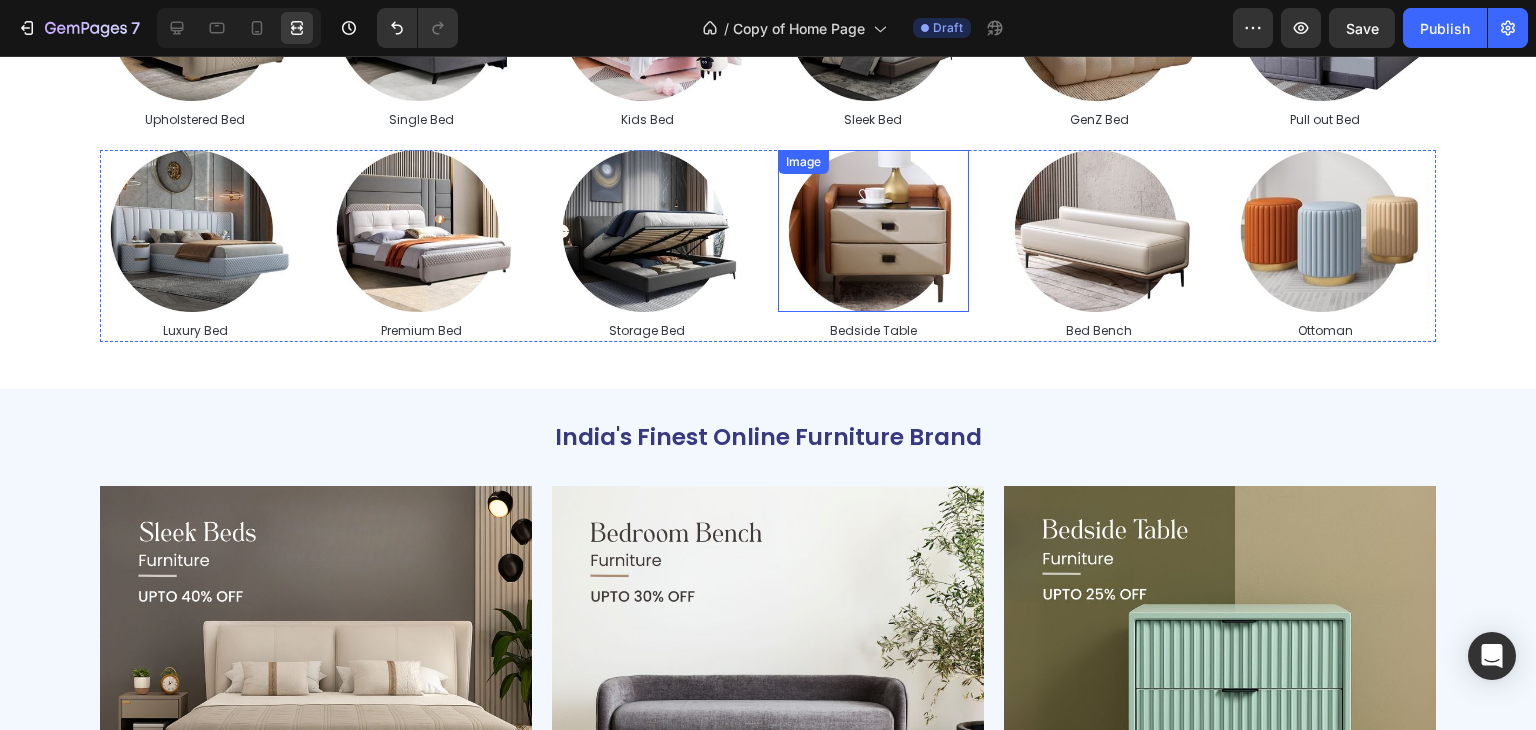 scroll, scrollTop: 400, scrollLeft: 0, axis: vertical 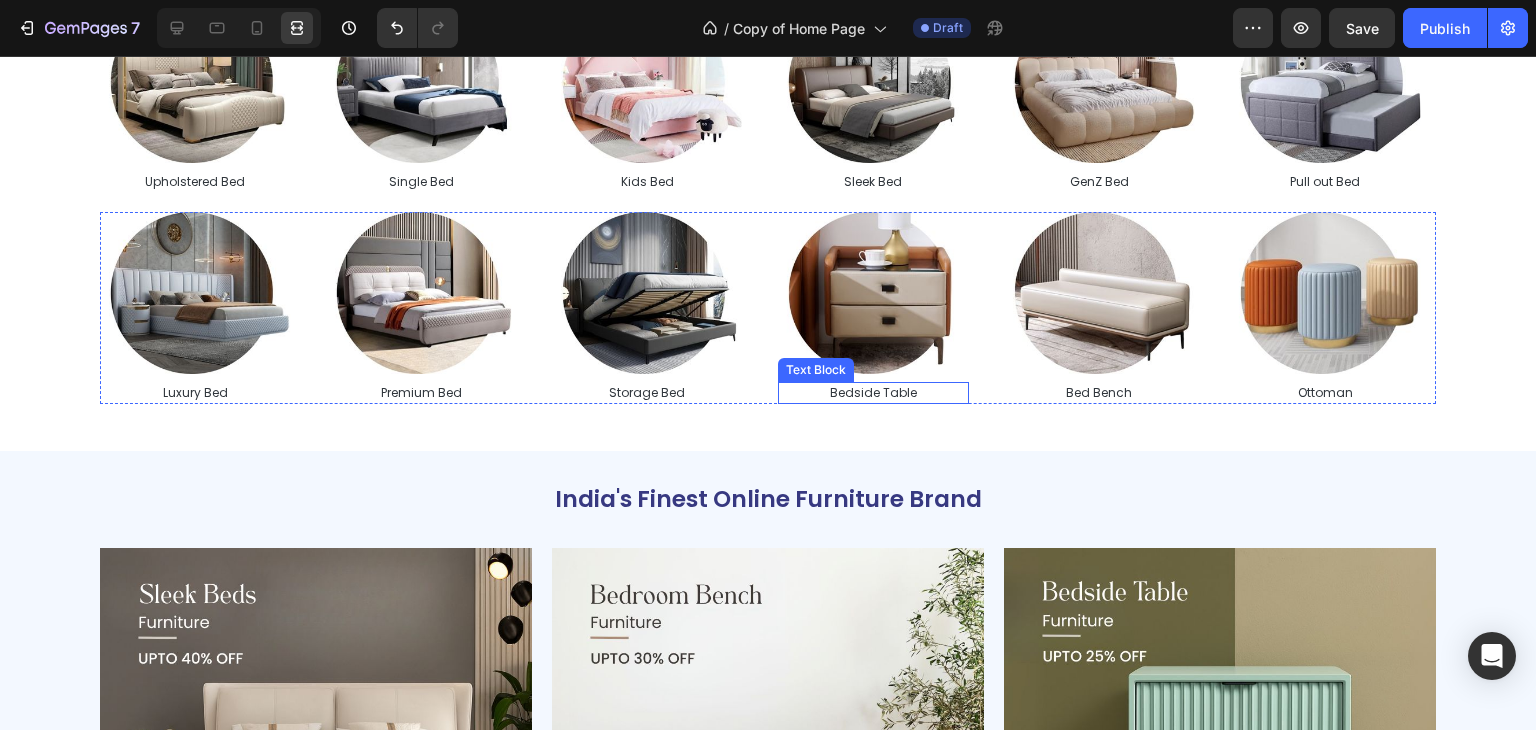 click on "Bedside Table" at bounding box center [873, 393] 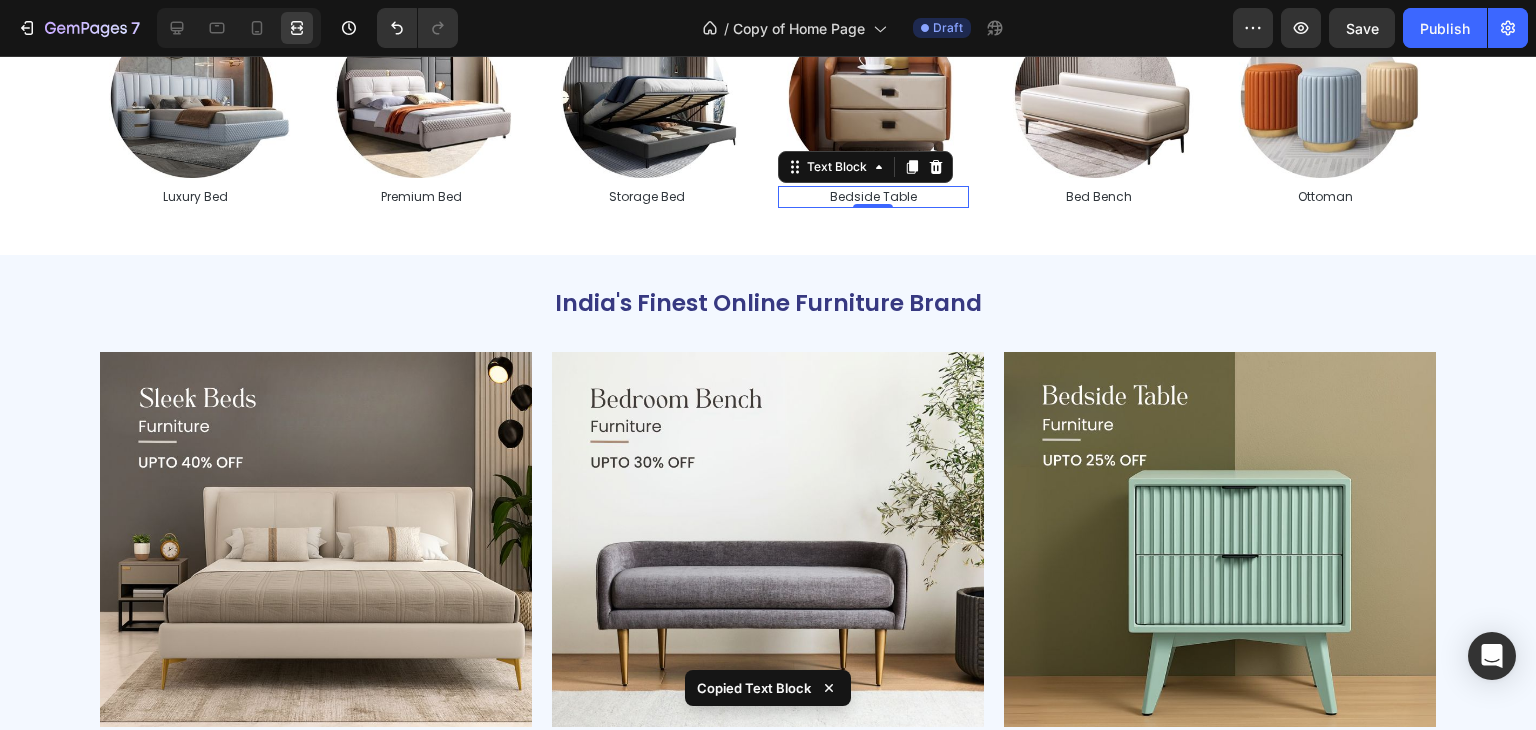 scroll, scrollTop: 600, scrollLeft: 0, axis: vertical 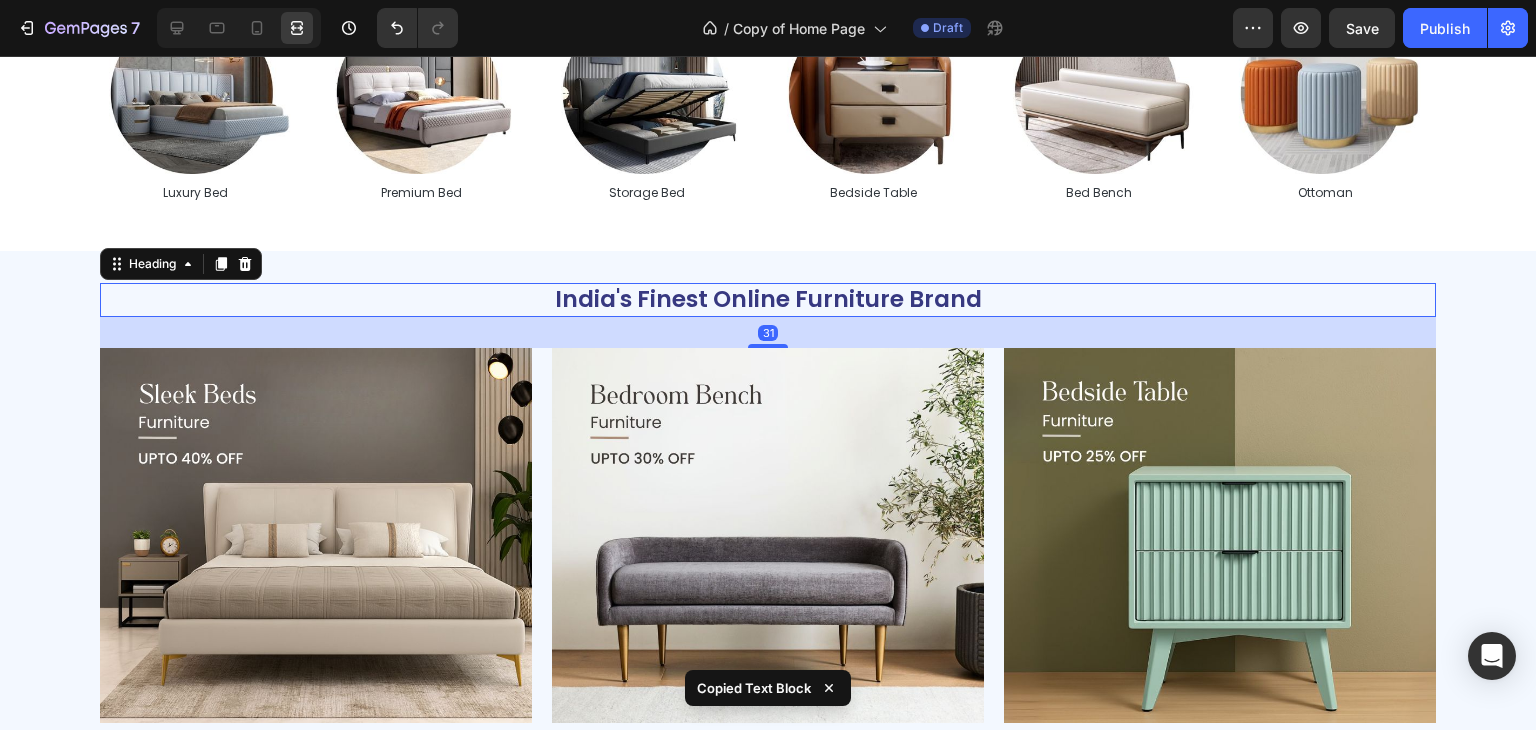click on "India's Finest Online Furniture Brand" at bounding box center [768, 300] 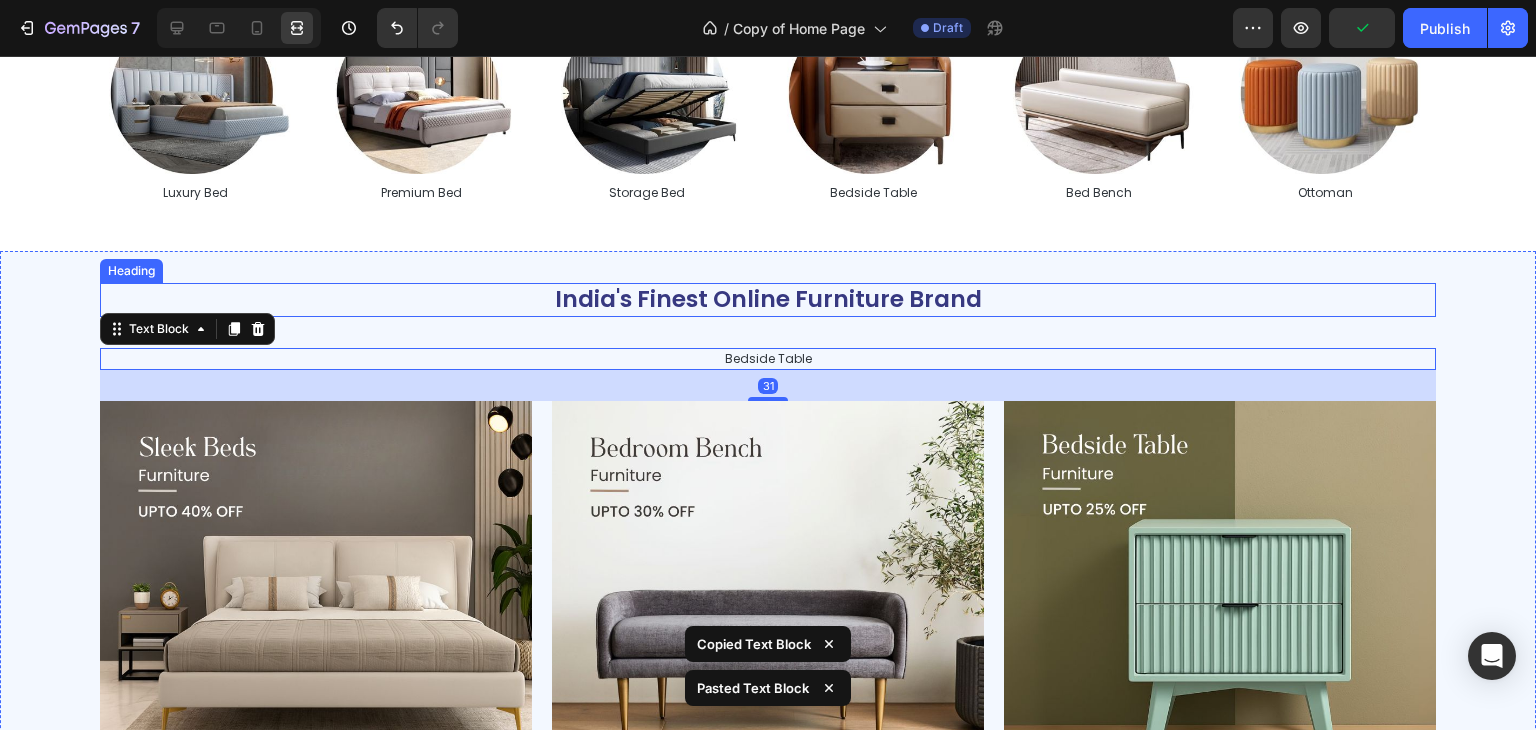 click on "India's Finest Online Furniture Brand" at bounding box center (768, 300) 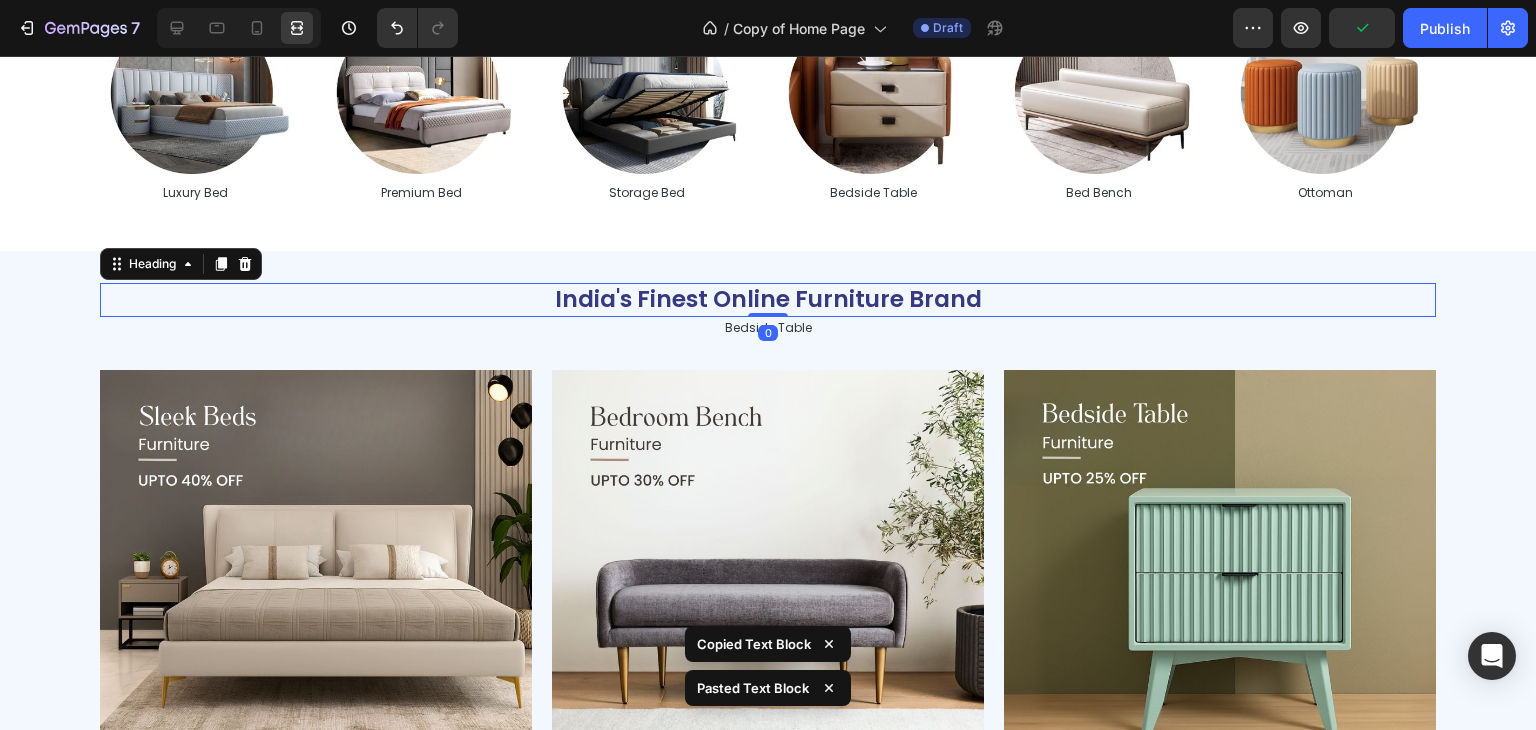 drag, startPoint x: 768, startPoint y: 345, endPoint x: 790, endPoint y: 273, distance: 75.28612 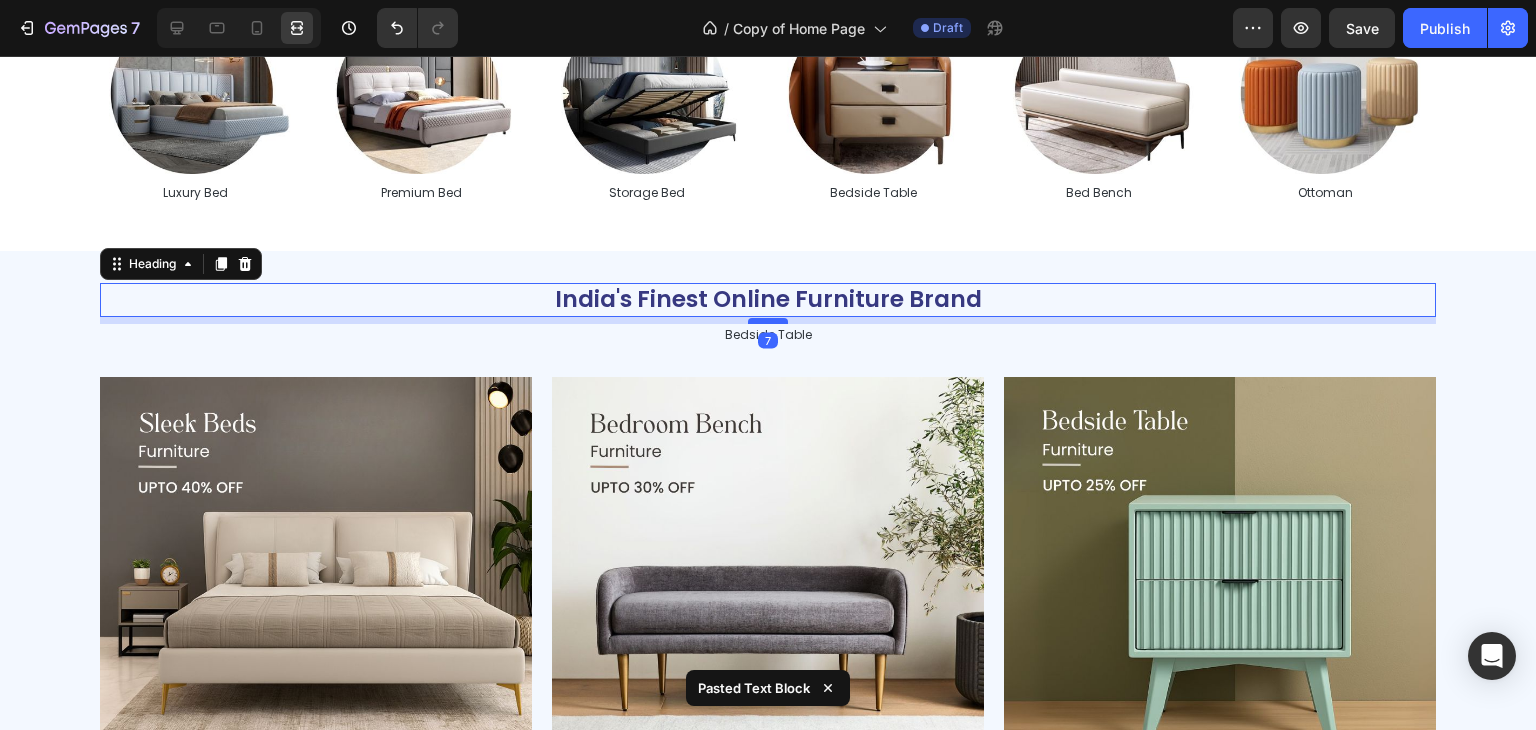 click at bounding box center (768, 321) 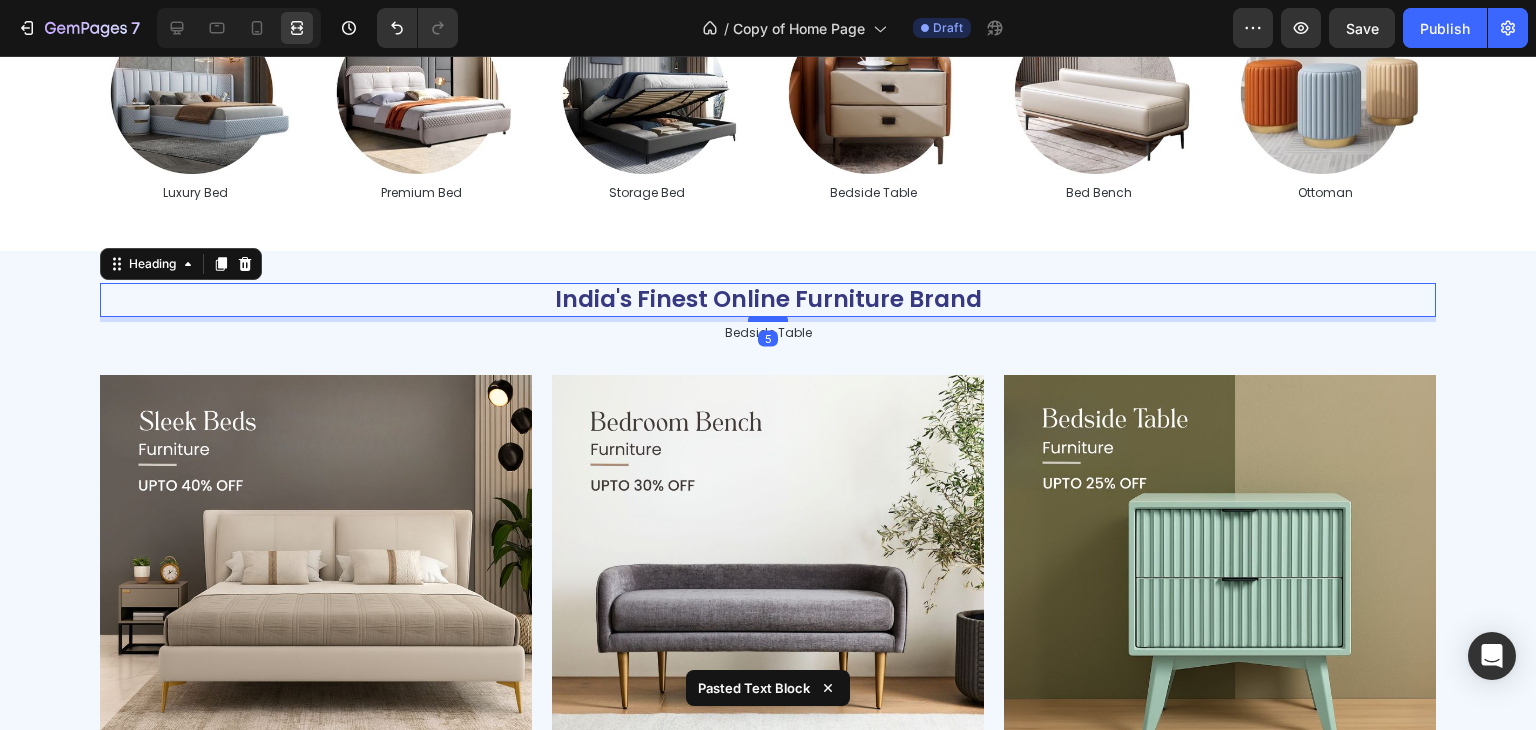 type on "5" 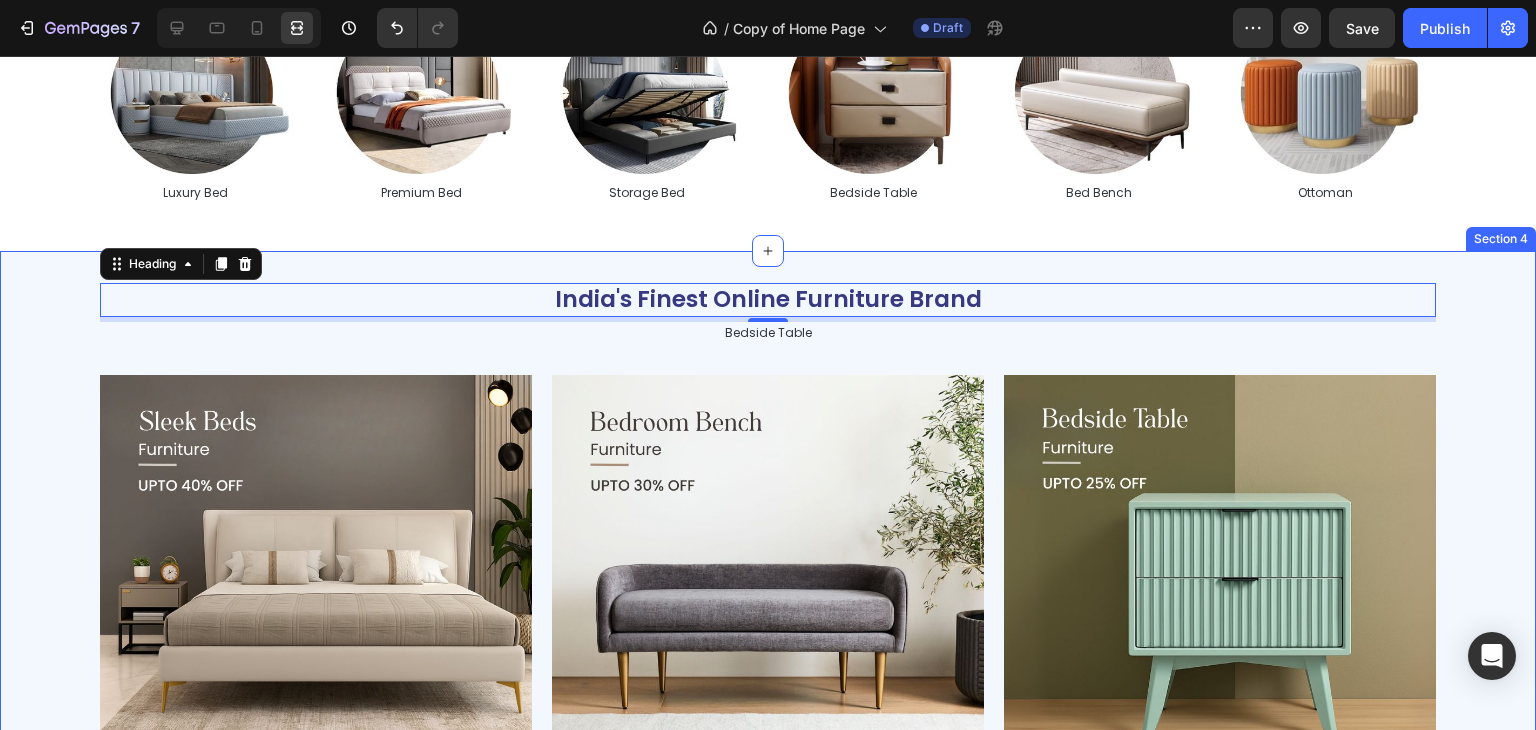 click on "Shop By Categories Heading
Image Upholstered Bed Text Block Image Single Bed Text Block Image Kids Bed Text Block Image Sleek Bed Text Block Image GenZ Bed Text Block Image Pull out Bed Text Block
Carousel
Image Luxury Bed Text Block Image Premium Bed Text Block Image Storage Bed Text Block Image Bedside Table Text Block Image Bed Bench Text Block Image Ottoman Text Block
Carousel Section 3" at bounding box center (768, -36) 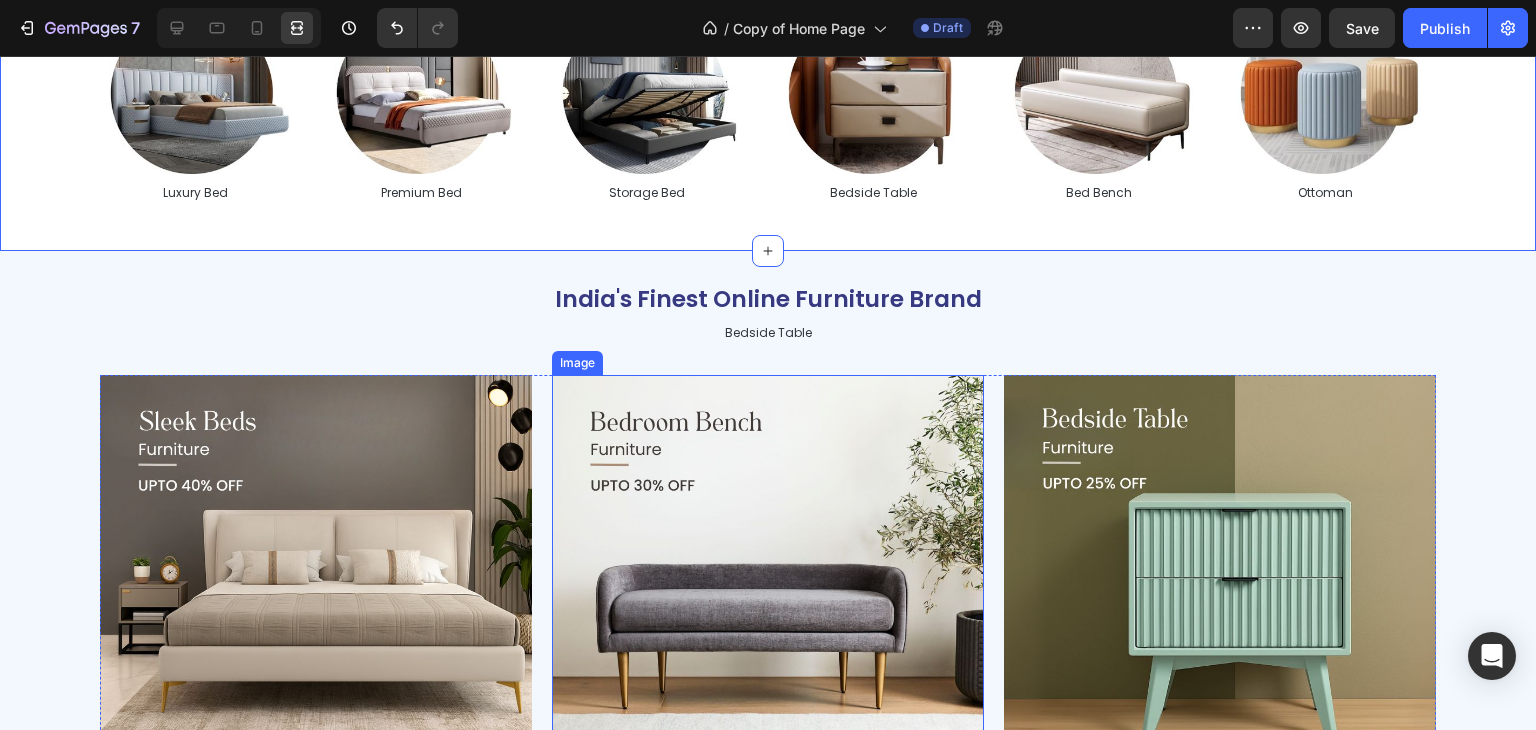 scroll, scrollTop: 700, scrollLeft: 0, axis: vertical 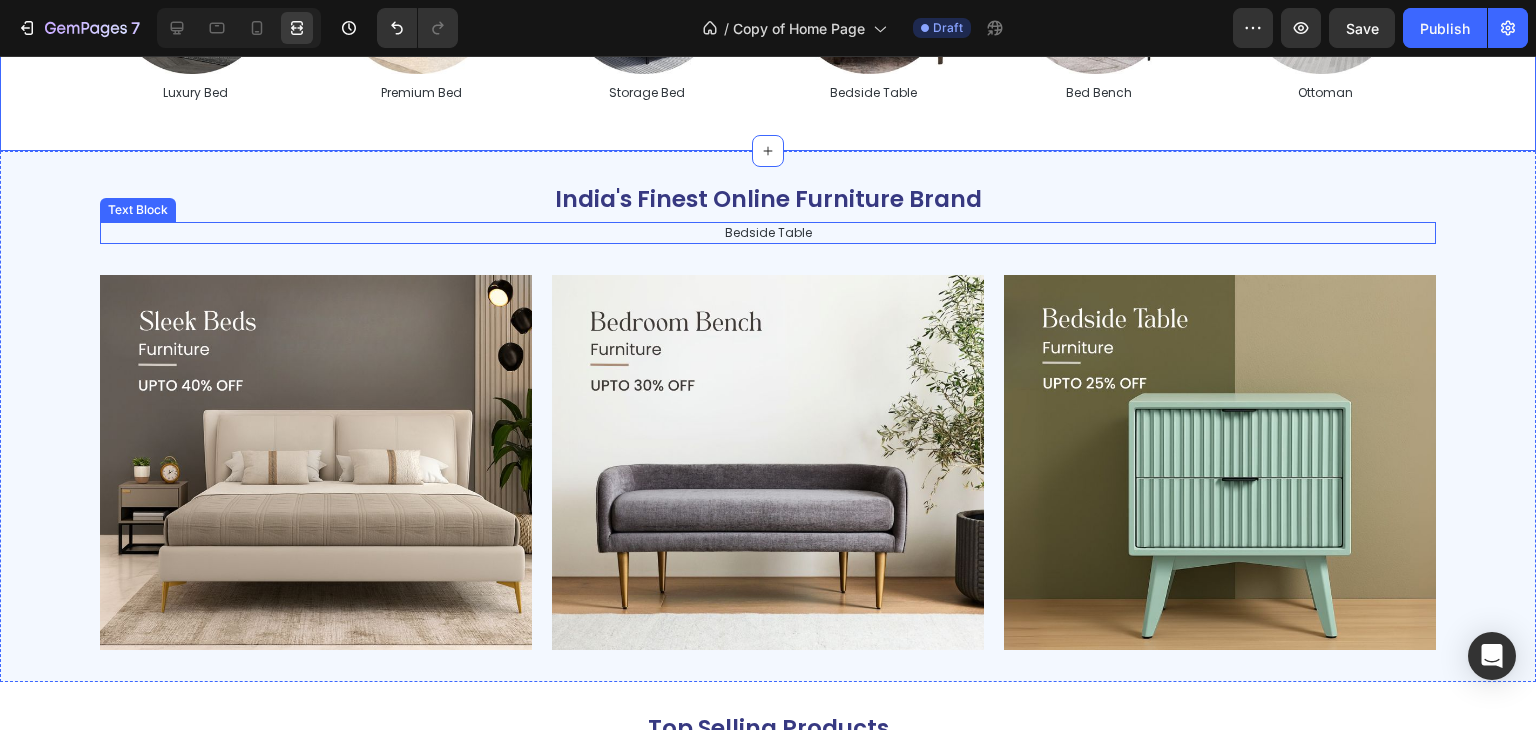 click on "Bedside Table" at bounding box center (768, 233) 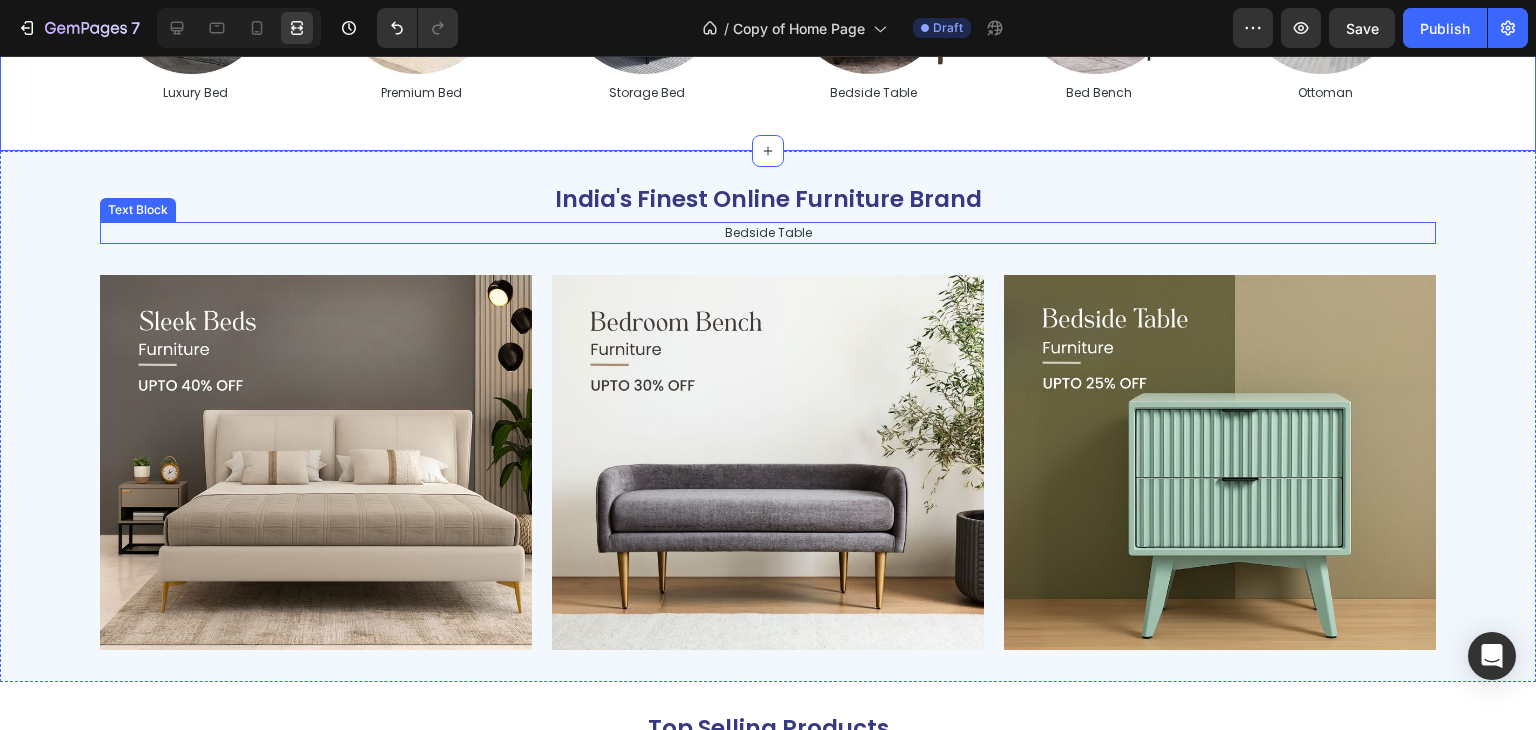 click on "Bedside Table" at bounding box center (768, 233) 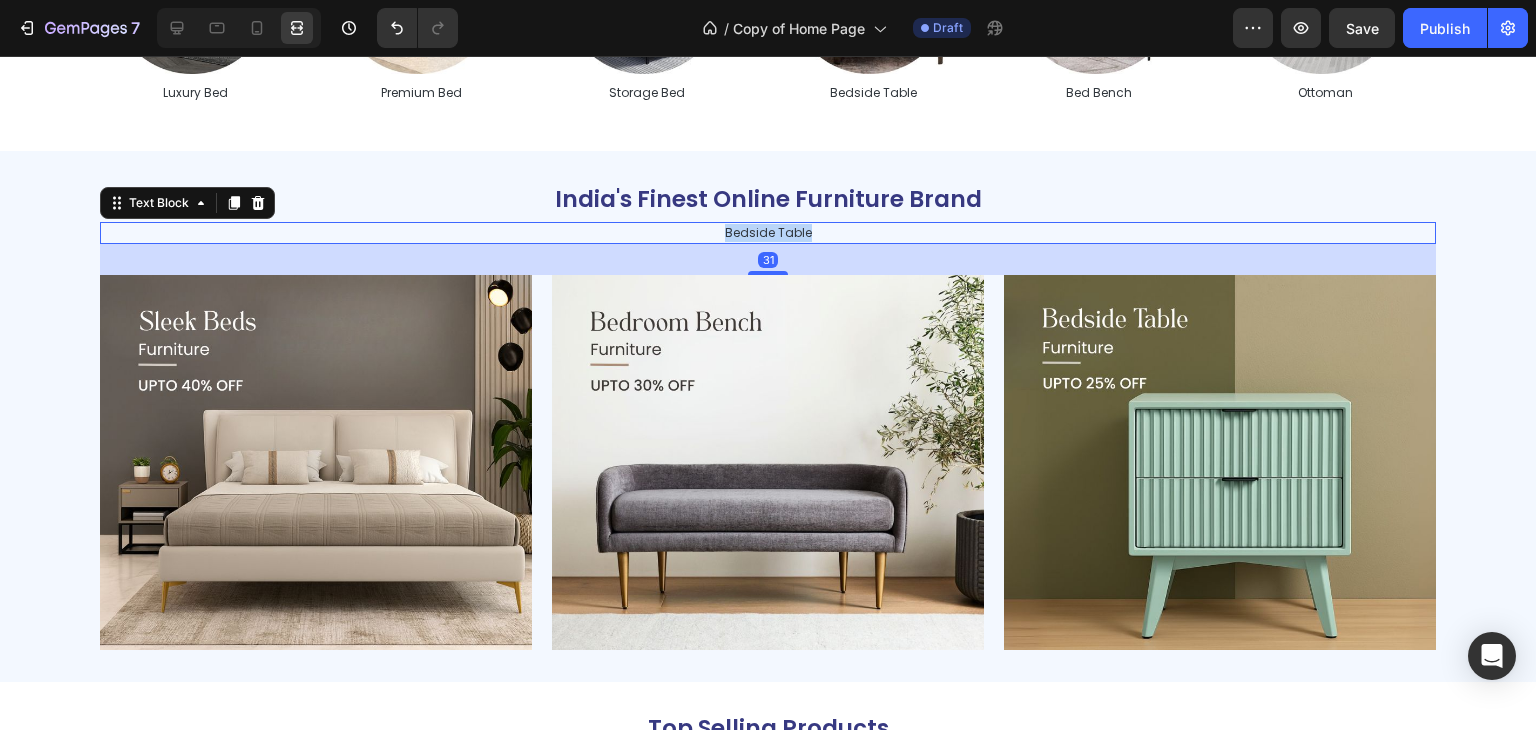 click on "Bedside Table" at bounding box center [768, 233] 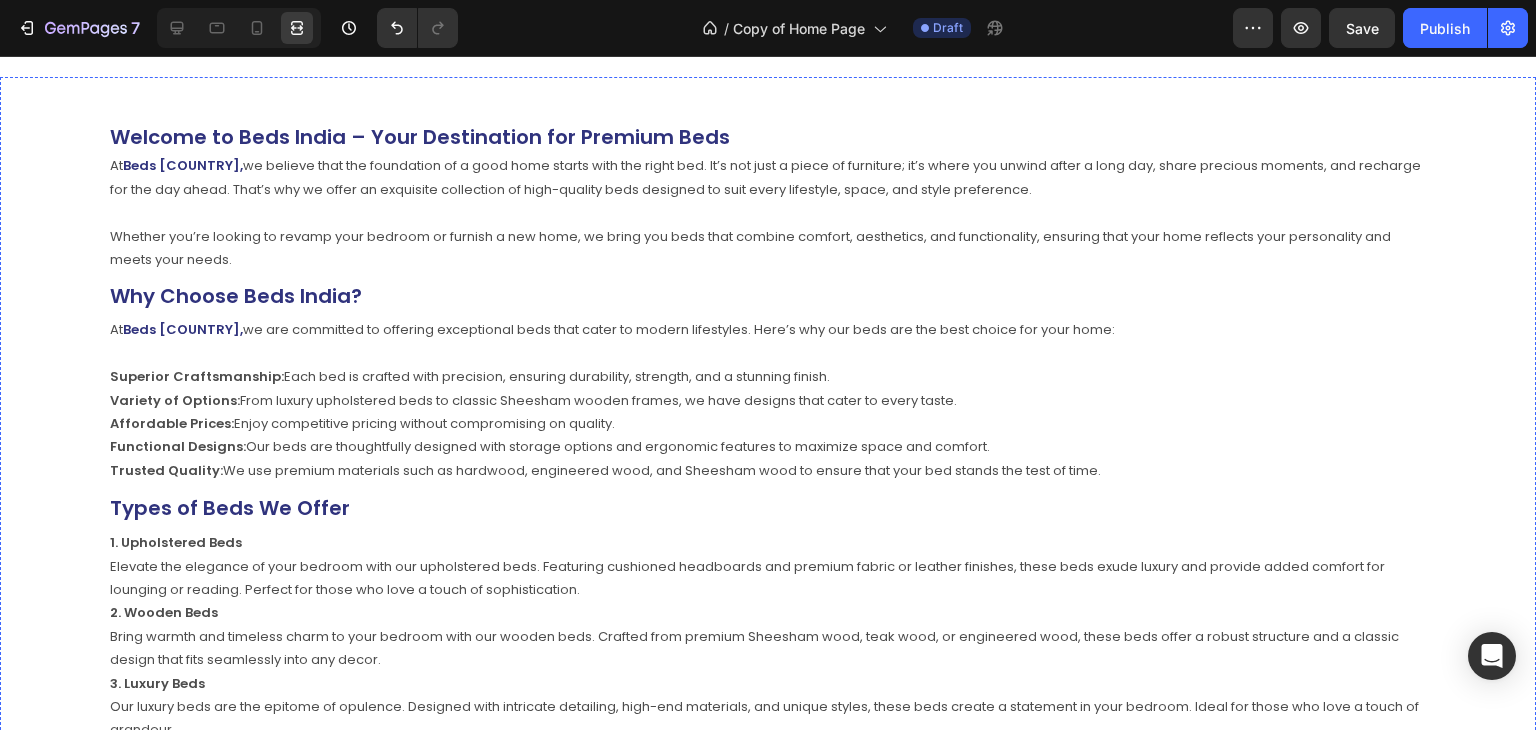 scroll, scrollTop: 4724, scrollLeft: 0, axis: vertical 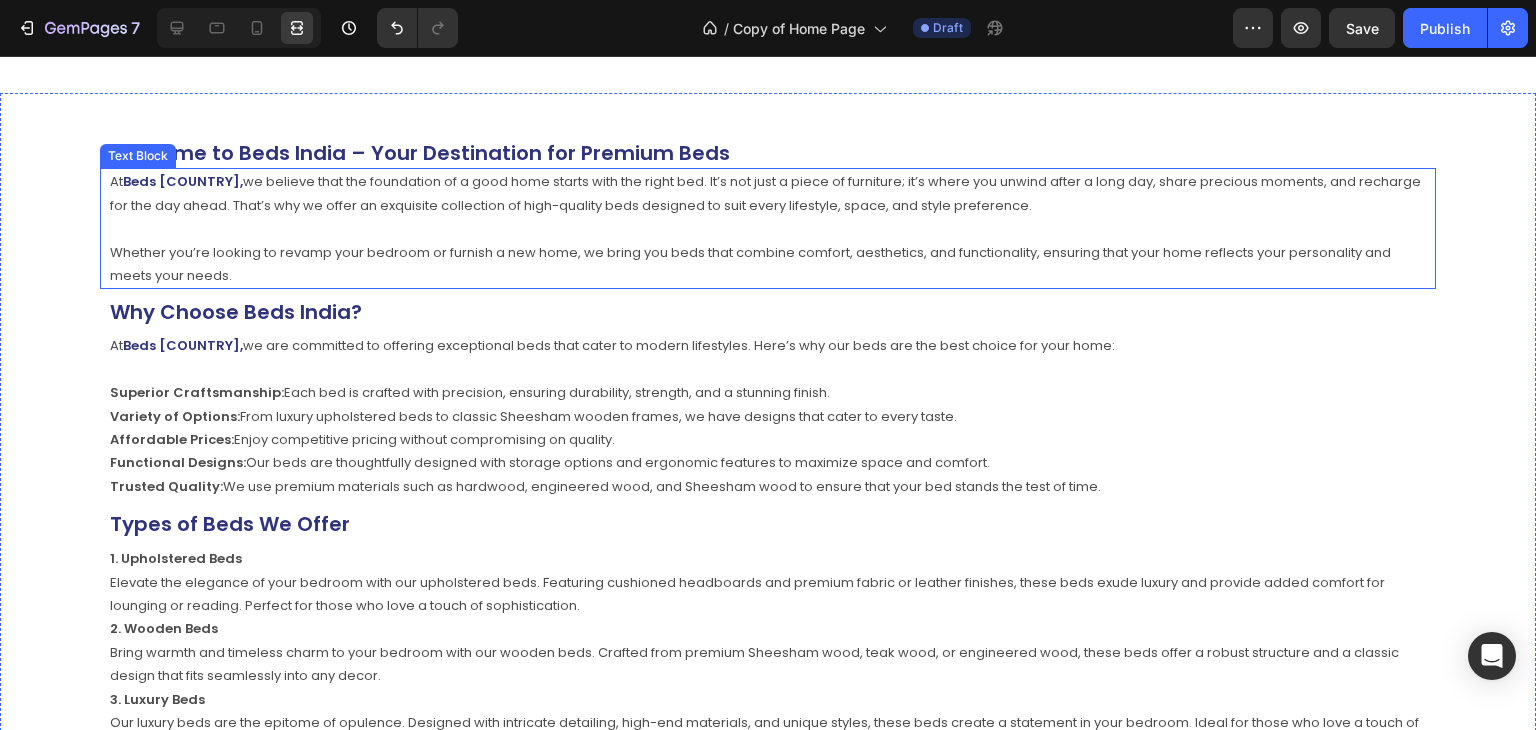 click on "At  Beds India,  we believe that the foundation of a good home starts with the right bed. It’s not just a piece of furniture; it’s where you unwind after a long day, share precious moments, and recharge for the day ahead. That’s why we offer an exquisite collection of high-quality beds designed to suit every lifestyle, space, and style preference. Whether you’re looking to revamp your bedroom or furnish a new home, we bring you beds that combine comfort, aesthetics, and functionality, ensuring that your home reflects your personality and meets your needs." at bounding box center (768, 228) 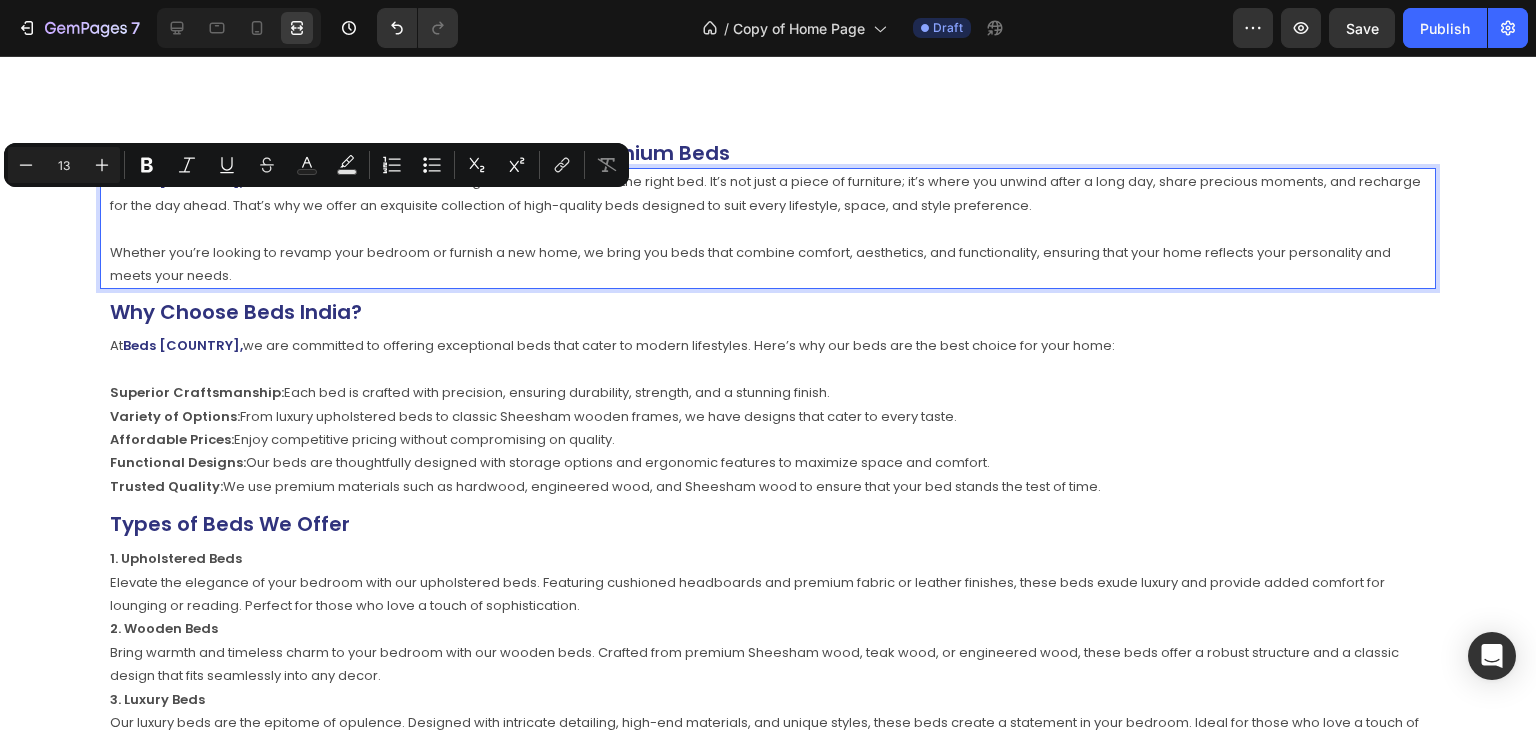 click on "At  Beds India,  we believe that the foundation of a good home starts with the right bed. It’s not just a piece of furniture; it’s where you unwind after a long day, share precious moments, and recharge for the day ahead. That’s why we offer an exquisite collection of high-quality beds designed to suit every lifestyle, space, and style preference. Whether you’re looking to revamp your bedroom or furnish a new home, we bring you beds that combine comfort, aesthetics, and functionality, ensuring that your home reflects your personality and meets your needs." at bounding box center (768, 228) 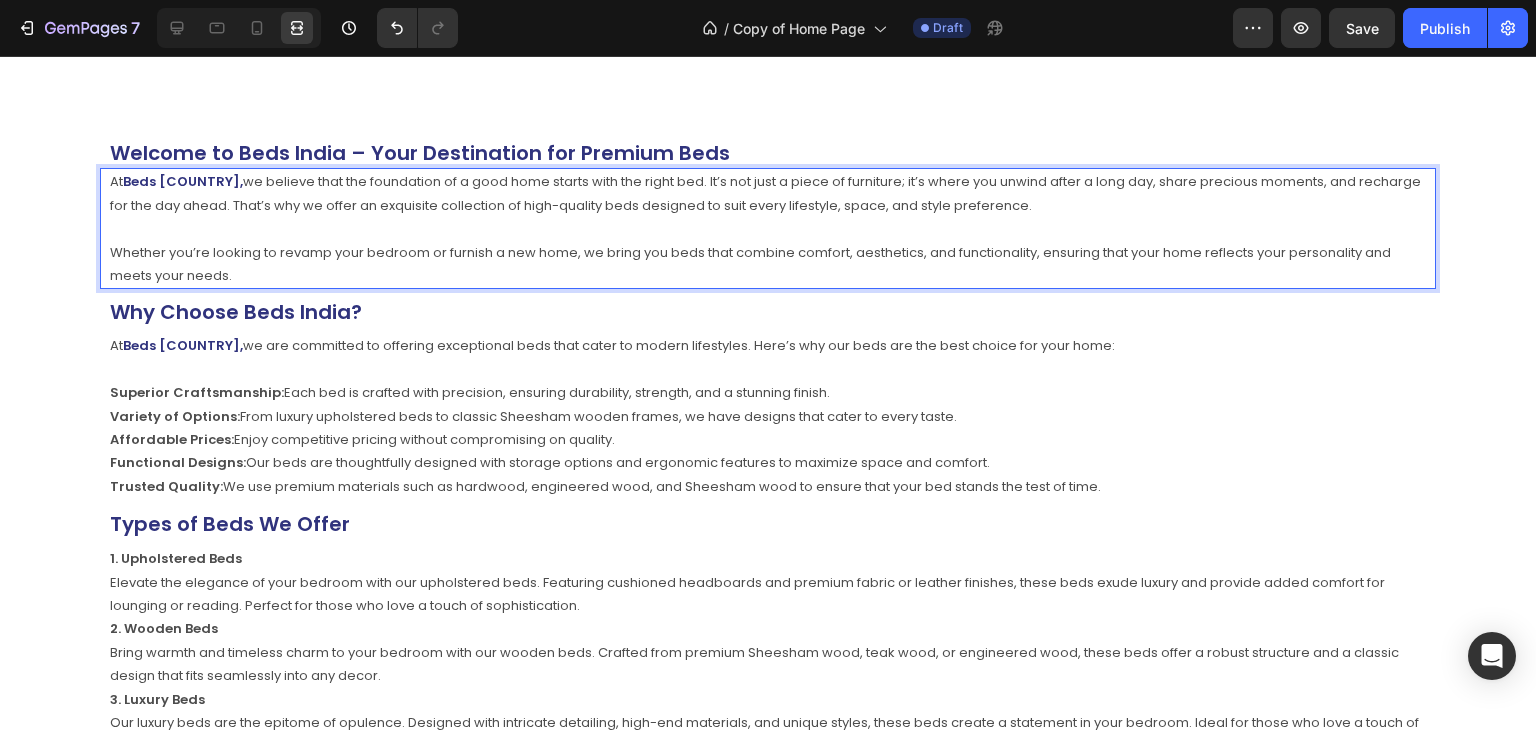 click on "At  Beds India,  we believe that the foundation of a good home starts with the right bed. It’s not just a piece of furniture; it’s where you unwind after a long day, share precious moments, and recharge for the day ahead. That’s why we offer an exquisite collection of high-quality beds designed to suit every lifestyle, space, and style preference. Whether you’re looking to revamp your bedroom or furnish a new home, we bring you beds that combine comfort, aesthetics, and functionality, ensuring that your home reflects your personality and meets your needs." at bounding box center [768, 228] 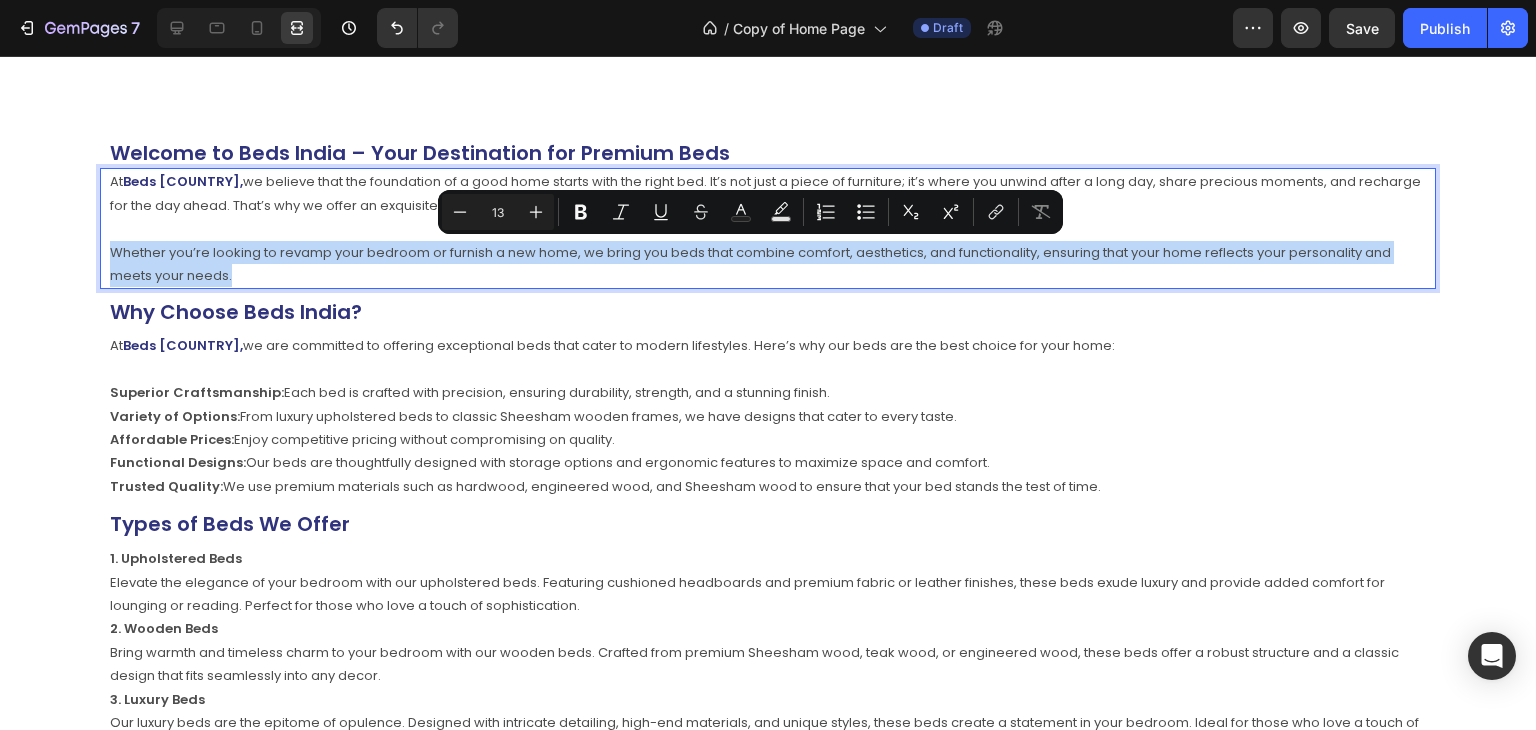 drag, startPoint x: 112, startPoint y: 247, endPoint x: 355, endPoint y: 284, distance: 245.80074 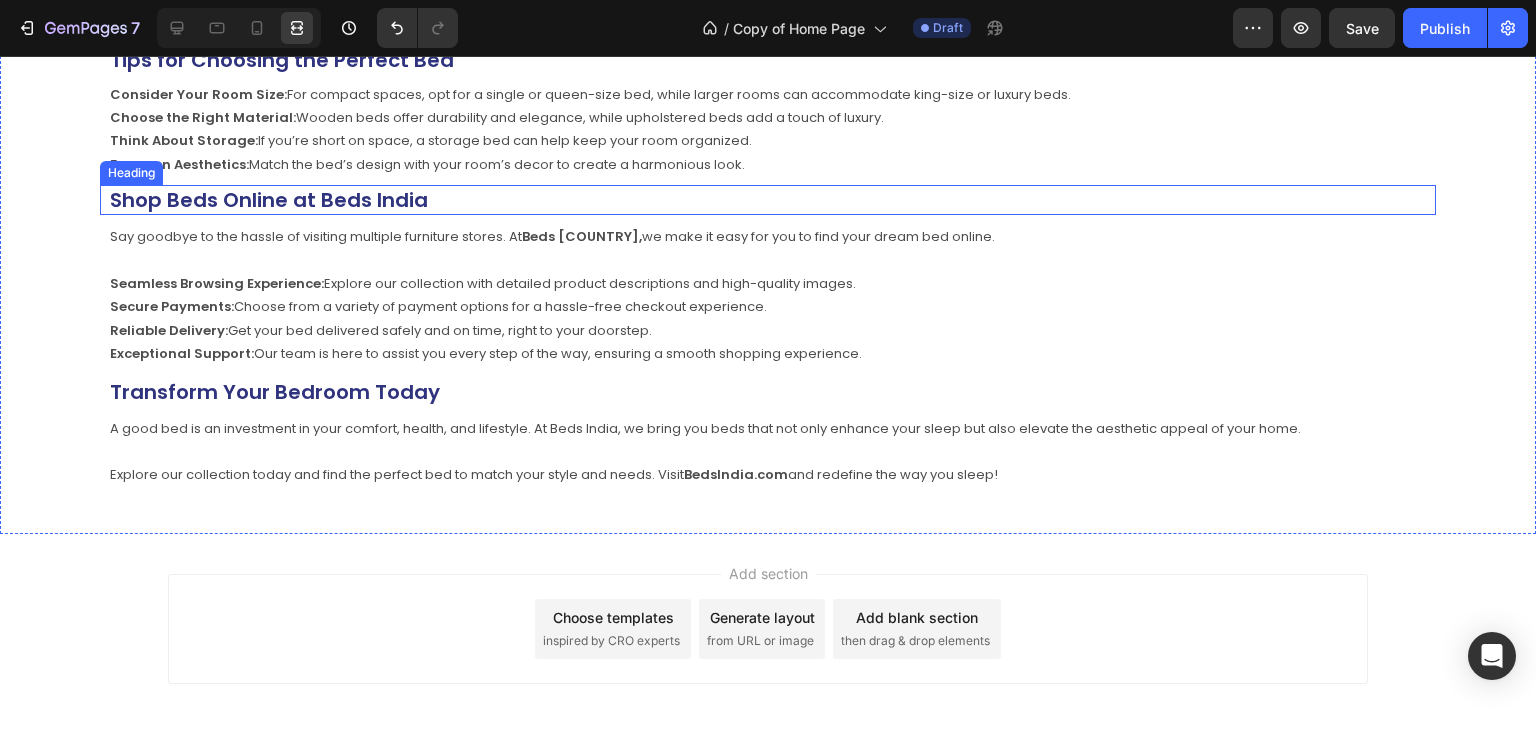 scroll, scrollTop: 5824, scrollLeft: 0, axis: vertical 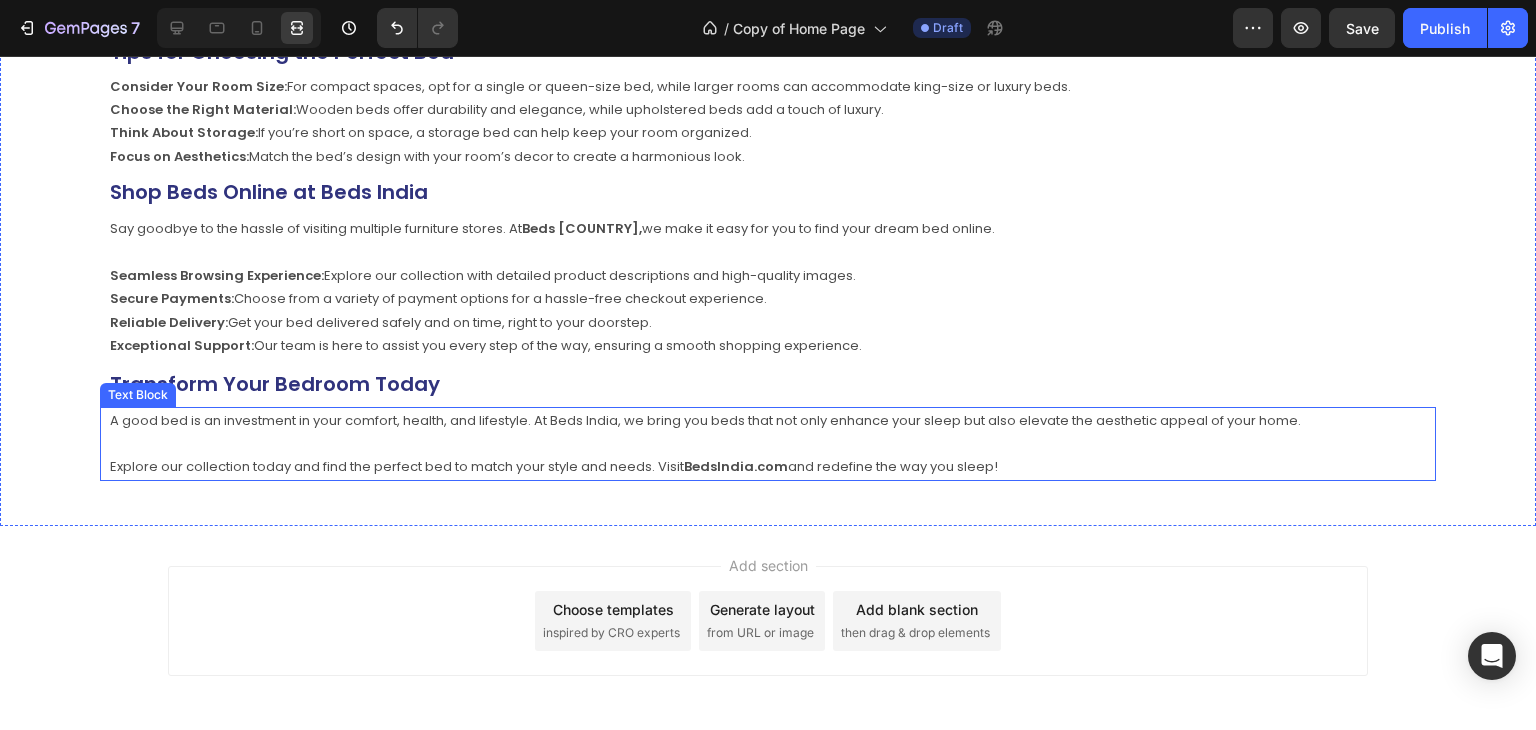 click on "A good bed is an investment in your comfort, health, and lifestyle. At Beds India, we bring you beds that not only enhance your sleep but also elevate the aesthetic appeal of your home." at bounding box center (768, 432) 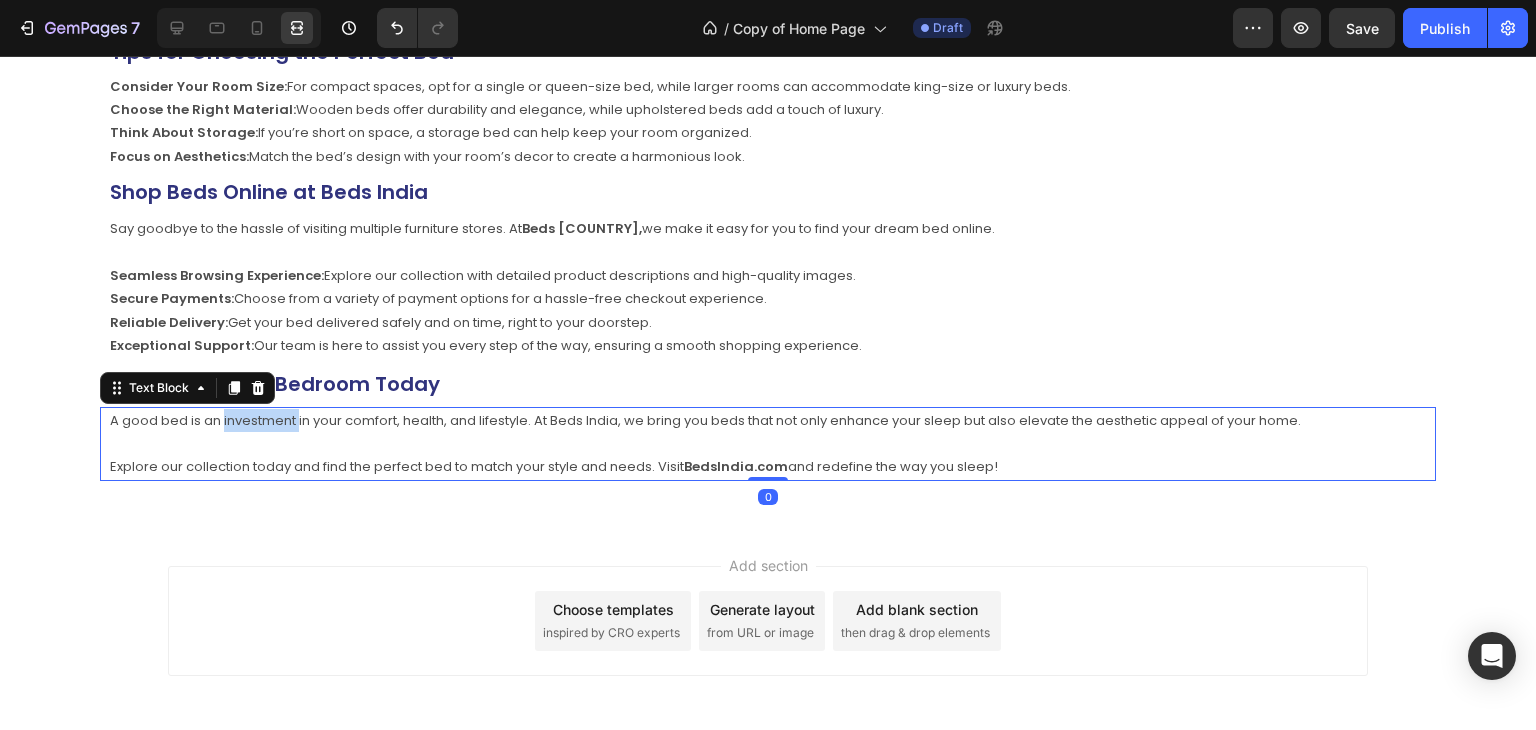 click on "A good bed is an investment in your comfort, health, and lifestyle. At Beds India, we bring you beds that not only enhance your sleep but also elevate the aesthetic appeal of your home." at bounding box center [768, 432] 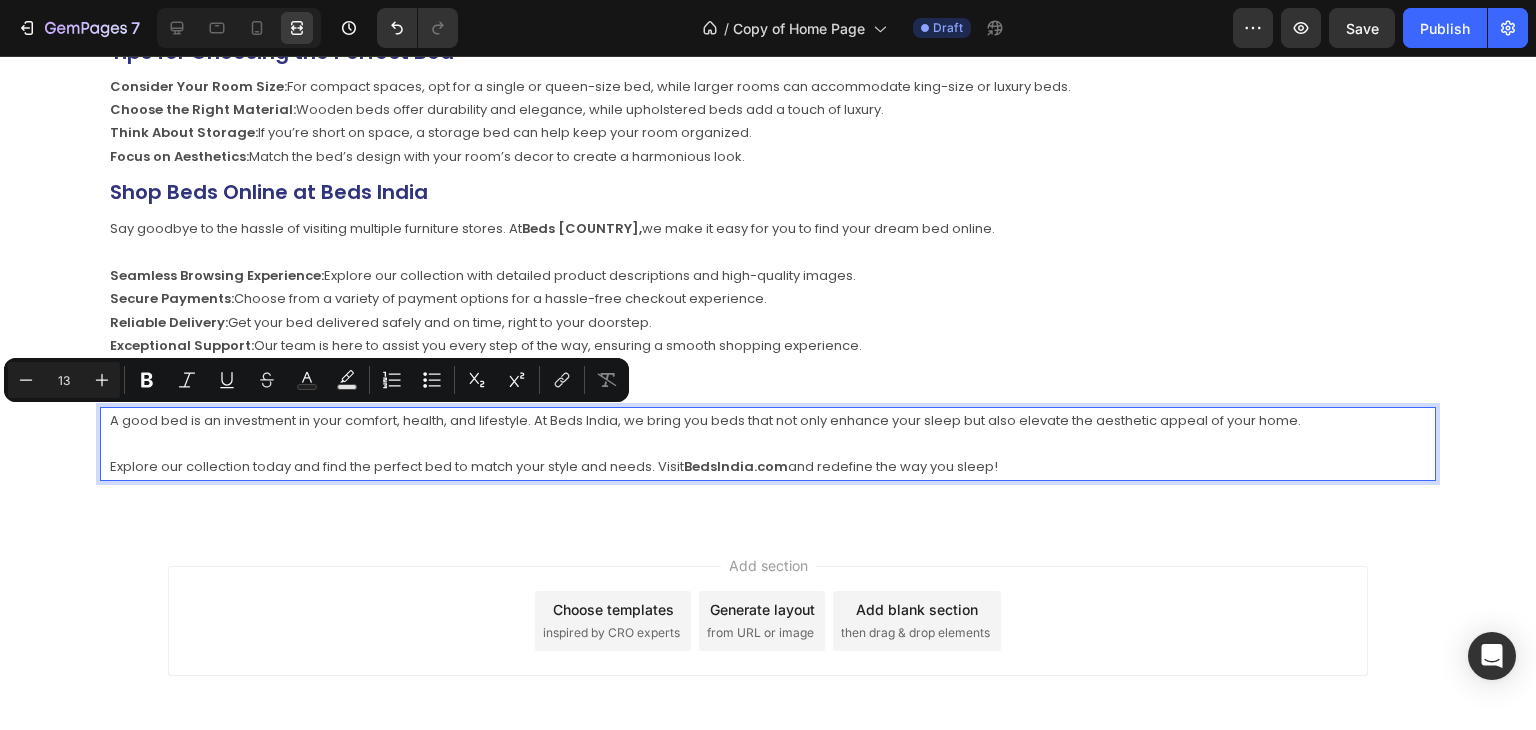 click on "A good bed is an investment in your comfort, health, and lifestyle. At Beds India, we bring you beds that not only enhance your sleep but also elevate the aesthetic appeal of your home." at bounding box center (768, 432) 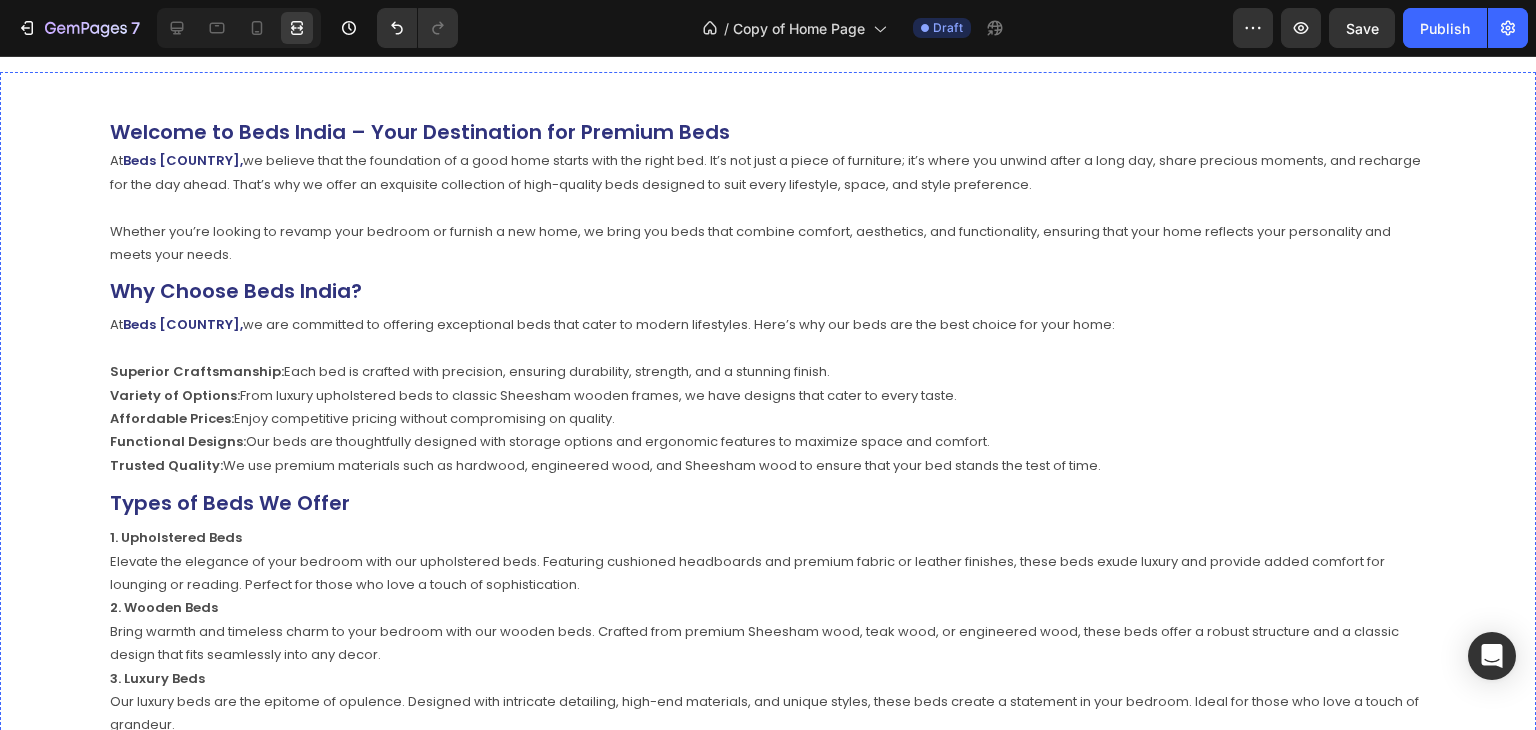scroll, scrollTop: 4724, scrollLeft: 0, axis: vertical 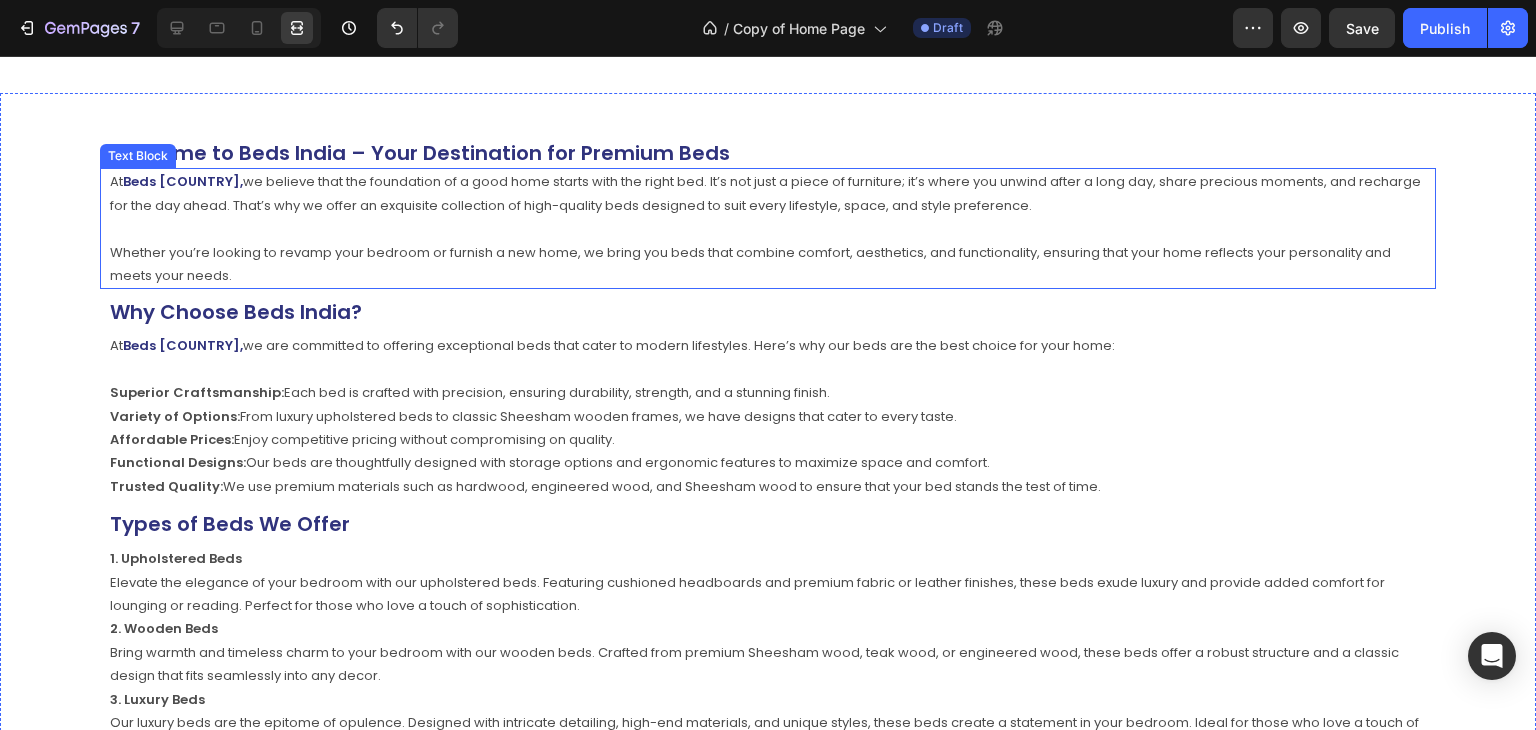 click on "At  Beds India,  we believe that the foundation of a good home starts with the right bed. It’s not just a piece of furniture; it’s where you unwind after a long day, share precious moments, and recharge for the day ahead. That’s why we offer an exquisite collection of high-quality beds designed to suit every lifestyle, space, and style preference. Whether you’re looking to revamp your bedroom or furnish a new home, we bring you beds that combine comfort, aesthetics, and functionality, ensuring that your home reflects your personality and meets your needs." at bounding box center [768, 228] 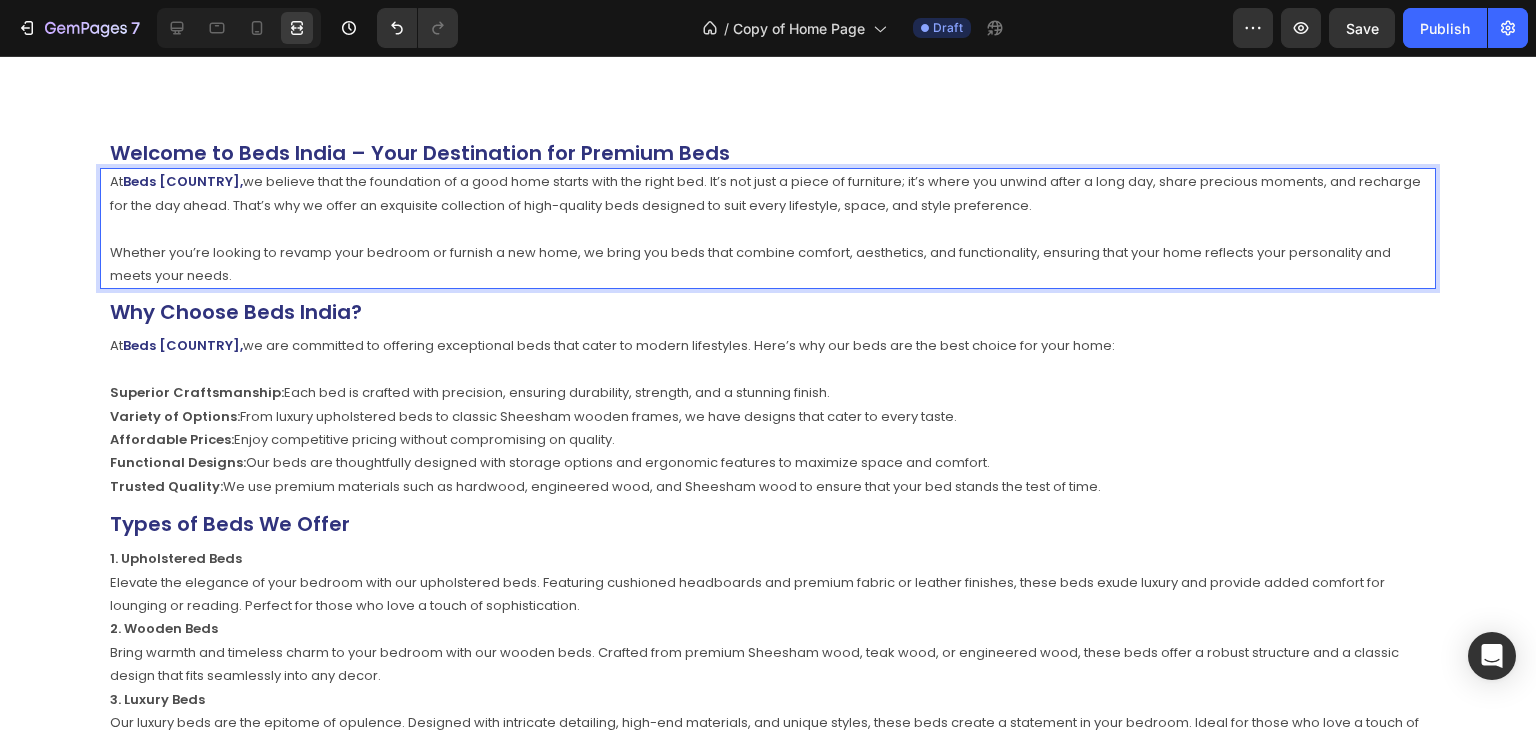 click on "At  Beds India,  we believe that the foundation of a good home starts with the right bed. It’s not just a piece of furniture; it’s where you unwind after a long day, share precious moments, and recharge for the day ahead. That’s why we offer an exquisite collection of high-quality beds designed to suit every lifestyle, space, and style preference. Whether you’re looking to revamp your bedroom or furnish a new home, we bring you beds that combine comfort, aesthetics, and functionality, ensuring that your home reflects your personality and meets your needs." at bounding box center (768, 228) 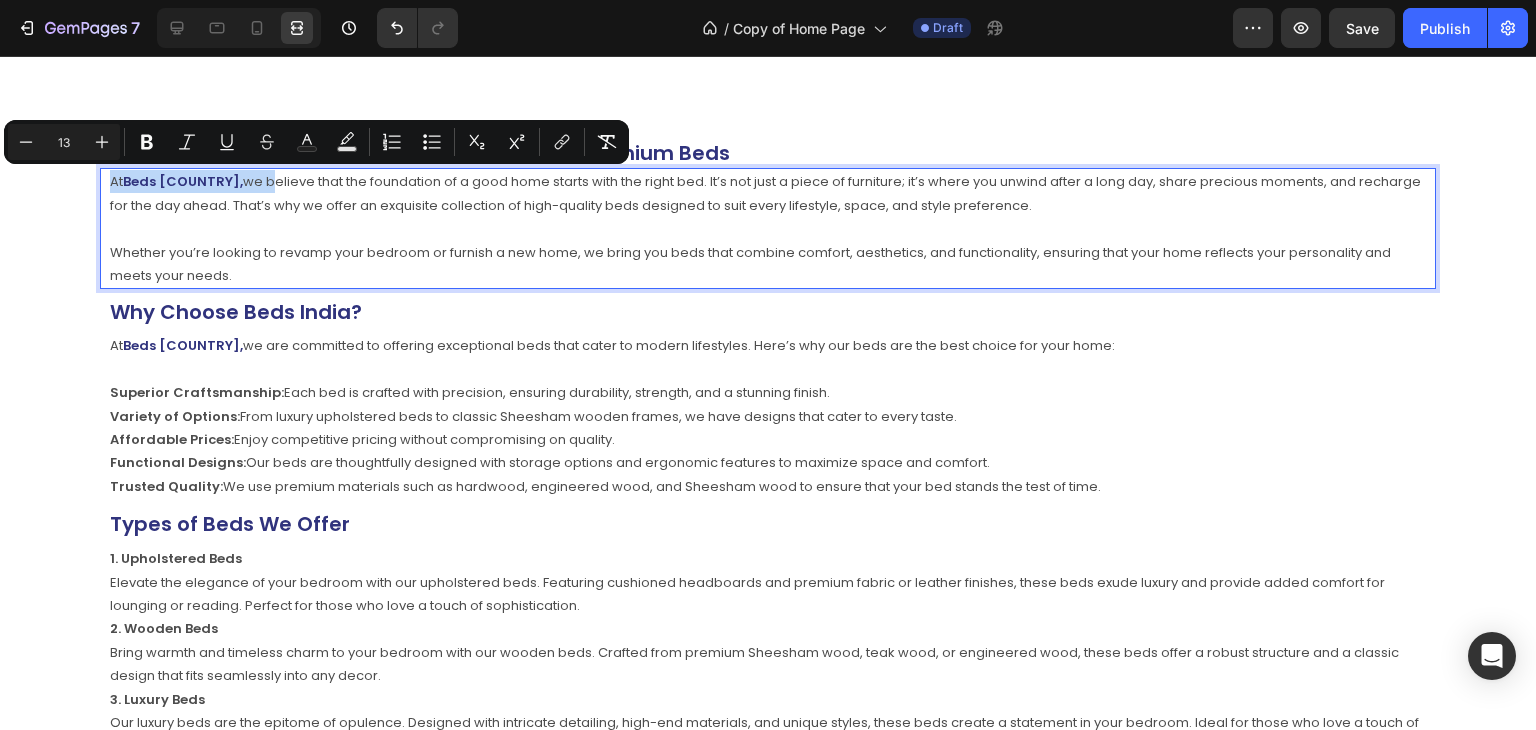drag, startPoint x: 105, startPoint y: 177, endPoint x: 225, endPoint y: 177, distance: 120 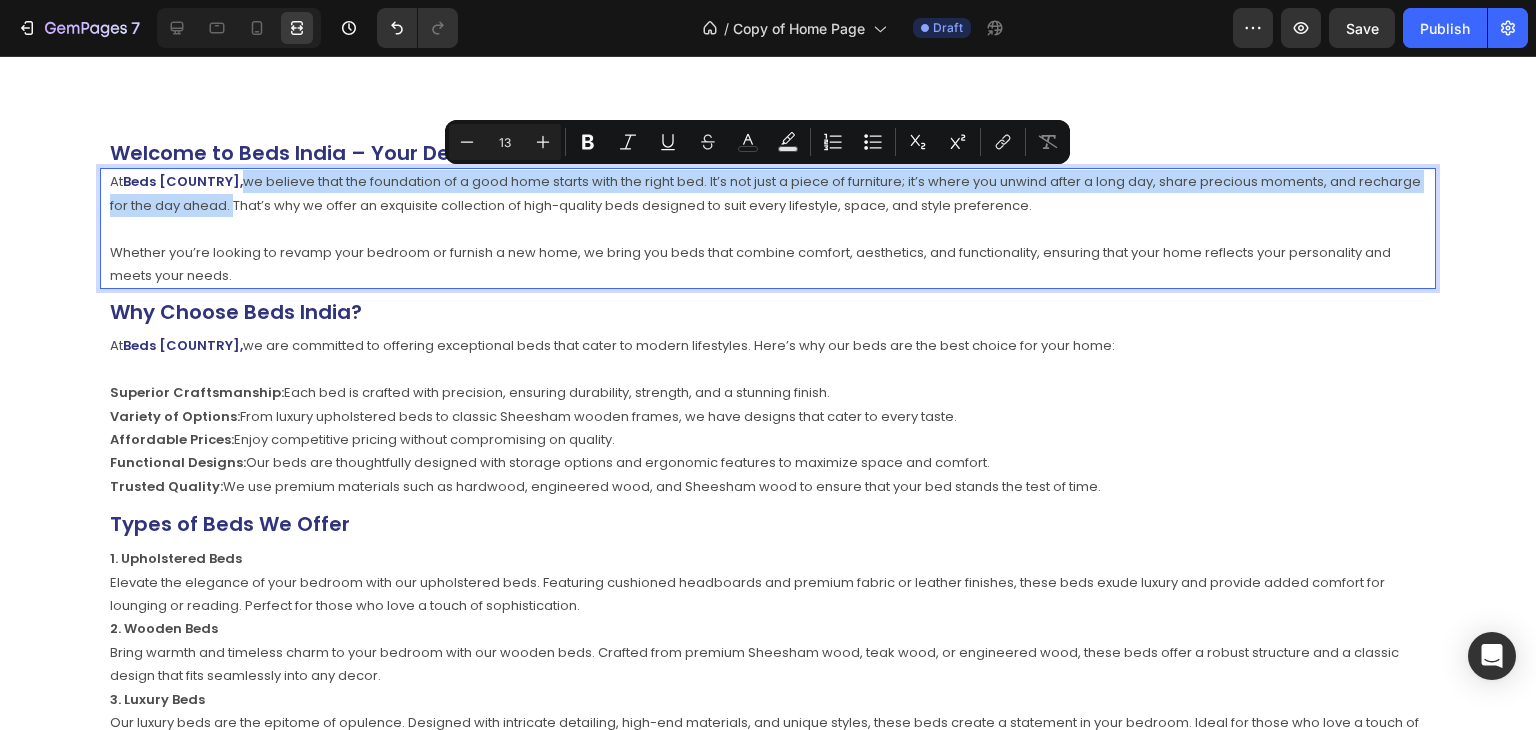 drag, startPoint x: 200, startPoint y: 177, endPoint x: 209, endPoint y: 205, distance: 29.410883 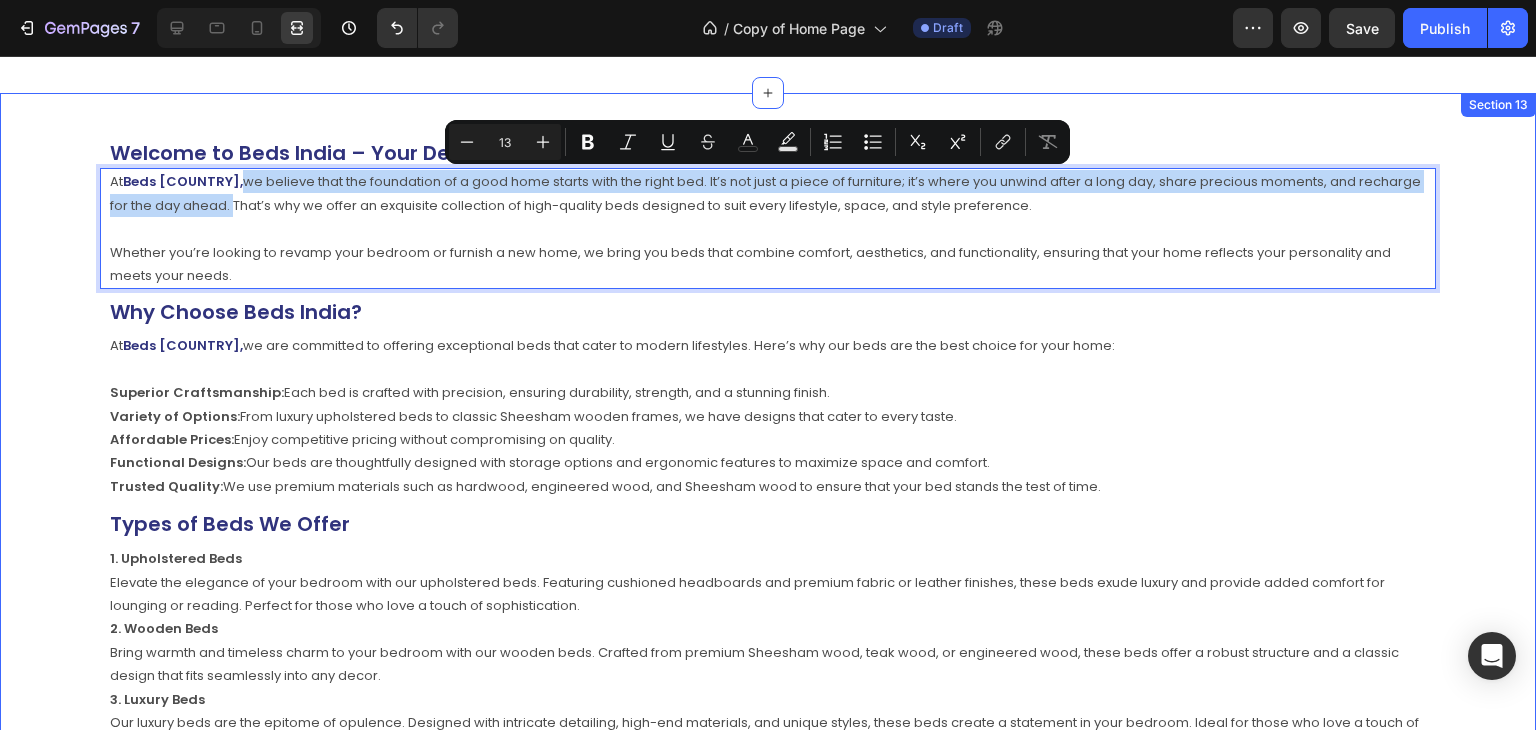 click on "Welcome to Beds India – Your Destination for Premium Beds Heading At  Beds India,  we believe that the foundation of a good home starts with the right bed. It’s not just a piece of furniture; it’s where you unwind after a long day, share precious moments, and recharge for the day ahead. That’s why we offer an exquisite collection of high-quality beds designed to suit every lifestyle, space, and style preference. Whether you’re looking to revamp your bedroom or furnish a new home, we bring you beds that combine comfort, aesthetics, and functionality, ensuring that your home reflects your personality and meets your needs. Text Block   8 Why Choose Beds India? Heading At  Beds India,  we are committed to offering exceptional beds that cater to modern lifestyles. Here’s why our beds are the best choice for your home:   Superior Craftsmanship:  Each bed is crafted with precision, ensuring durability, strength, and a stunning finish. Variety of Options:  Affordable Prices: Functional Designs: Heading" at bounding box center [768, 859] 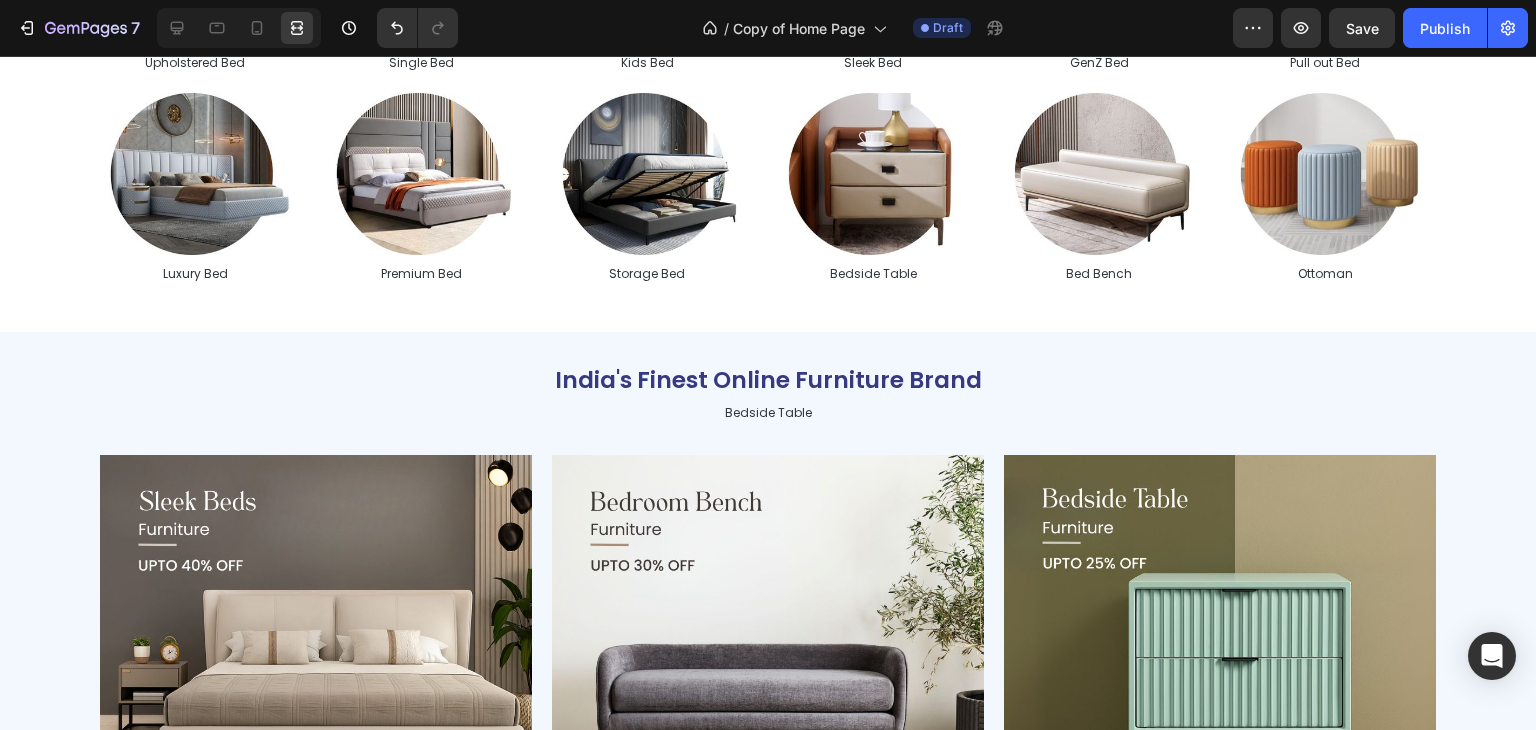 scroll, scrollTop: 1000, scrollLeft: 0, axis: vertical 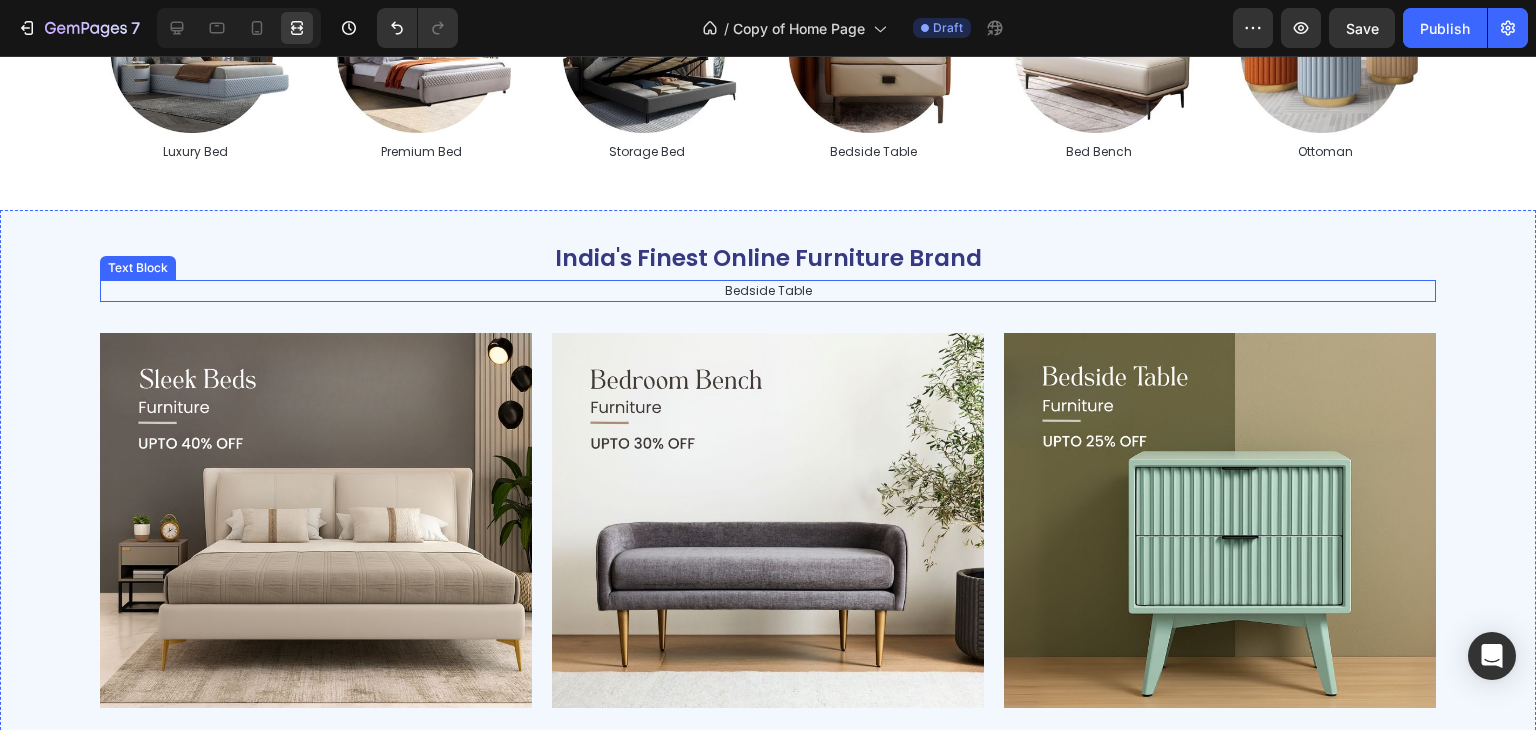 click on "Bedside Table" at bounding box center (768, 291) 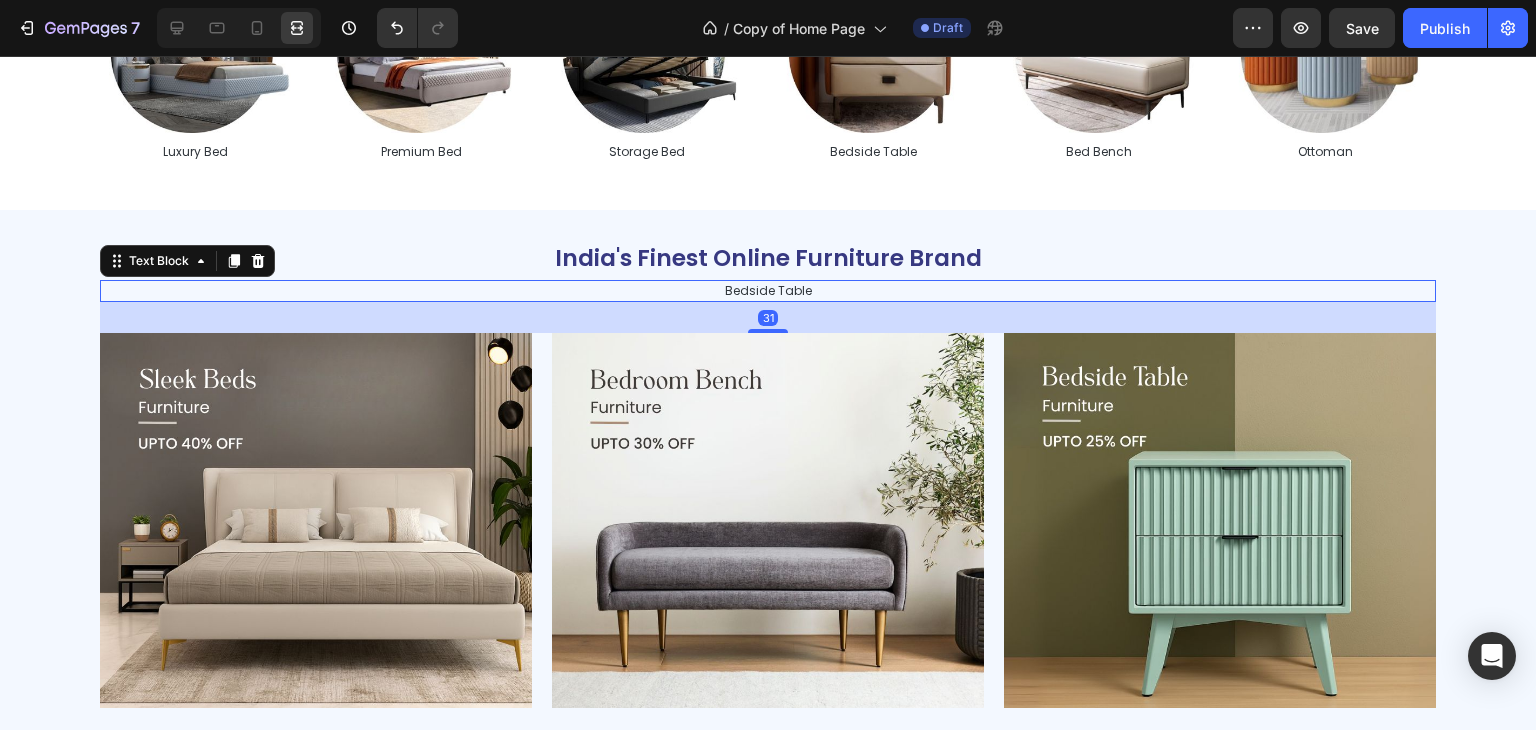 click on "Bedside Table" at bounding box center [768, 291] 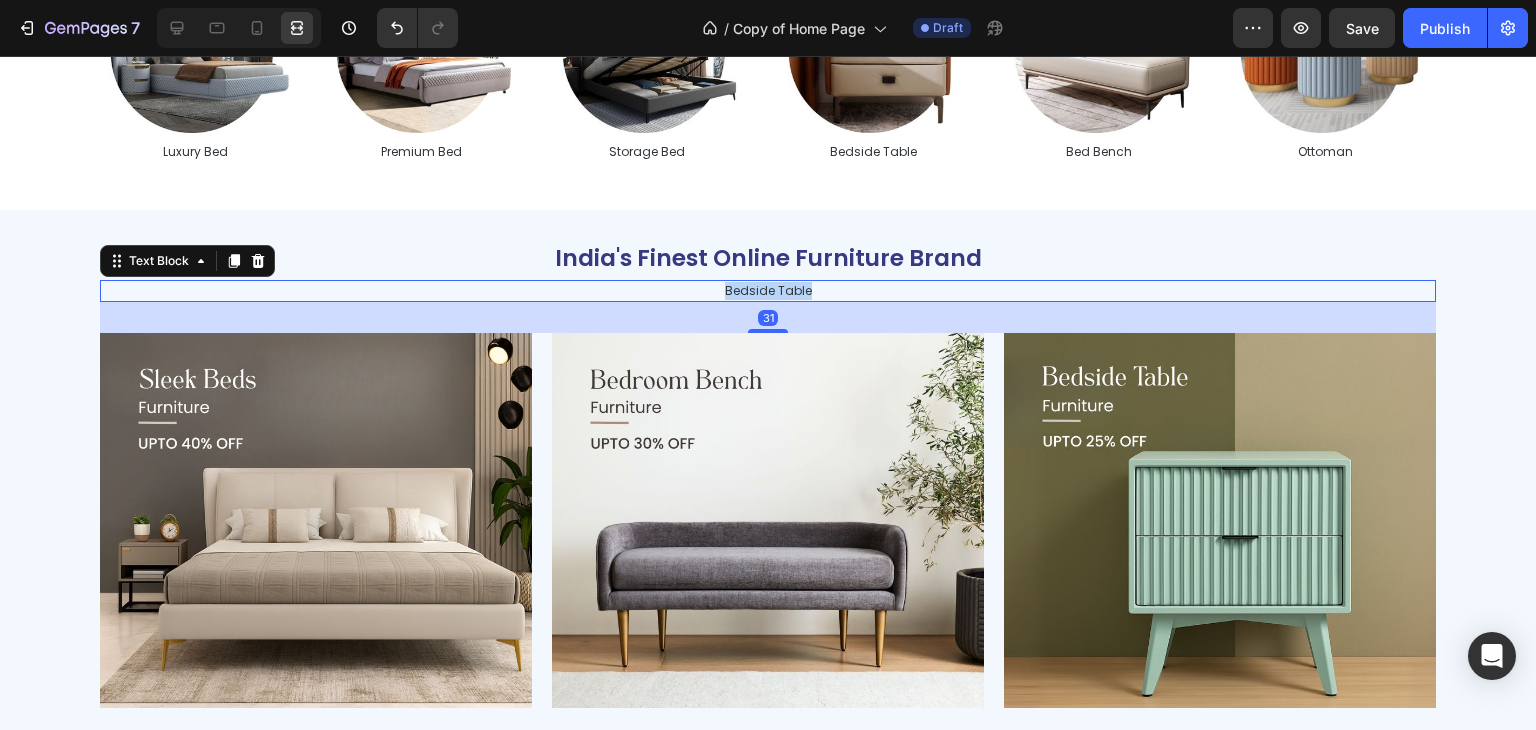 click on "Bedside Table" at bounding box center (768, 291) 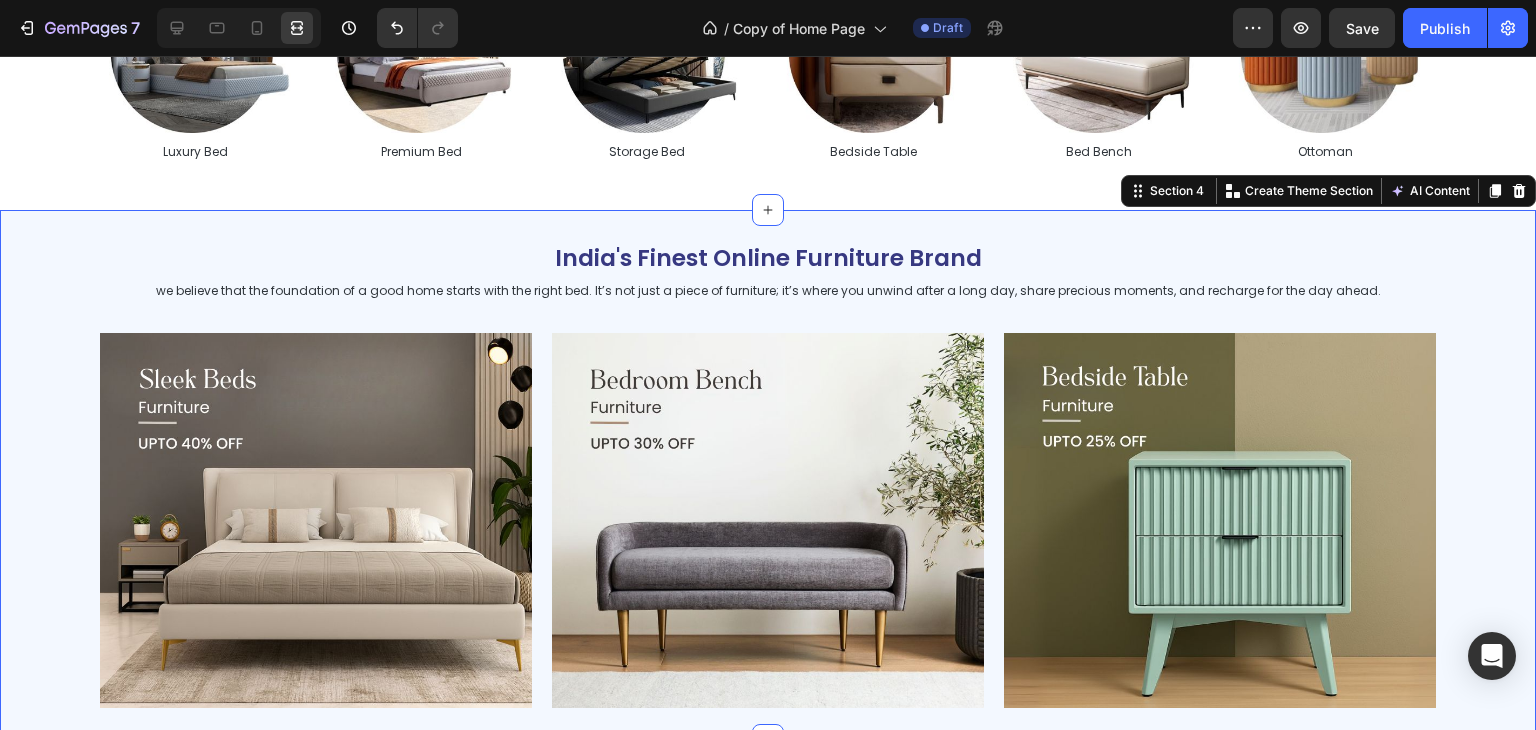 click on "India's Finest Online Furniture Brand Heading  we believe that the foundation of a good home starts with the right bed. It’s not just a piece of furniture; it’s where you unwind after a long day, share precious moments, and recharge for the day ahead. Text Block Image Image Image Row Section 4   Create Theme Section AI Content Write with GemAI What would you like to describe here? Tone and Voice Persuasive Product Avenzo Elite Ivory Leatherette Bed Show more Generate" at bounding box center [768, 475] 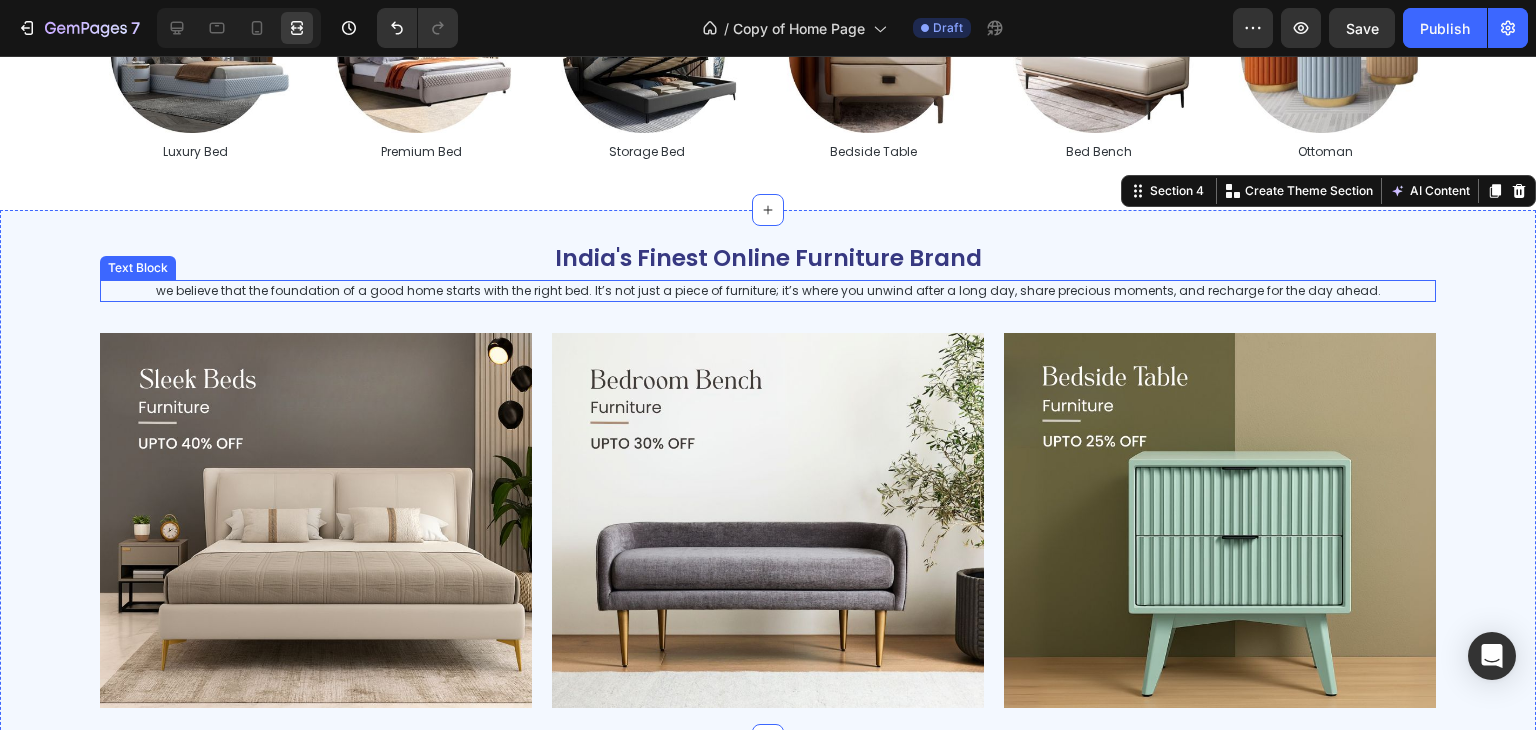 click on "we believe that the foundation of a good home starts with the right bed. It’s not just a piece of furniture; it’s where you unwind after a long day, share precious moments, and recharge for the day ahead." at bounding box center (768, 291) 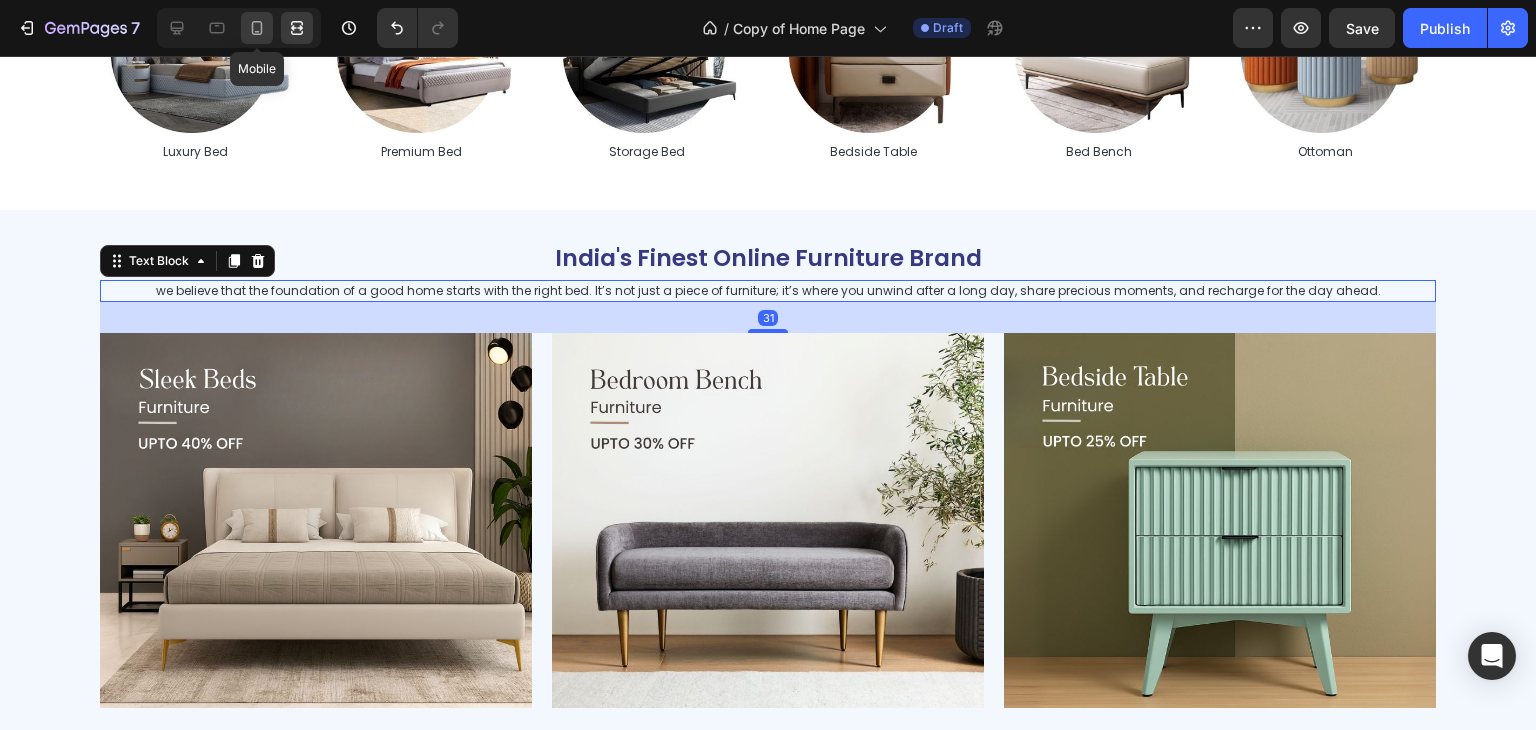 click 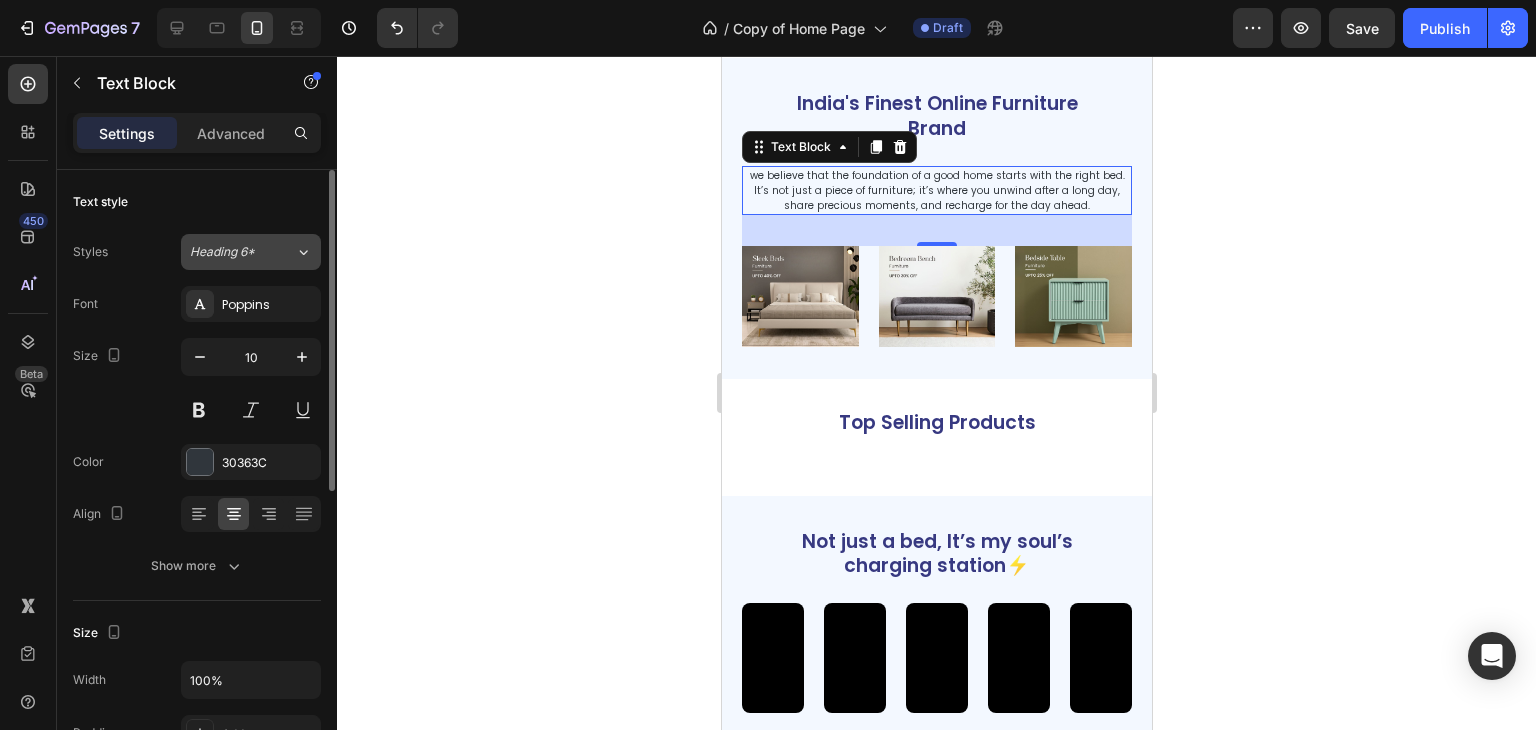 scroll, scrollTop: 1047, scrollLeft: 0, axis: vertical 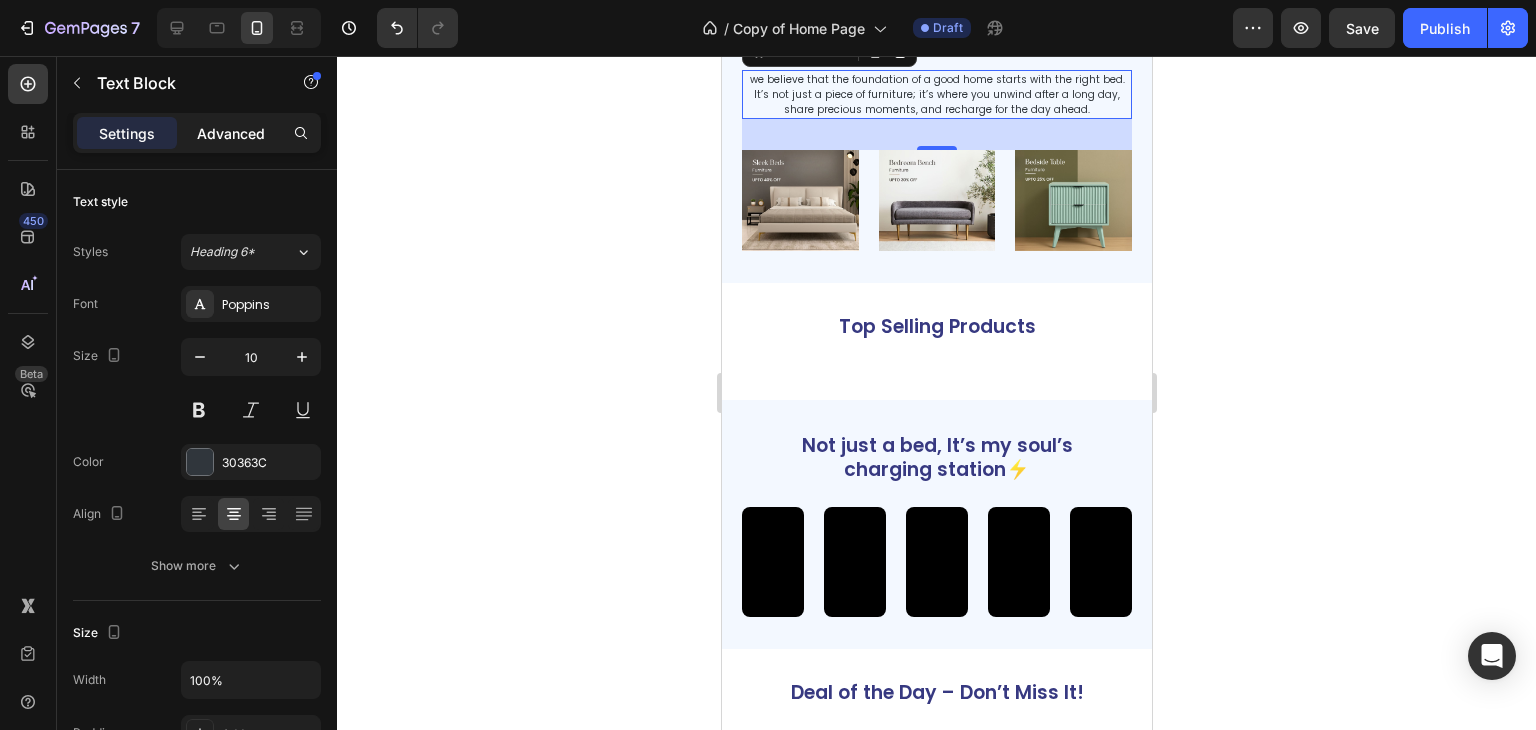 click on "Advanced" at bounding box center [231, 133] 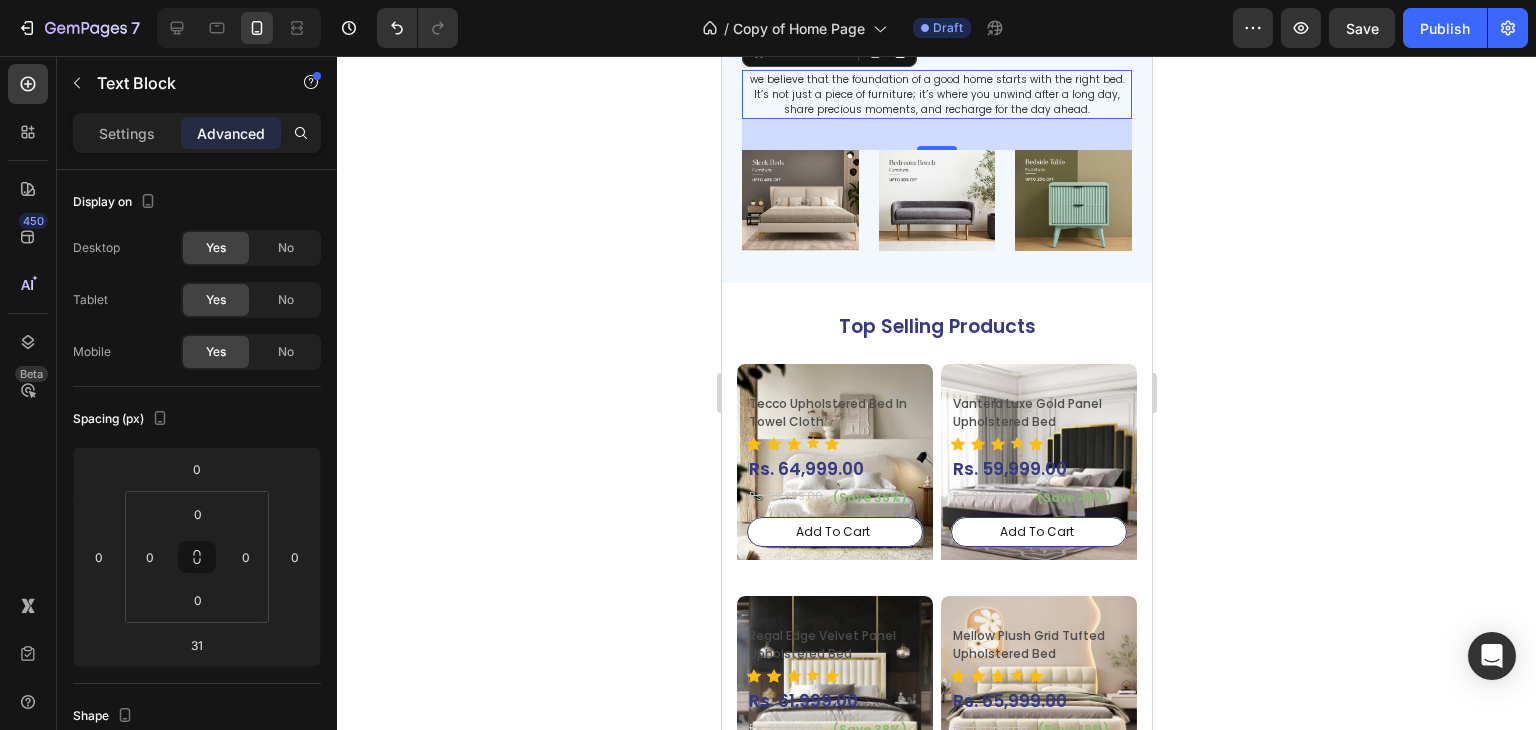 click on "Advanced" at bounding box center [231, 133] 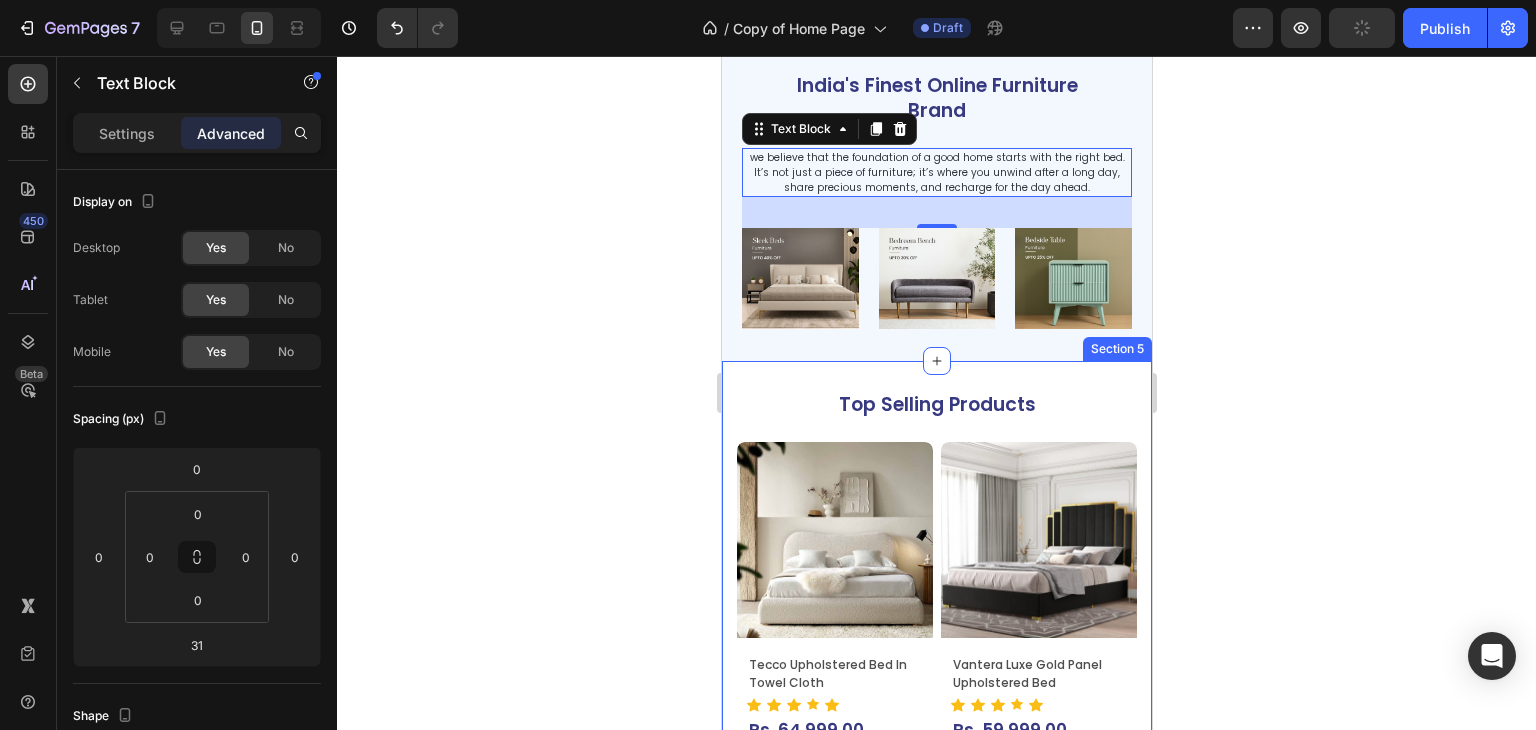 scroll, scrollTop: 747, scrollLeft: 0, axis: vertical 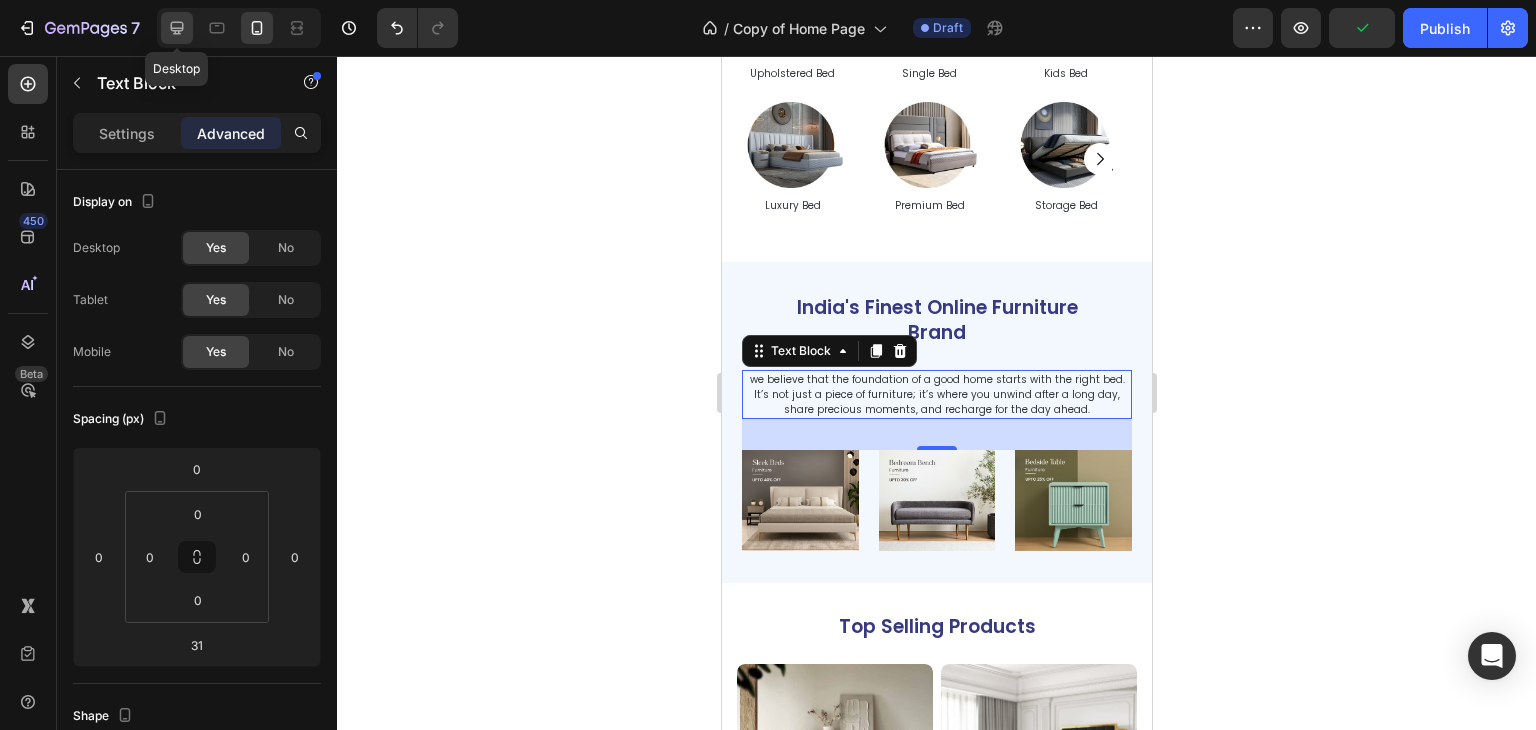 drag, startPoint x: 178, startPoint y: 32, endPoint x: 298, endPoint y: 227, distance: 228.96506 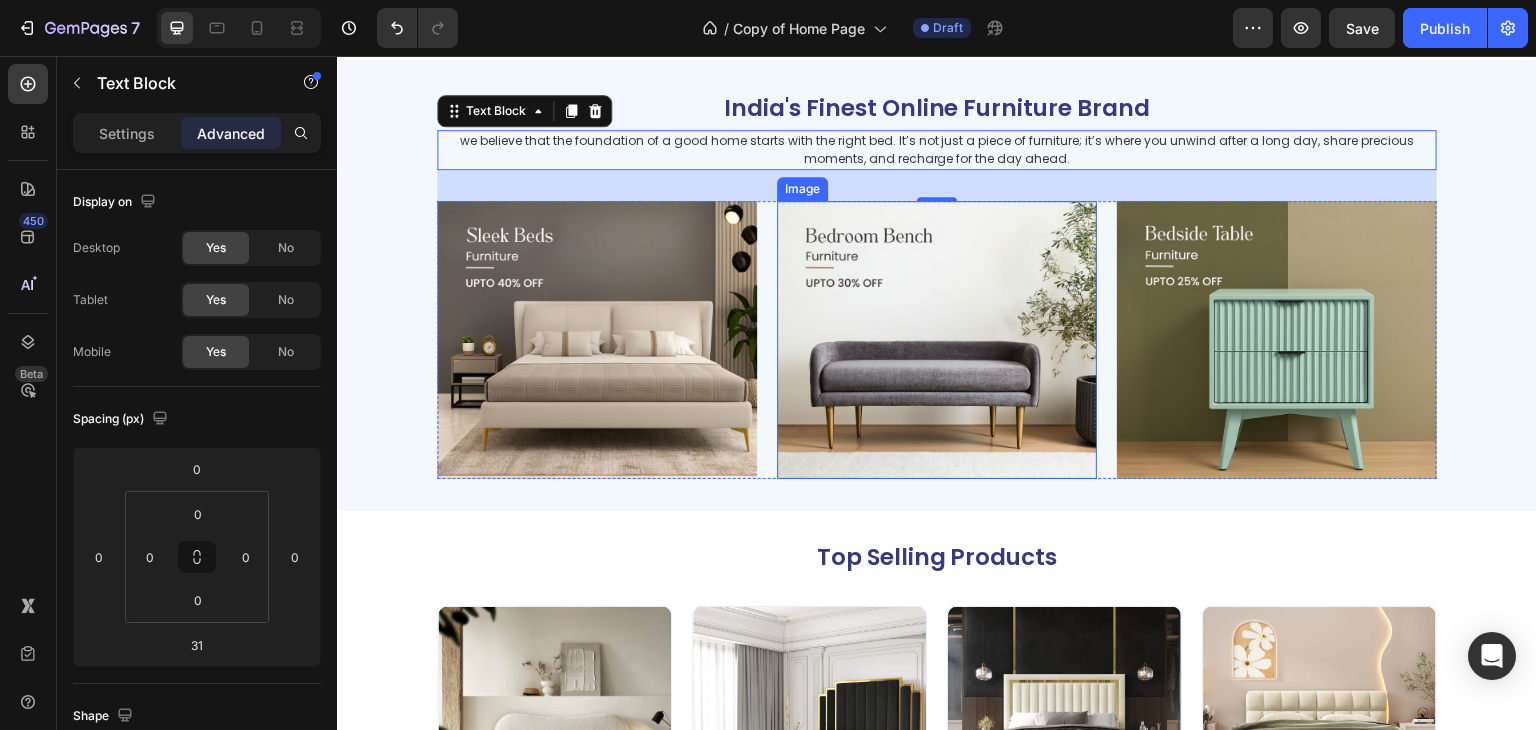 scroll, scrollTop: 959, scrollLeft: 0, axis: vertical 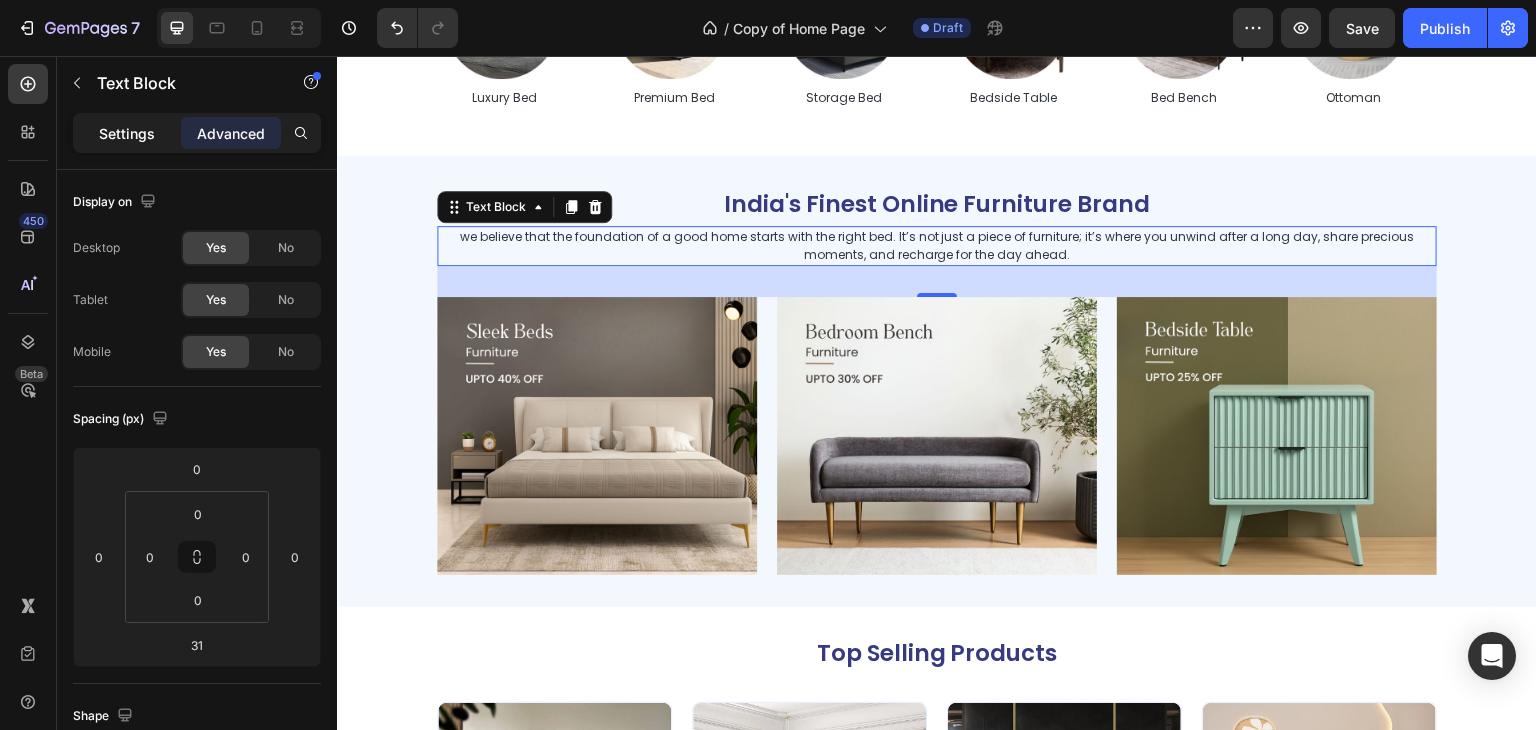 click on "Settings" at bounding box center (127, 133) 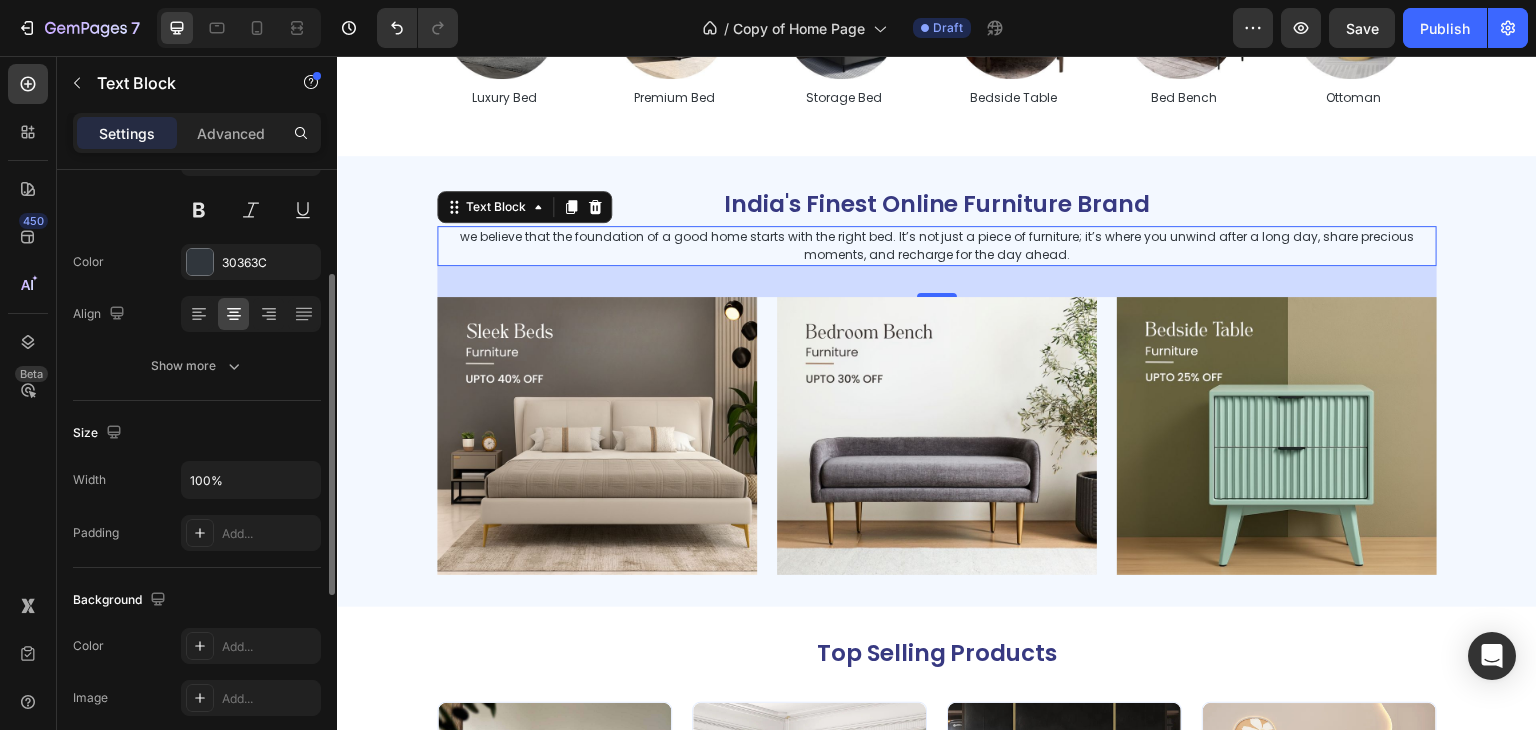 scroll, scrollTop: 300, scrollLeft: 0, axis: vertical 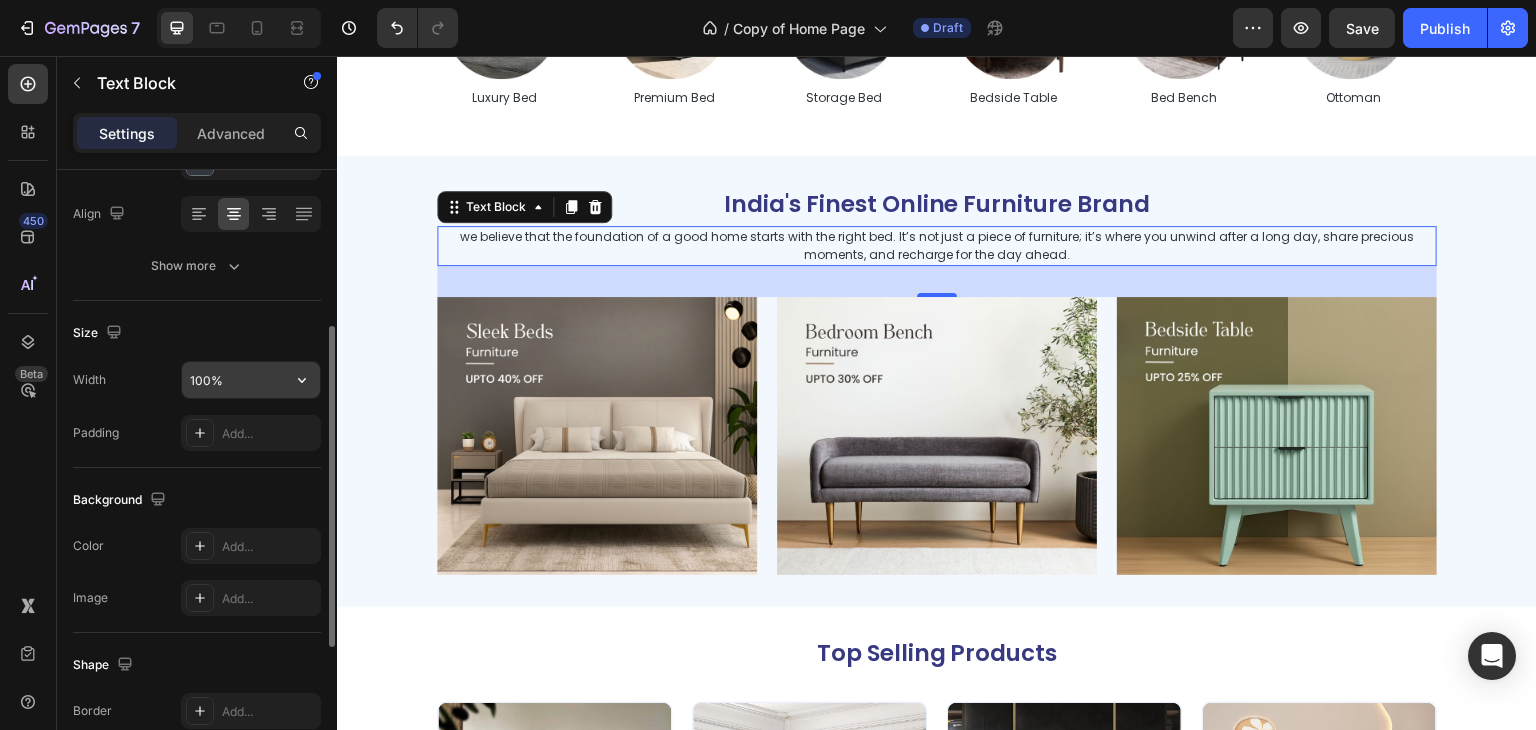click on "100%" at bounding box center [251, 380] 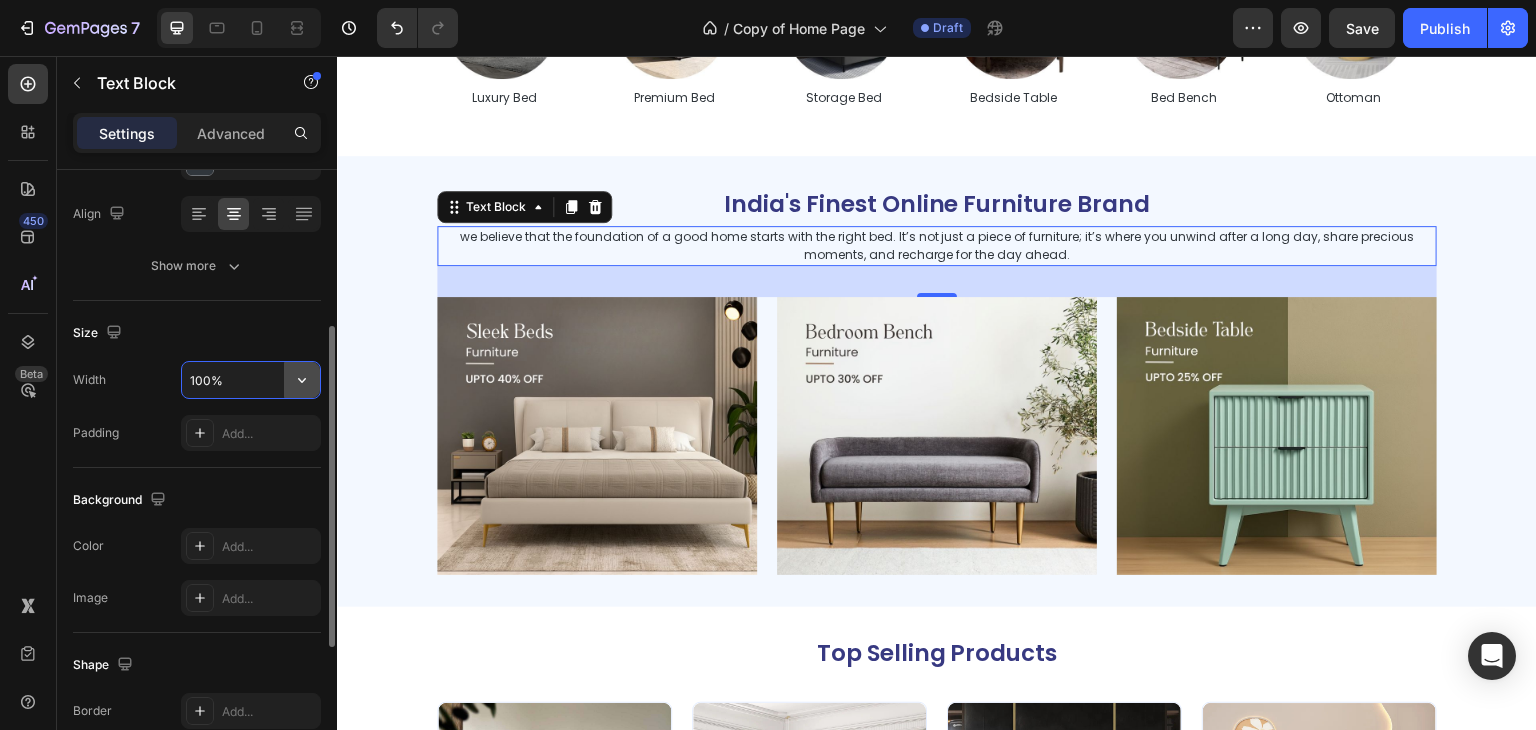 click 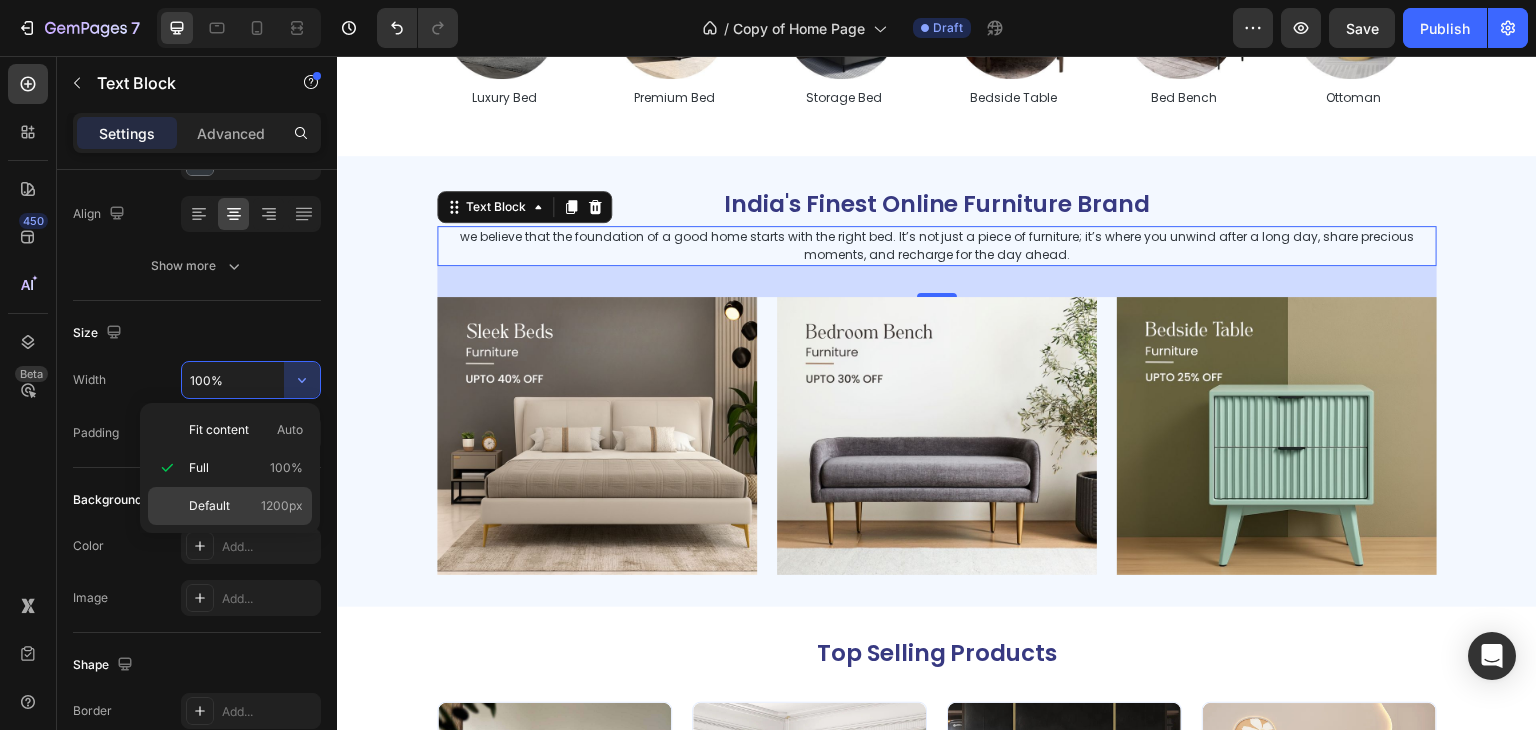 click on "1200px" at bounding box center [282, 506] 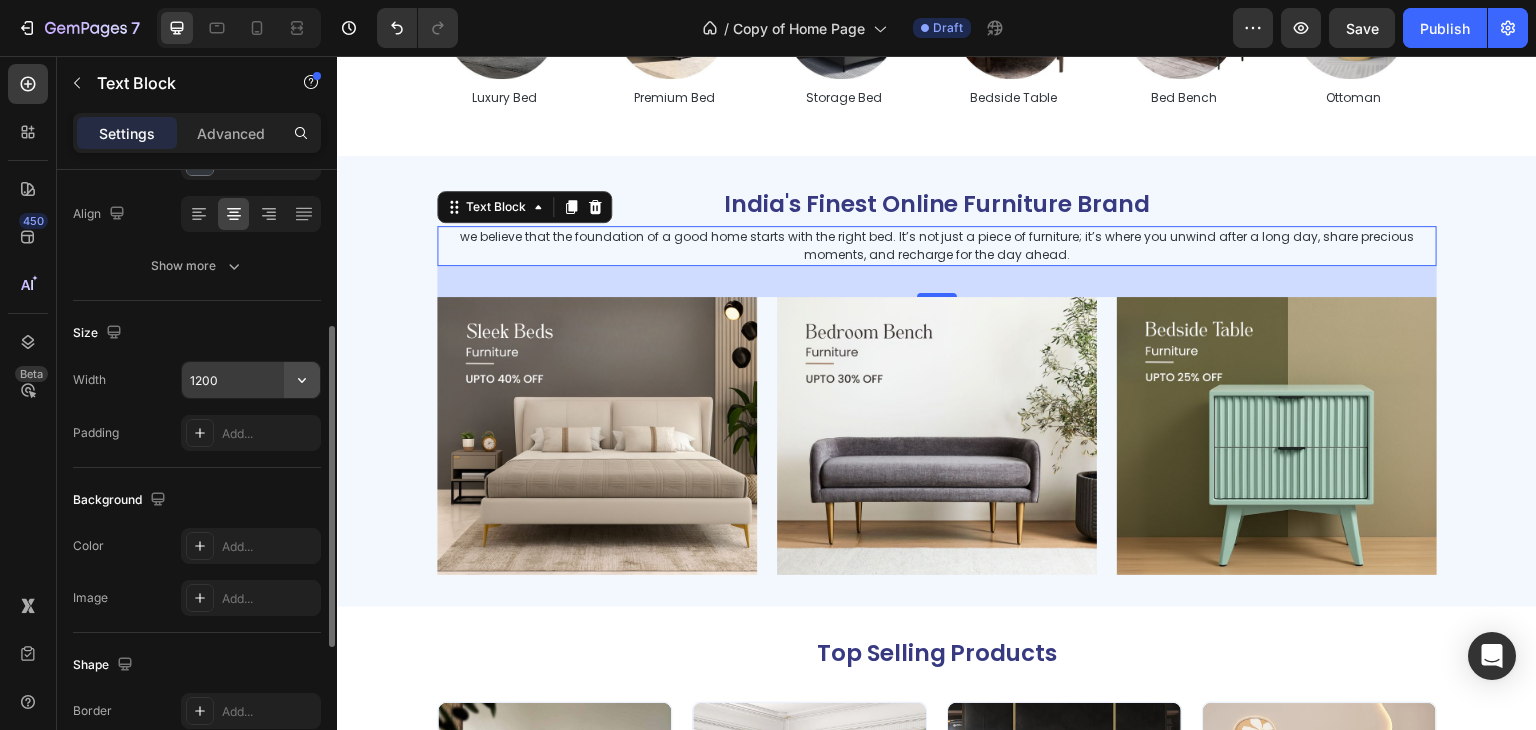 click 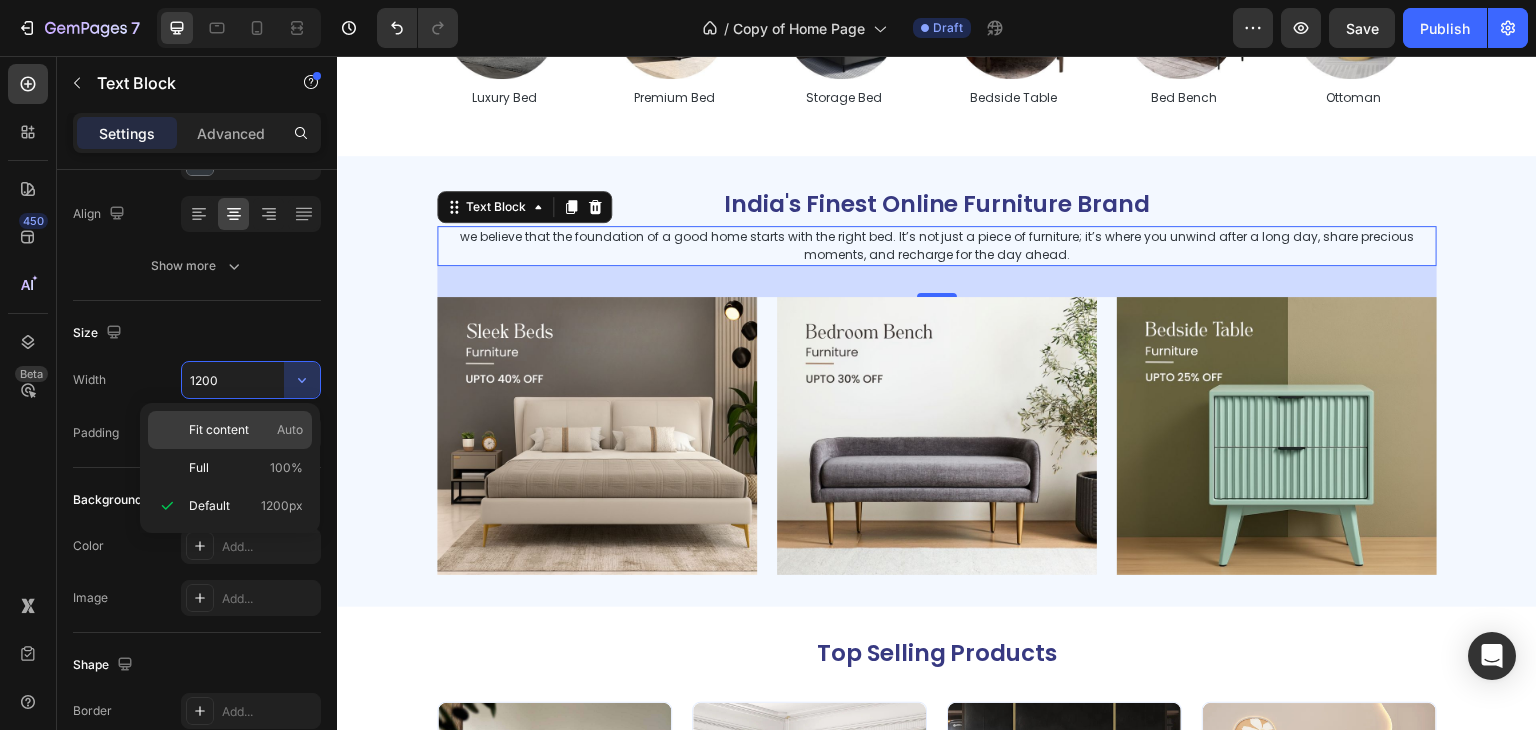 click on "Fit content Auto" at bounding box center [246, 430] 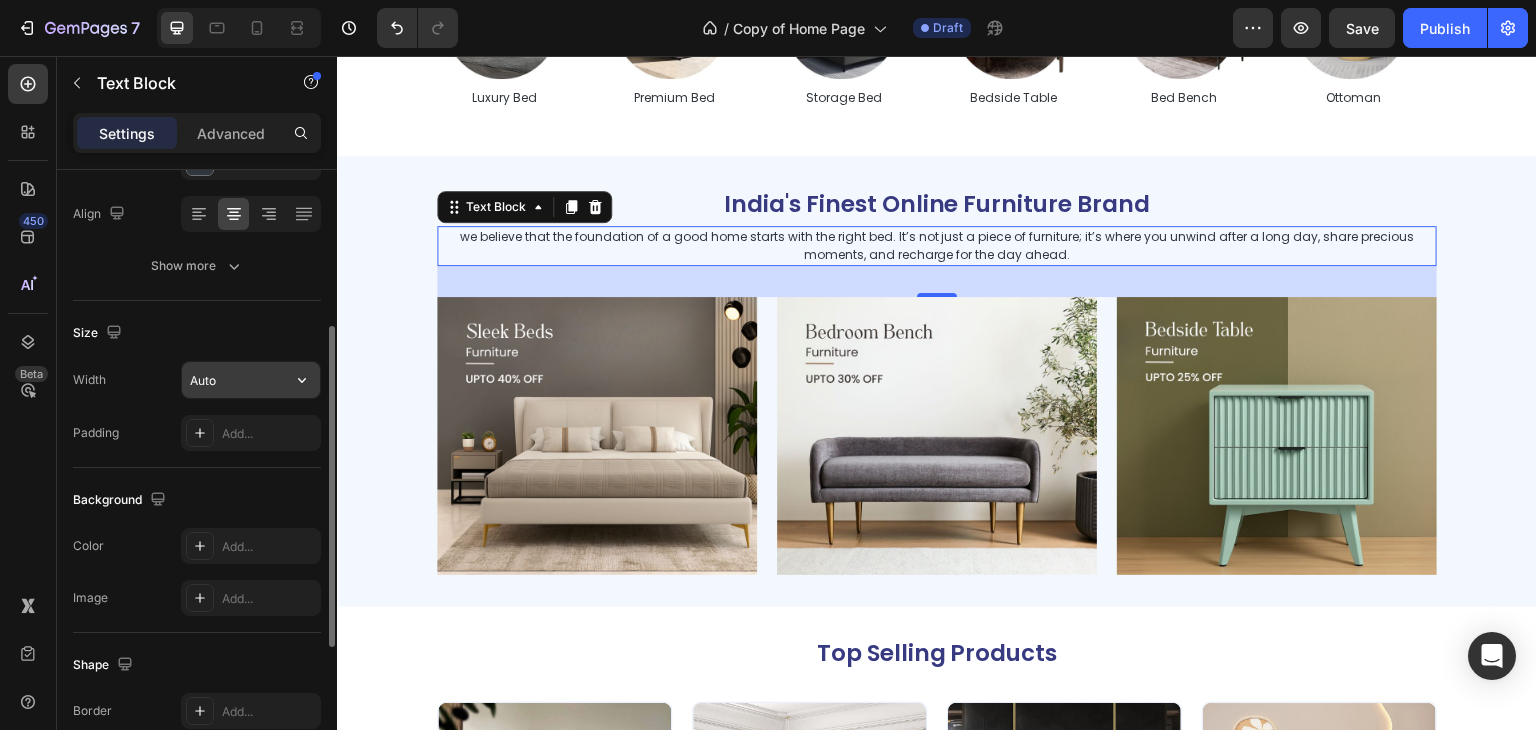 scroll, scrollTop: 500, scrollLeft: 0, axis: vertical 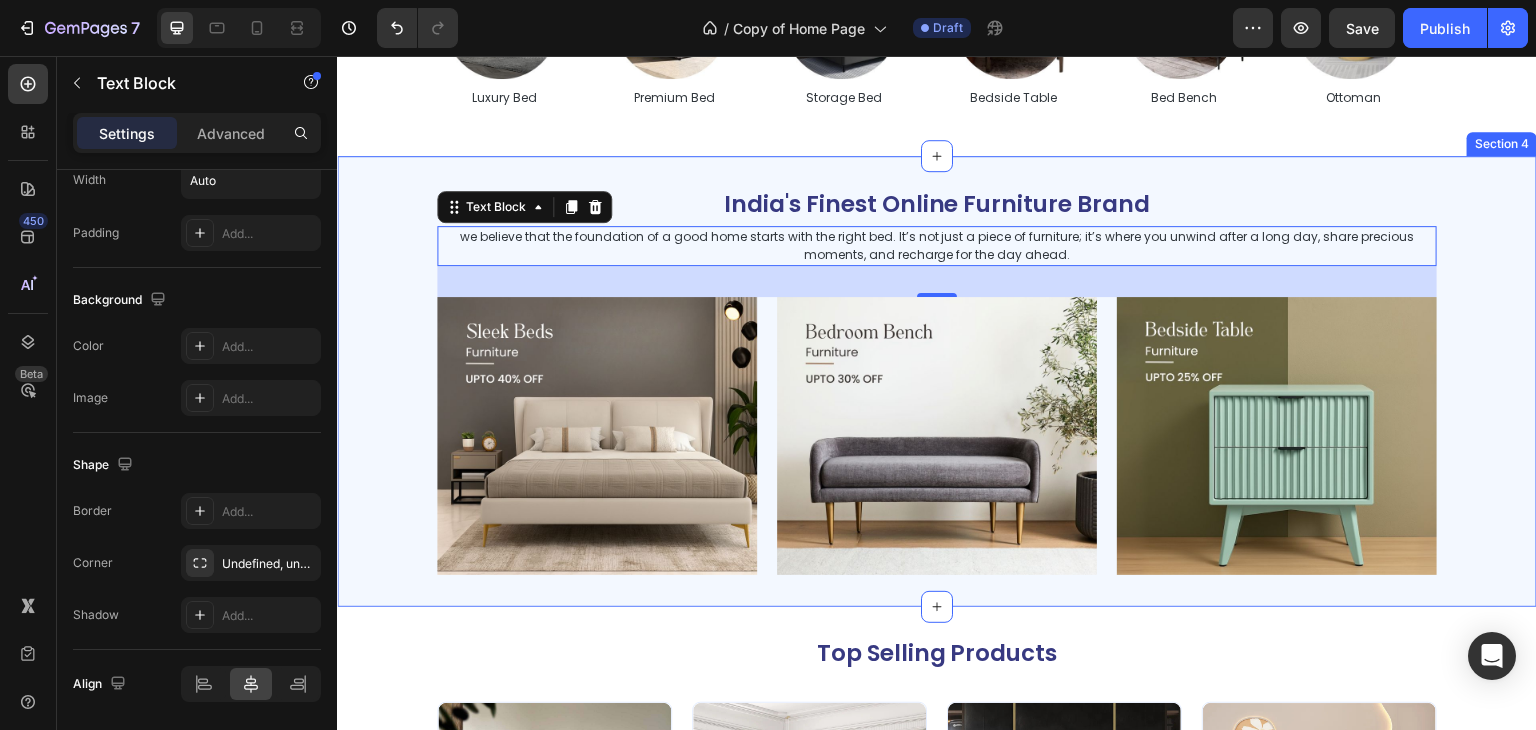 click on "India's Finest Online Furniture Brand Heading  we believe that the foundation of a good home starts with the right bed. It’s not just a piece of furniture; it’s where you unwind after a long day, share precious moments, and recharge for the day ahead. Text Block   31 Image Image Image Row Section 4" at bounding box center (937, 382) 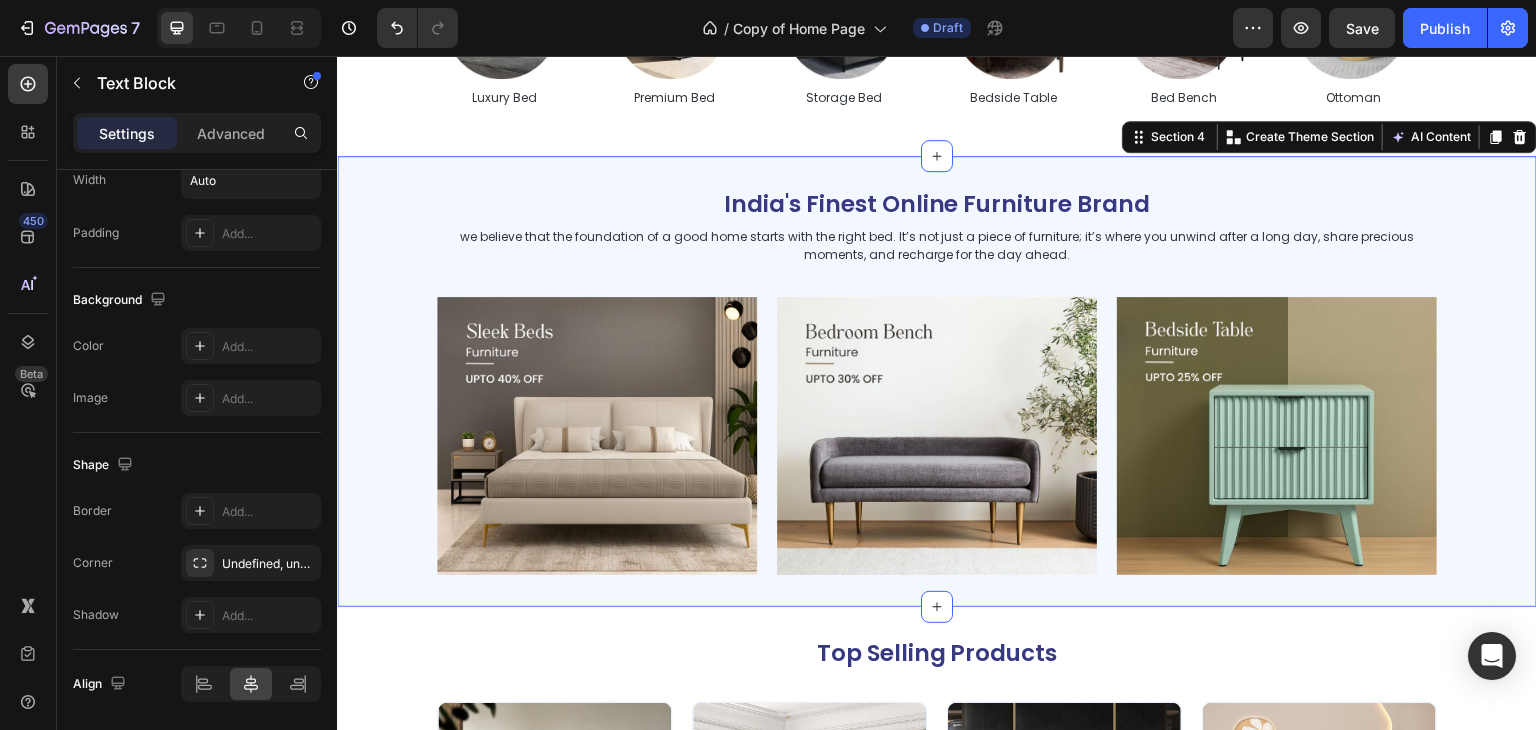 scroll, scrollTop: 0, scrollLeft: 0, axis: both 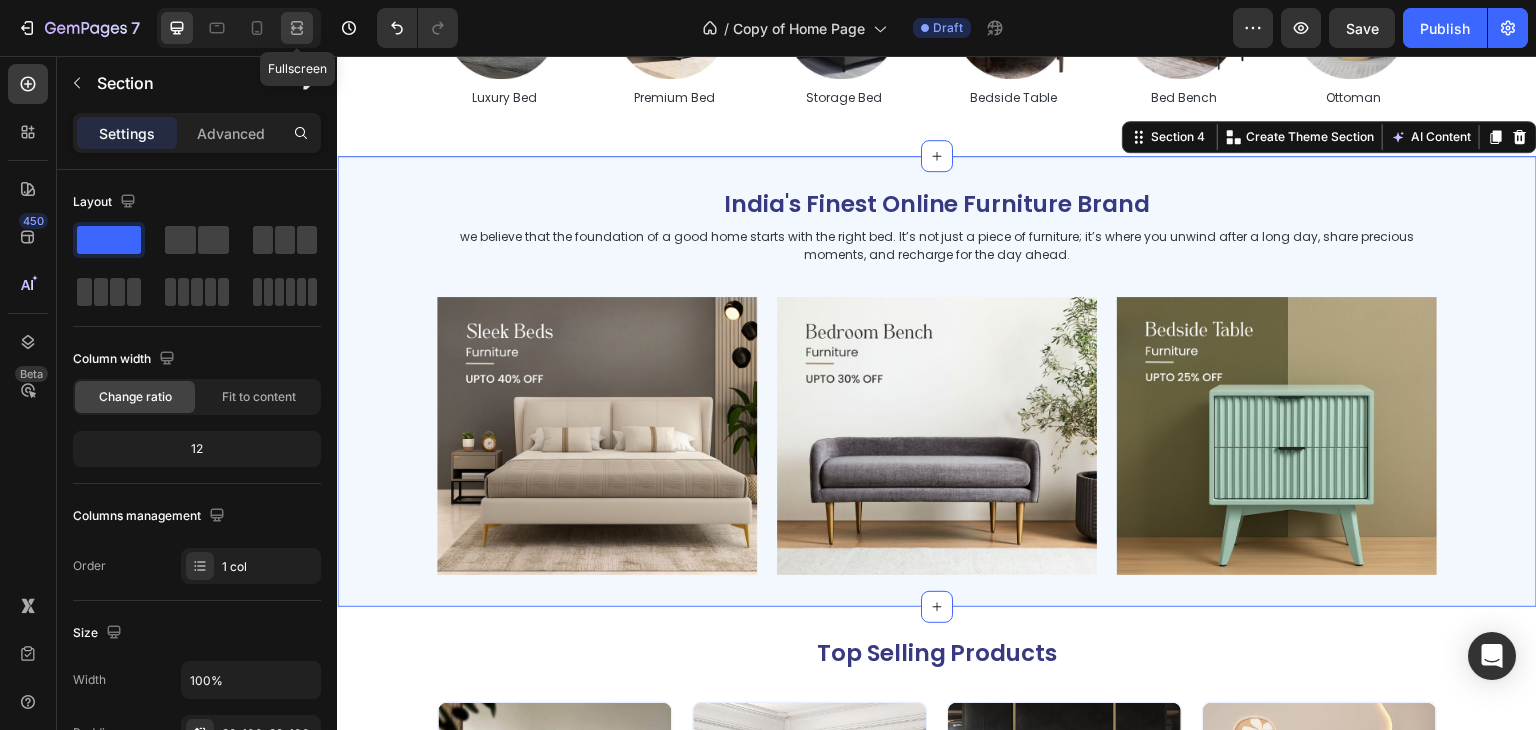 click 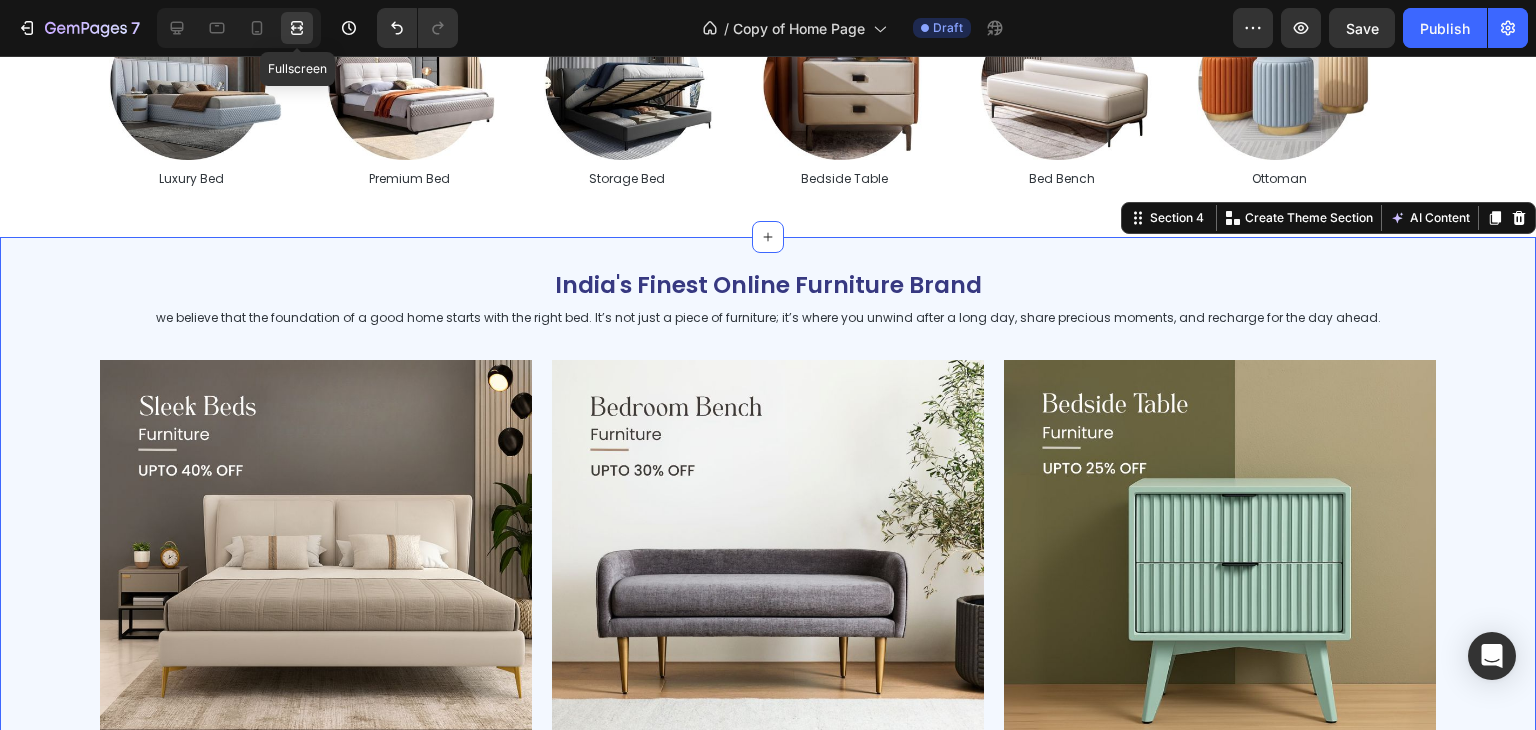 scroll, scrollTop: 1021, scrollLeft: 0, axis: vertical 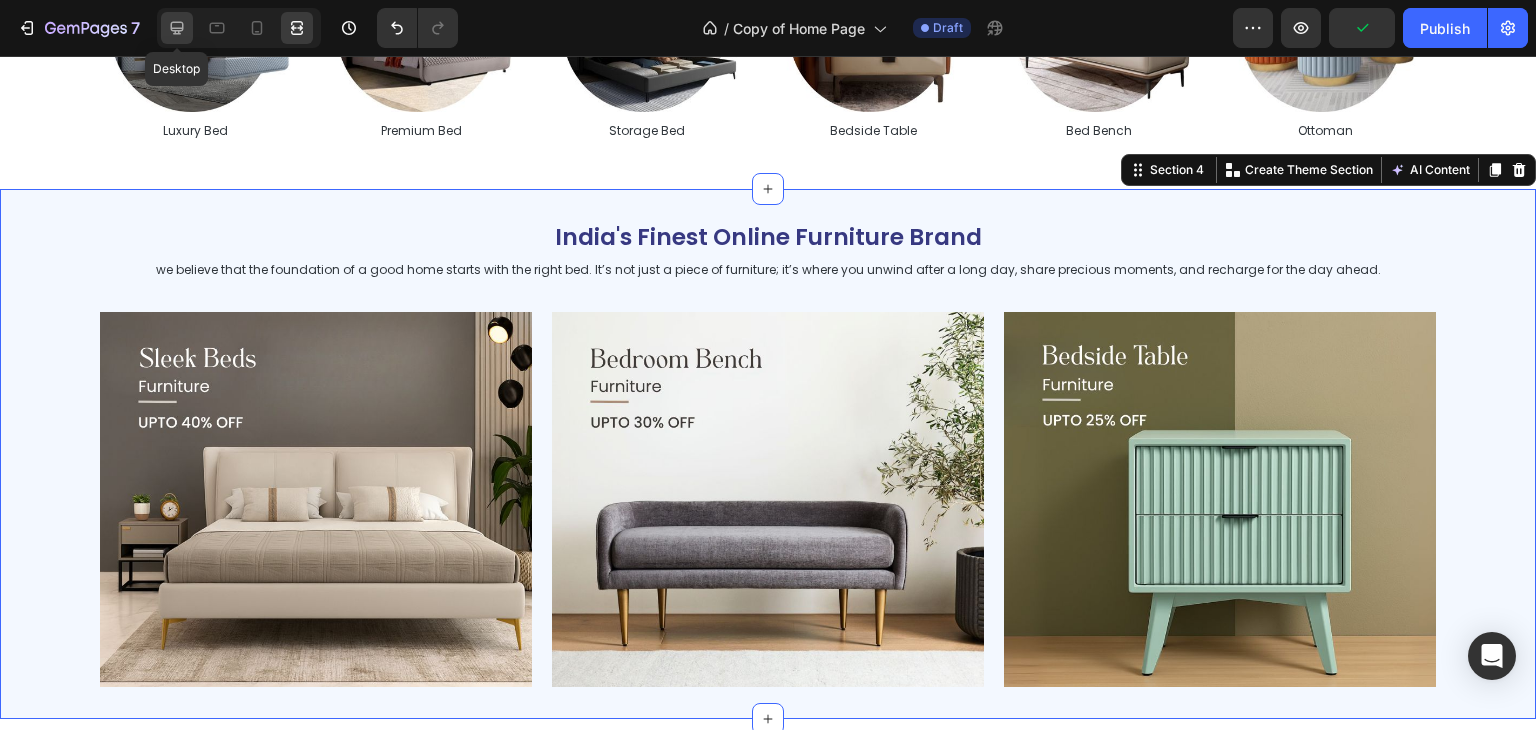 click 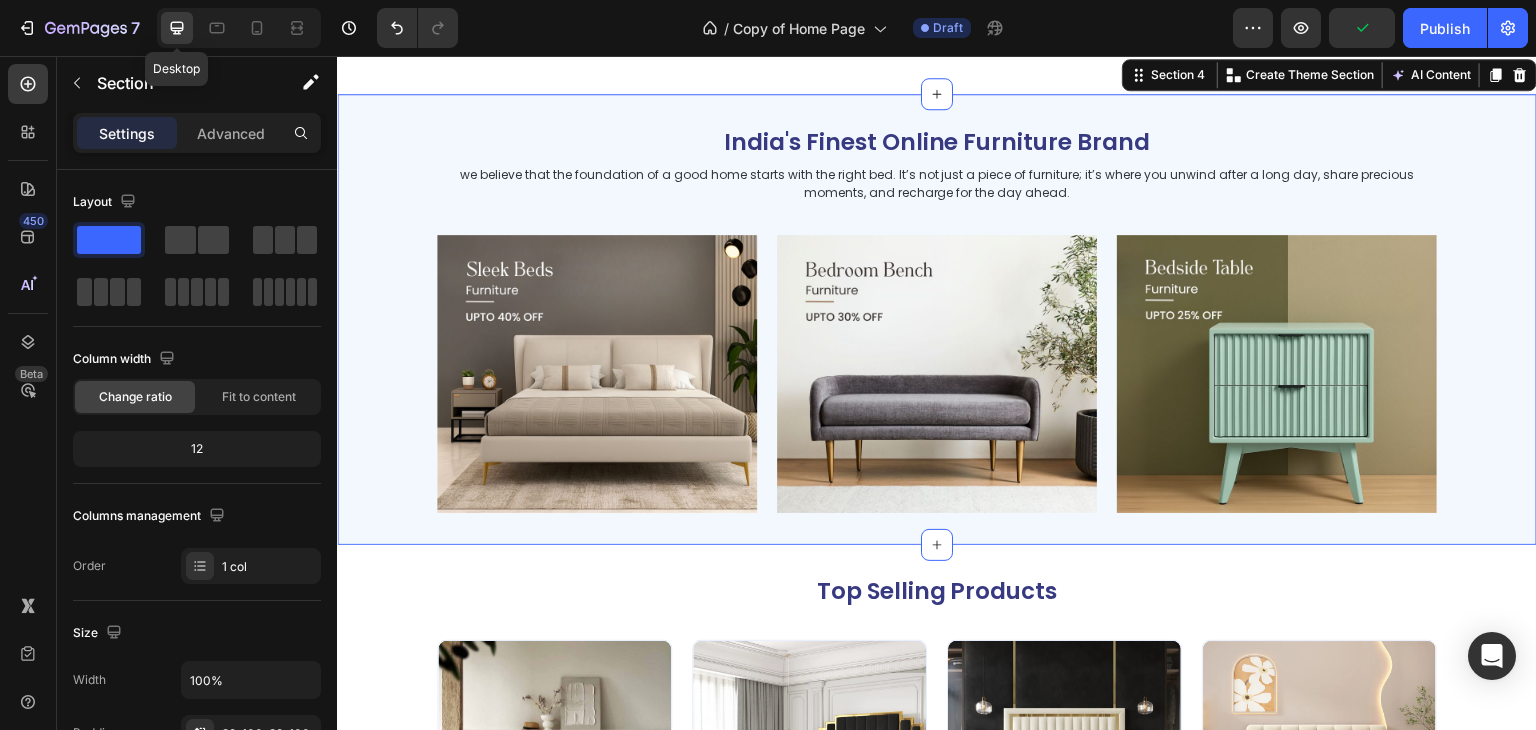 scroll, scrollTop: 950, scrollLeft: 0, axis: vertical 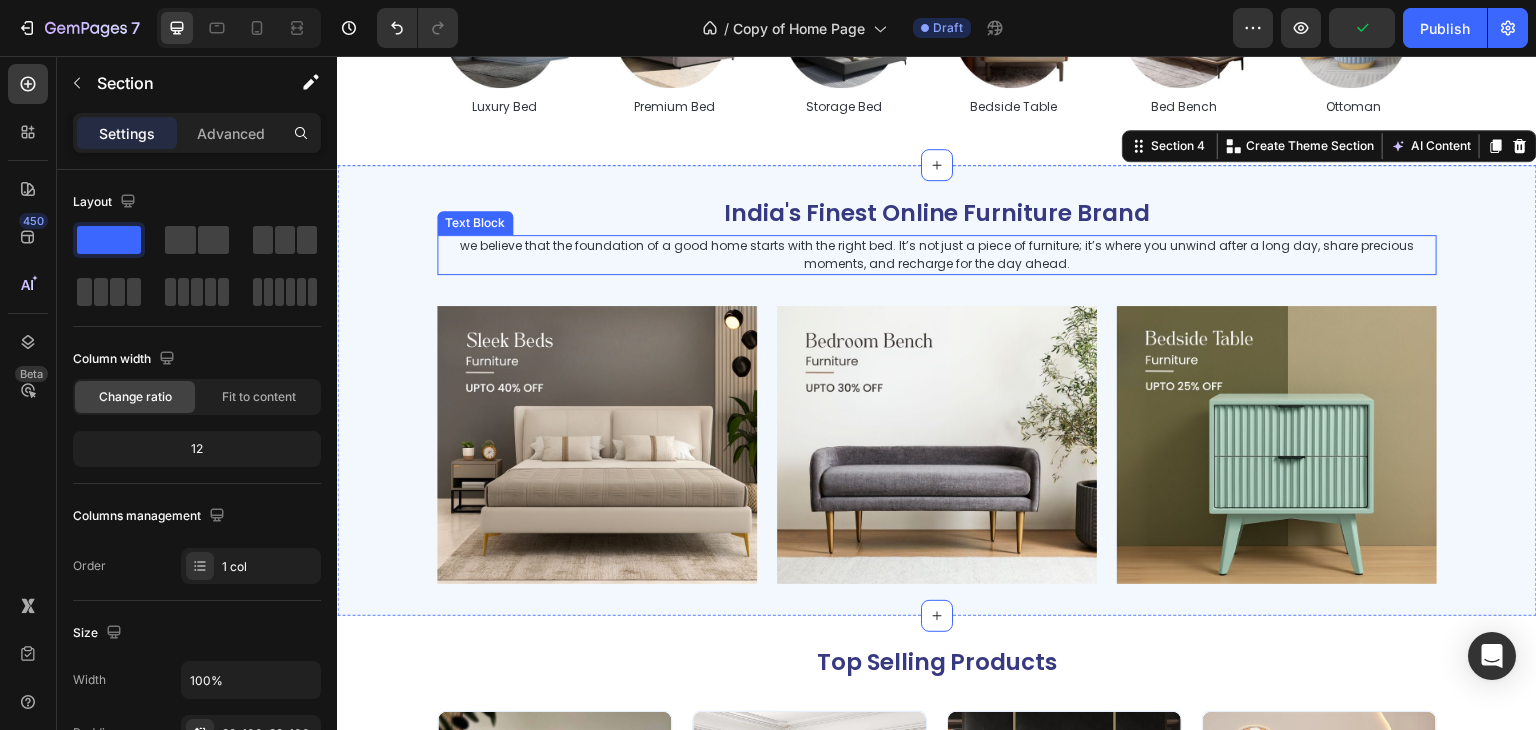 click on "we believe that the foundation of a good home starts with the right bed. It’s not just a piece of furniture; it’s where you unwind after a long day, share precious moments, and recharge for the day ahead." at bounding box center [937, 255] 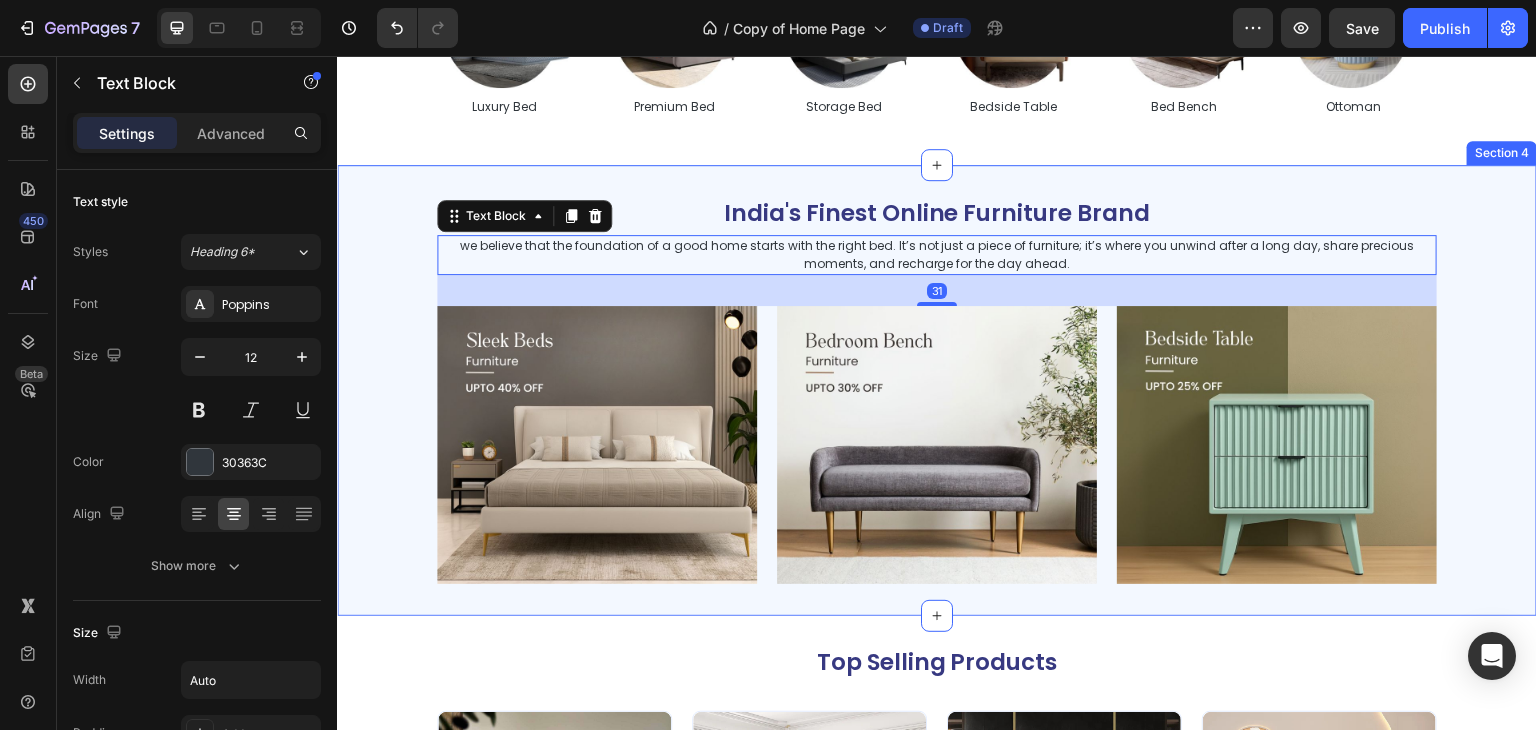 click on "India's Finest Online Furniture Brand Heading  we believe that the foundation of a good home starts with the right bed. It’s not just a piece of furniture; it’s where you unwind after a long day, share precious moments, and recharge for the day ahead. Text Block   31 Image Image Image Row Section 4" at bounding box center (937, 391) 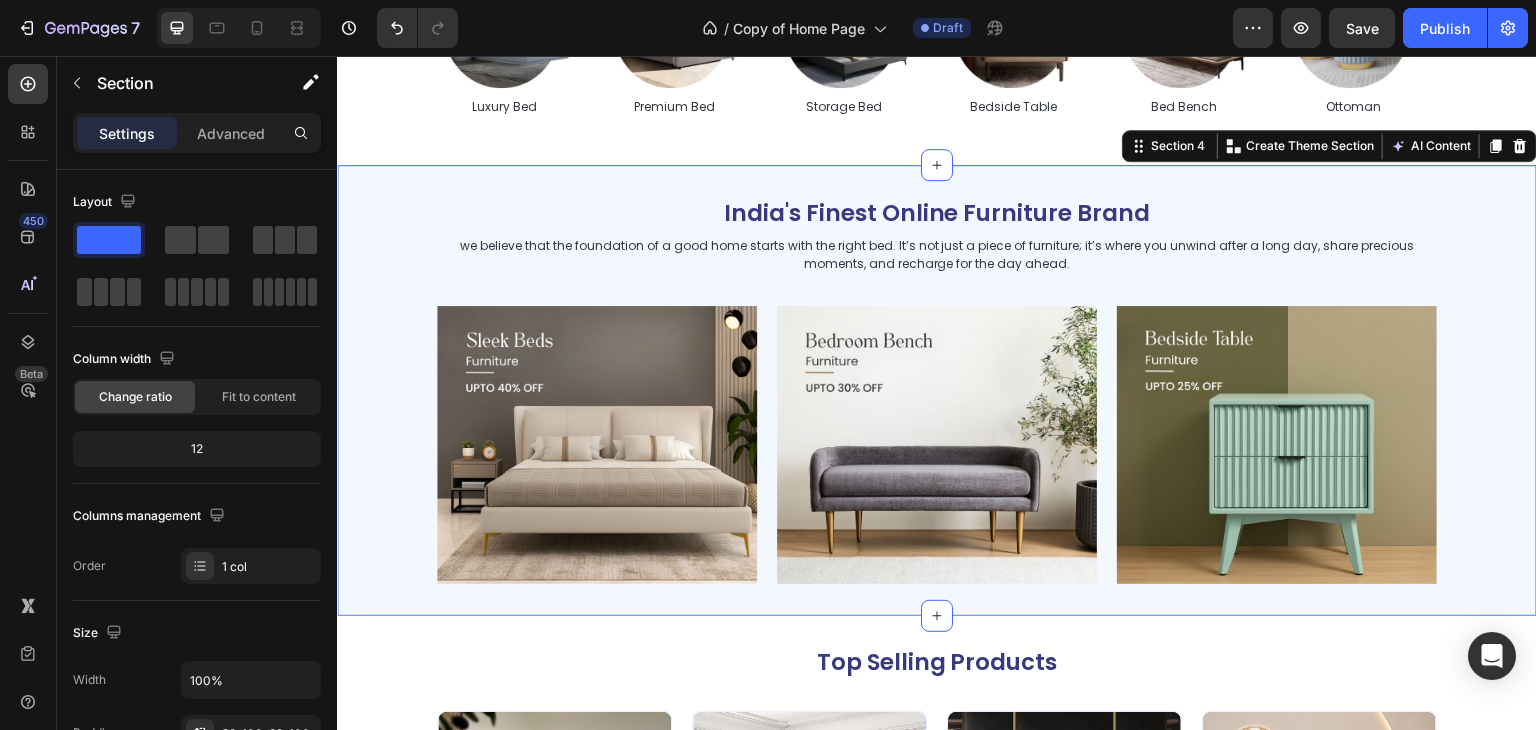 click on "India's Finest Online Furniture Brand Heading  we believe that the foundation of a good home starts with the right bed. It’s not just a piece of furniture; it’s where you unwind after a long day, share precious moments, and recharge for the day ahead. Text Block Image Image Image Row Section 4   Create Theme Section AI Content Write with GemAI What would you like to describe here? Tone and Voice Persuasive Product Avenzo Elite Ivory Leatherette Bed Show more Generate" at bounding box center (937, 391) 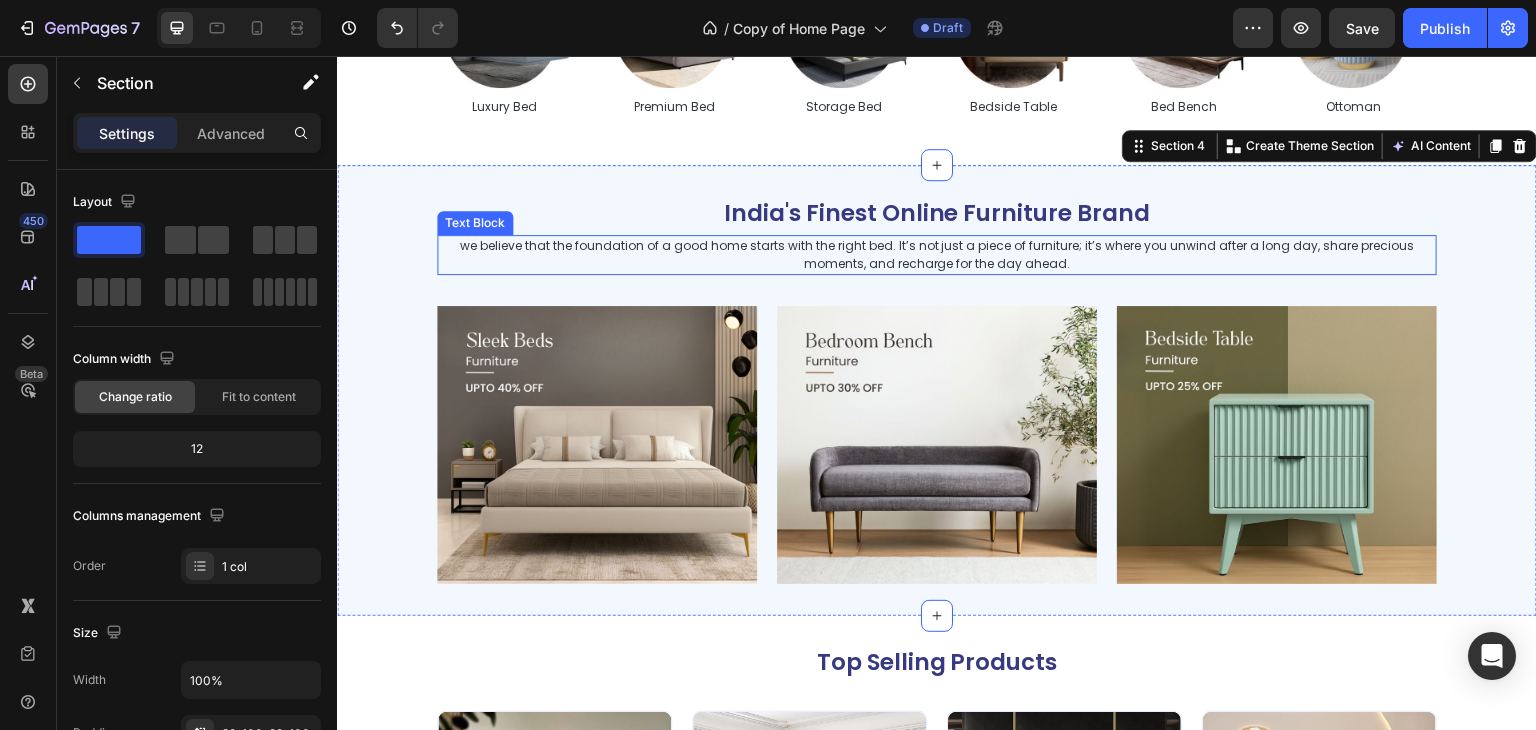 click on "we believe that the foundation of a good home starts with the right bed. It’s not just a piece of furniture; it’s where you unwind after a long day, share precious moments, and recharge for the day ahead." at bounding box center [937, 255] 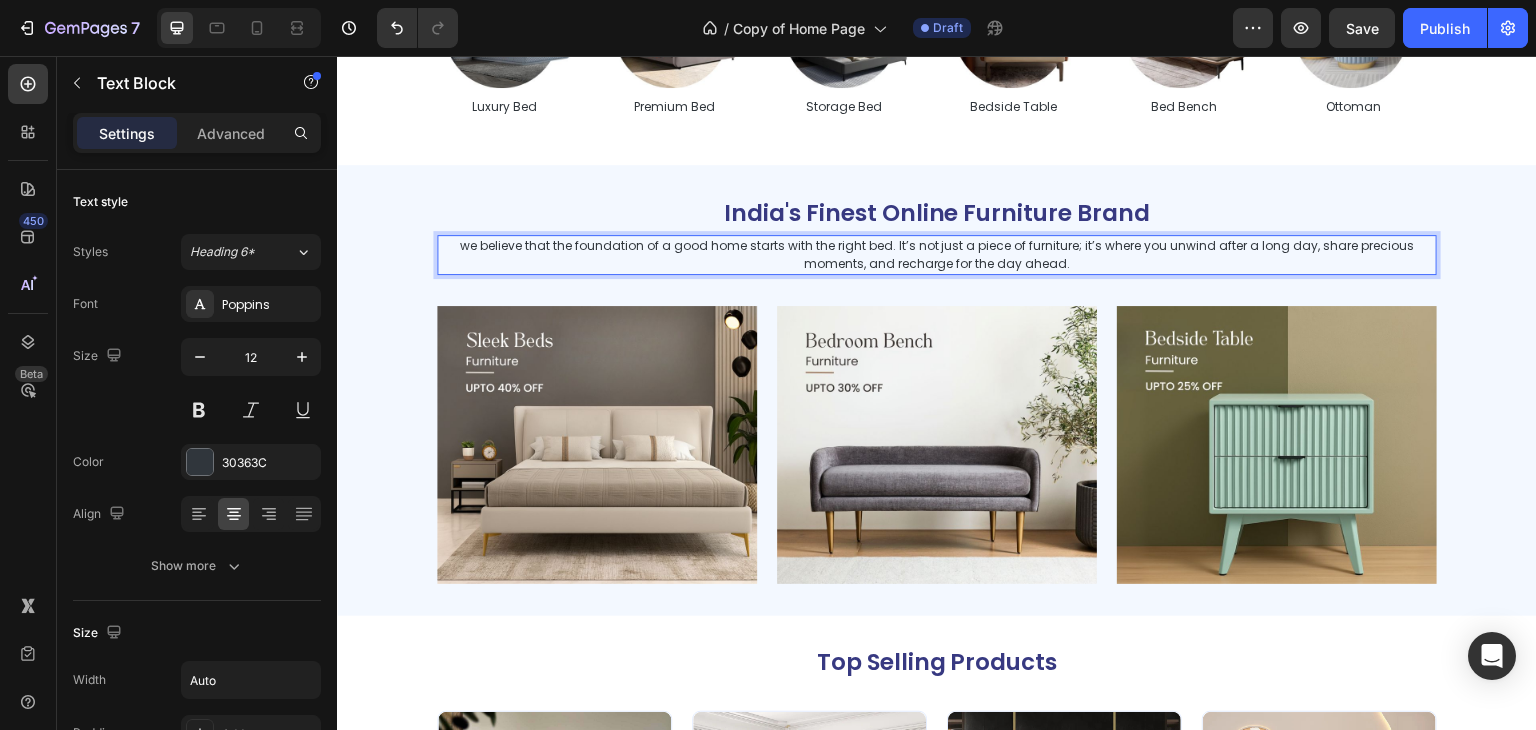 click on "we believe that the foundation of a good home starts with the right bed. It’s not just a piece of furniture; it’s where you unwind after a long day, share precious moments, and recharge for the day ahead." at bounding box center [937, 255] 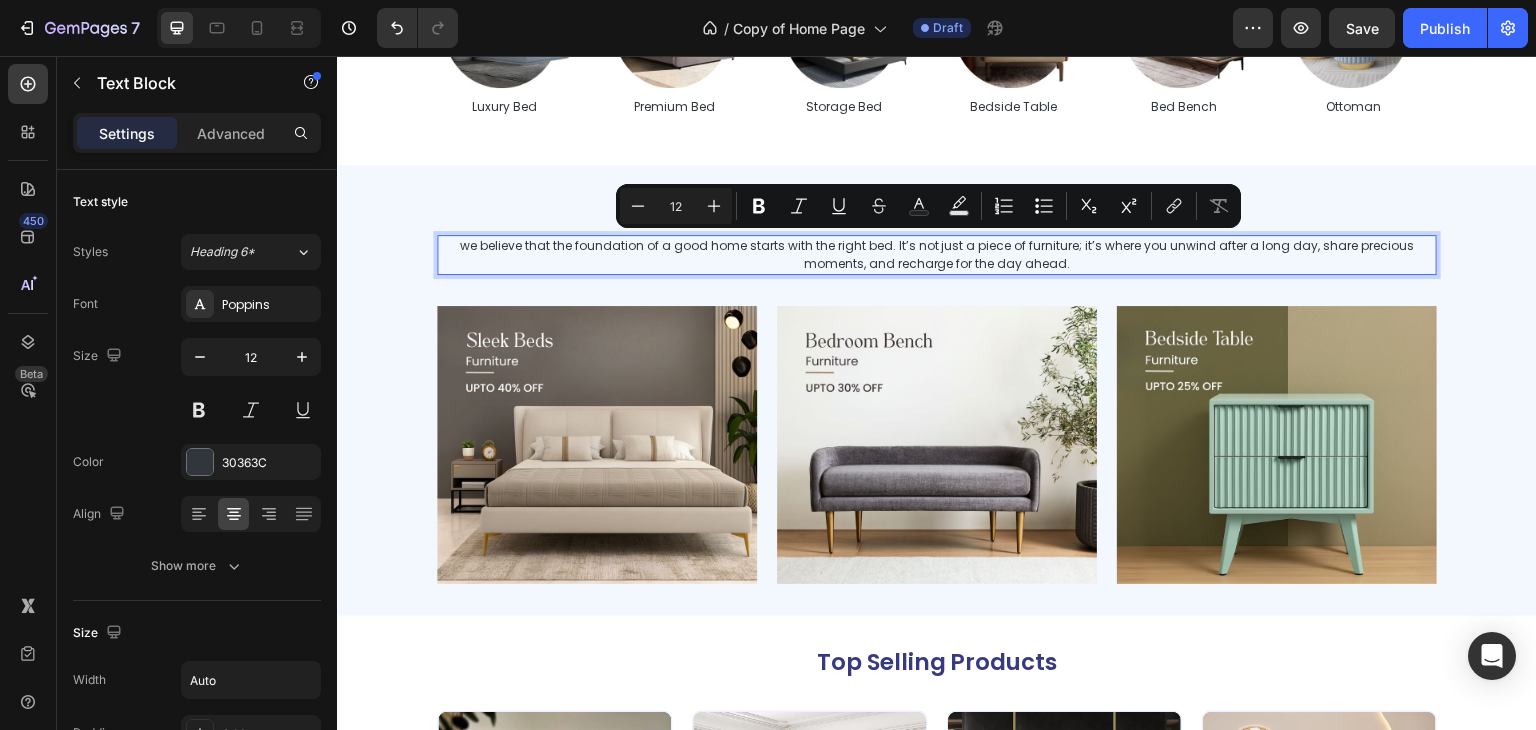 click on "we believe that the foundation of a good home starts with the right bed. It’s not just a piece of furniture; it’s where you unwind after a long day, share precious moments, and recharge for the day ahead." at bounding box center [937, 255] 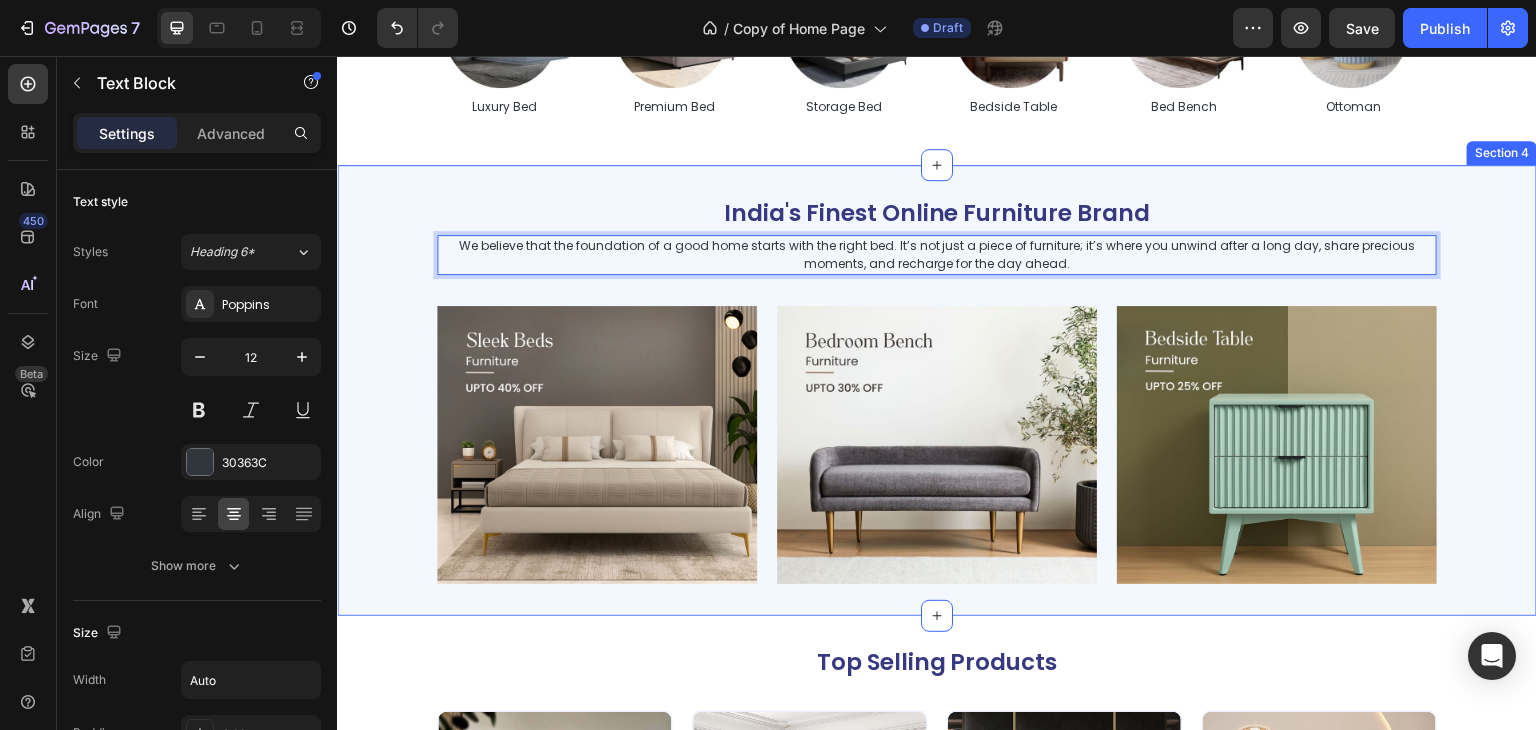 click on "India's Finest Online Furniture Brand Heading We believe that the foundation of a good home starts with the right bed. It’s not just a piece of furniture; it’s where you unwind after a long day, share precious moments, and recharge for the day ahead. Text Block   31 Image Image Image Row Section 4" at bounding box center (937, 391) 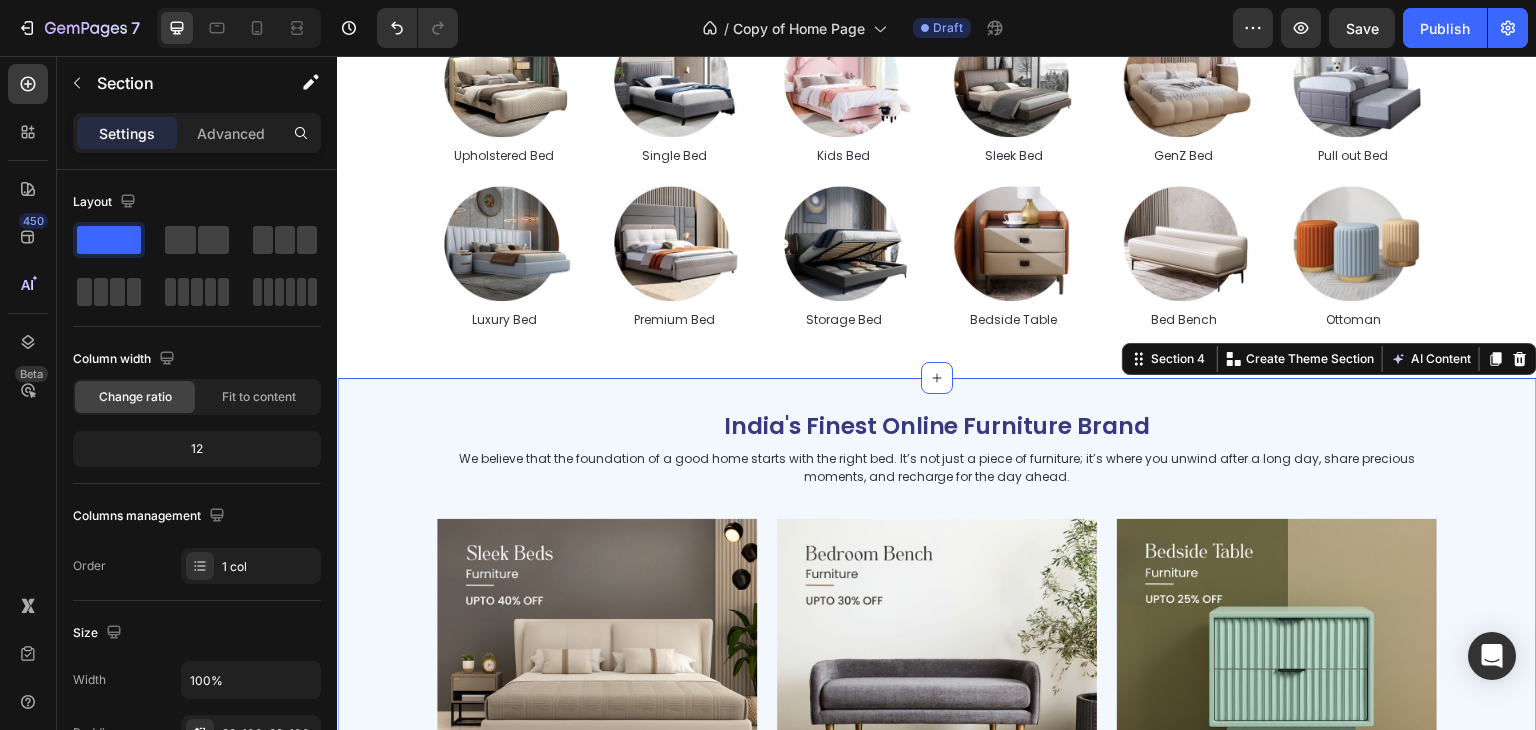 scroll, scrollTop: 736, scrollLeft: 0, axis: vertical 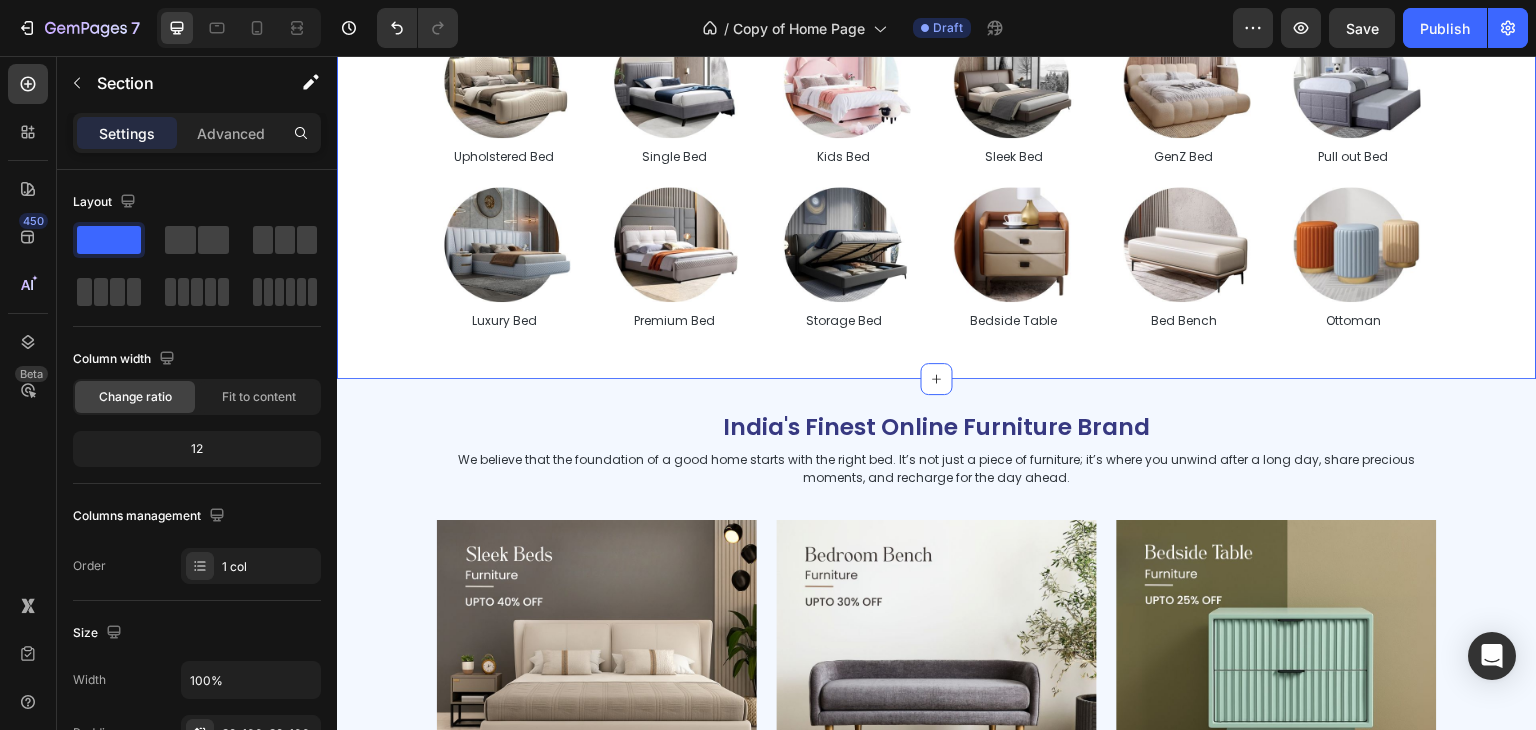 click on "Shop By Categories Heading
Image Upholstered Bed Text Block Image Single Bed Text Block Image Kids Bed Text Block Image Sleek Bed Text Block Image GenZ Bed Text Block Image Pull out Bed Text Block
Carousel
Image Luxury Bed Text Block Image Premium Bed Text Block Image Storage Bed Text Block Image Bedside Table Text Block Image Bed Bench Text Block Image Ottoman Text Block
Carousel Section 3   Create Theme Section AI Content Write with GemAI What would you like to describe here? Tone and Voice Persuasive Product Avenzo Elite Ivory Leatherette Bed Show more Generate" at bounding box center [937, 138] 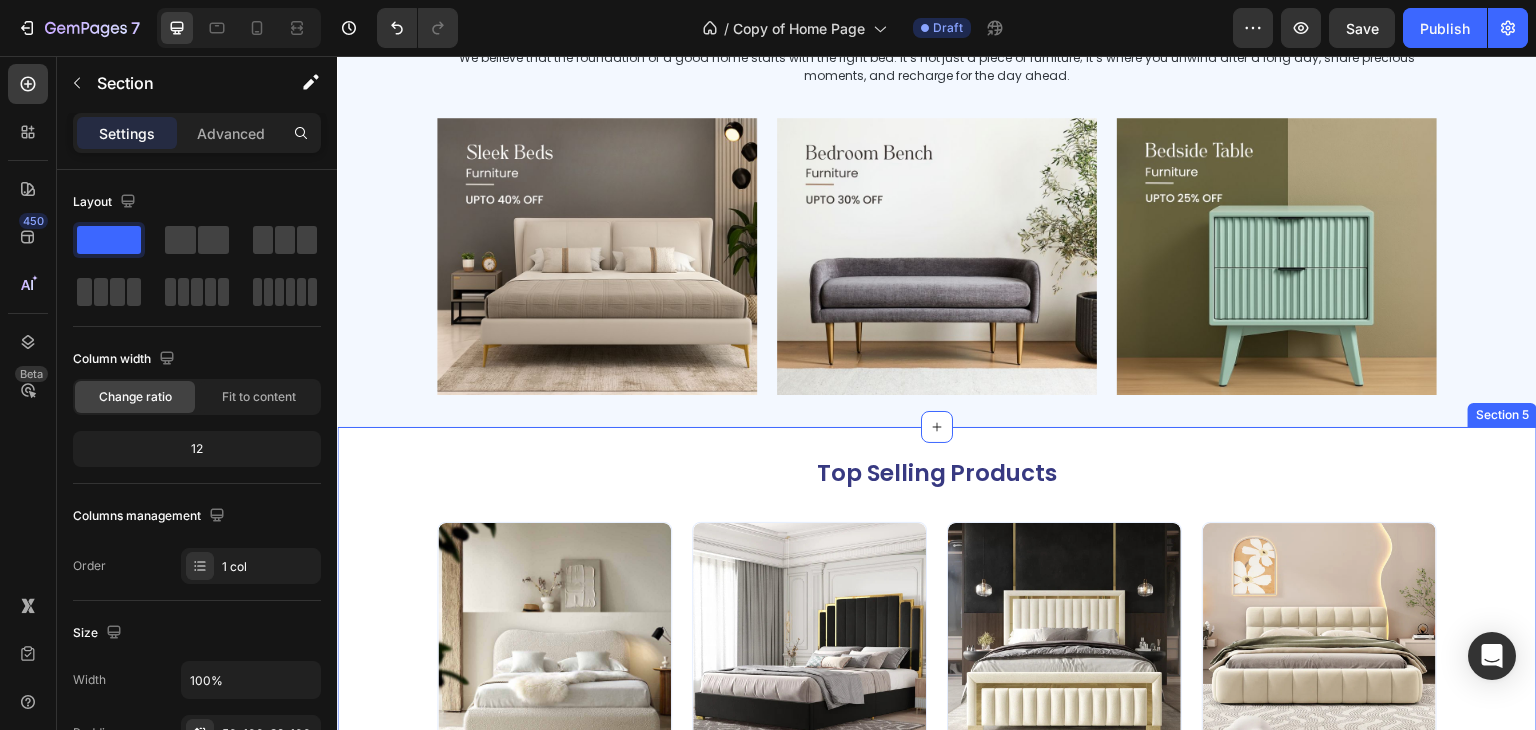 scroll, scrollTop: 883, scrollLeft: 0, axis: vertical 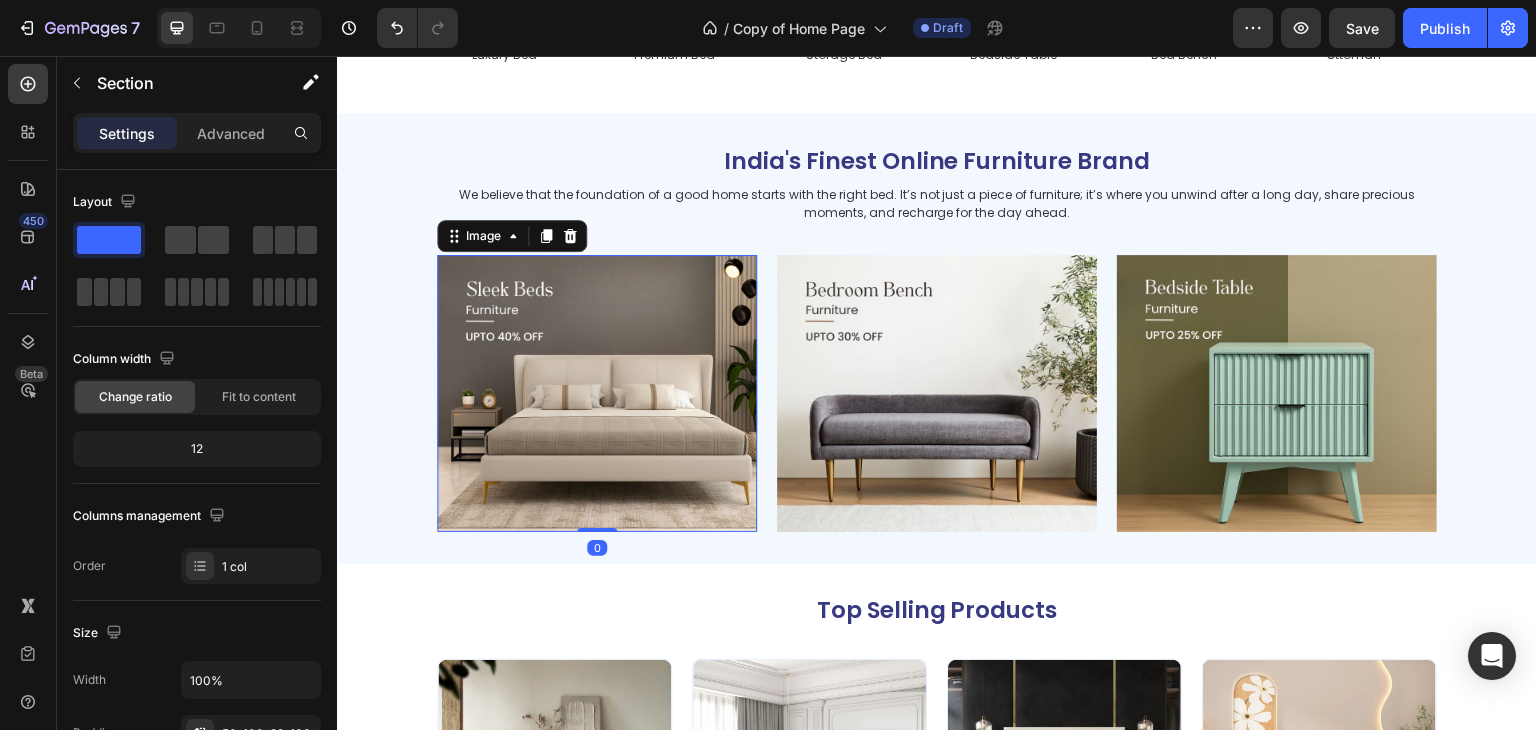 click at bounding box center [597, 394] 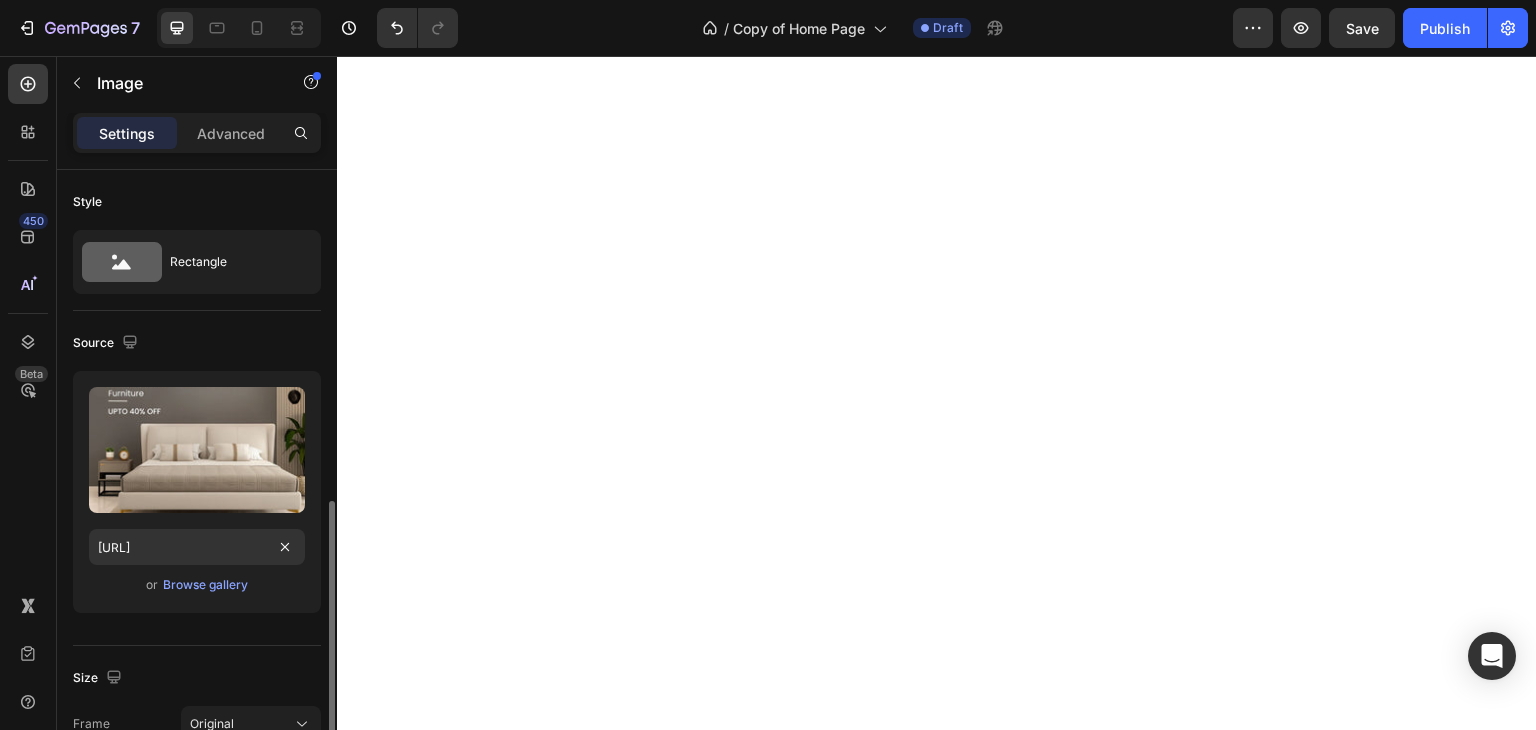 scroll, scrollTop: 0, scrollLeft: 0, axis: both 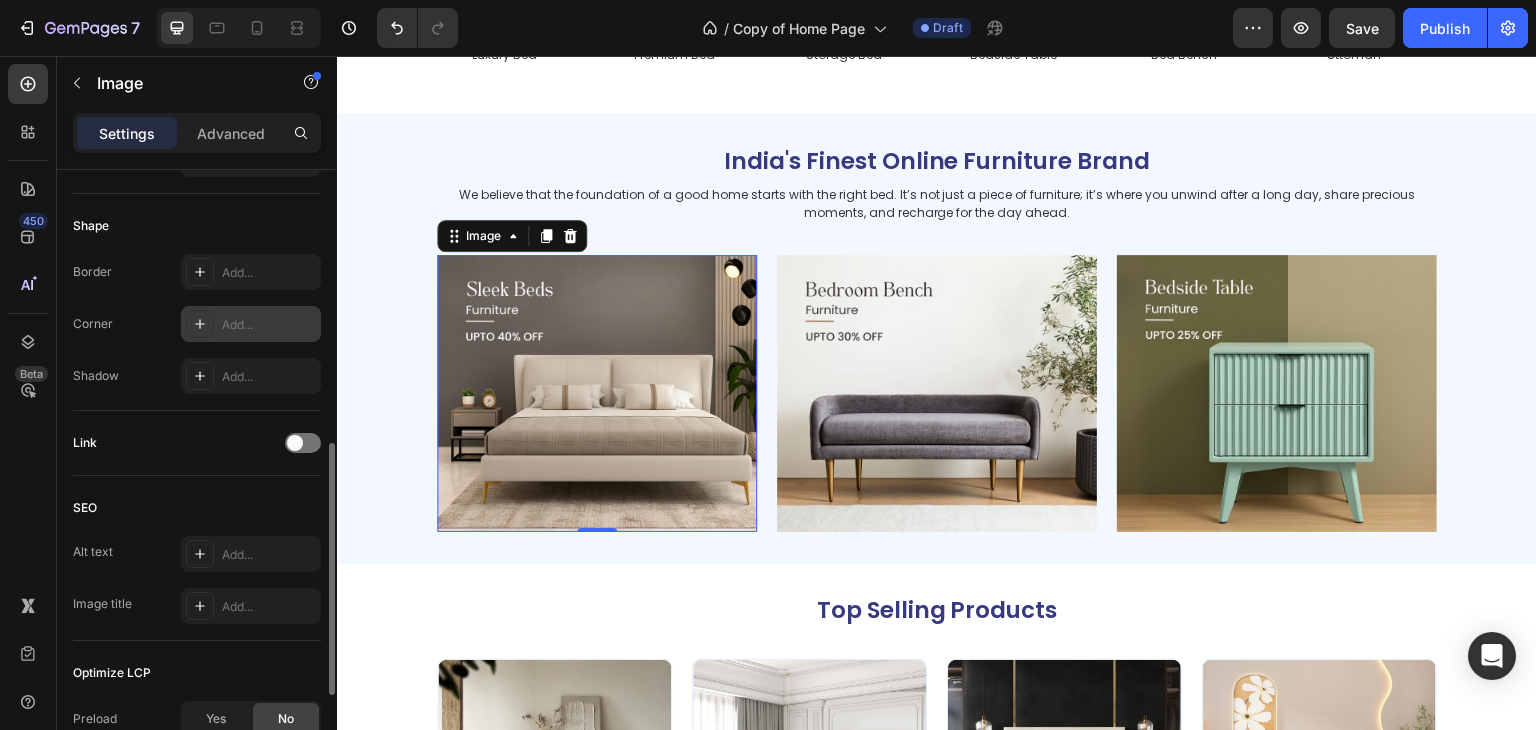 click on "Add..." at bounding box center (269, 325) 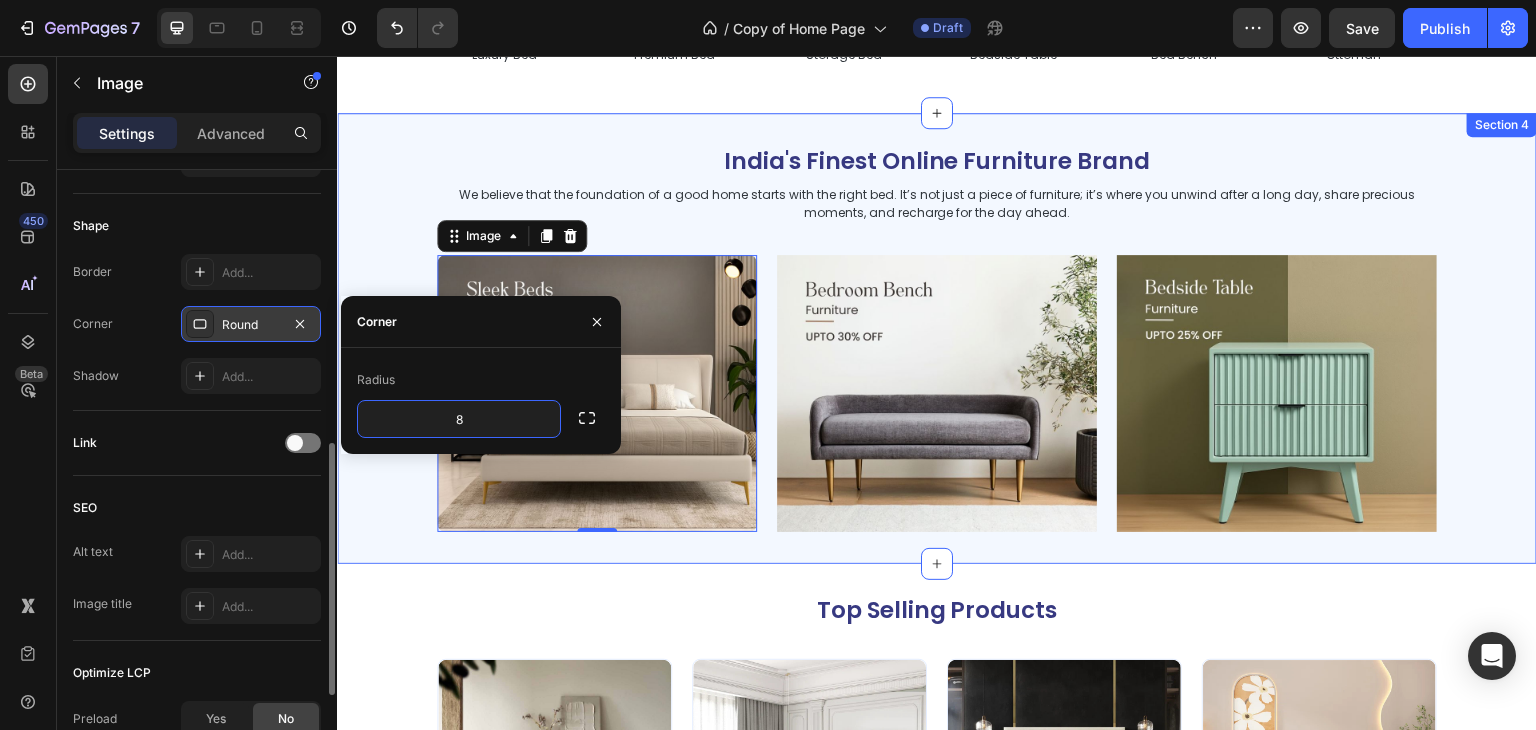 click on "India's Finest Online Furniture Brand Heading We believe that the foundation of a good home starts with the right bed. It’s not just a piece of furniture; it’s where you unwind after a long day, share precious moments, and recharge for the day ahead. Text Block Image   0 Image Image Row Section 4" at bounding box center [937, 339] 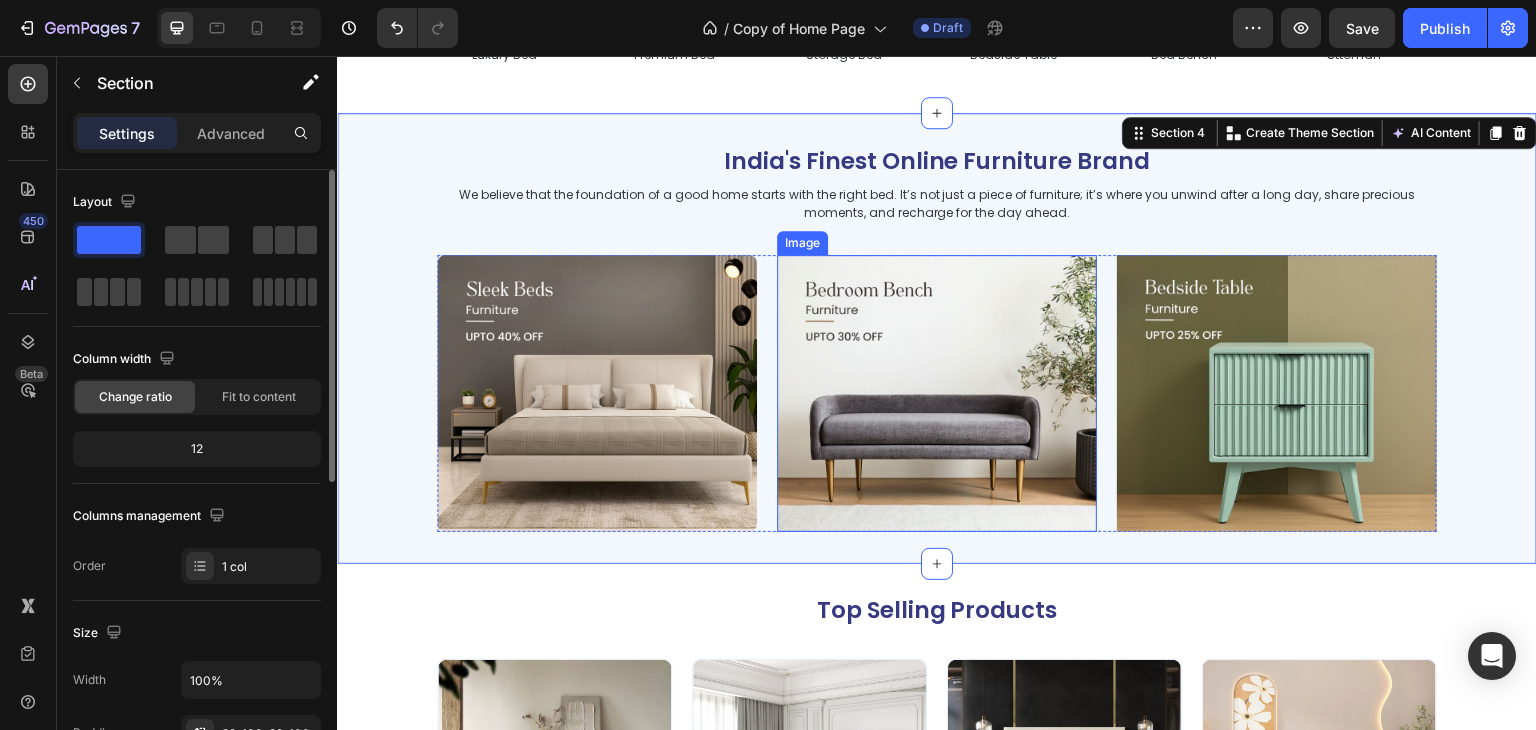 click at bounding box center [937, 394] 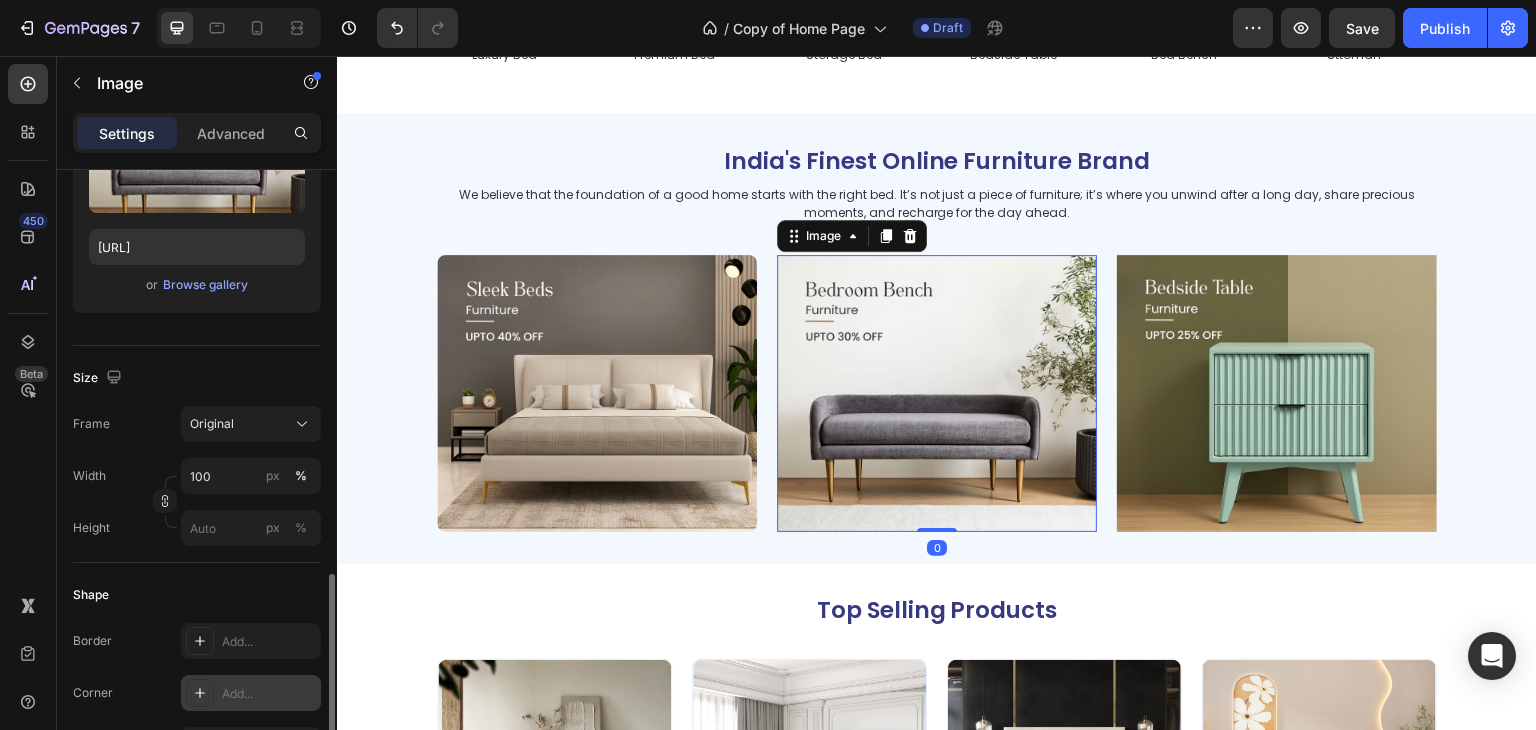 scroll, scrollTop: 500, scrollLeft: 0, axis: vertical 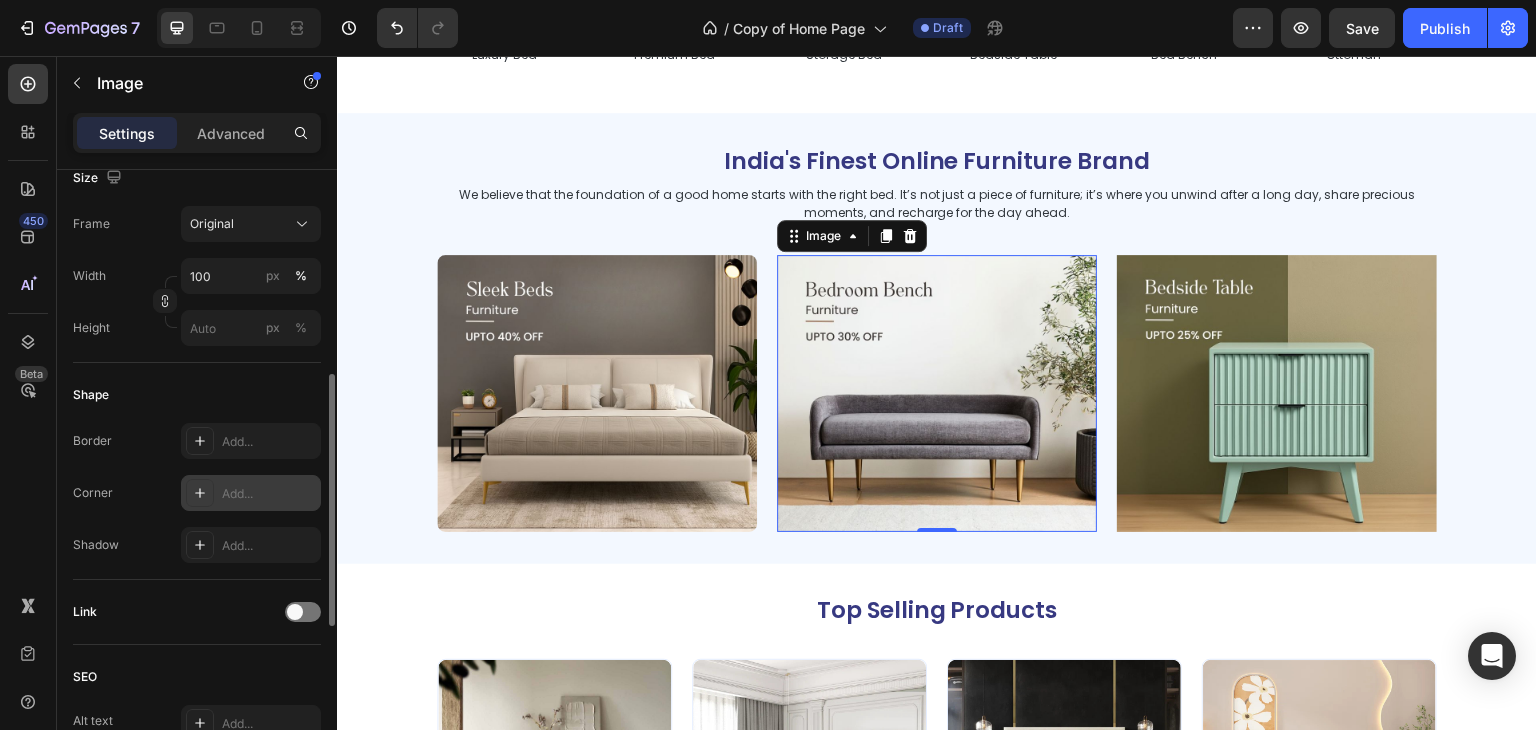 click on "Add..." at bounding box center (269, 494) 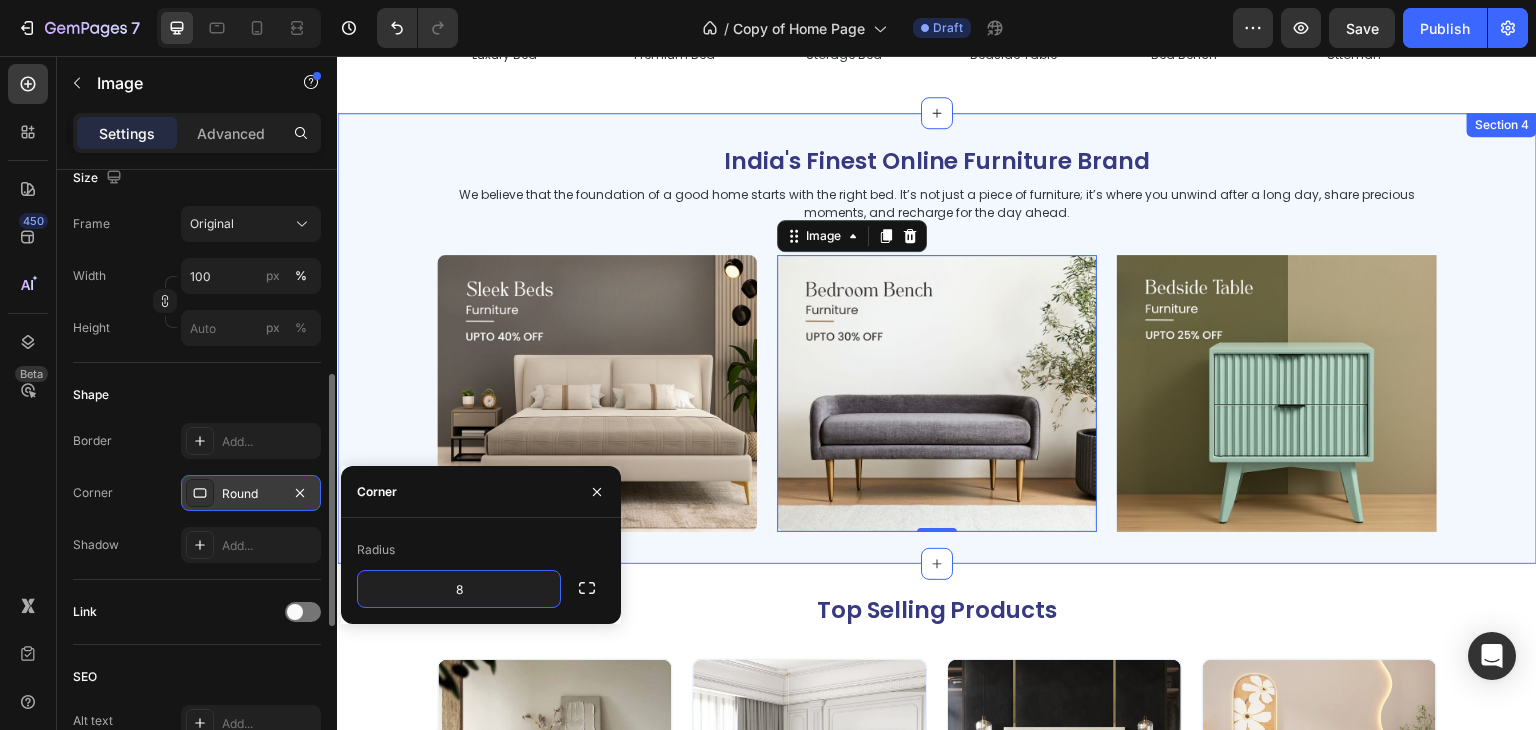 click on "India's Finest Online Furniture Brand Heading We believe that the foundation of a good home starts with the right bed. It’s not just a piece of furniture; it’s where you unwind after a long day, share precious moments, and recharge for the day ahead. Text Block Image Image   0 Image Row Section 4" at bounding box center (937, 339) 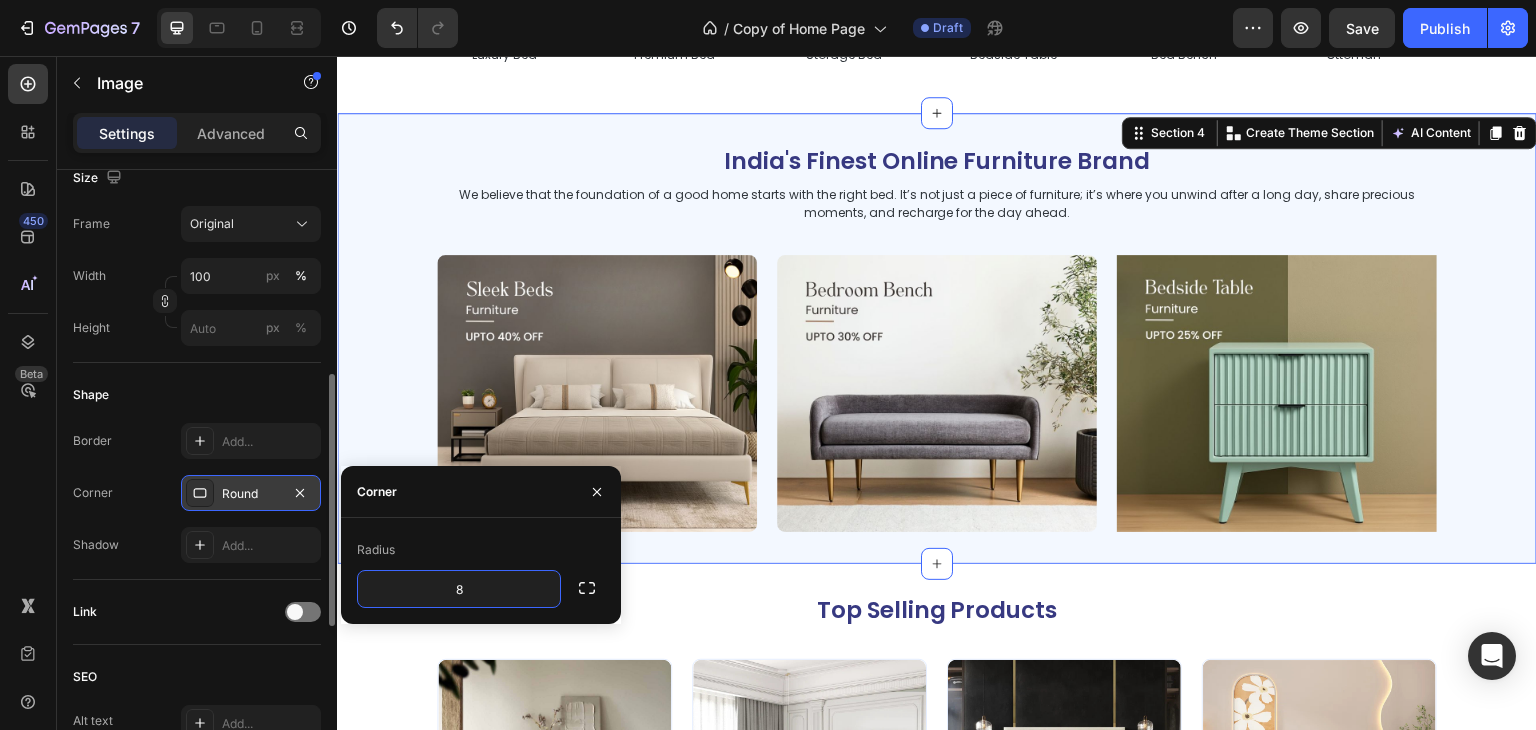scroll, scrollTop: 0, scrollLeft: 0, axis: both 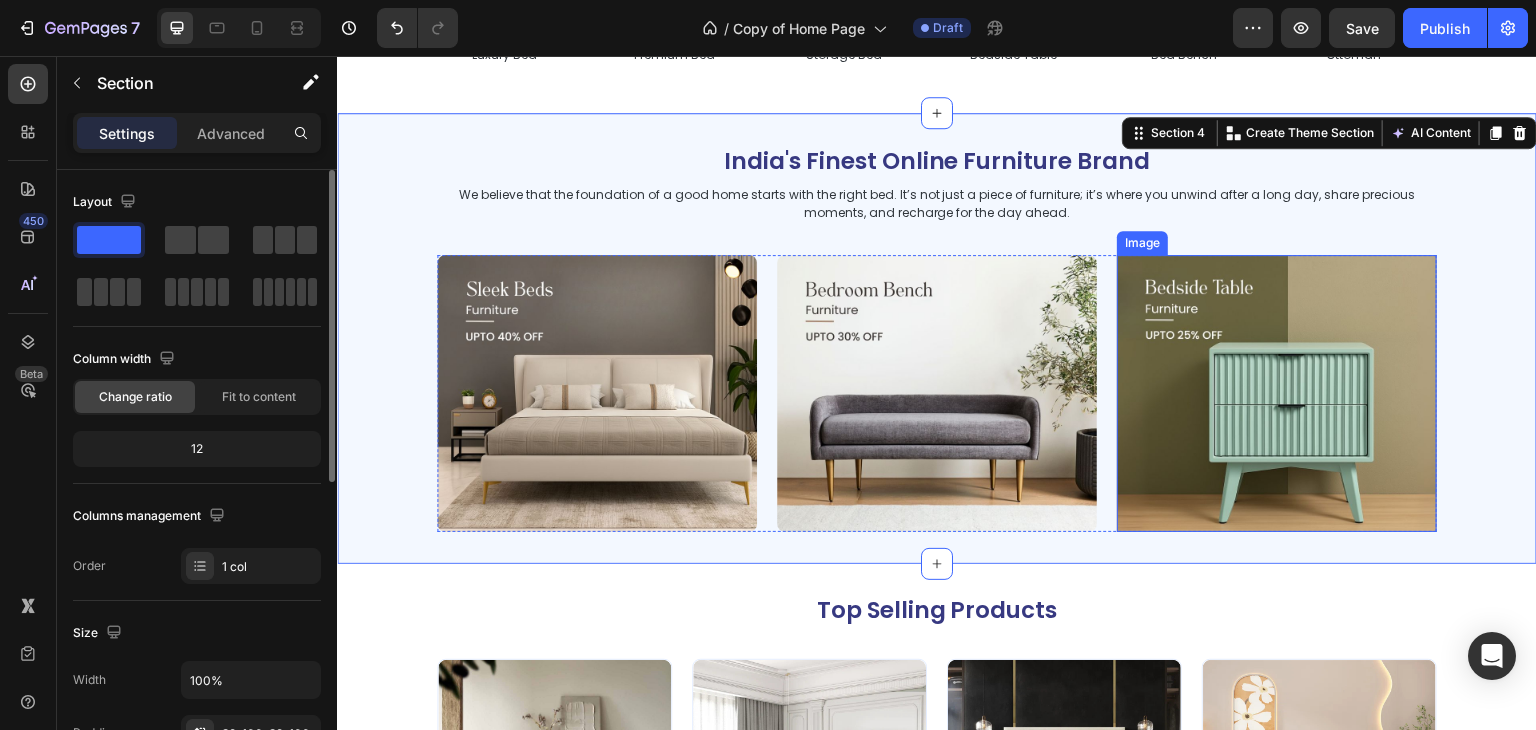 click at bounding box center (1277, 394) 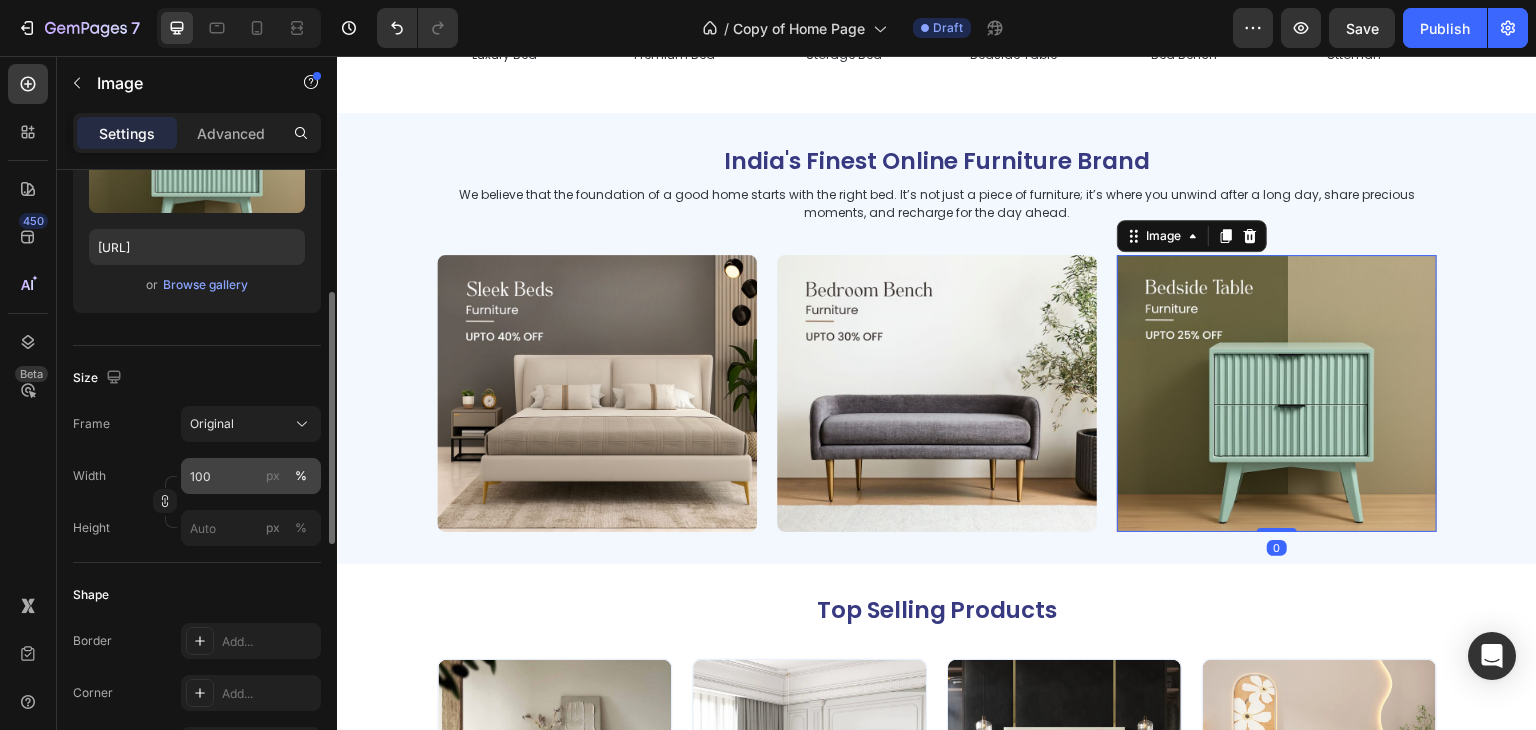 scroll, scrollTop: 400, scrollLeft: 0, axis: vertical 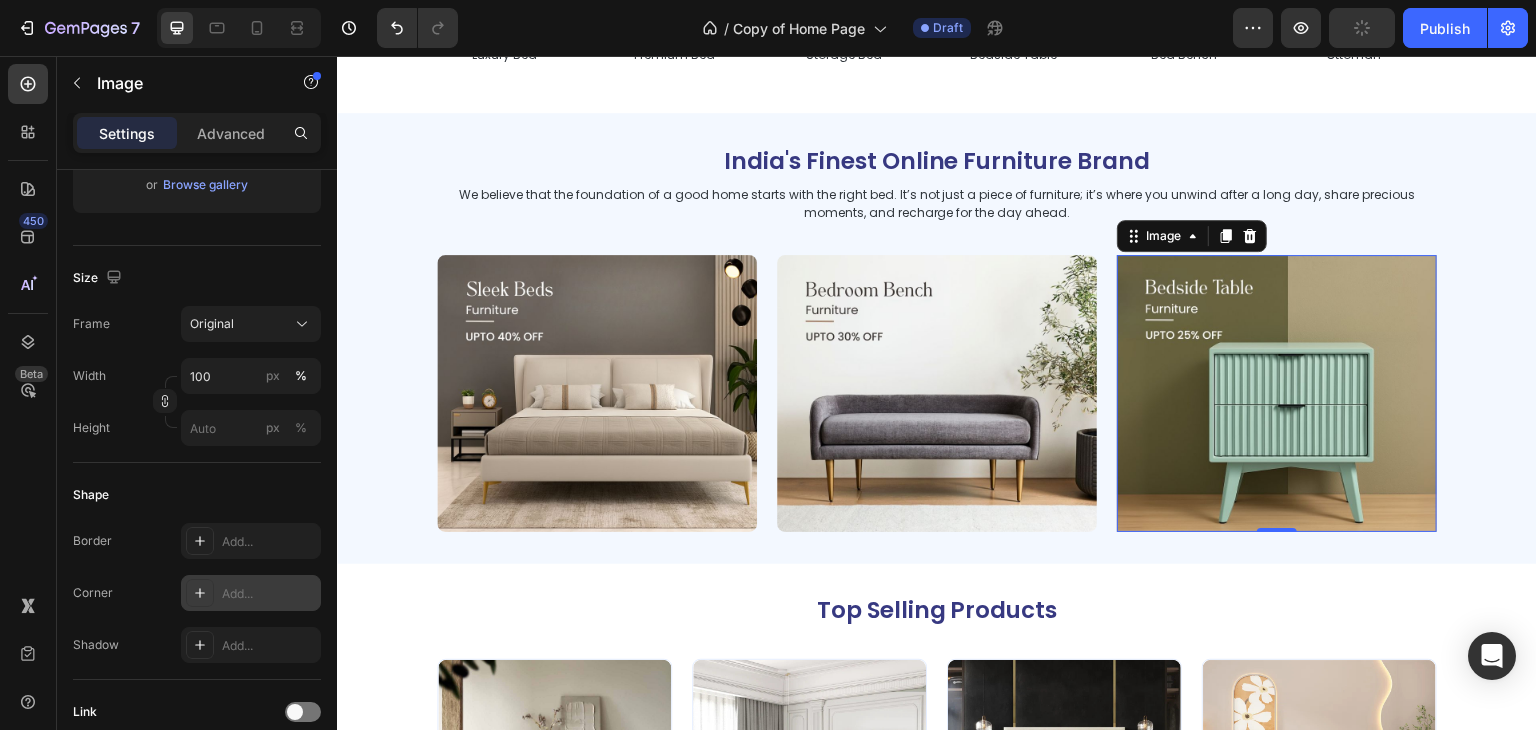 click on "Add..." at bounding box center [269, 594] 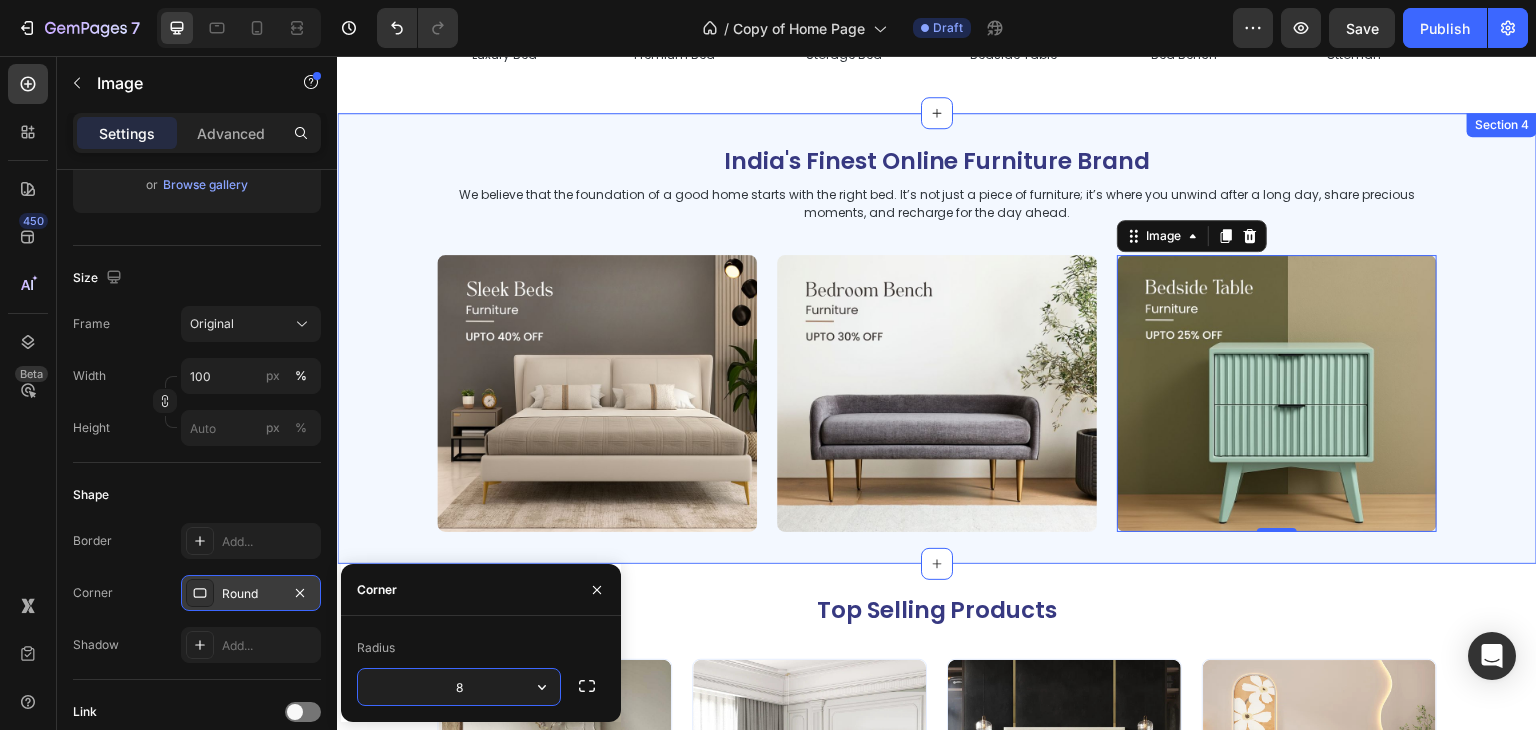 click on "India's Finest Online Furniture Brand Heading We believe that the foundation of a good home starts with the right bed. It’s not just a piece of furniture; it’s where you unwind after a long day, share precious moments, and recharge for the day ahead. Text Block Image Image Image   0 Row Section 4" at bounding box center (937, 339) 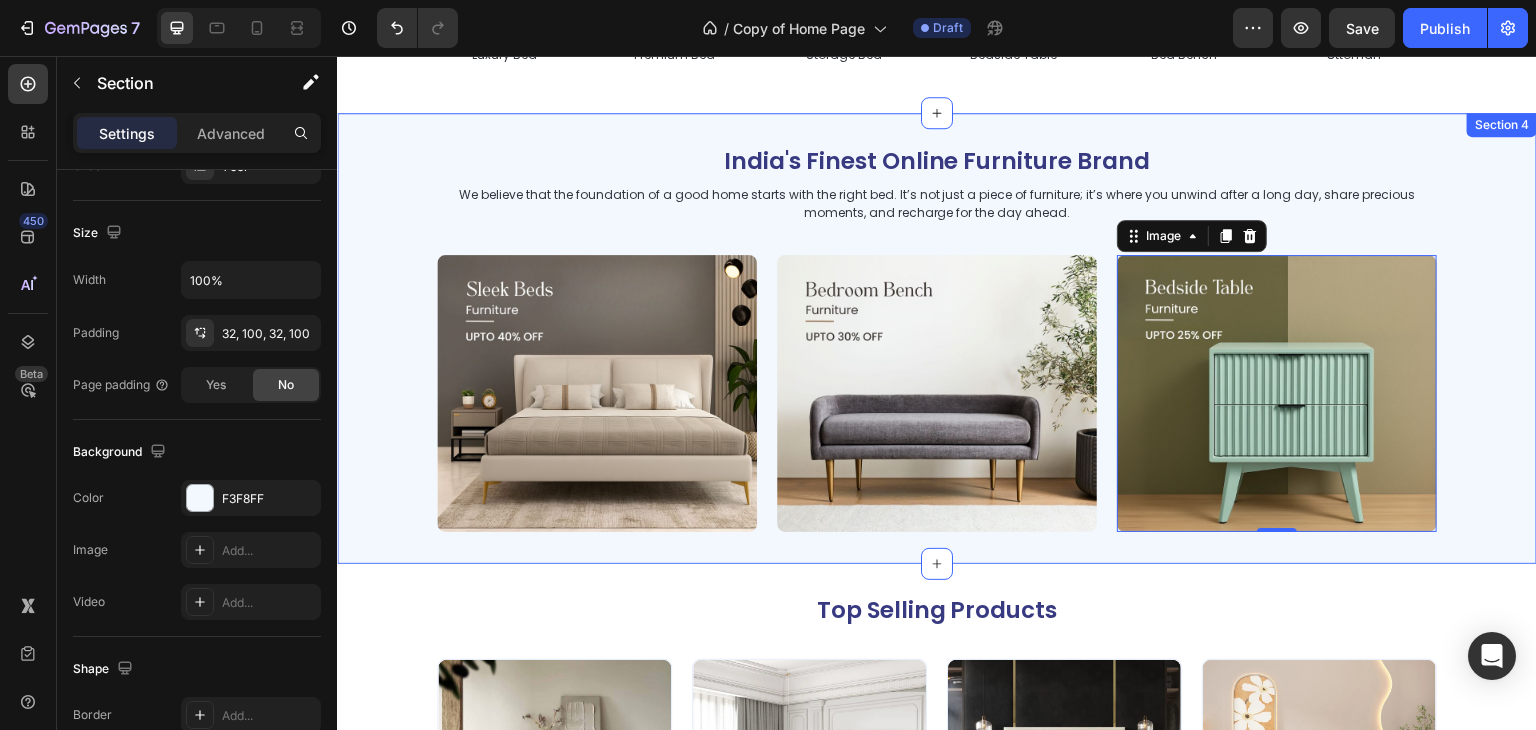 scroll, scrollTop: 0, scrollLeft: 0, axis: both 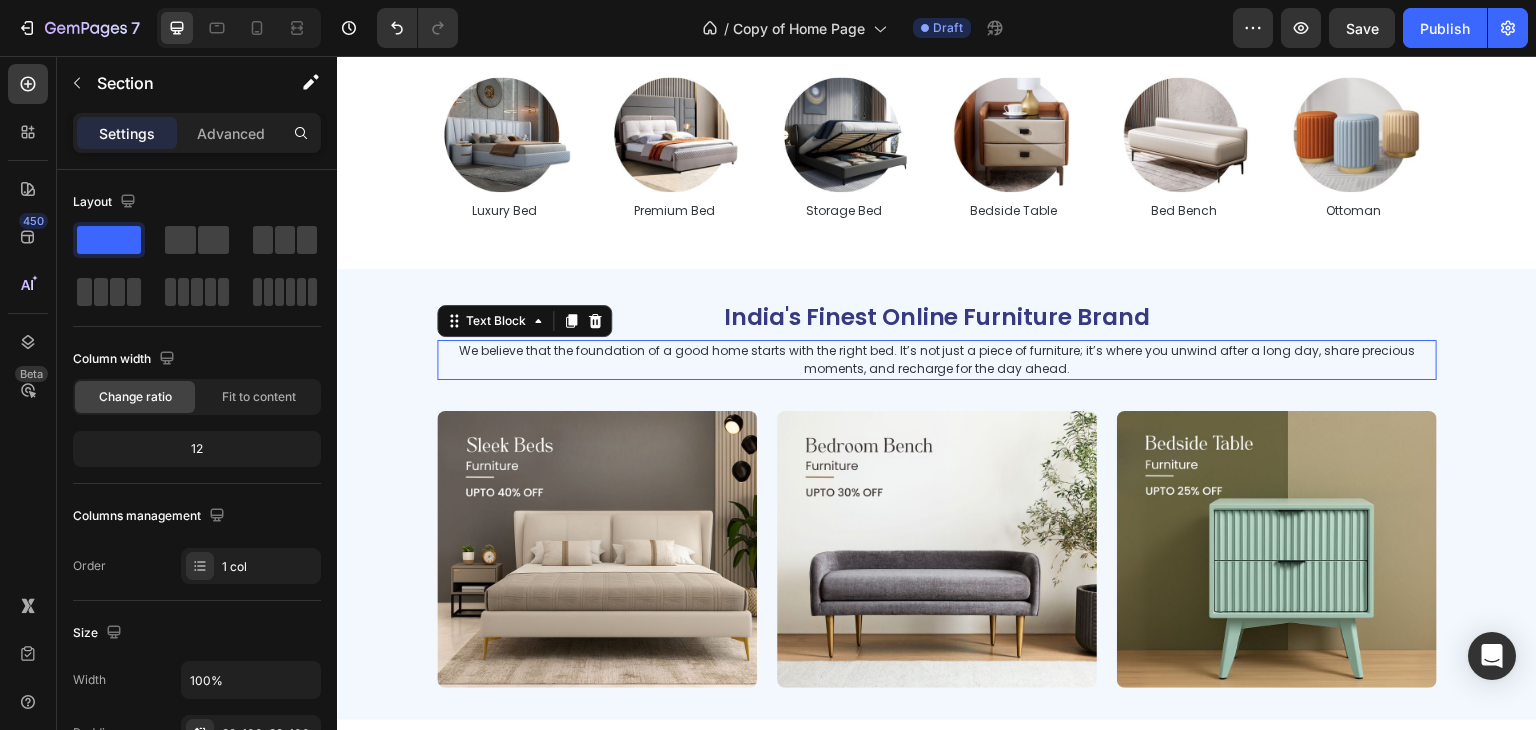 click on "We believe that the foundation of a good home starts with the right bed. It’s not just a piece of furniture; it’s where you unwind after a long day, share precious moments, and recharge for the day ahead." at bounding box center (937, 360) 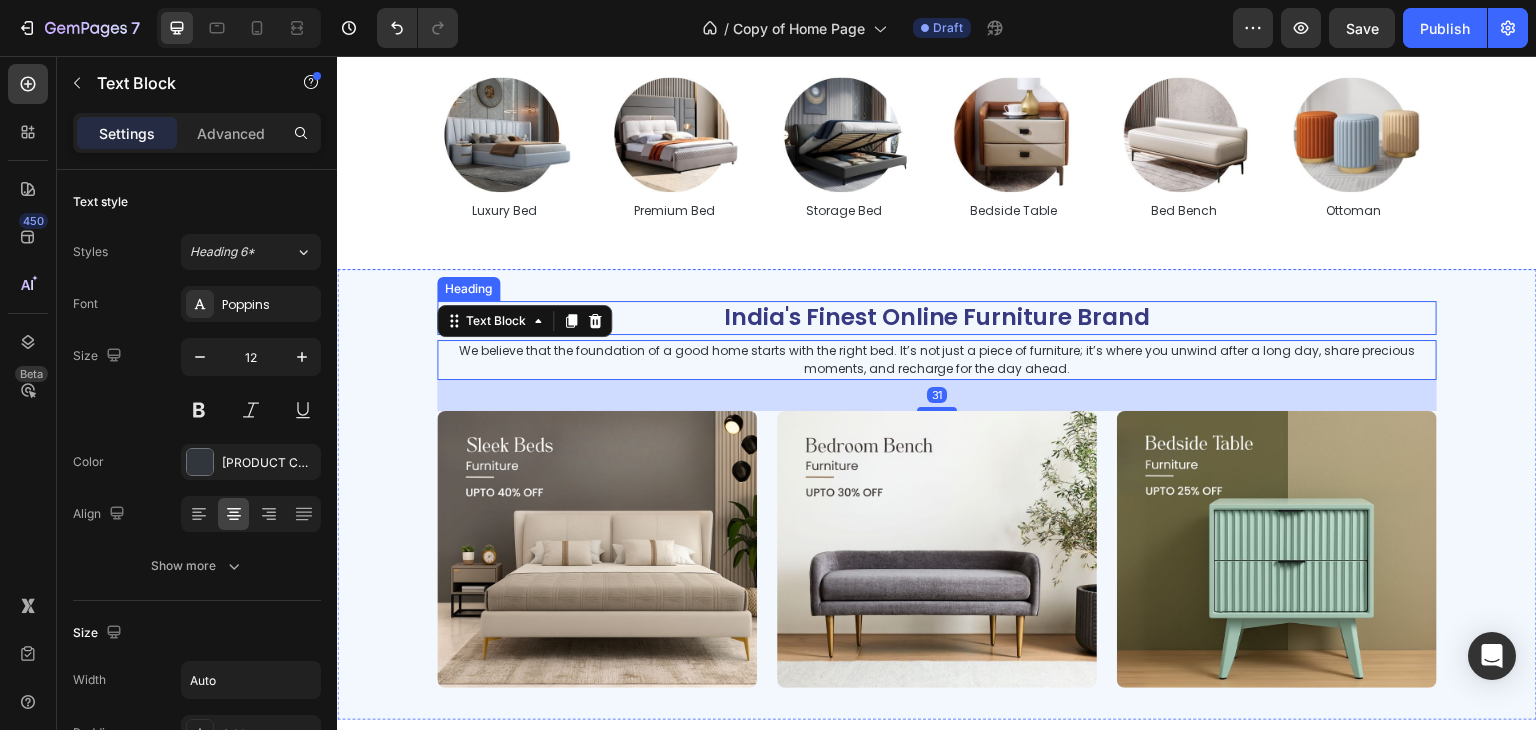 click on "India's Finest Online Furniture Brand" at bounding box center [937, 318] 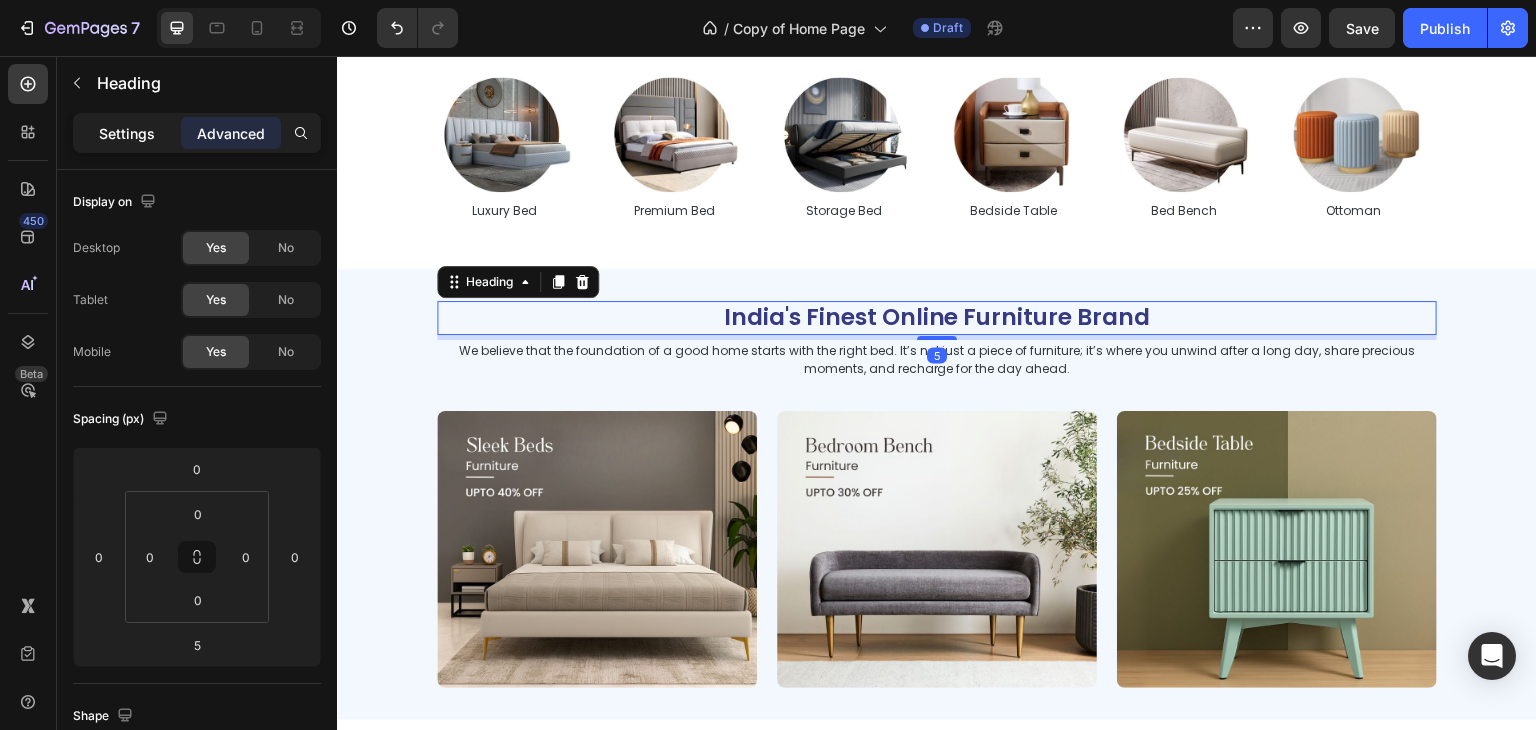 click on "Settings" at bounding box center [127, 133] 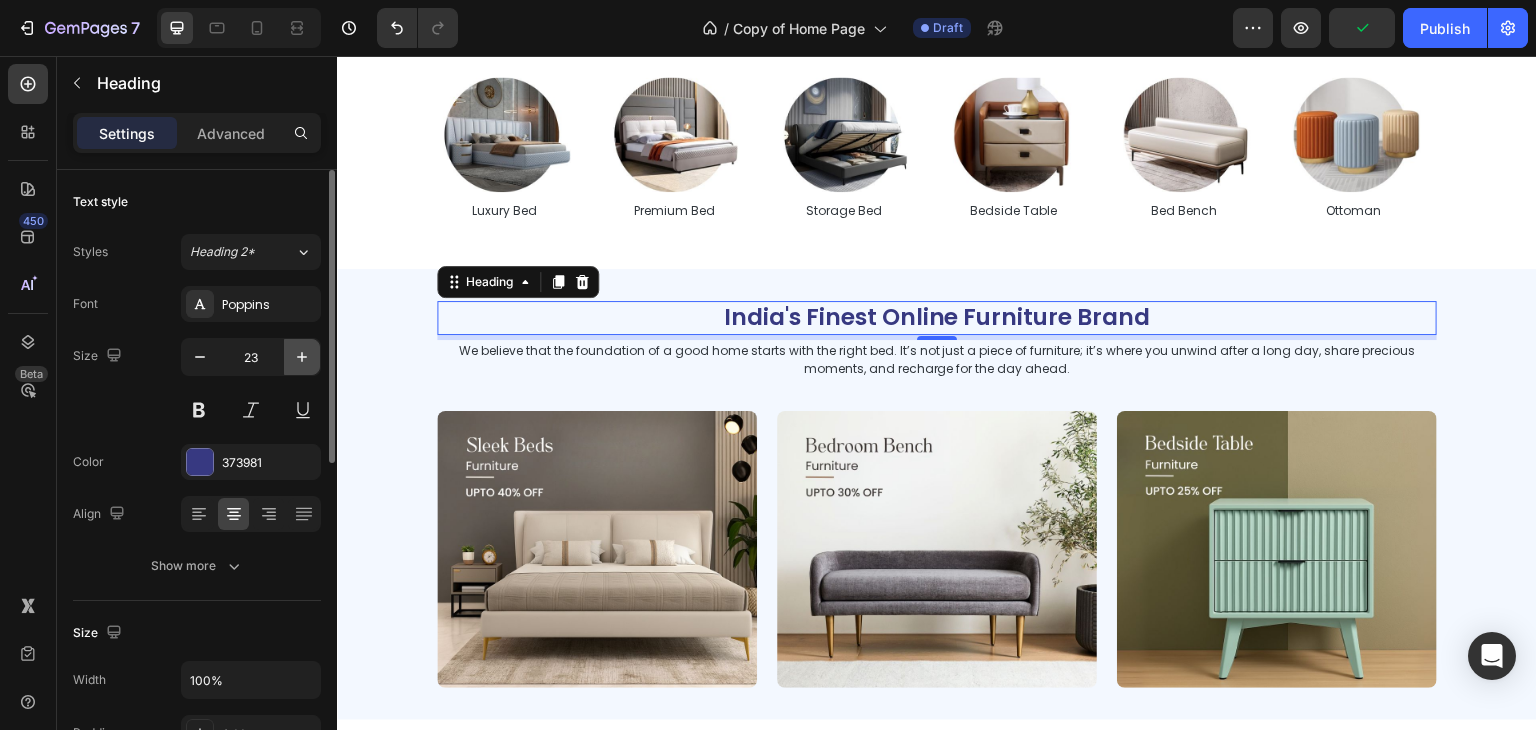 click 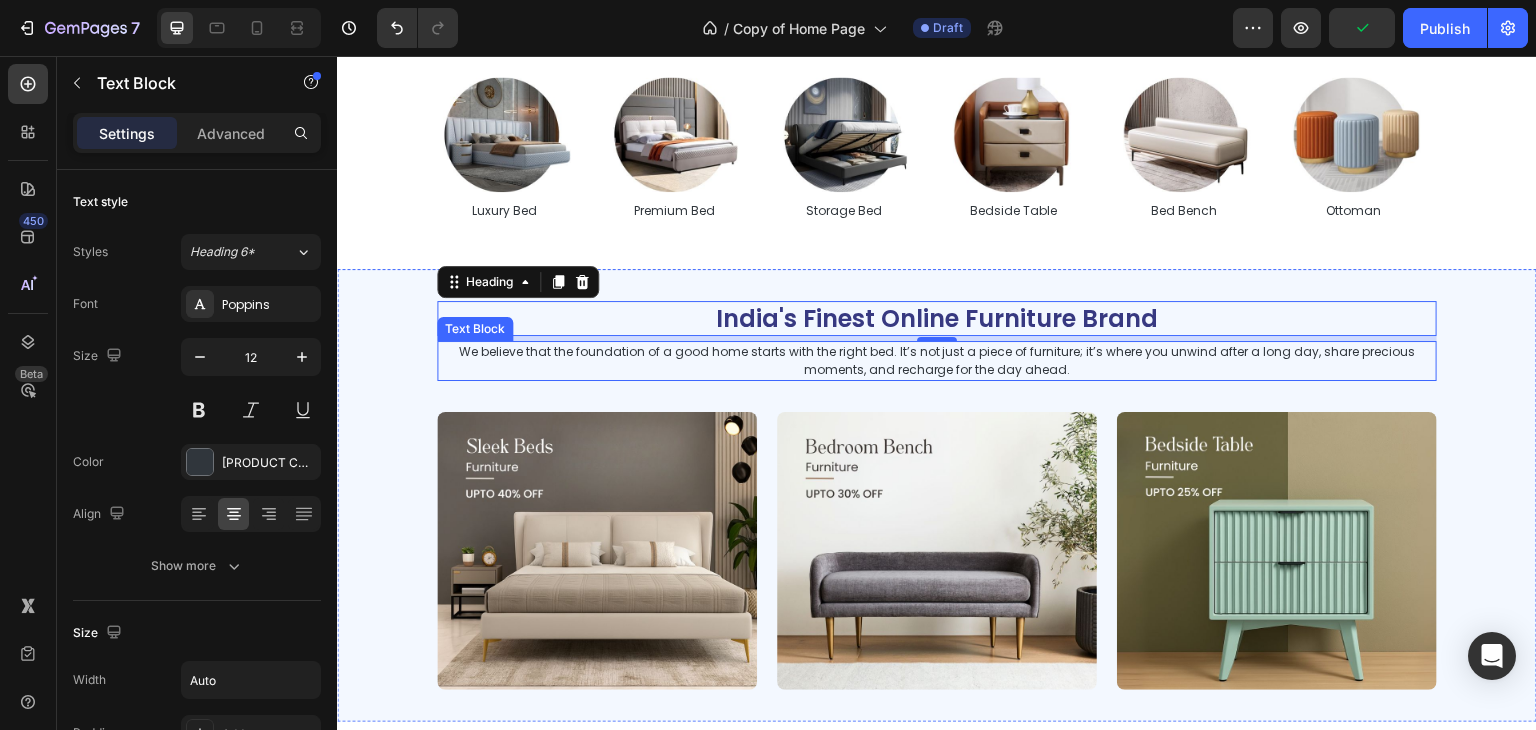 click on "We believe that the foundation of a good home starts with the right bed. It’s not just a piece of furniture; it’s where you unwind after a long day, share precious moments, and recharge for the day ahead." at bounding box center (937, 361) 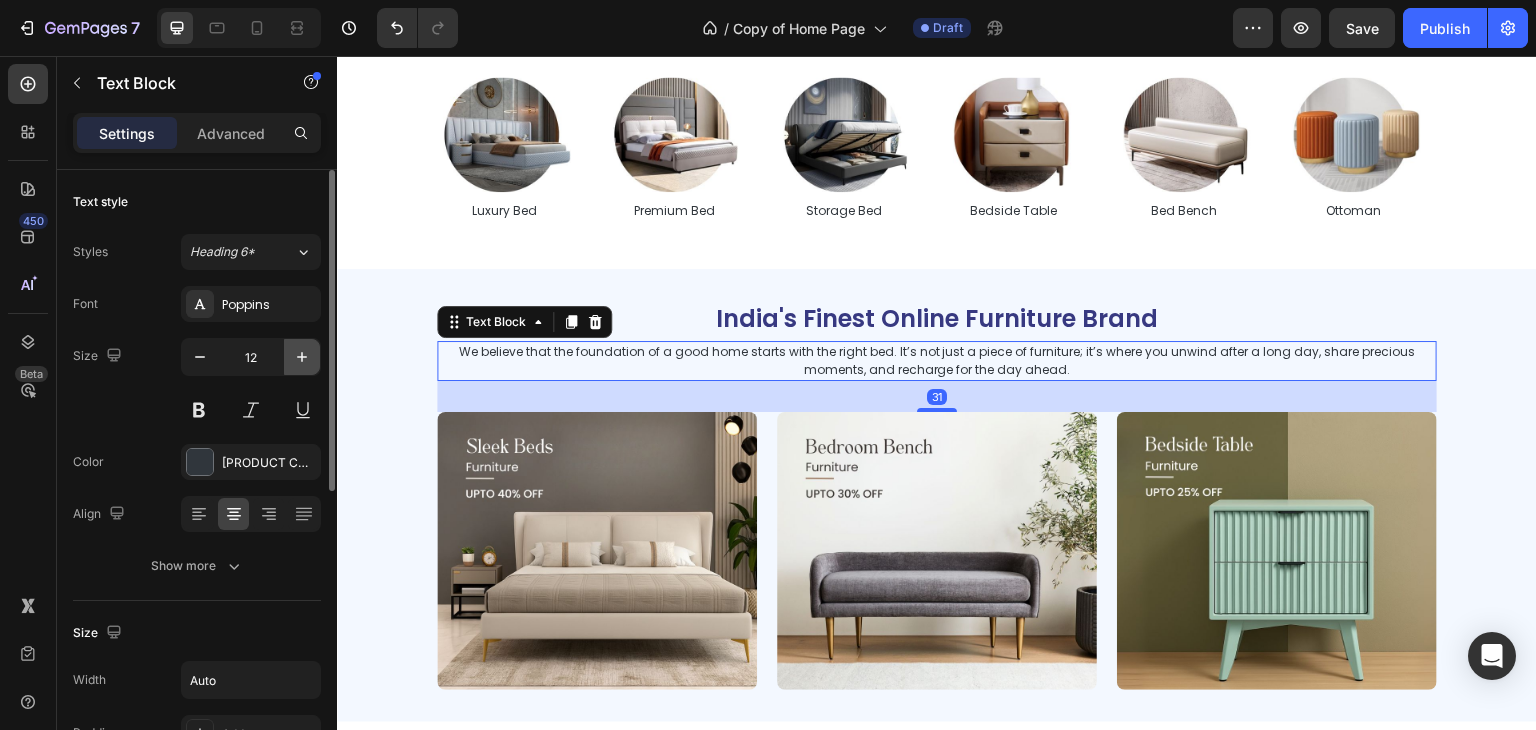 click 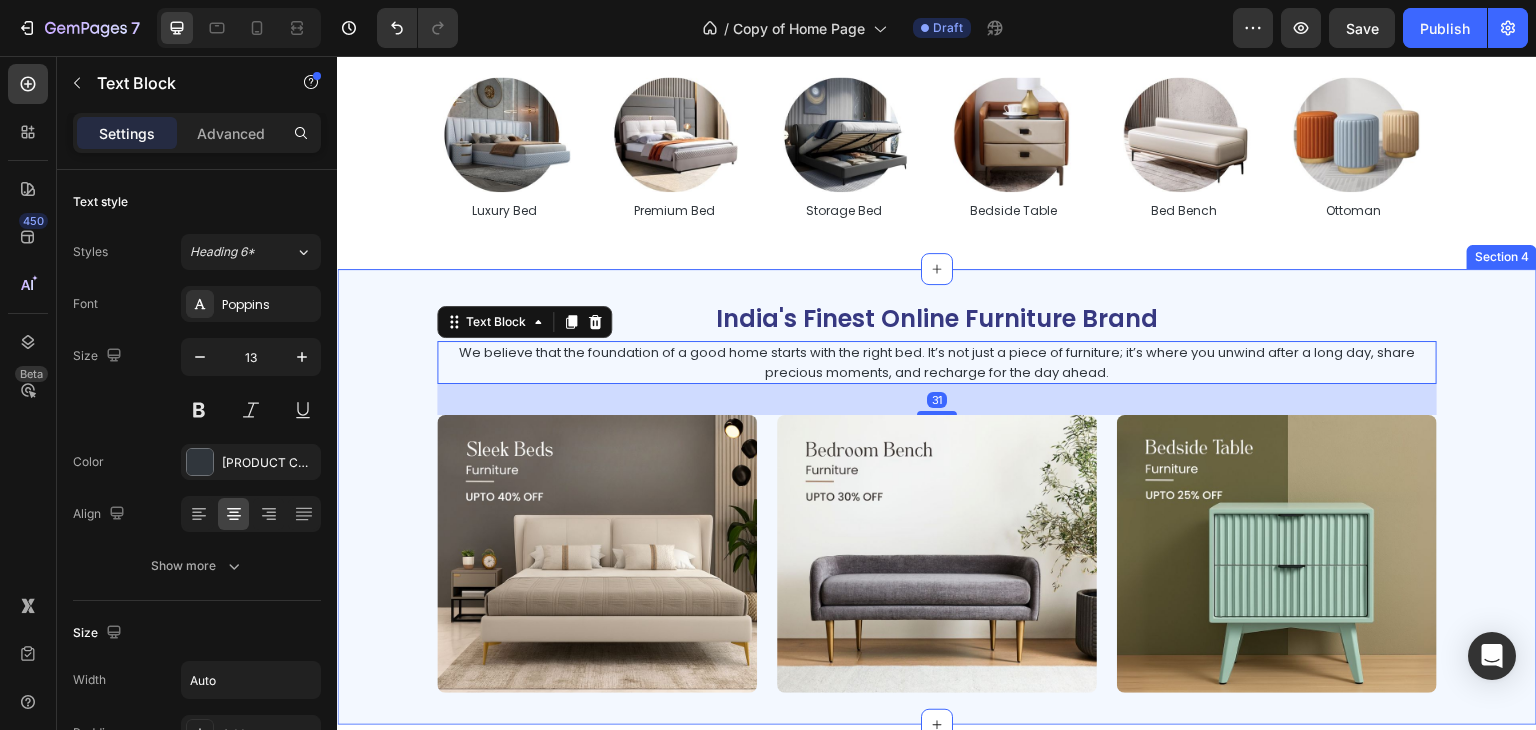 click on "India's Finest Online Furniture Brand Heading We believe that the foundation of a good home starts with the right bed. It’s not just a piece of furniture; it’s where you unwind after a long day, share precious moments, and recharge for the day ahead. Text Block   31 Image Image Image Row Section 4" at bounding box center (937, 497) 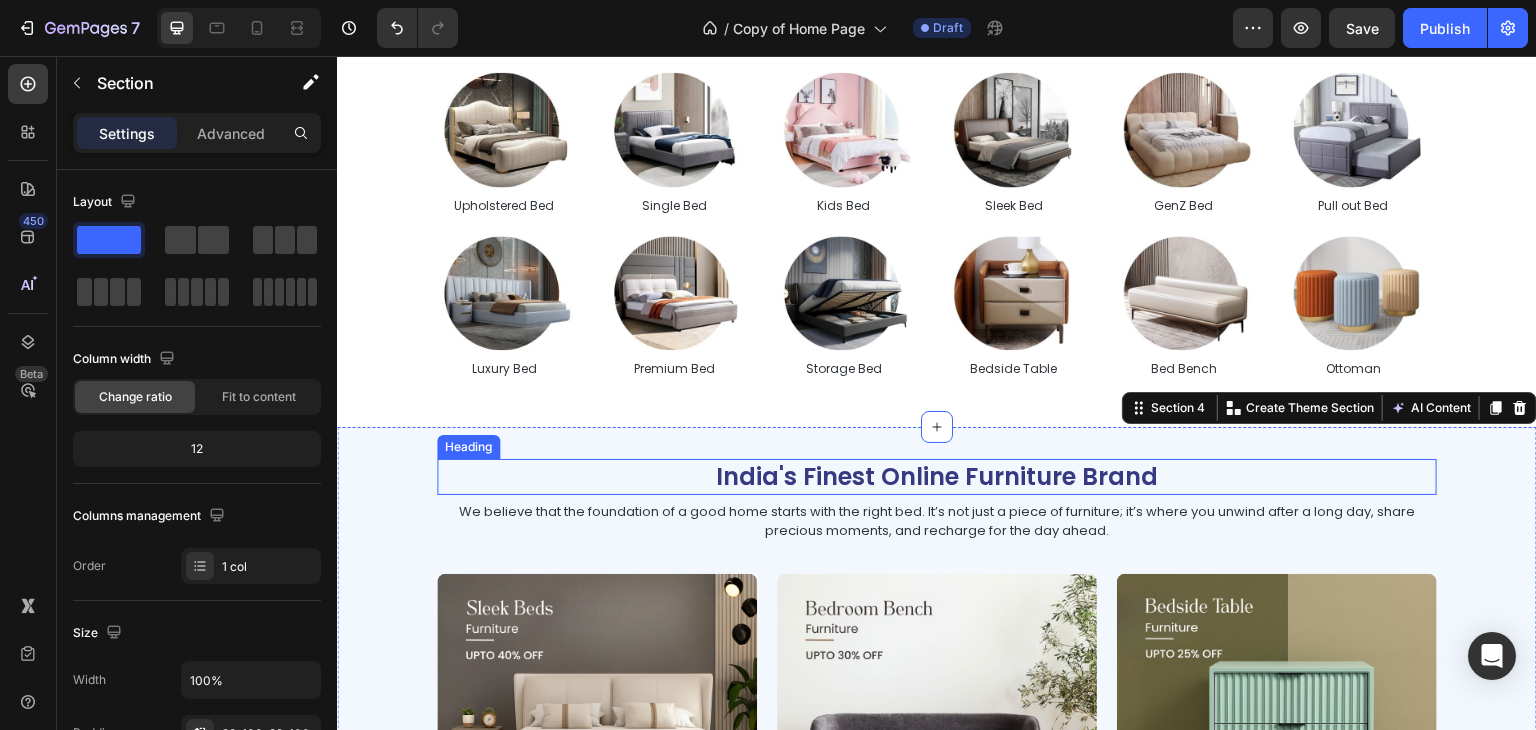 scroll, scrollTop: 476, scrollLeft: 0, axis: vertical 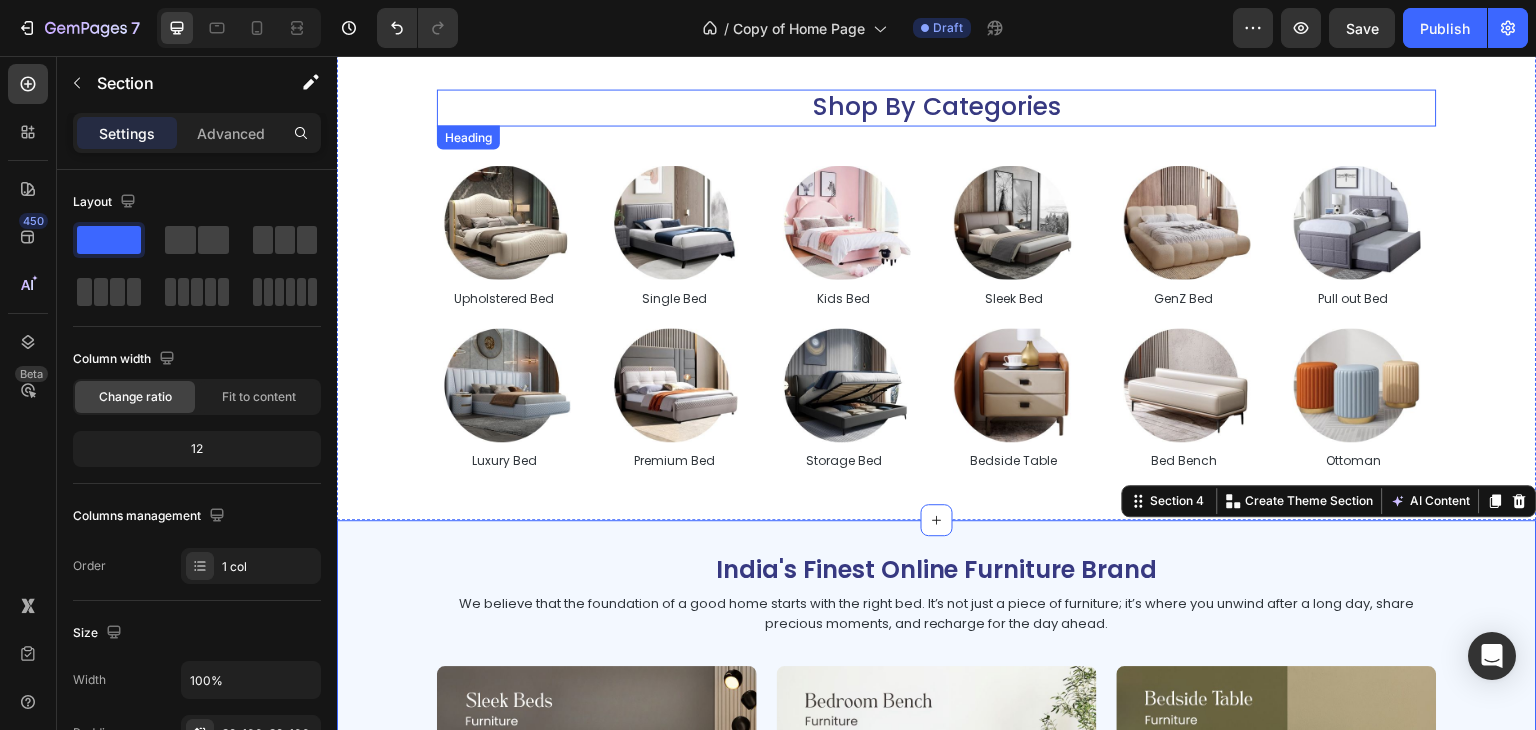click on "Shop By Categories" at bounding box center (937, 107) 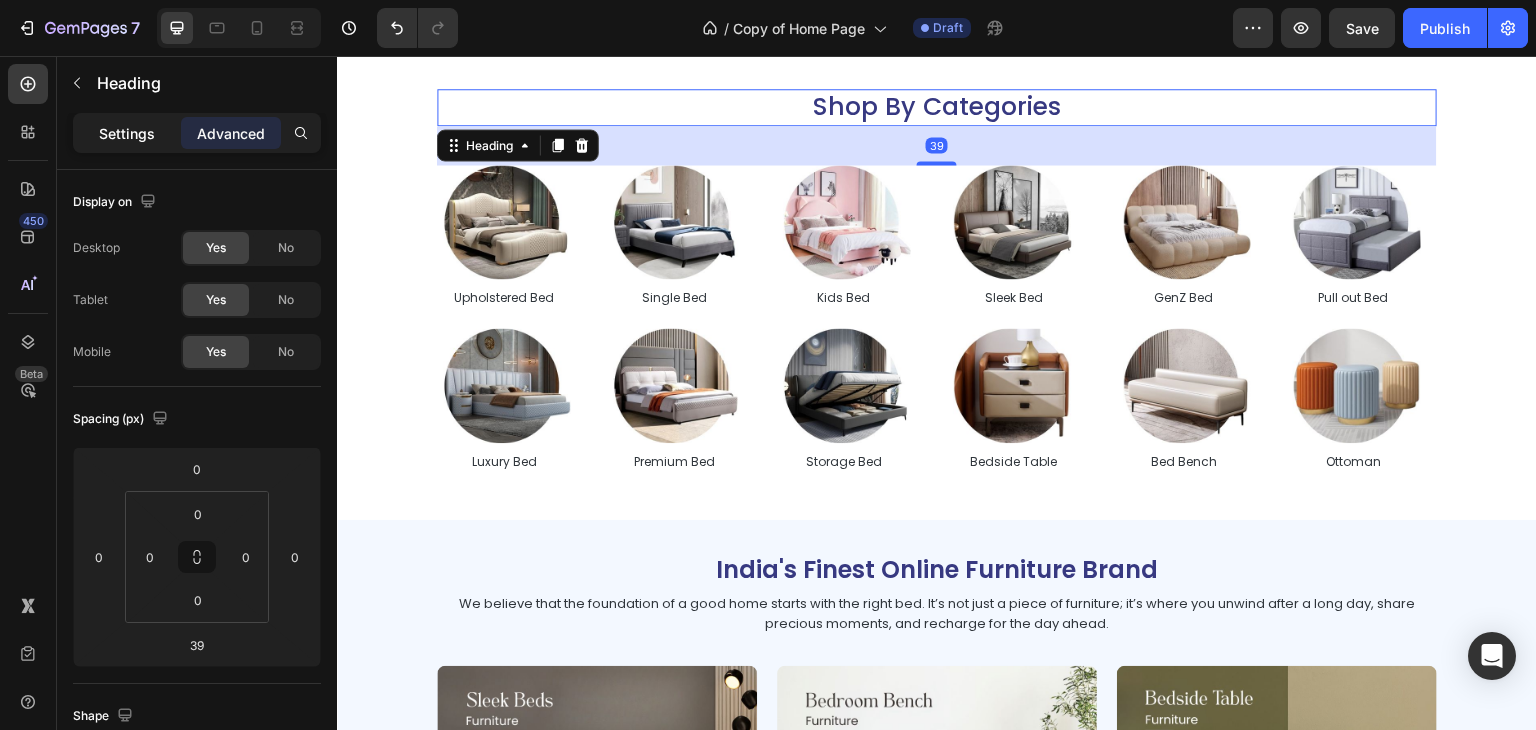 click on "Settings" at bounding box center [127, 133] 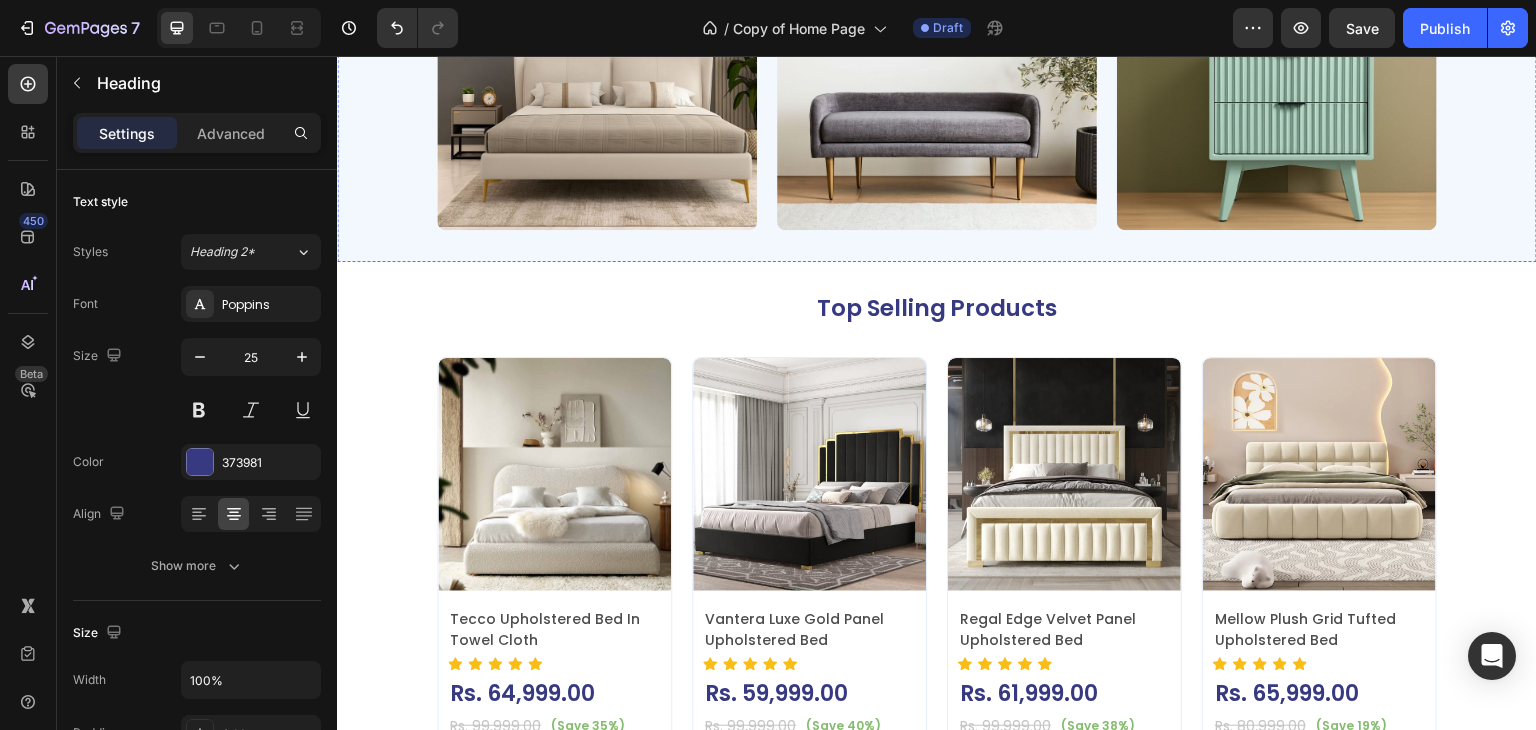 scroll, scrollTop: 1194, scrollLeft: 0, axis: vertical 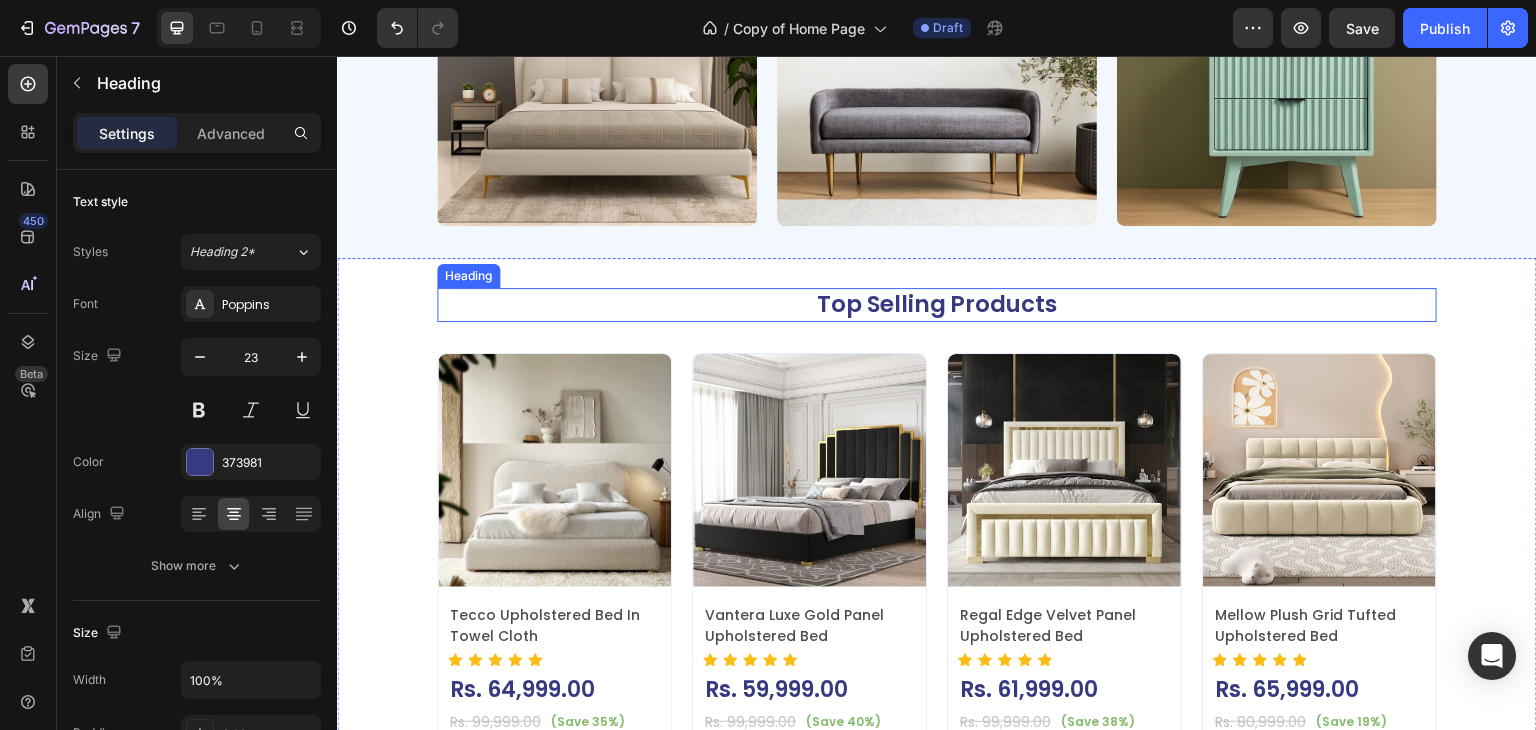 click on "Top Selling Products" at bounding box center [937, 305] 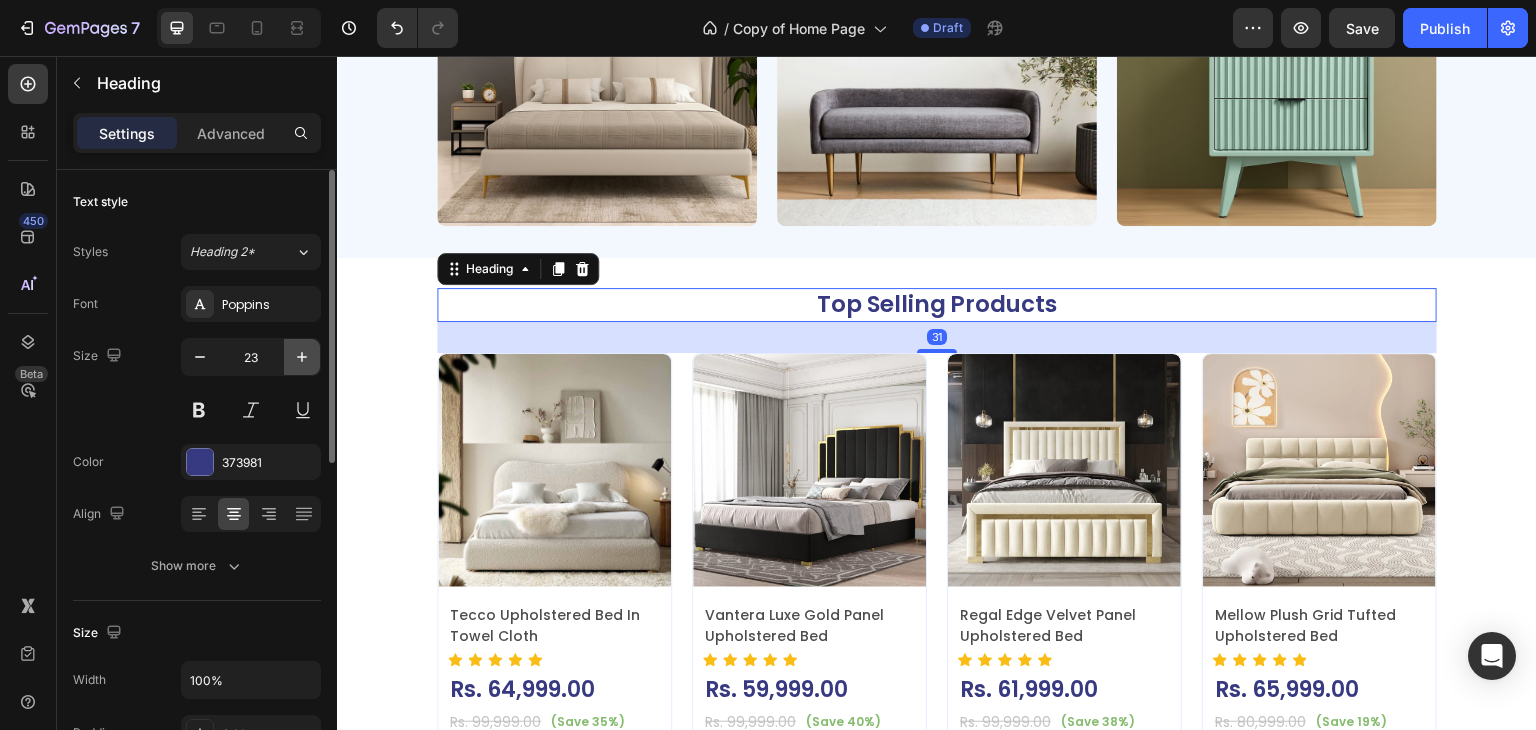 click 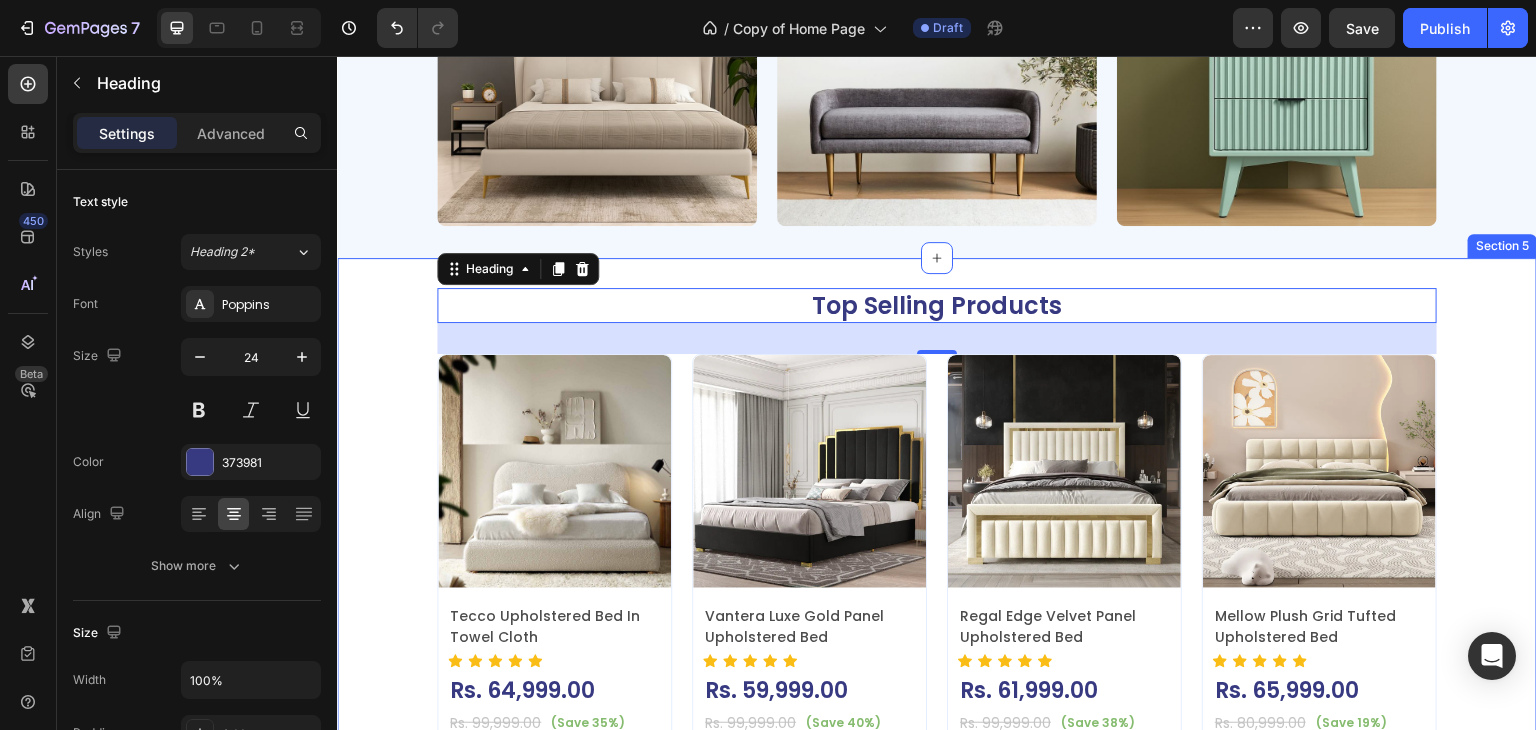 click on "Top Selling Products Heading   31 Product Images Tecco Upholstered Bed In Towel Cloth Product Title                Icon                Icon                Icon                Icon                Icon Icon List Hoz Rs. 64,999.00 Product Price Product Price Row Rs. 99,999.00 Product Price Product Price (Save 35%) Product Badge Row Add To Cart Add to Cart Row Row Row Product List Product Images Vantera Luxe Gold Panel Upholstered Bed Product Title                Icon                Icon                Icon                Icon                Icon Icon List Hoz Rs. 59,999.00 Product Price Product Price Row Rs. 99,999.00 Product Price Product Price (Save 40%) Product Badge Row Add To Cart Add to Cart Row Row Row Product List Product Images Regal Edge Velvet Panel Upholstered Bed Product Title                Icon                Icon                Icon                Icon                Icon Icon List Hoz Rs. 61,999.00 Product Price Product Price Row Rs. 99,999.00 Product Price Product Price (Save 38%) Product Badge" at bounding box center [937, 772] 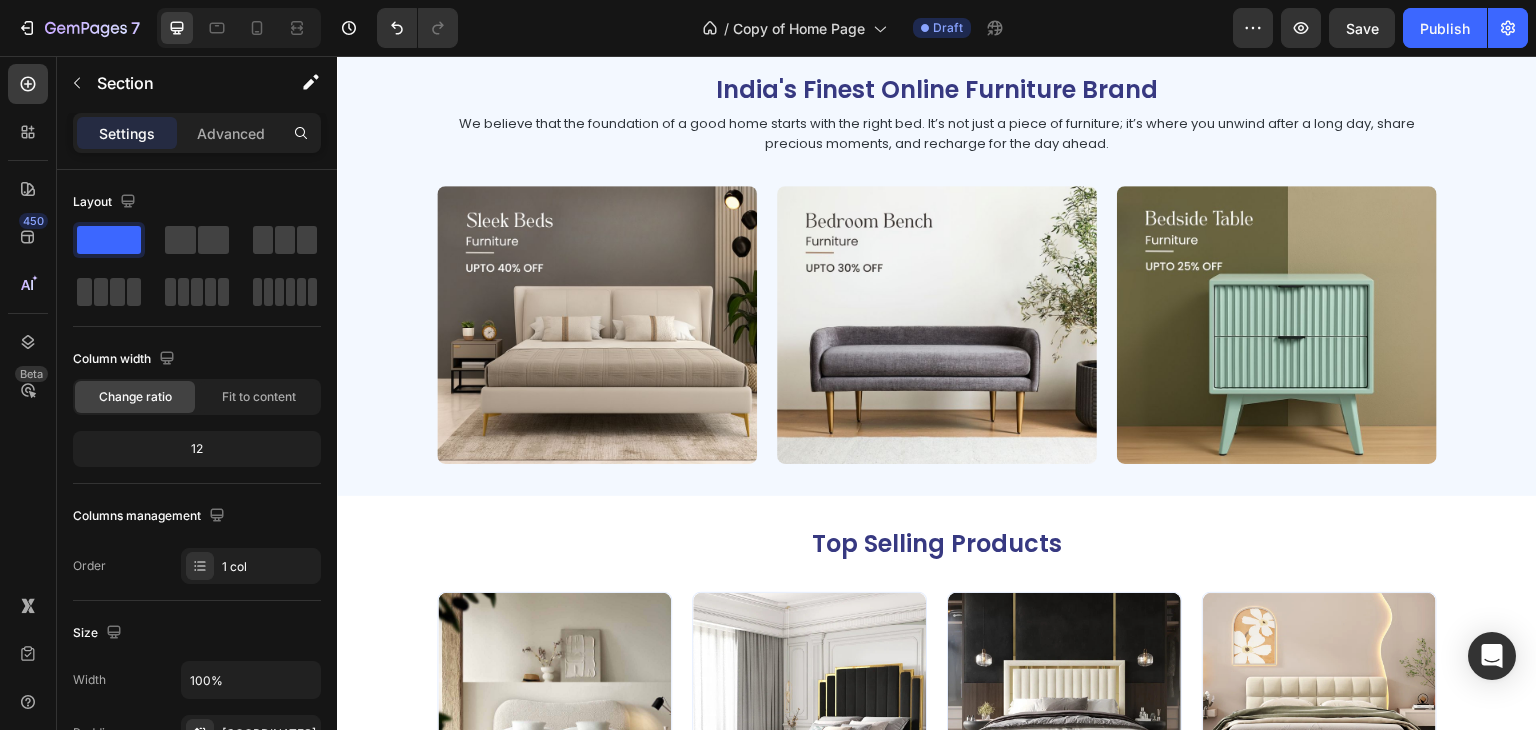scroll, scrollTop: 988, scrollLeft: 0, axis: vertical 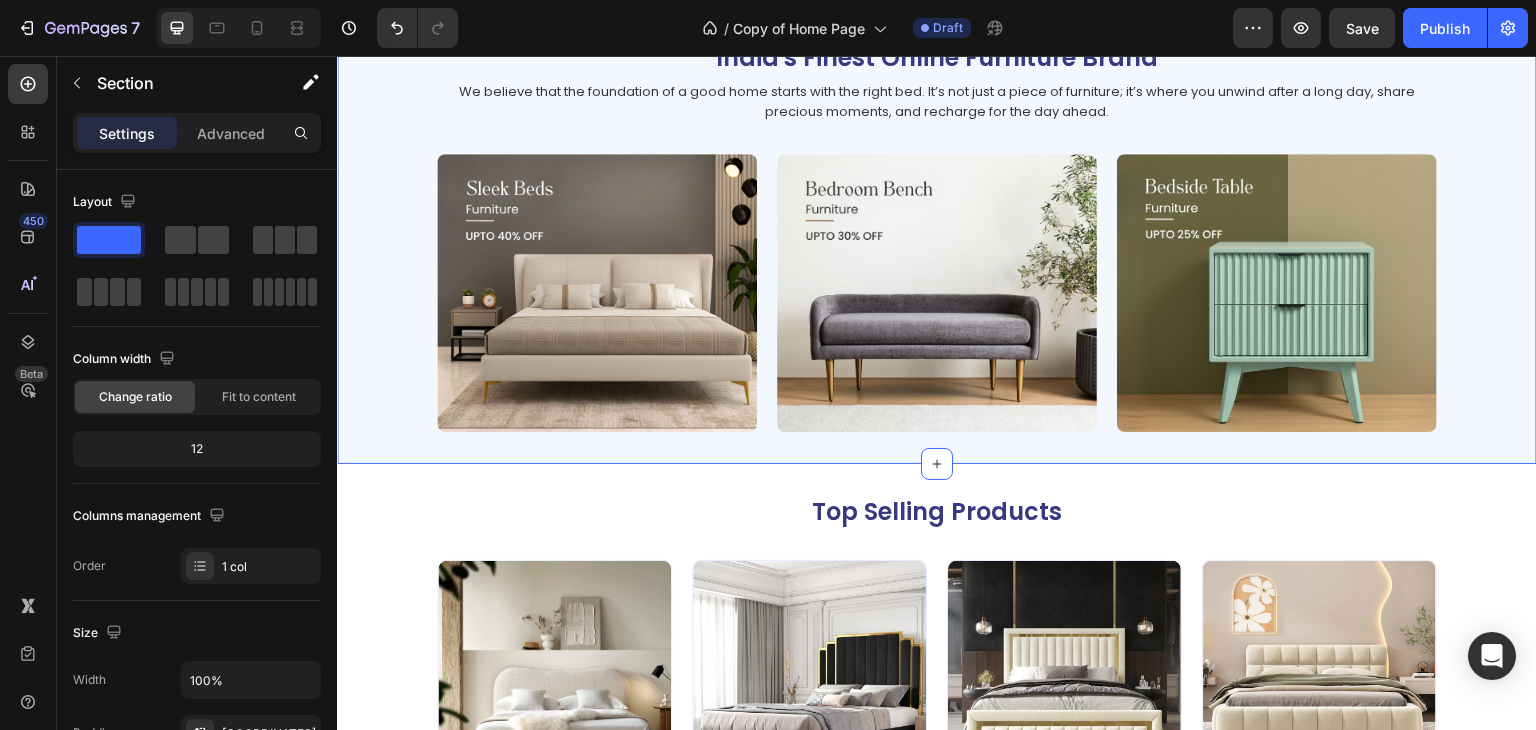click on "India's Finest Online Furniture Brand Heading We believe that the foundation of a good home starts with the right bed. It’s not just a piece of furniture; it’s where you unwind after a long day, share precious moments, and recharge for the day ahead. Text Block Image Image Image Row Section 4" at bounding box center (937, 236) 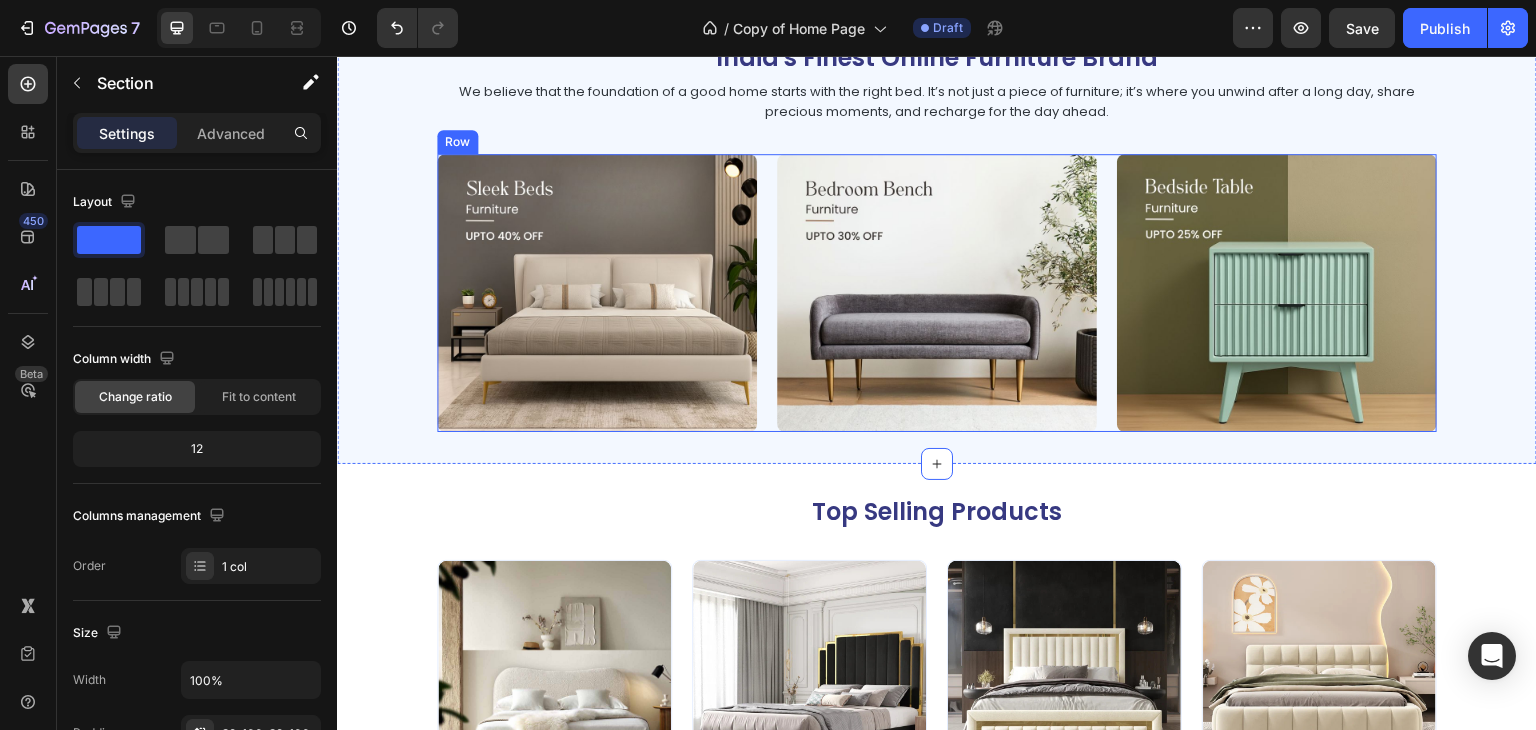 click on "Image Image Image Row" at bounding box center (937, 293) 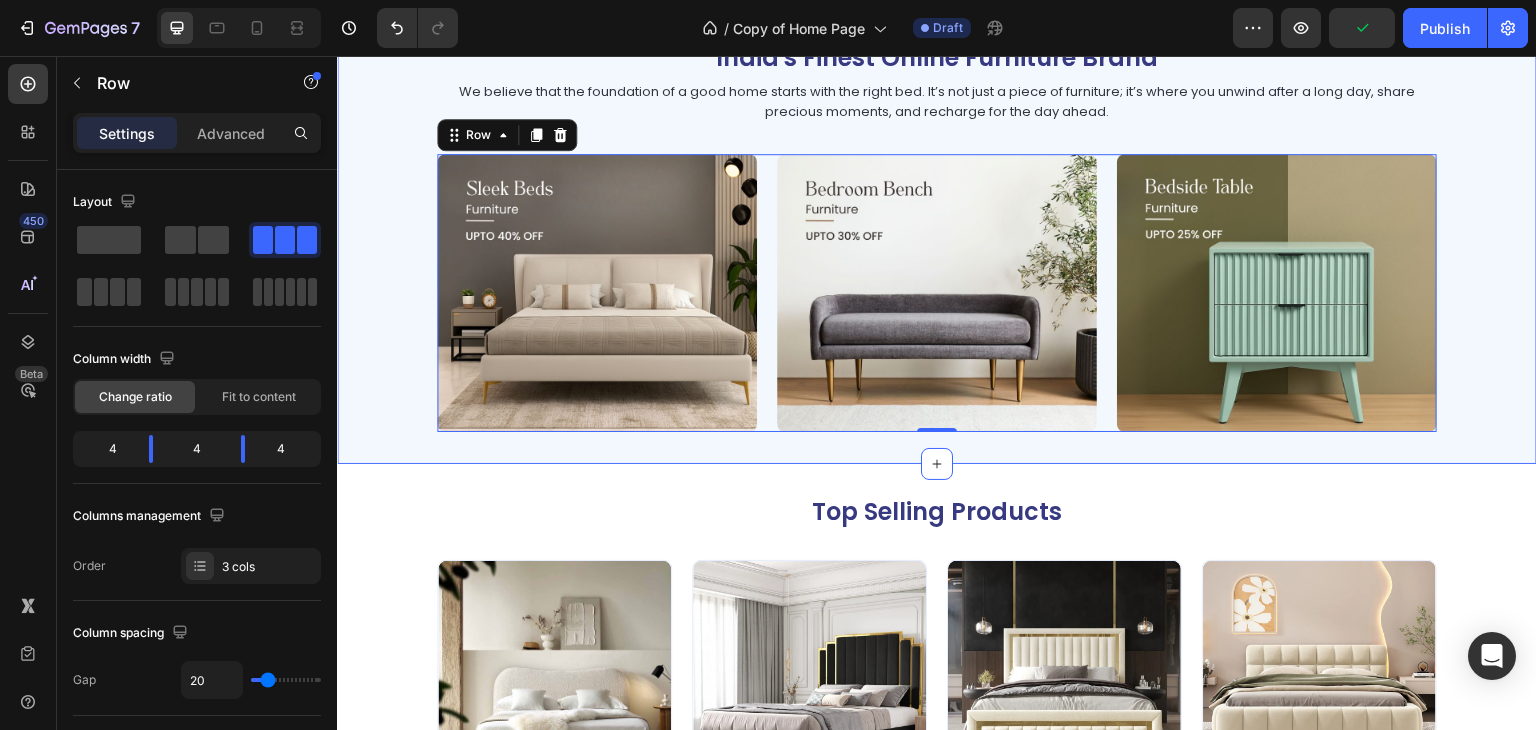 click on "India's Finest Online Furniture Brand Heading We believe that the foundation of a good home starts with the right bed. It’s not just a piece of furniture; it’s where you unwind after a long day, share precious moments, and recharge for the day ahead. Text Block Image Image Image Row   0 Section 4" at bounding box center (937, 236) 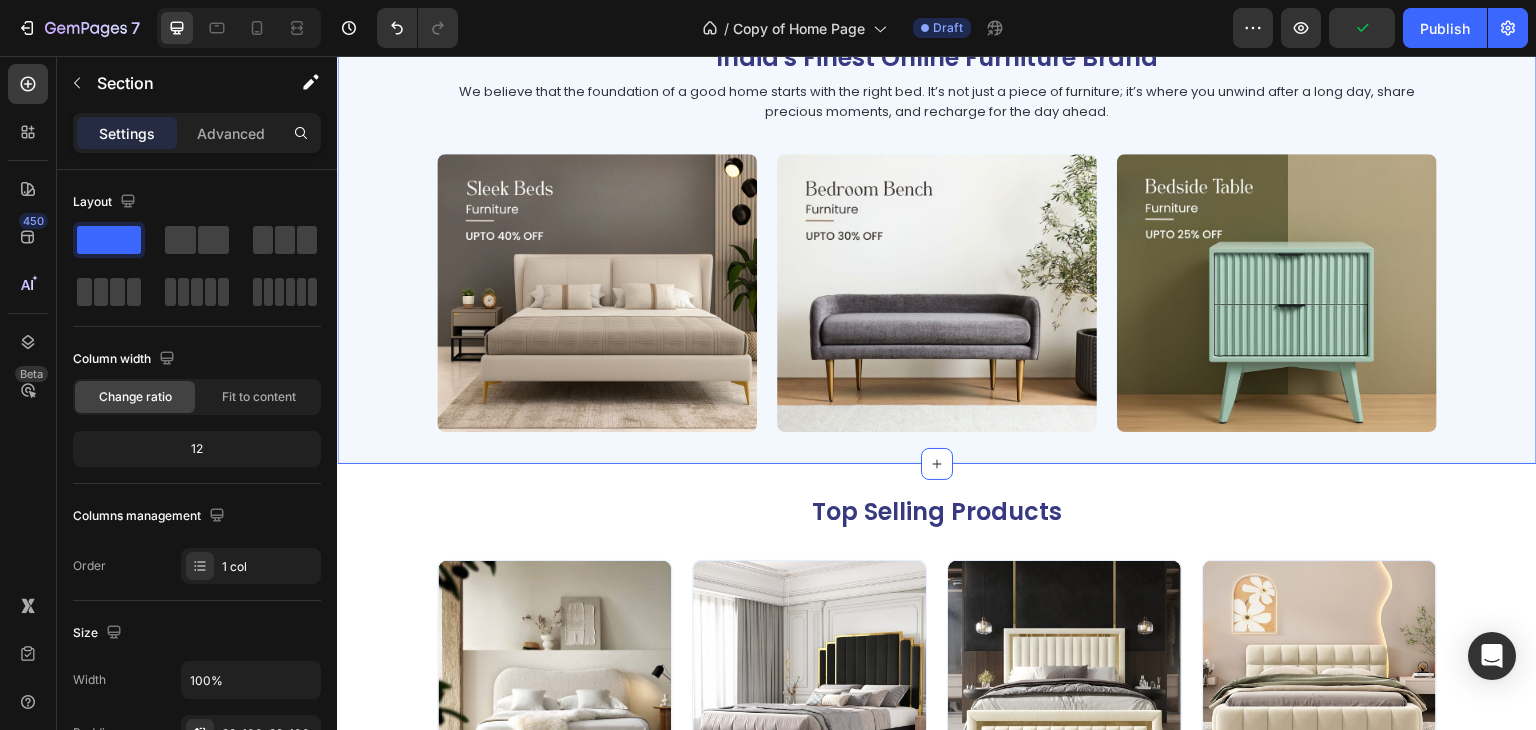 scroll, scrollTop: 760, scrollLeft: 0, axis: vertical 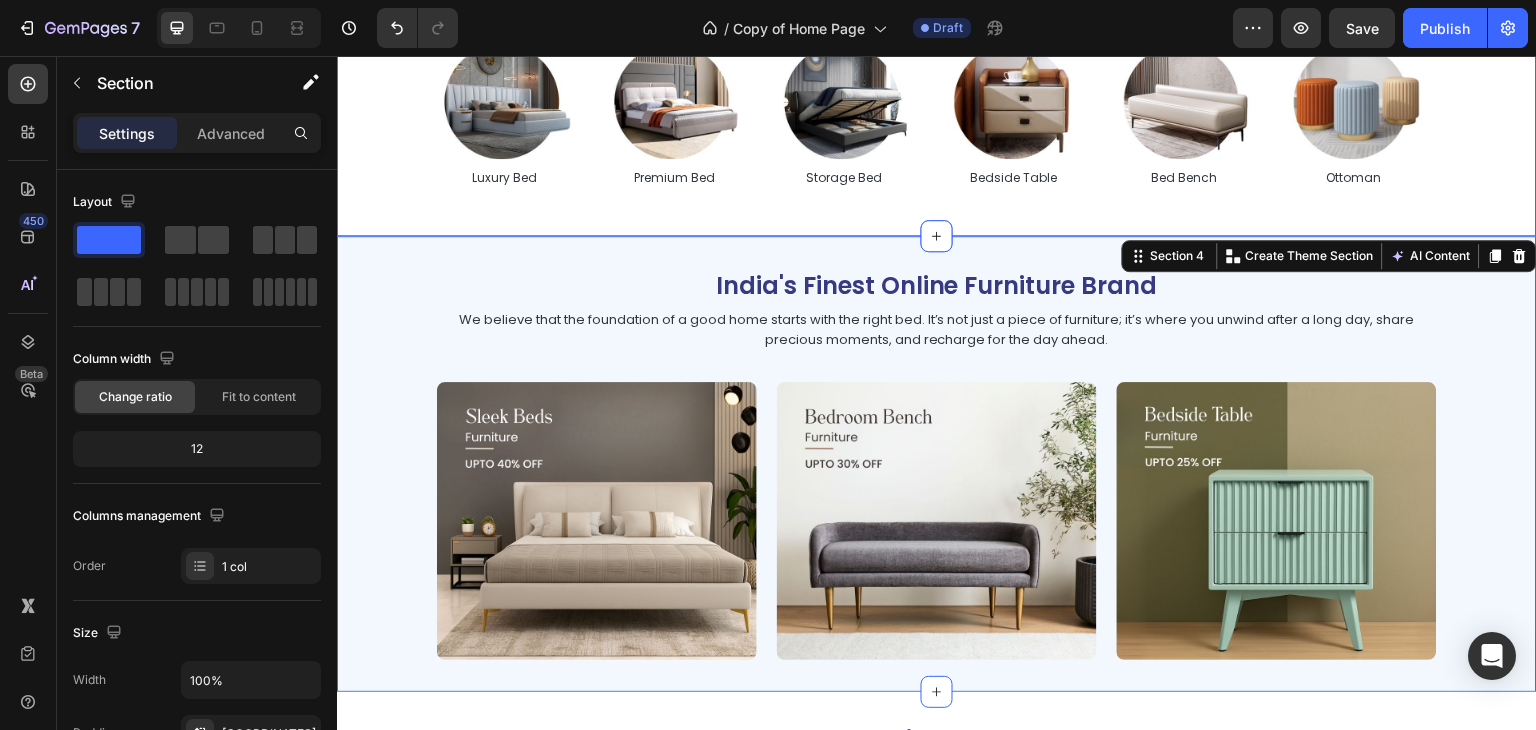 click on "Shop By Categories Heading
Image Upholstered Bed Text Block Image Single Bed Text Block Image Kids Bed Text Block Image Sleek Bed Text Block Image GenZ Bed Text Block Image Pull out Bed Text Block
Carousel
Image Luxury Bed Text Block Image Premium Bed Text Block Image Storage Bed Text Block Image Bedside Table Text Block Image Bed Bench Text Block Image Ottoman Text Block
Carousel Section 3" at bounding box center [937, -5] 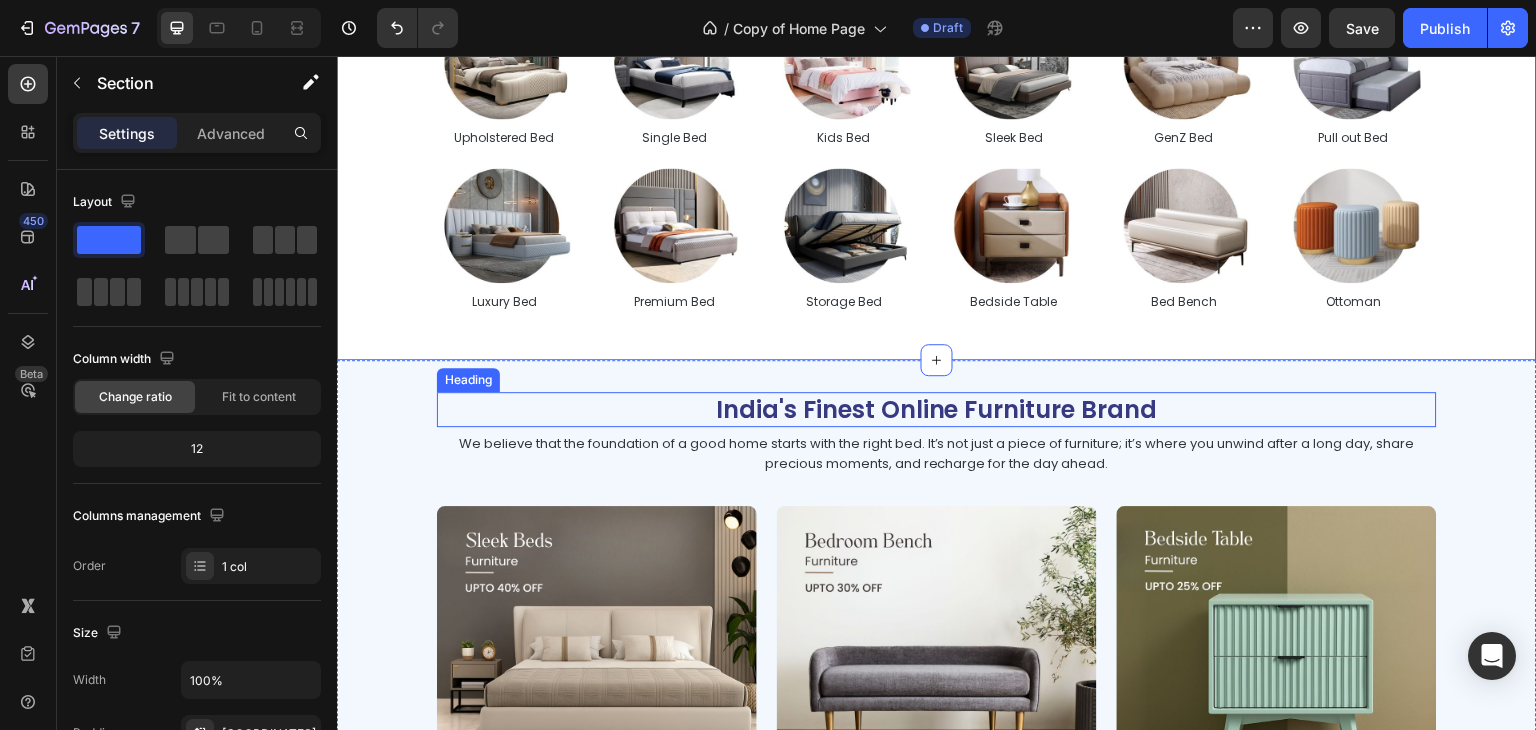 scroll, scrollTop: 868, scrollLeft: 0, axis: vertical 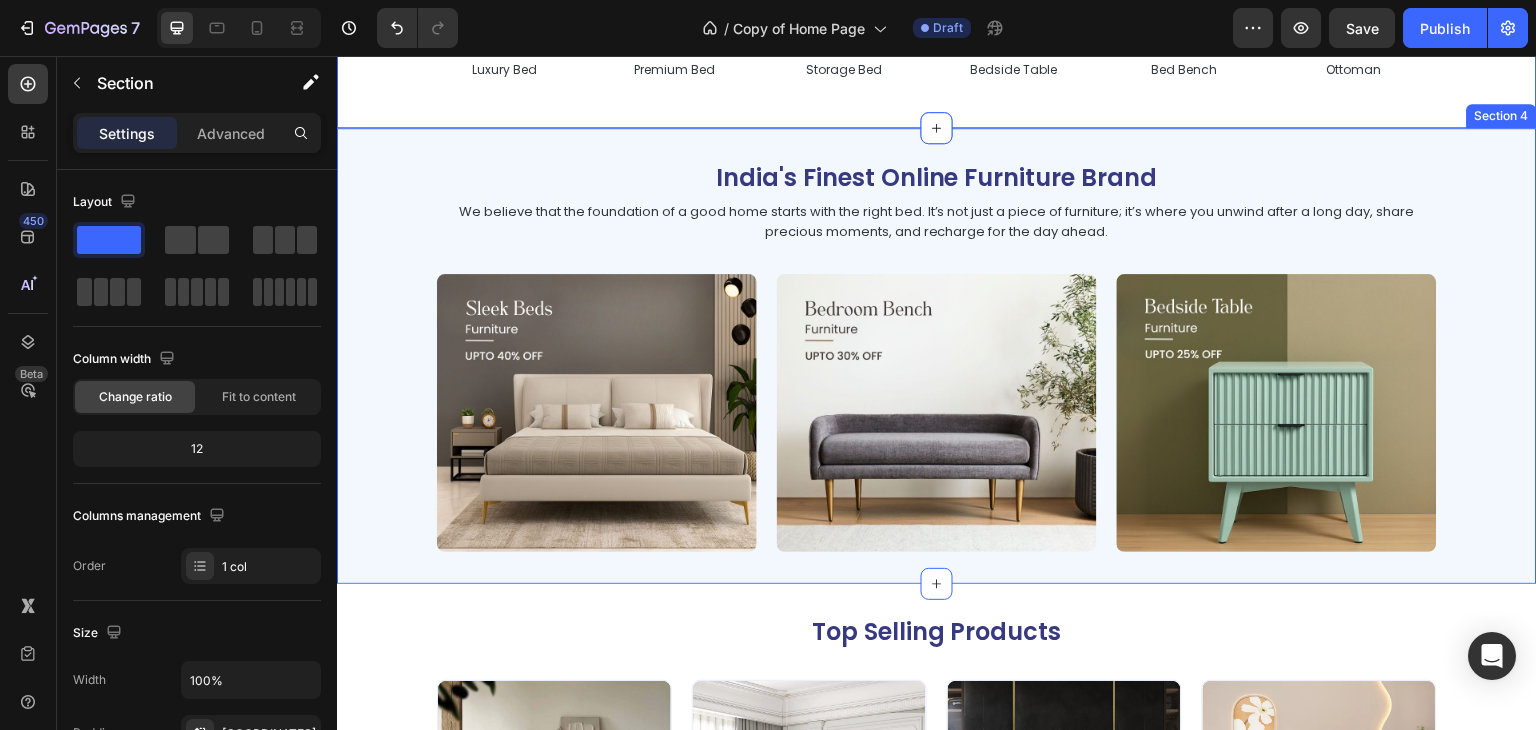 click on "India's Finest Online Furniture Brand Heading We believe that the foundation of a good home starts with the right bed. It’s not just a piece of furniture; it’s where you unwind after a long day, share precious moments, and recharge for the day ahead. Text Block Image Image Image Row Section 4" at bounding box center (937, 356) 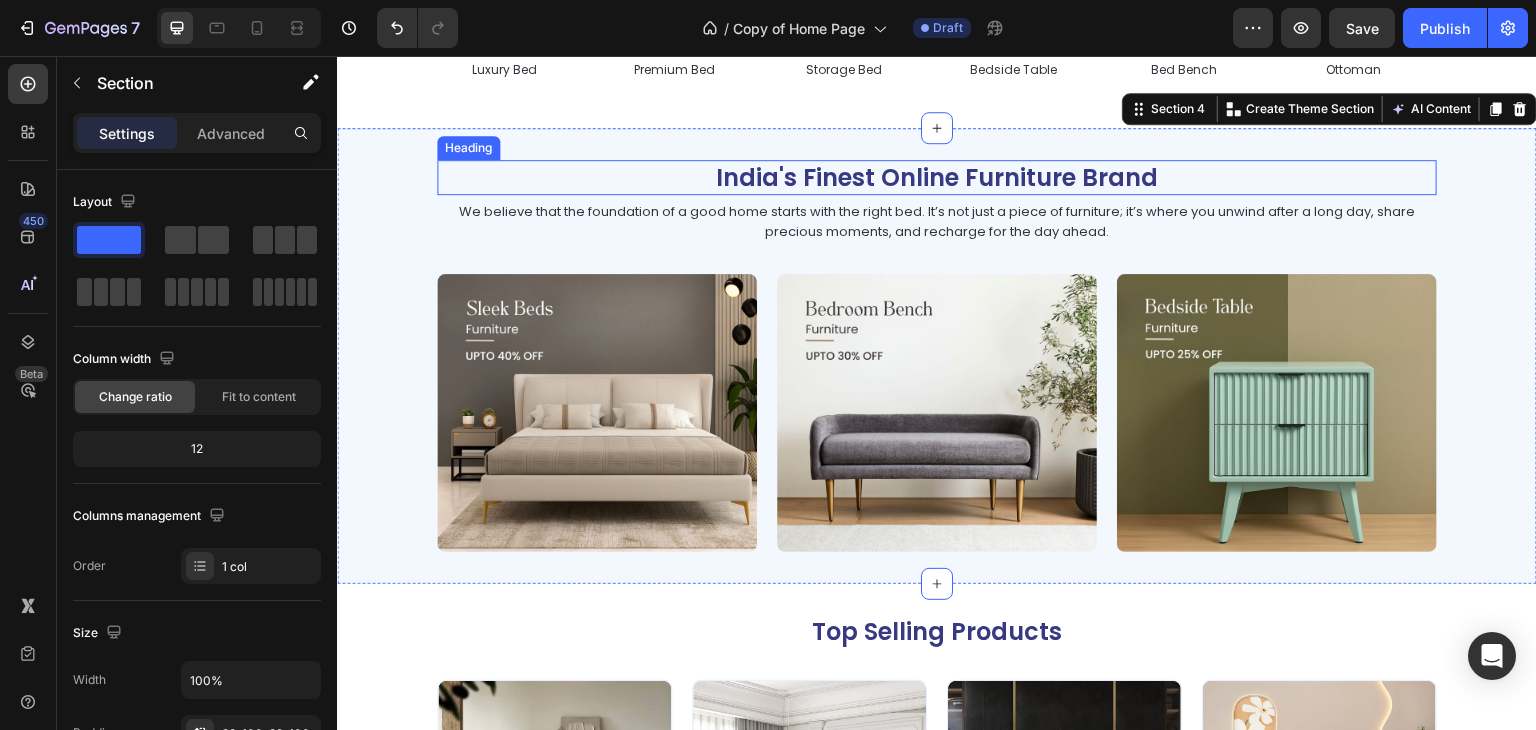 click on "India's Finest Online Furniture Brand" at bounding box center (937, 177) 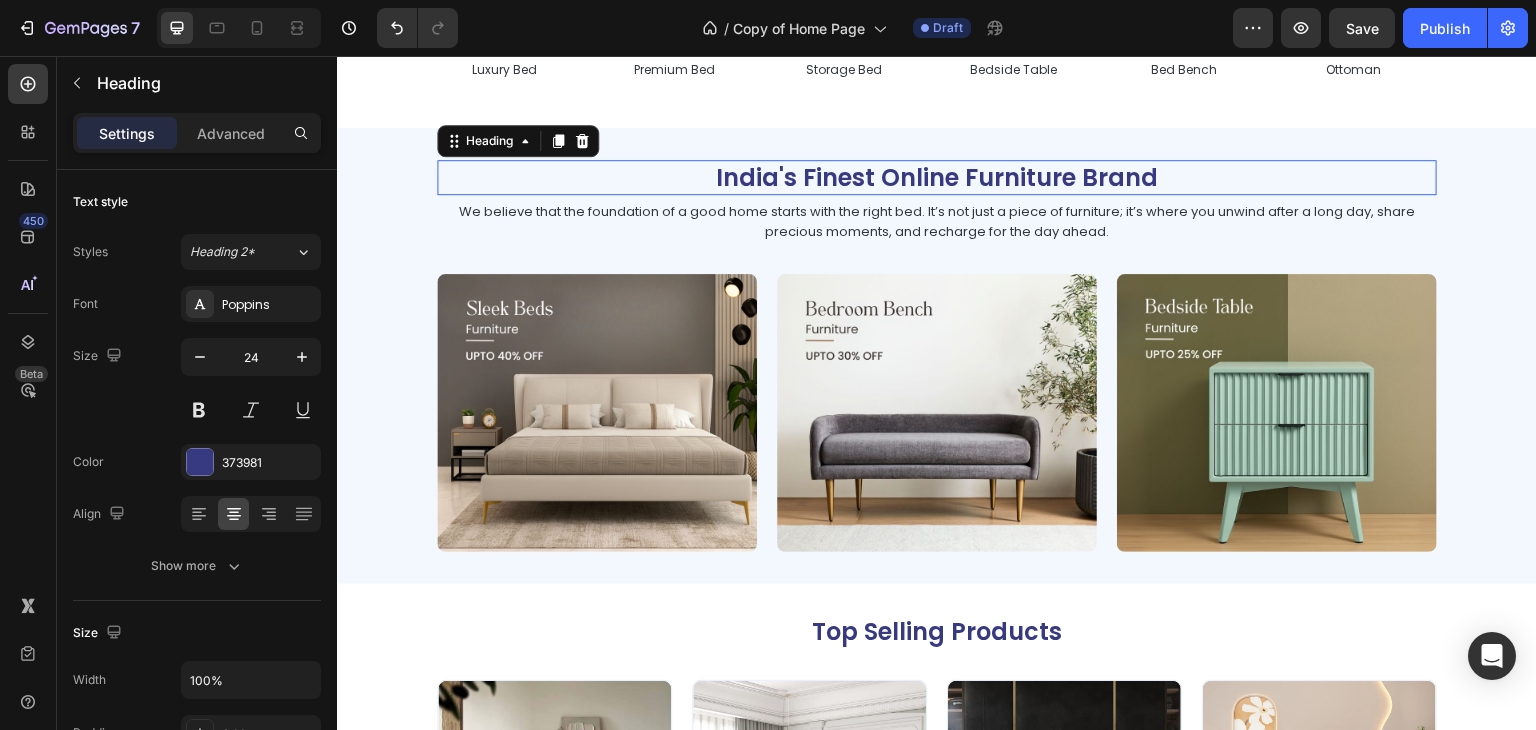 click on "India's Finest Online Furniture Brand" at bounding box center (937, 177) 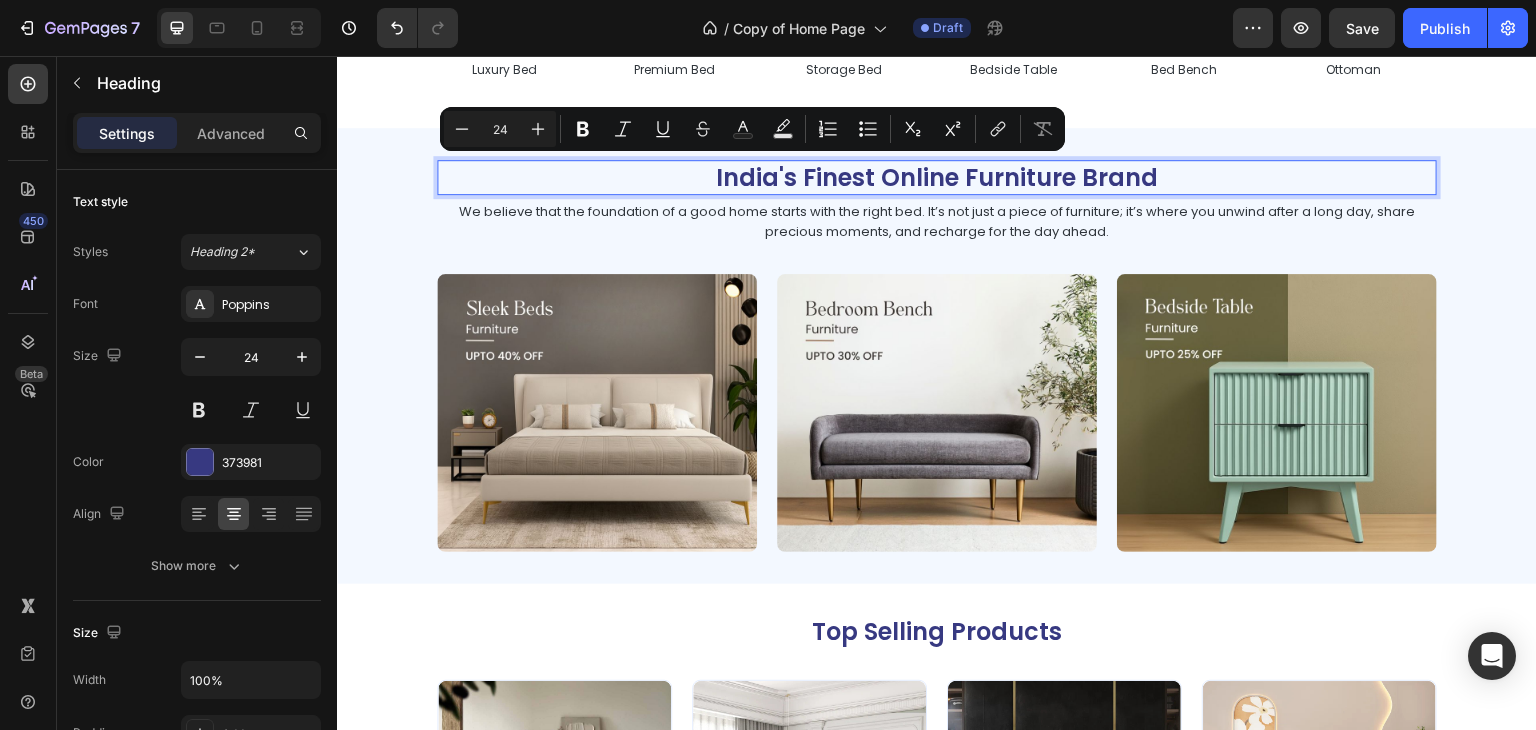 click on "India's Finest Online Furniture Brand" at bounding box center (937, 177) 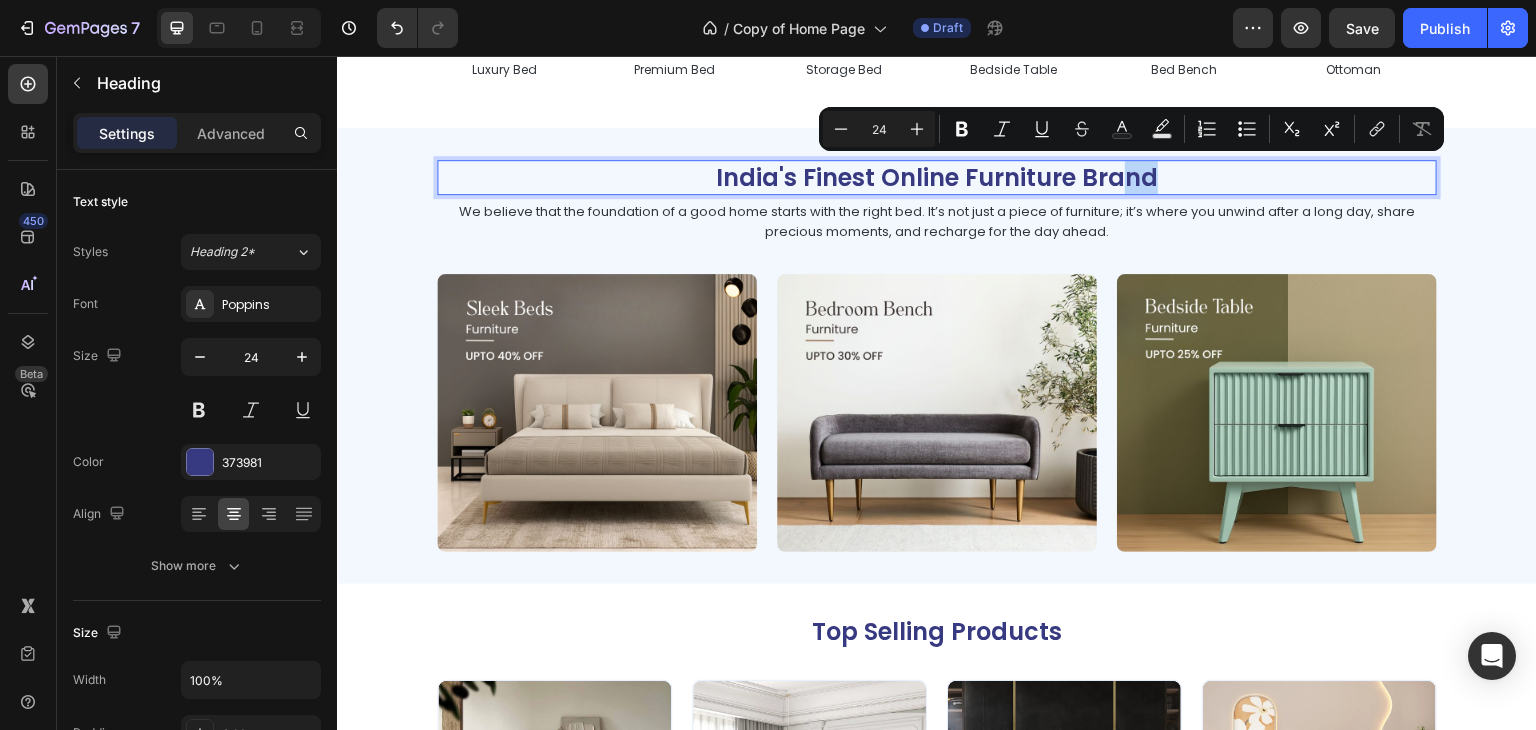 drag, startPoint x: 1146, startPoint y: 174, endPoint x: 1115, endPoint y: 176, distance: 31.06445 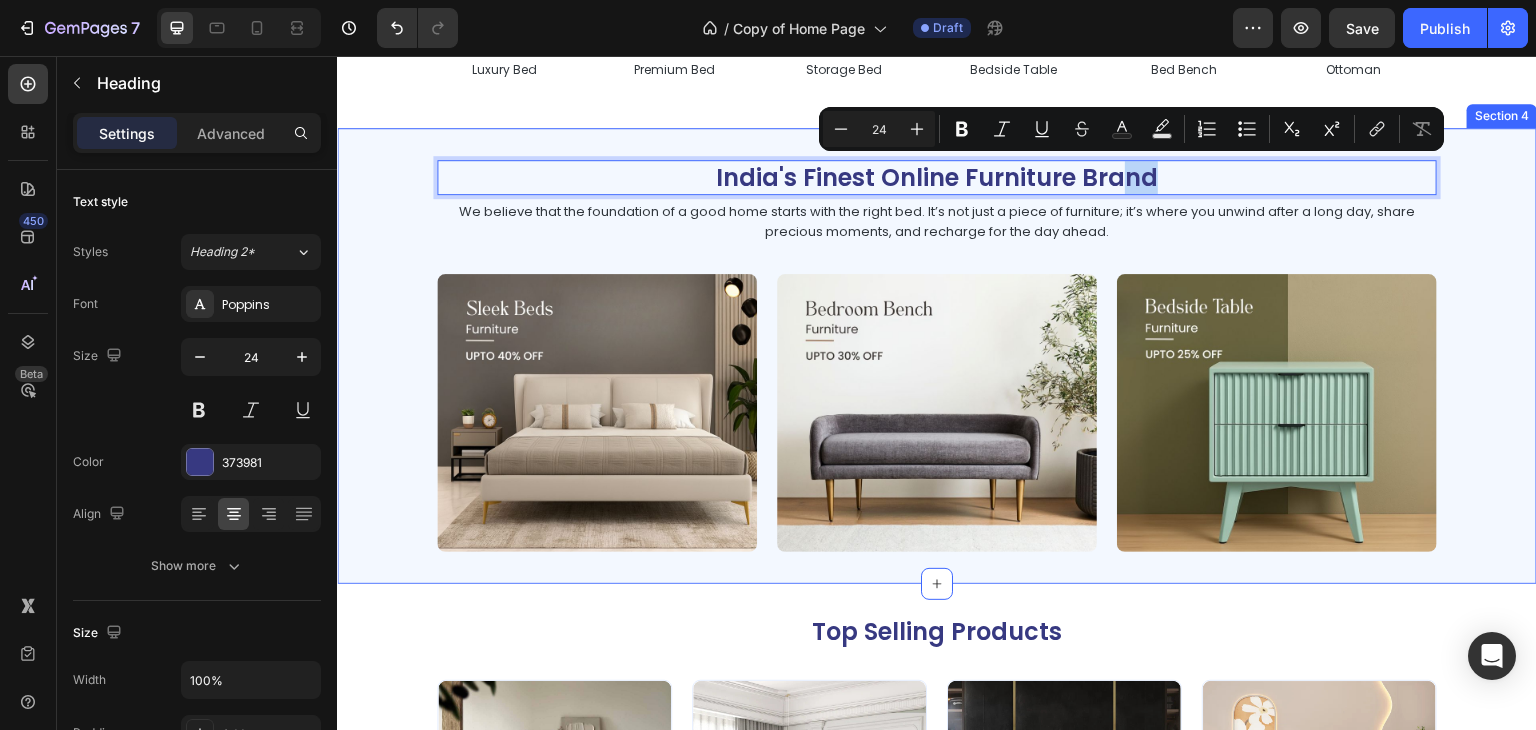 click on "India's Finest Online Furniture Brand Heading   5 We believe that the foundation of a good home starts with the right bed. It’s not just a piece of furniture; it’s where you unwind after a long day, share precious moments, and recharge for the day ahead. Text Block Image Image Image Row Section 4" at bounding box center [937, 356] 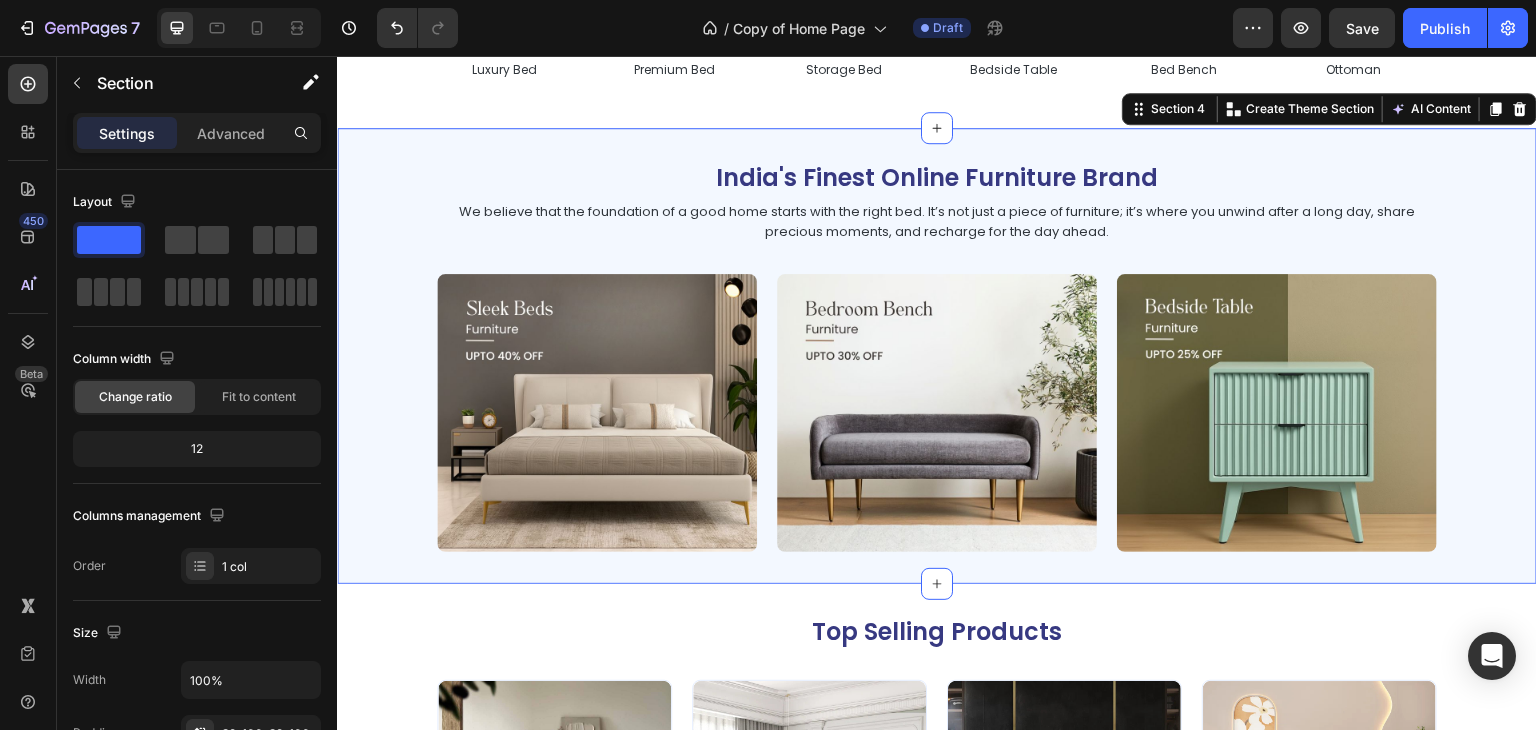 click on "India's Finest Online Furniture Brand" at bounding box center (937, 177) 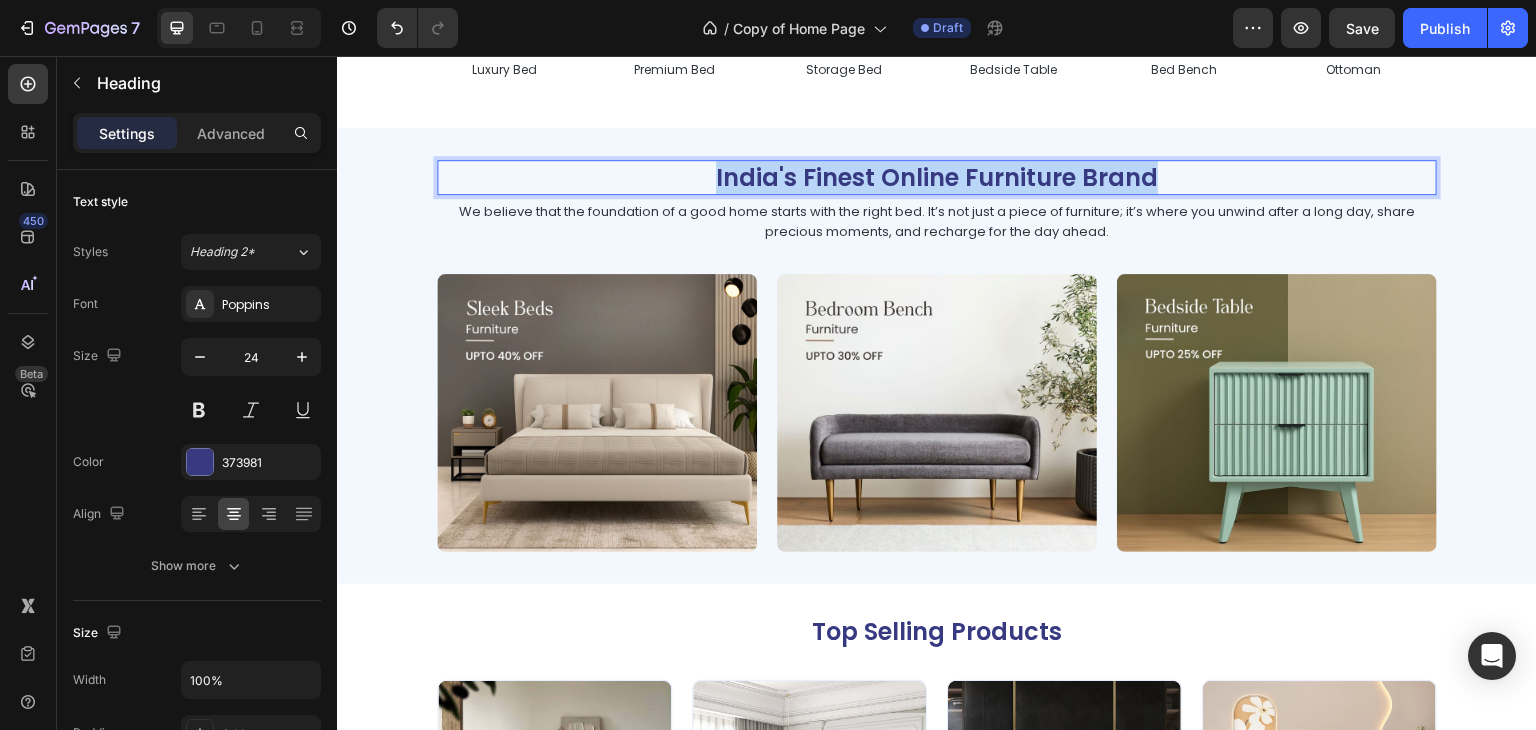 click on "India's Finest Online Furniture Brand" at bounding box center [937, 177] 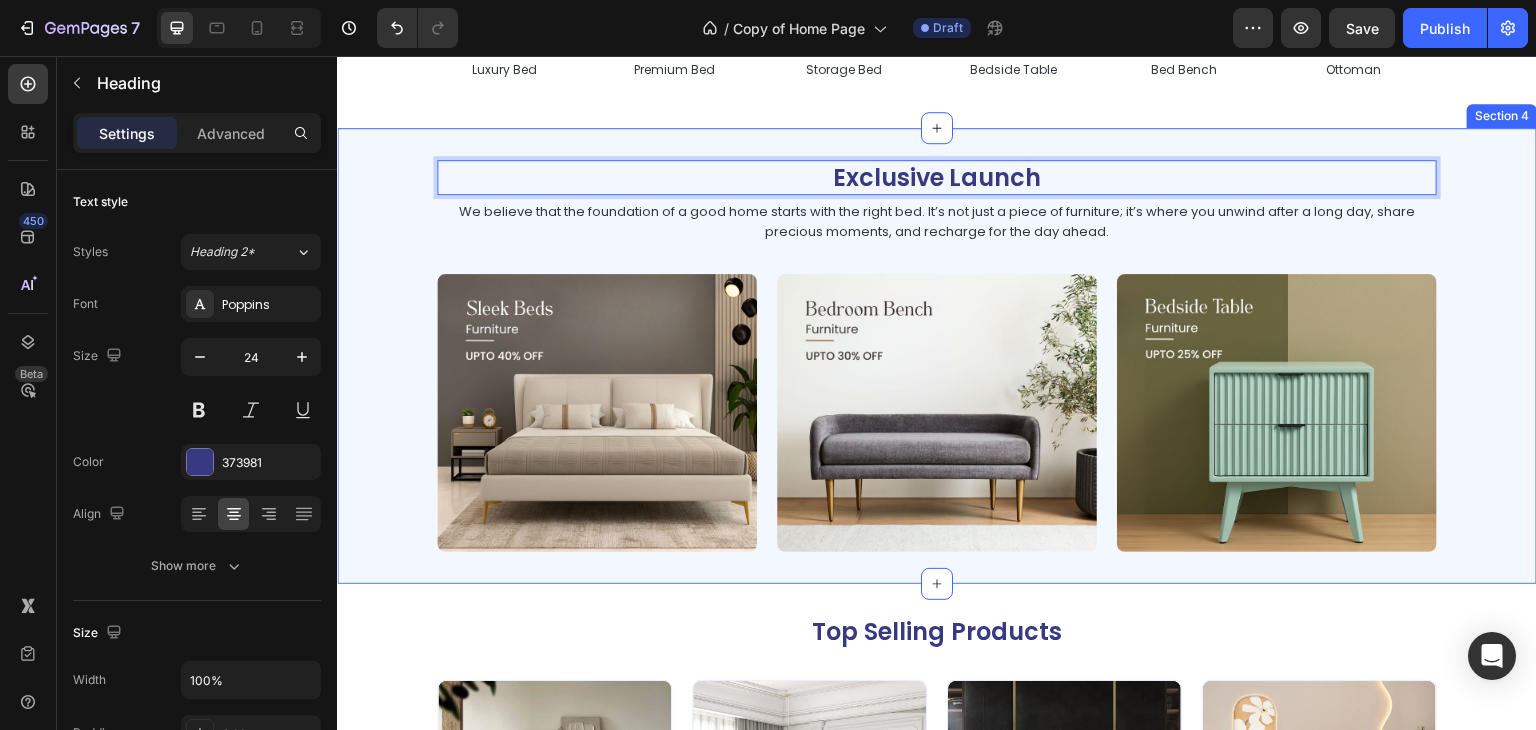 click on "Shop By Categories Heading
Image Upholstered Bed Text Block Image Single Bed Text Block Image Kids Bed Text Block Image Sleek Bed Text Block Image GenZ Bed Text Block Image Pull out Bed Text Block
Carousel
Image Luxury Bed Text Block Image Premium Bed Text Block Image Storage Bed Text Block Image Bedside Table Text Block Image Bed Bench Text Block Image Ottoman Text Block
Carousel Section 3" at bounding box center [937, -113] 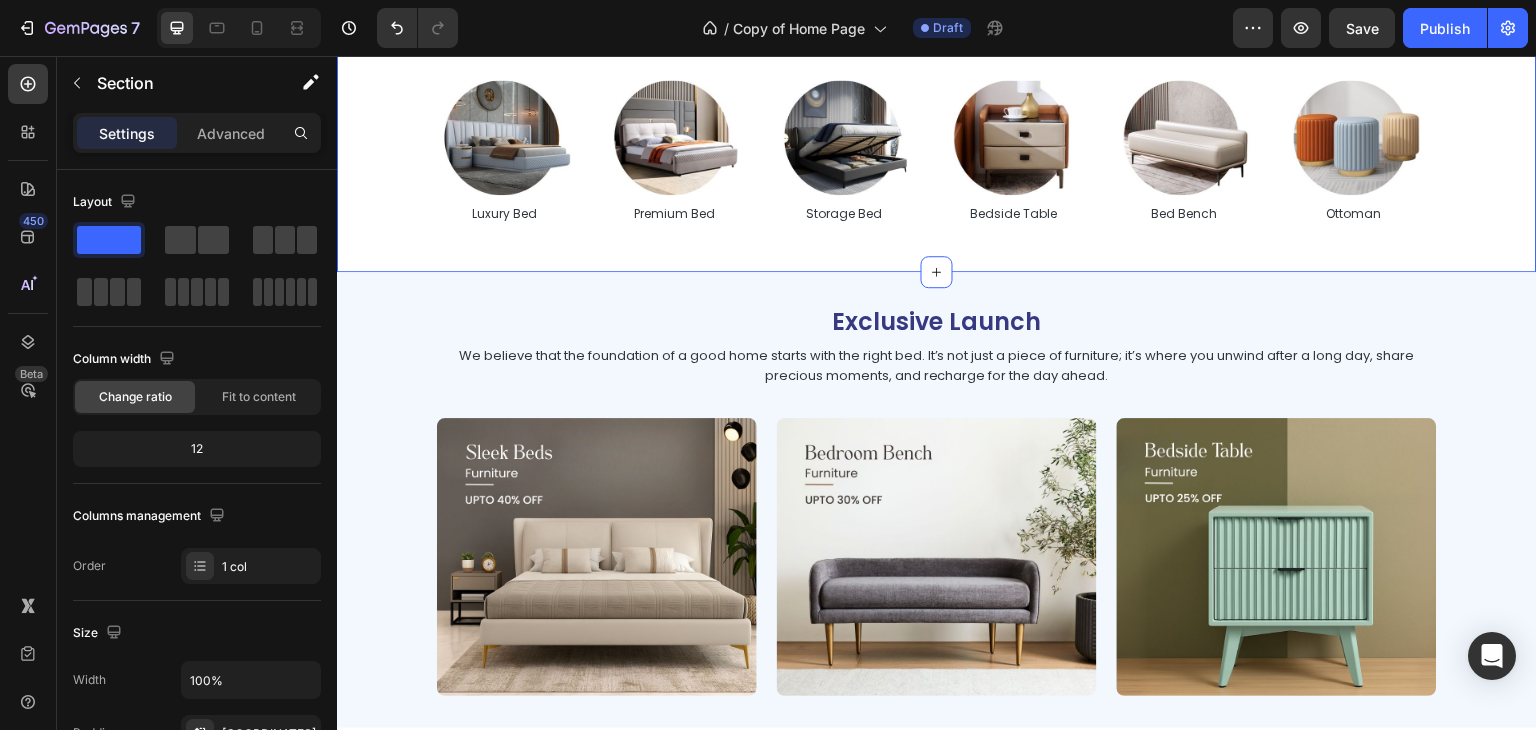 scroll, scrollTop: 724, scrollLeft: 0, axis: vertical 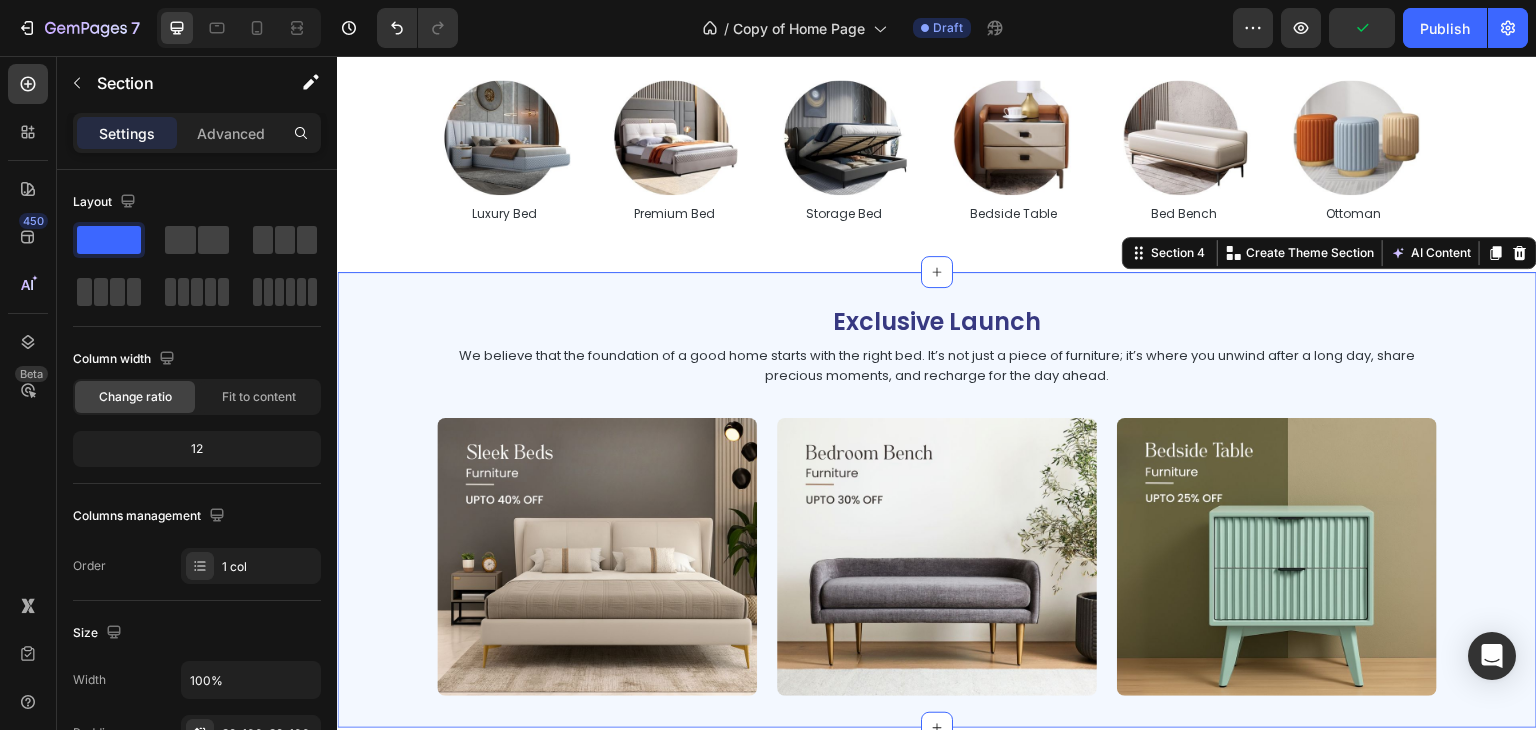 click on "Exclusive Launch Heading We believe that the foundation of a good home starts with the right bed. It’s not just a piece of furniture; it’s where you unwind after a long day, share precious moments, and recharge for the day ahead. Text Block Image Image Image Row Section 4   Create Theme Section AI Content Write with GemAI What would you like to describe here? Tone and Voice Persuasive Product Avenzo Elite Ivory Leatherette Bed Show more Generate" at bounding box center [937, 500] 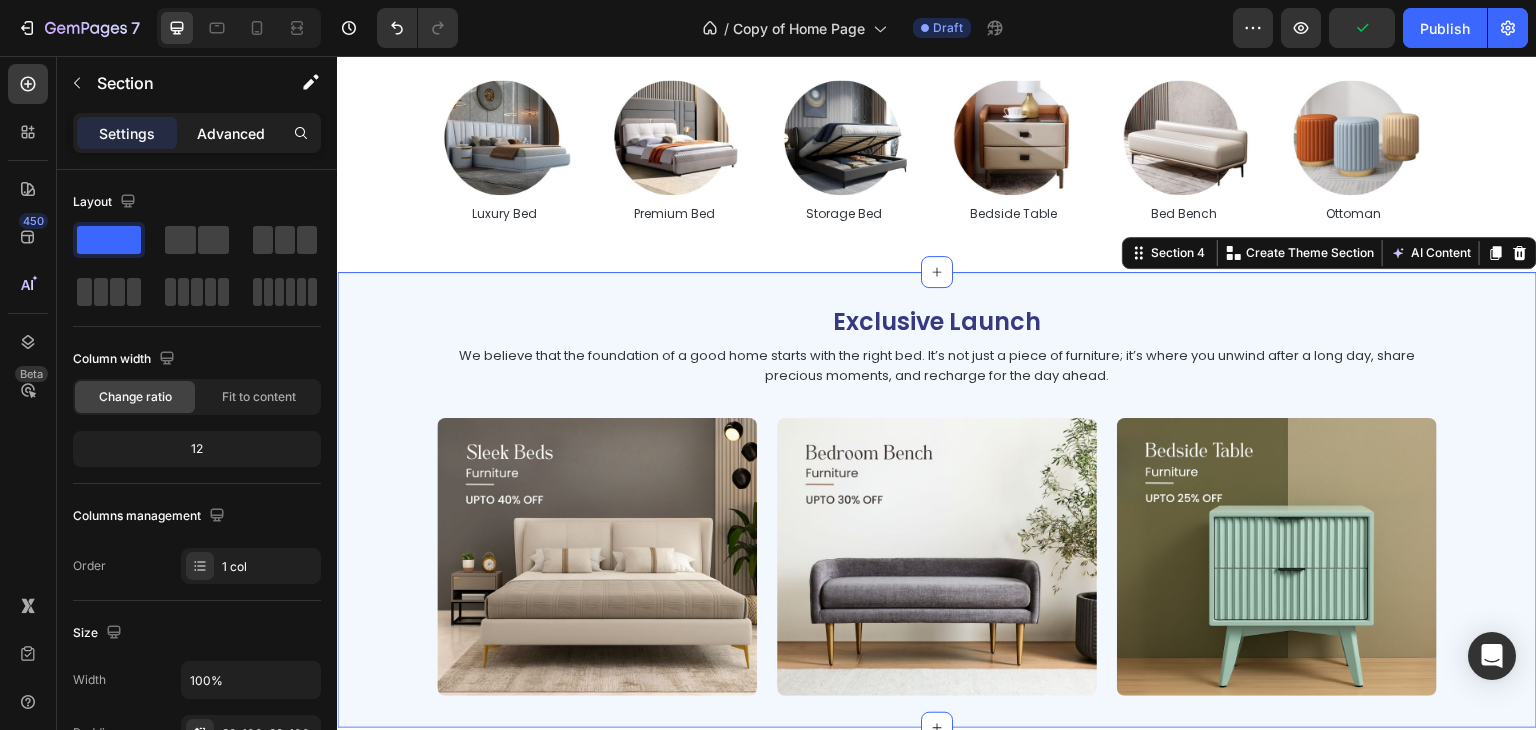 click on "Advanced" at bounding box center (231, 133) 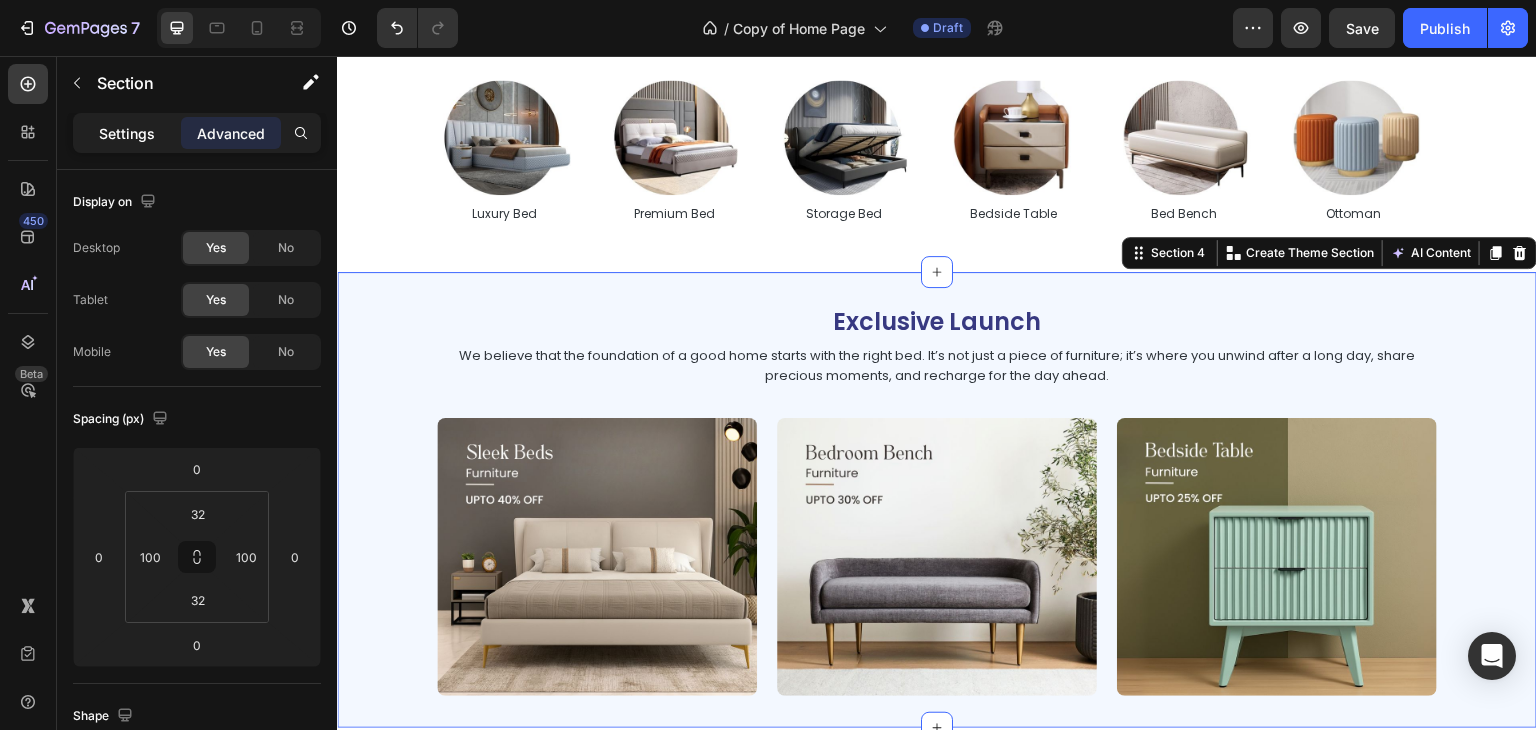 click on "Settings" at bounding box center [127, 133] 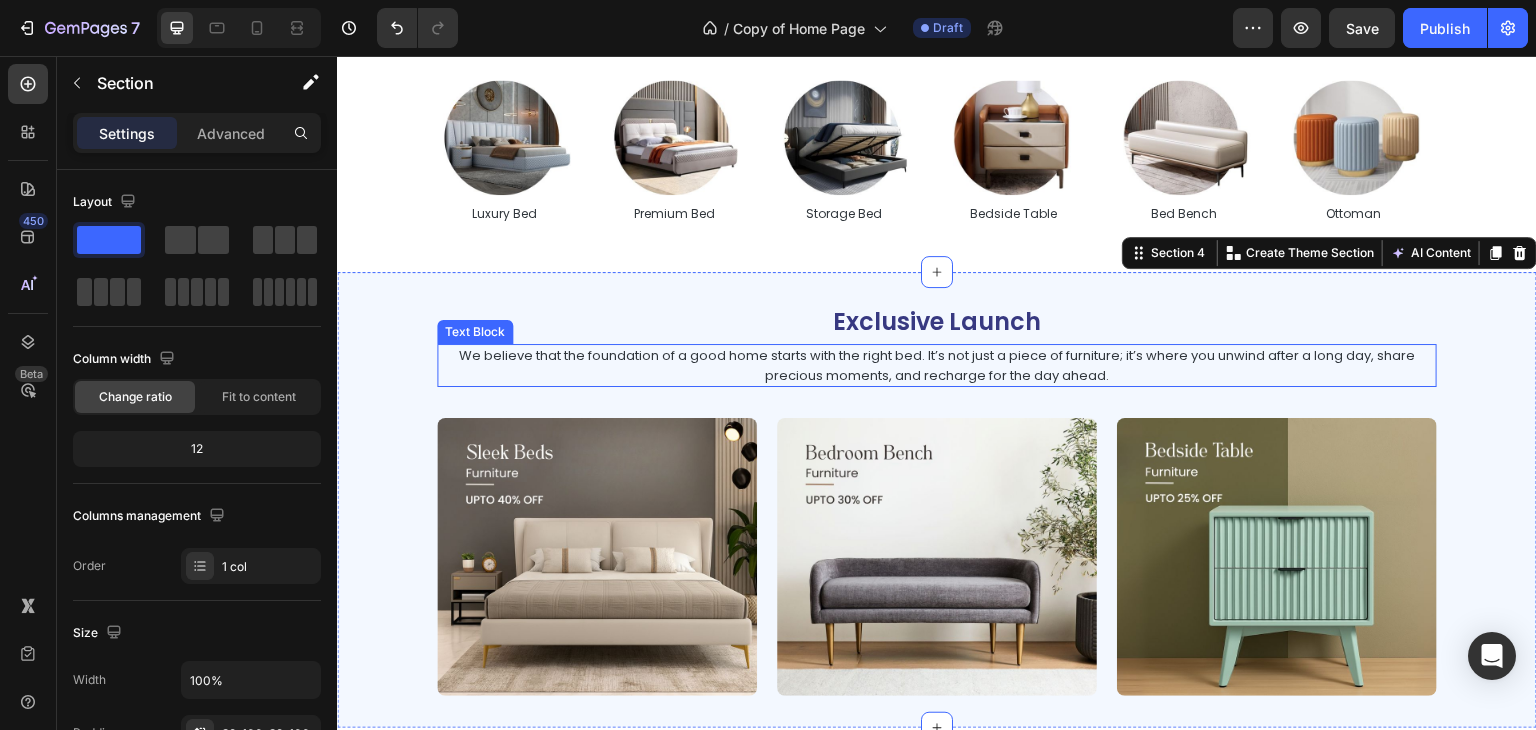 click on "We believe that the foundation of a good home starts with the right bed. It’s not just a piece of furniture; it’s where you unwind after a long day, share precious moments, and recharge for the day ahead." at bounding box center [937, 365] 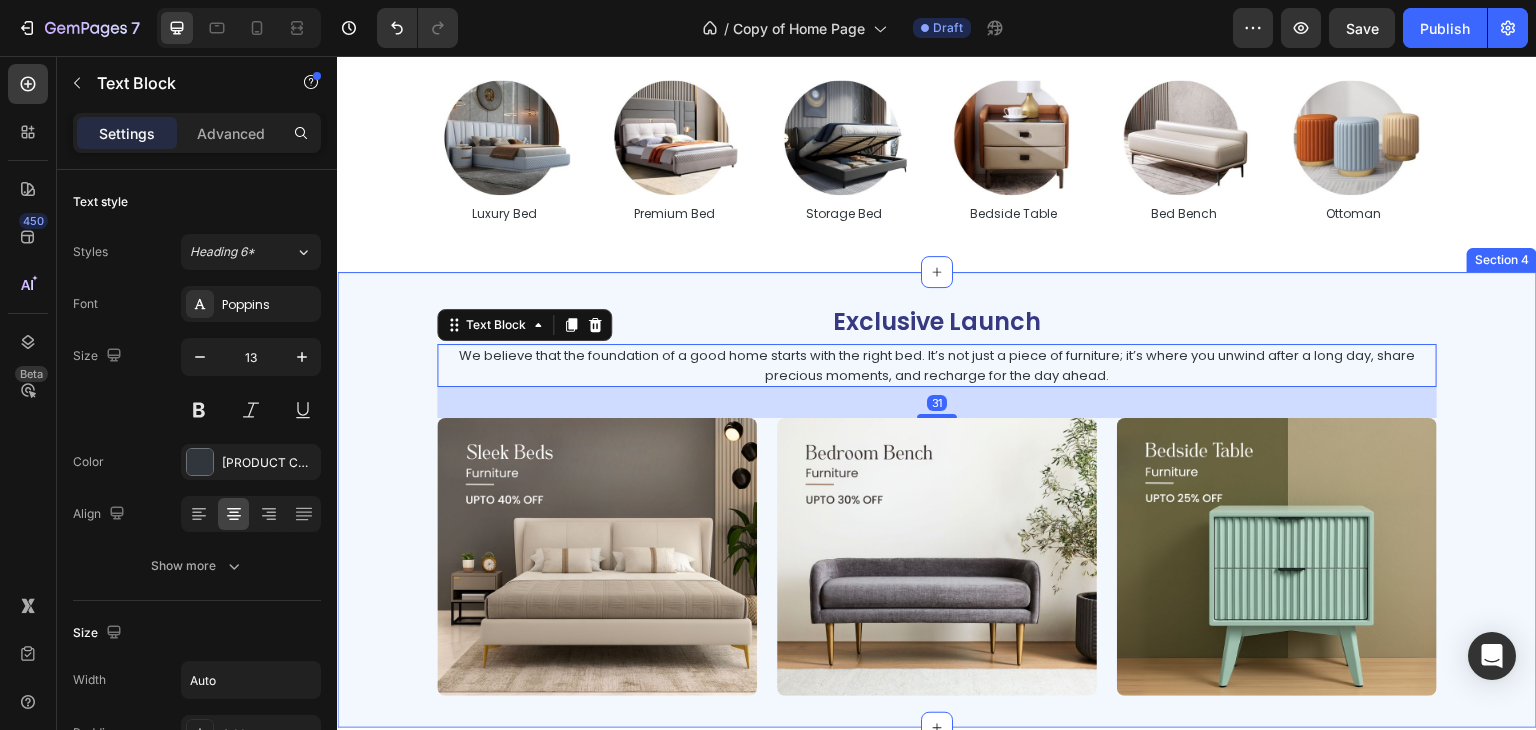 click on "Exclusive Launch Heading We believe that the foundation of a good home starts with the right bed. It’s not just a piece of furniture; it’s where you unwind after a long day, share precious moments, and recharge for the day ahead. Text Block   31 Image Image Image Row Section 4" at bounding box center [937, 500] 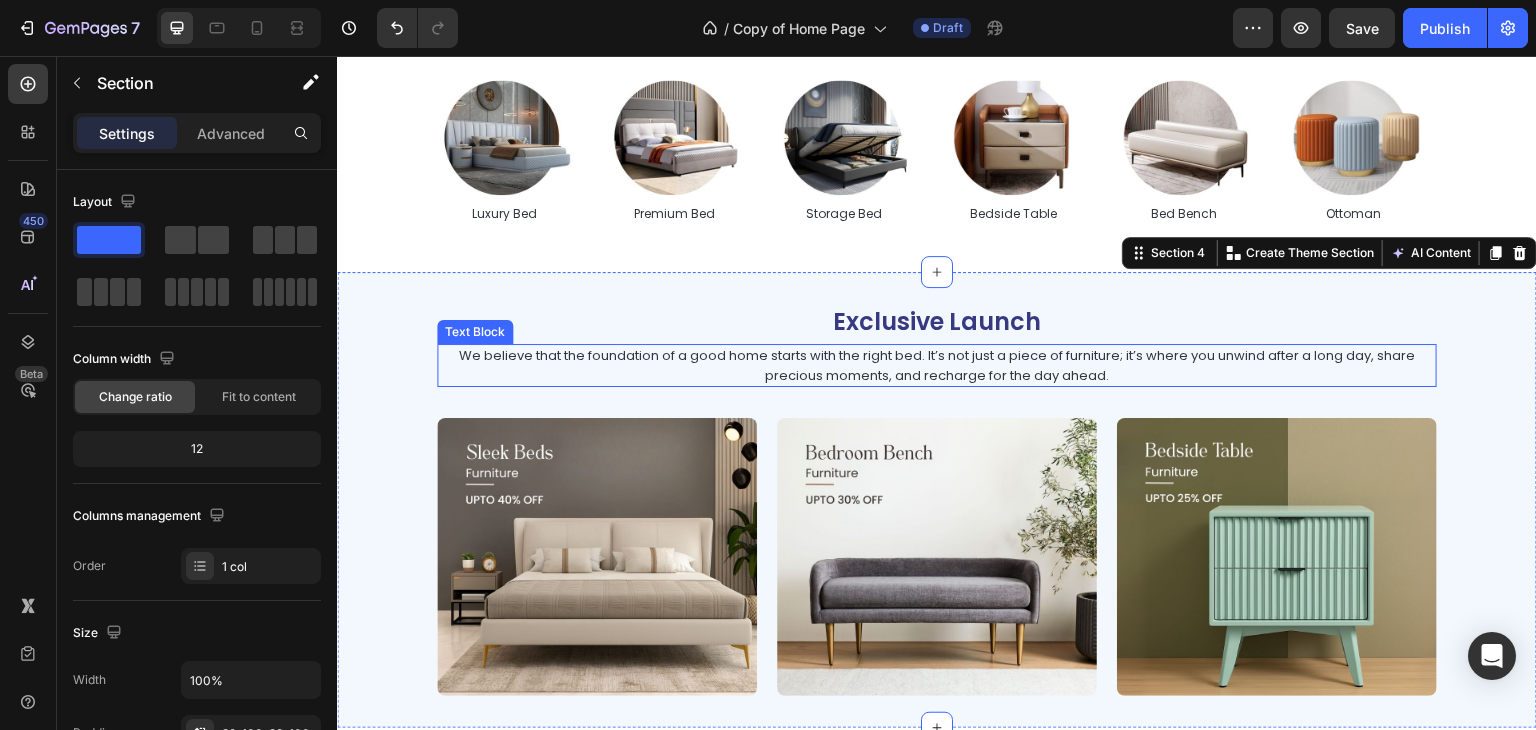 click on "We believe that the foundation of a good home starts with the right bed. It’s not just a piece of furniture; it’s where you unwind after a long day, share precious moments, and recharge for the day ahead." at bounding box center (937, 365) 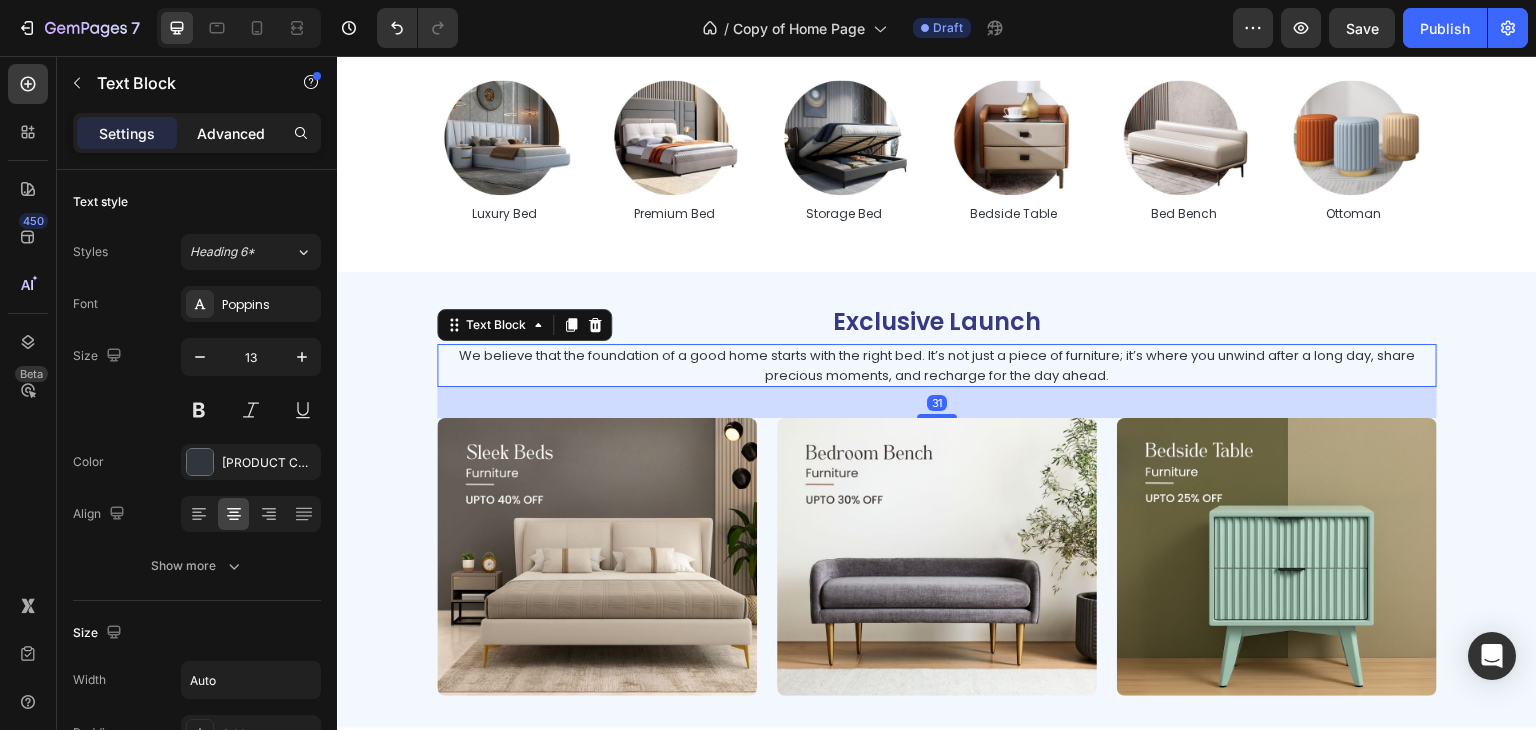 click on "Advanced" at bounding box center [231, 133] 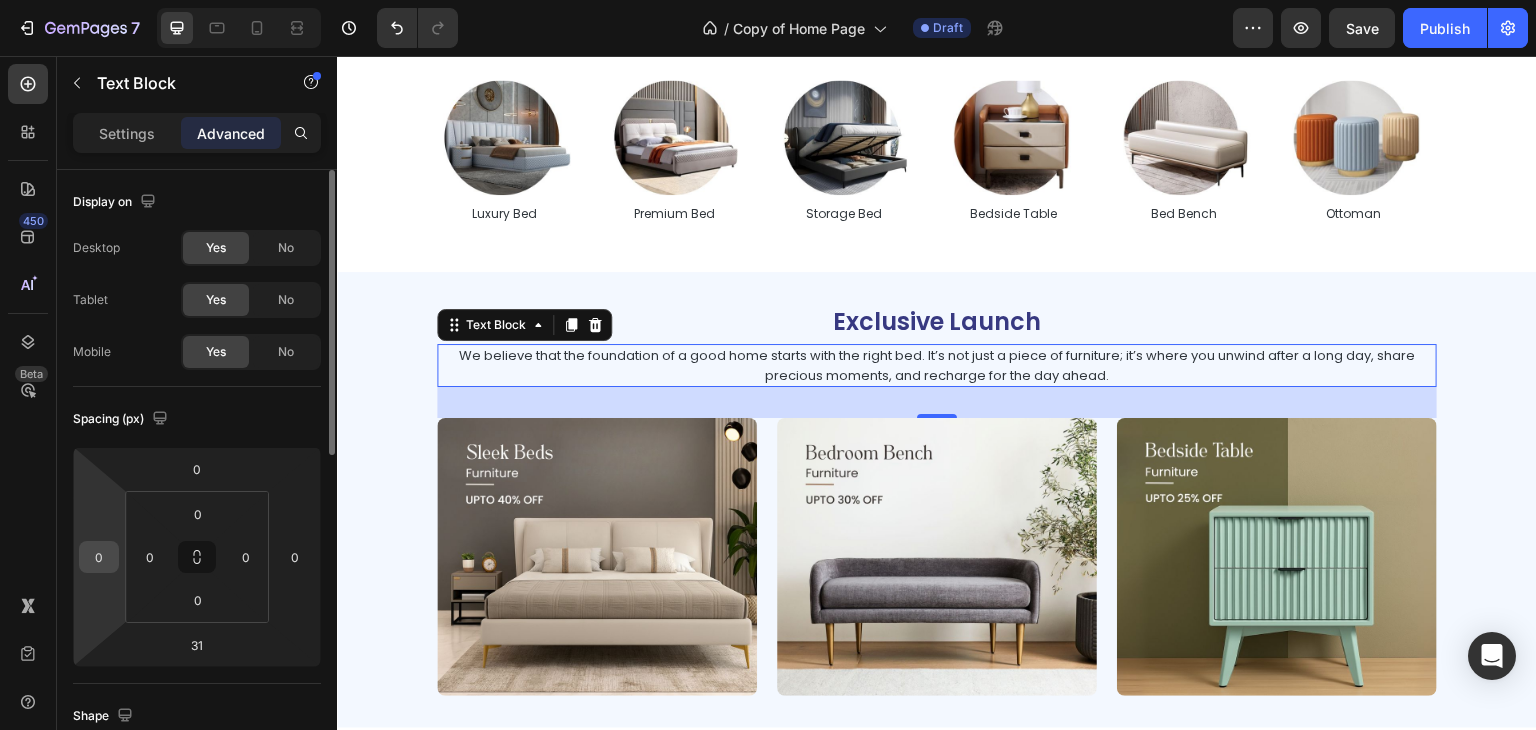 click on "0" at bounding box center [99, 557] 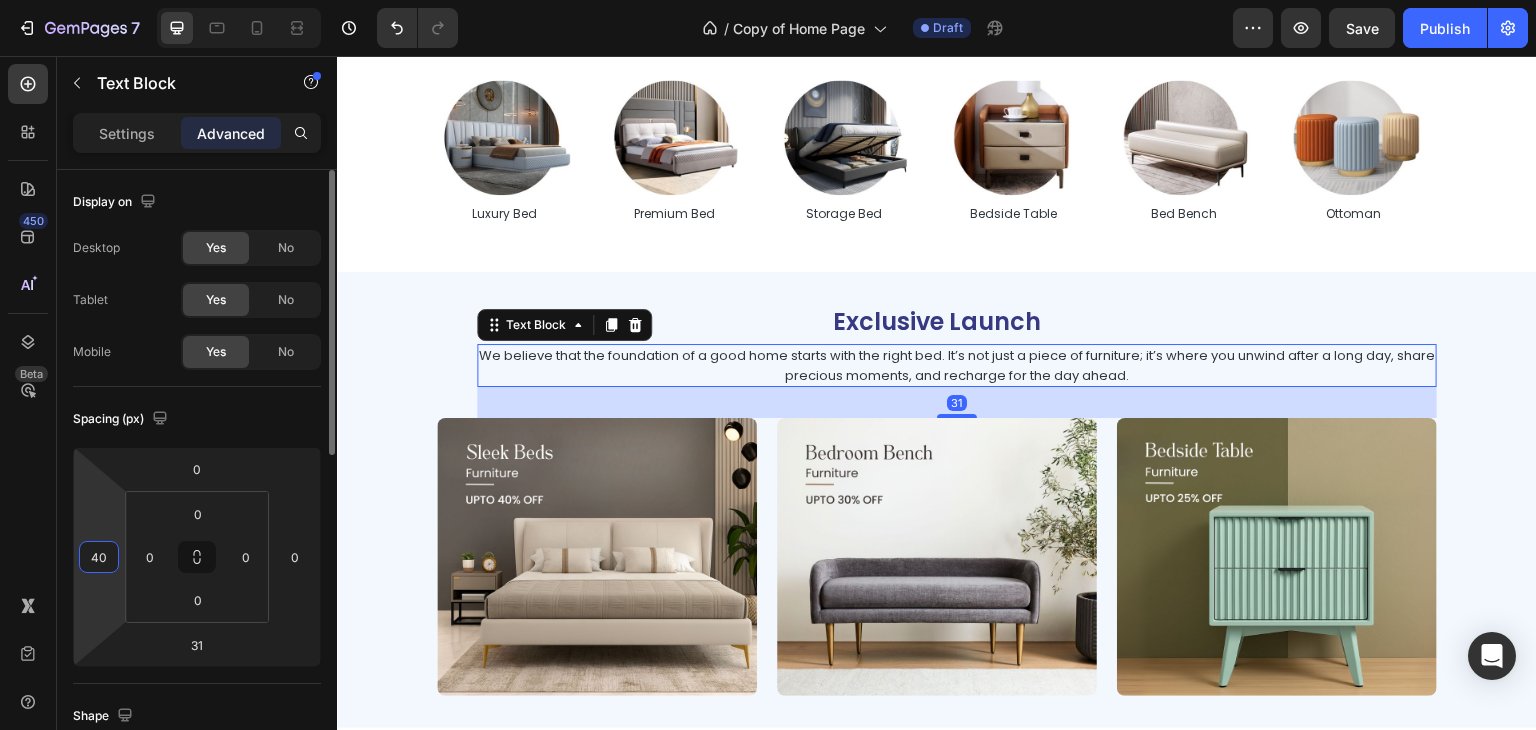 click on "40" at bounding box center (99, 557) 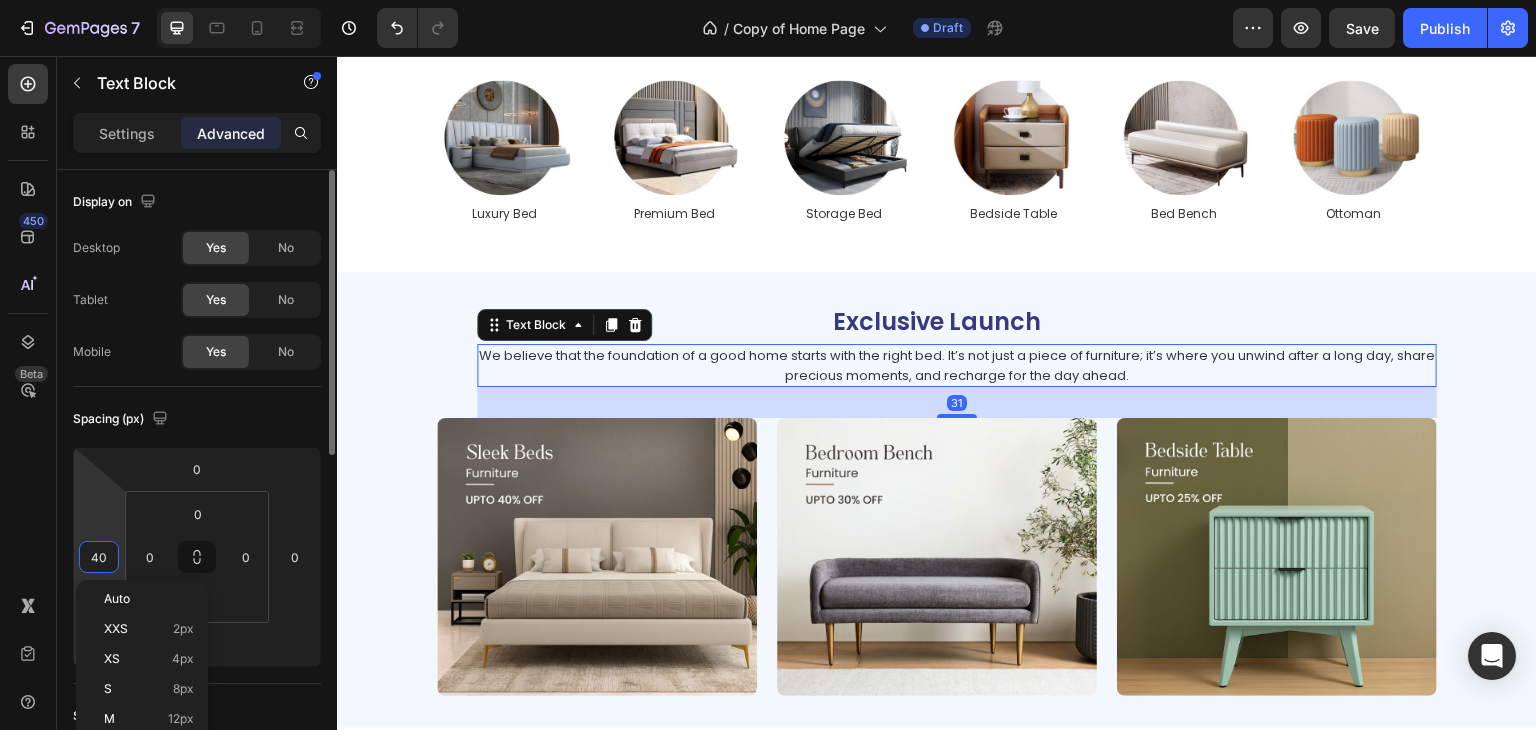click on "40" at bounding box center (99, 557) 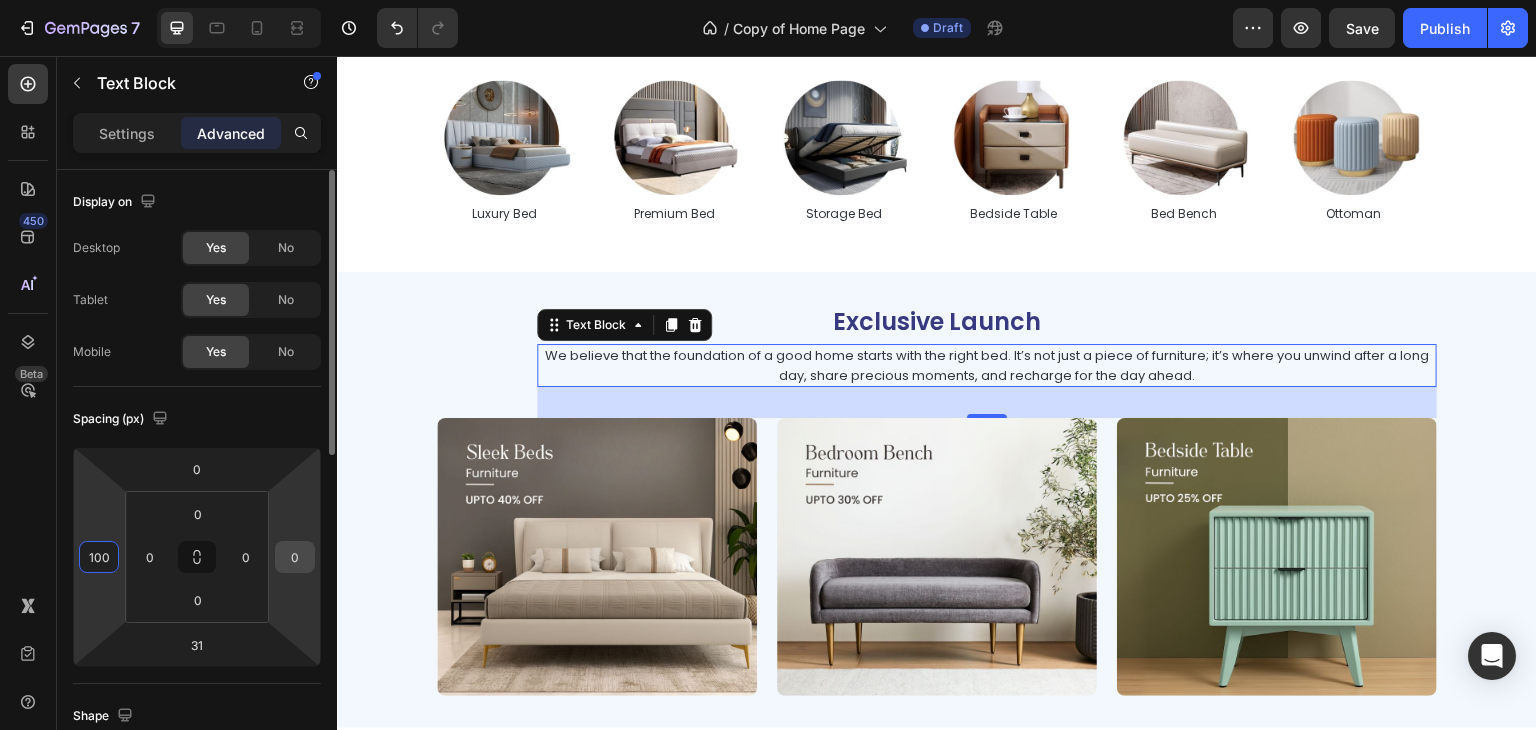 type on "100" 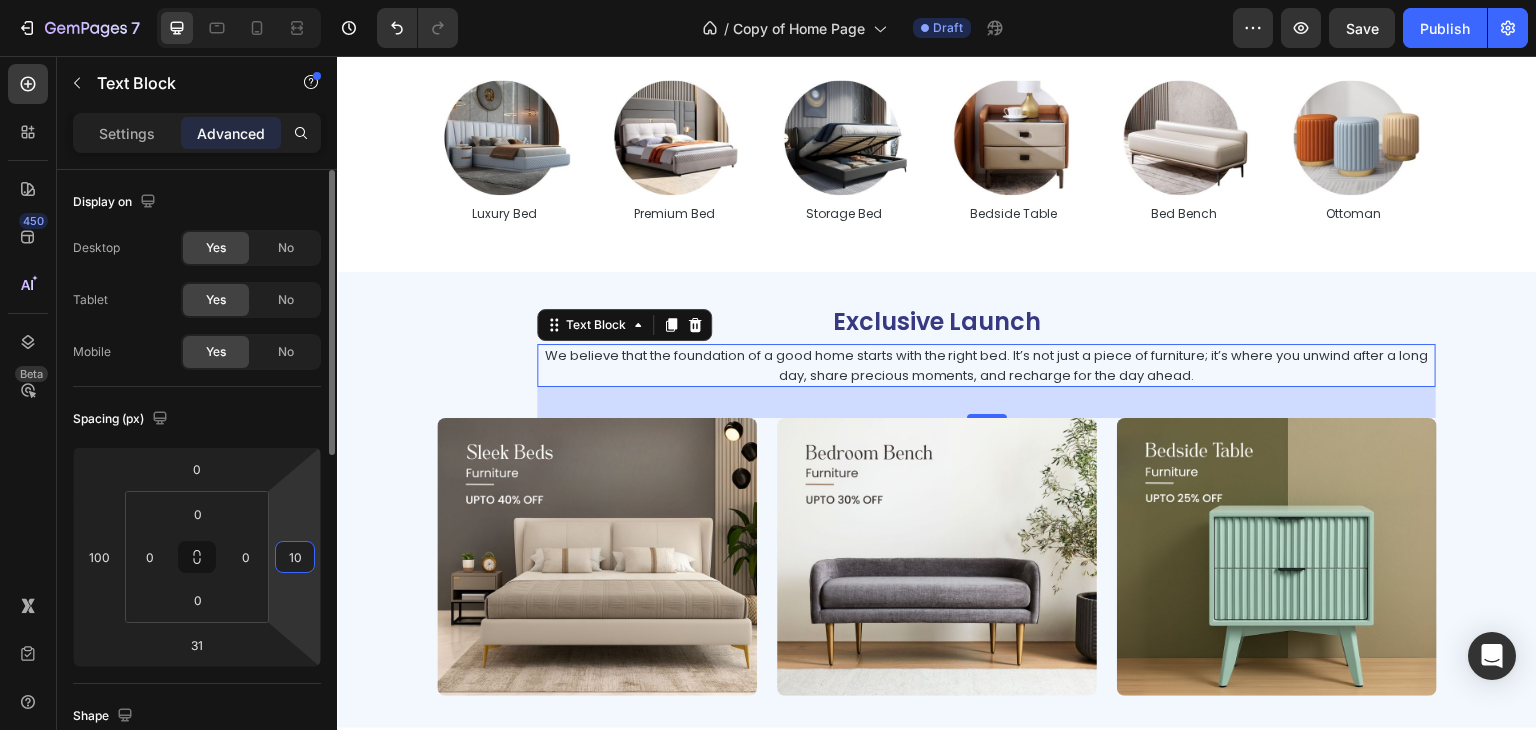 type on "100" 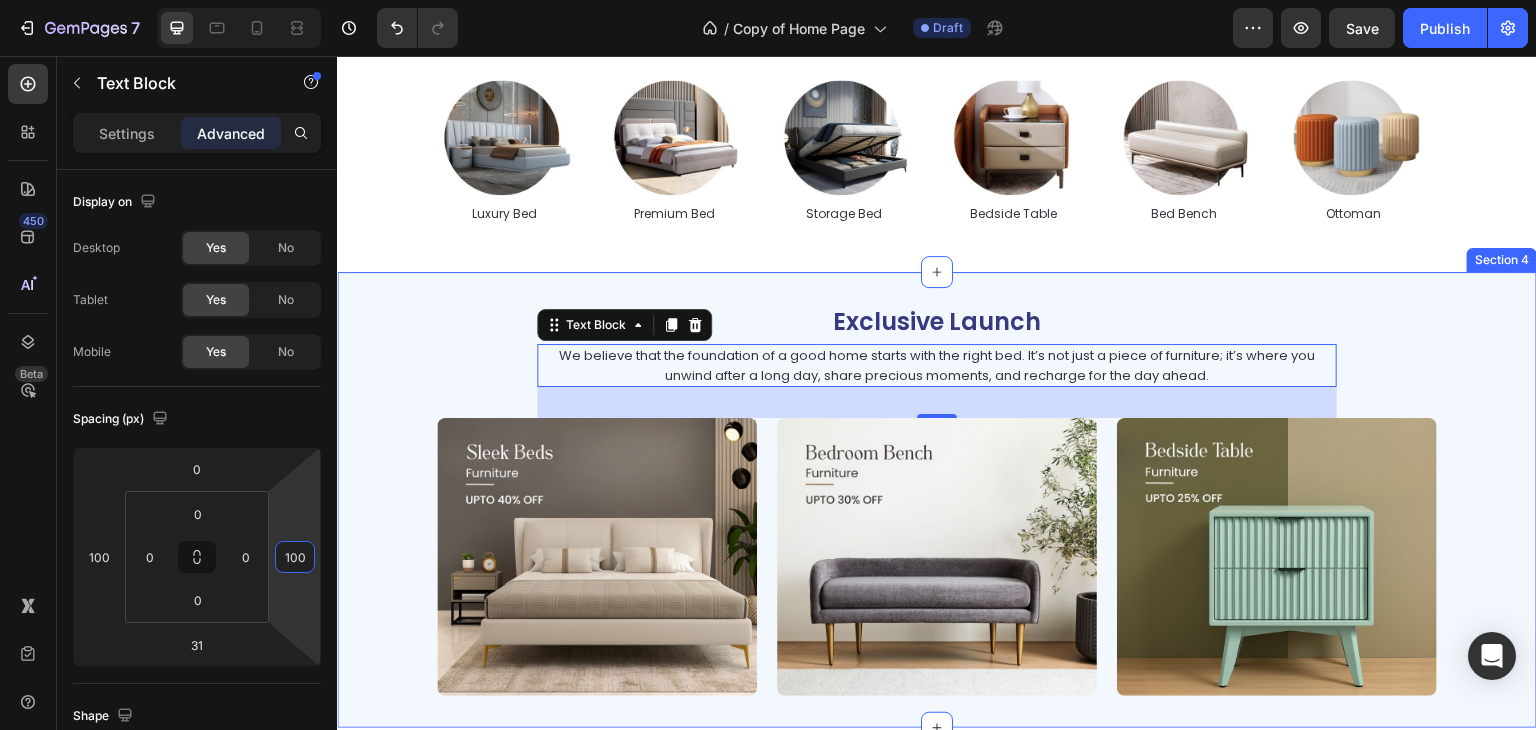 click on "Exclusive Launch Heading We believe that the foundation of a good home starts with the right bed. It’s not just a piece of furniture; it’s where you unwind after a long day, share precious moments, and recharge for the day ahead. Text Block   31 Image Image Image Row Section 4" at bounding box center [937, 500] 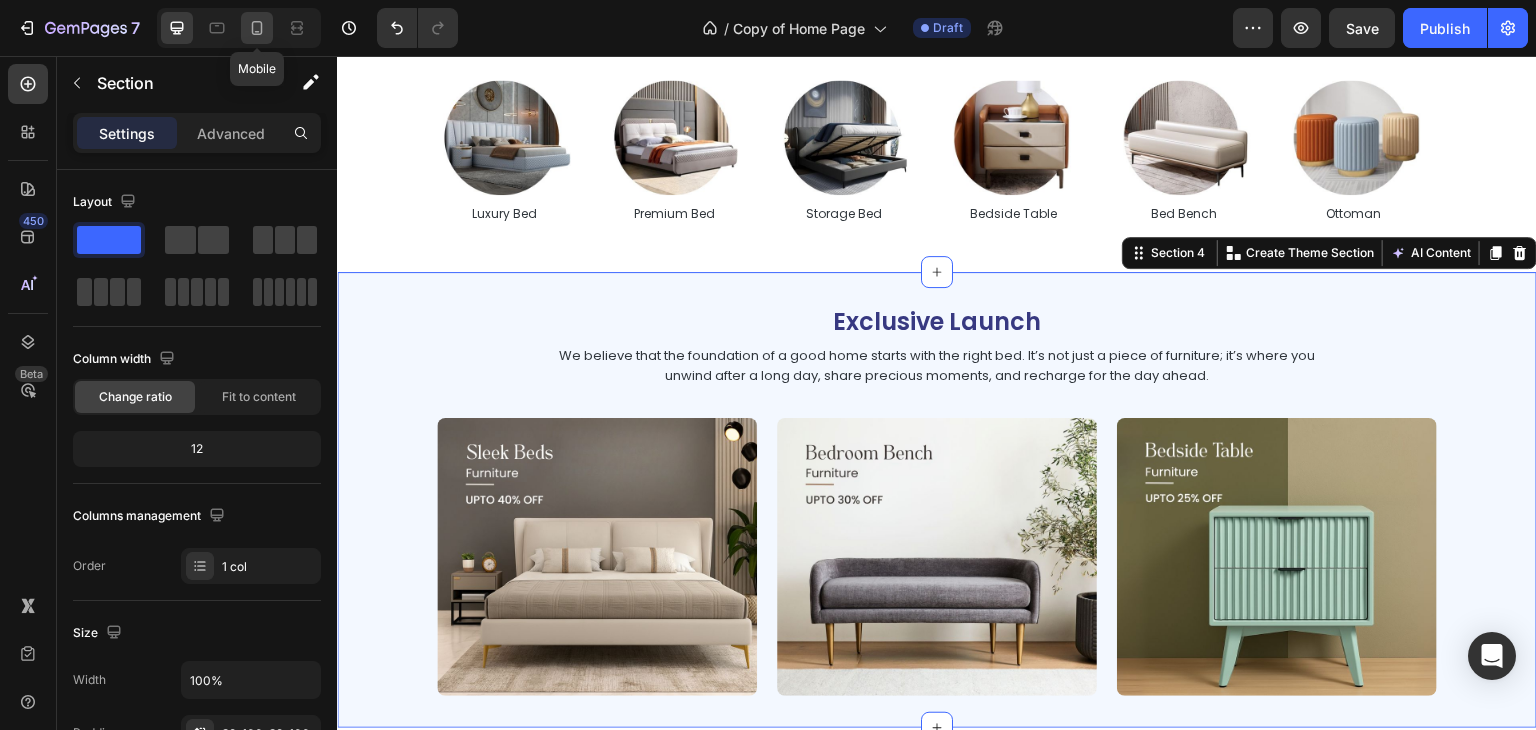 click 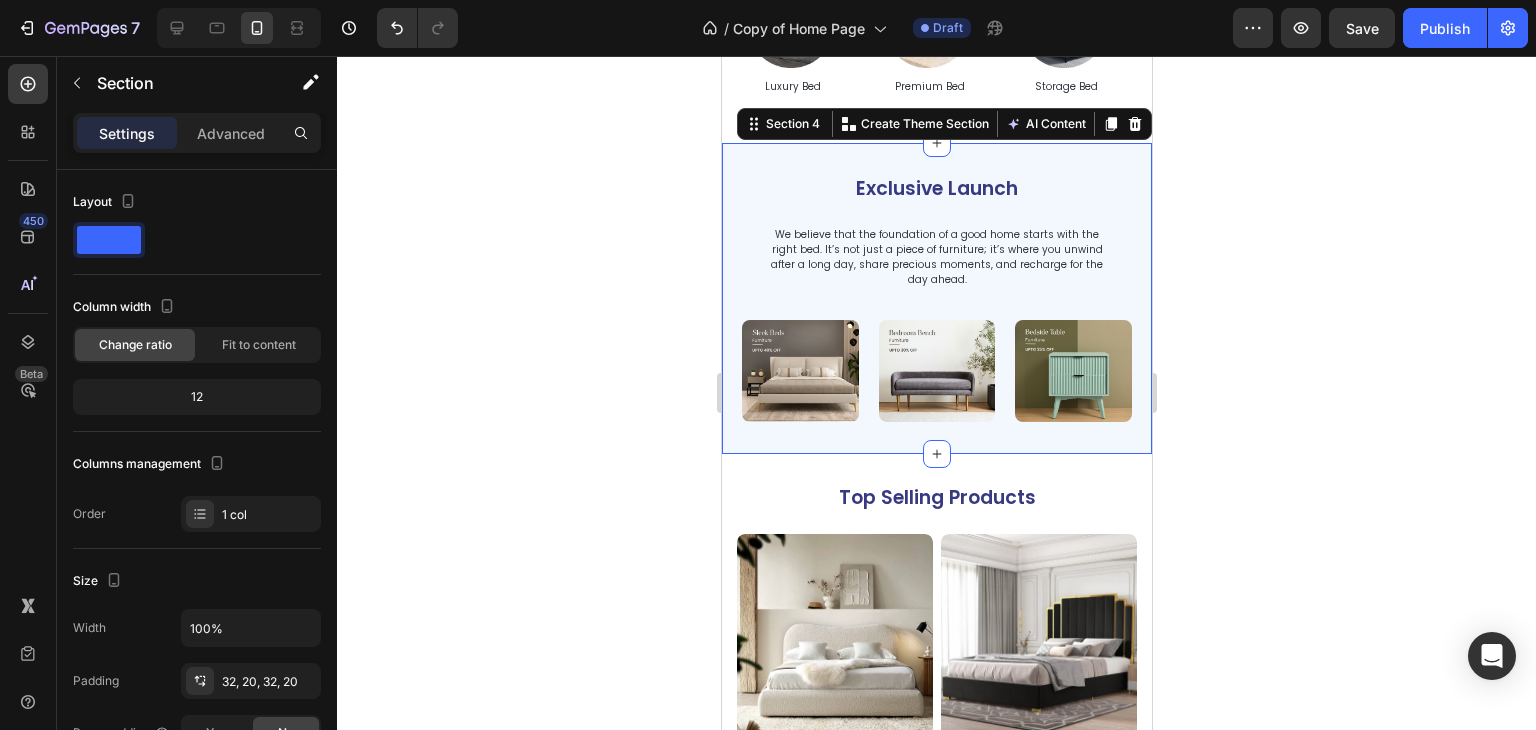 scroll, scrollTop: 764, scrollLeft: 0, axis: vertical 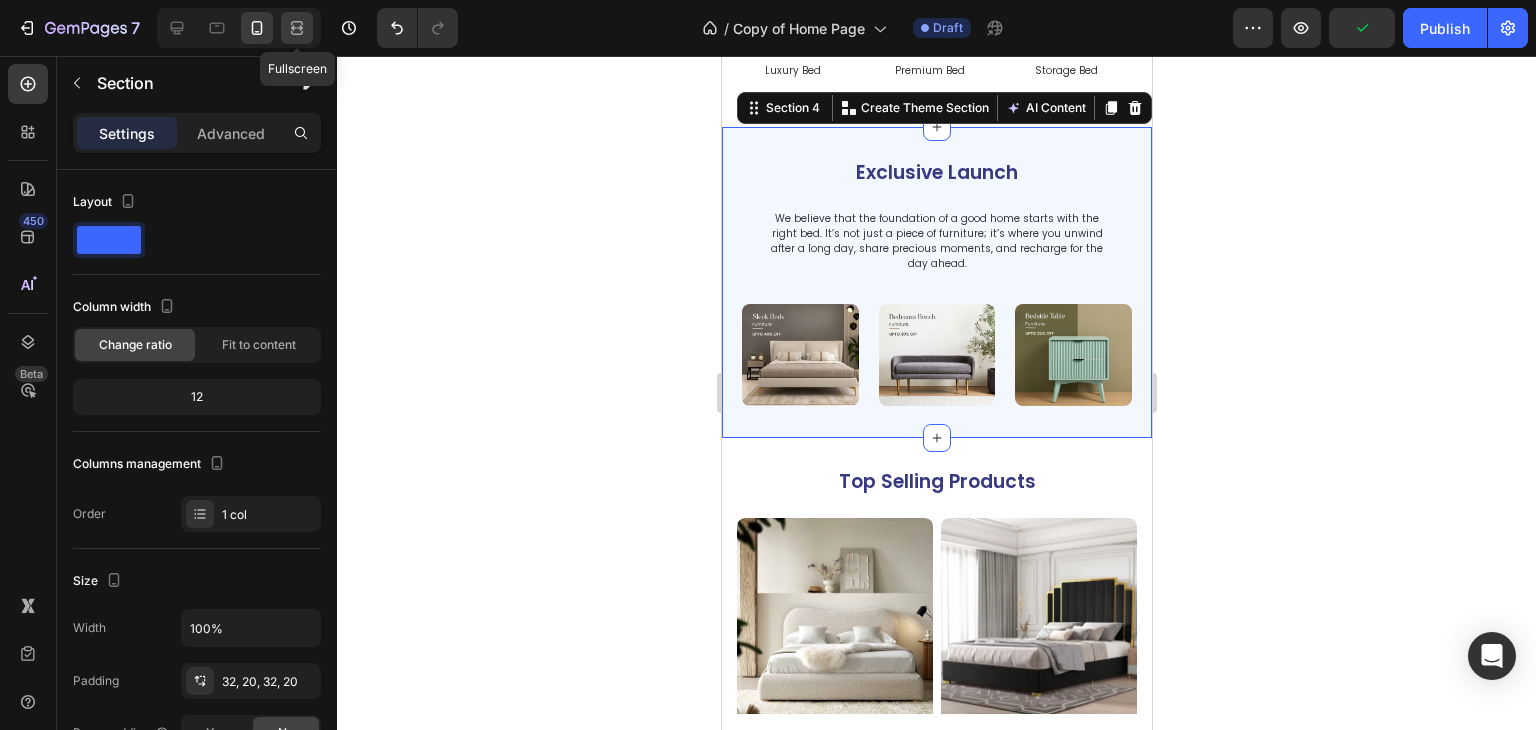 click 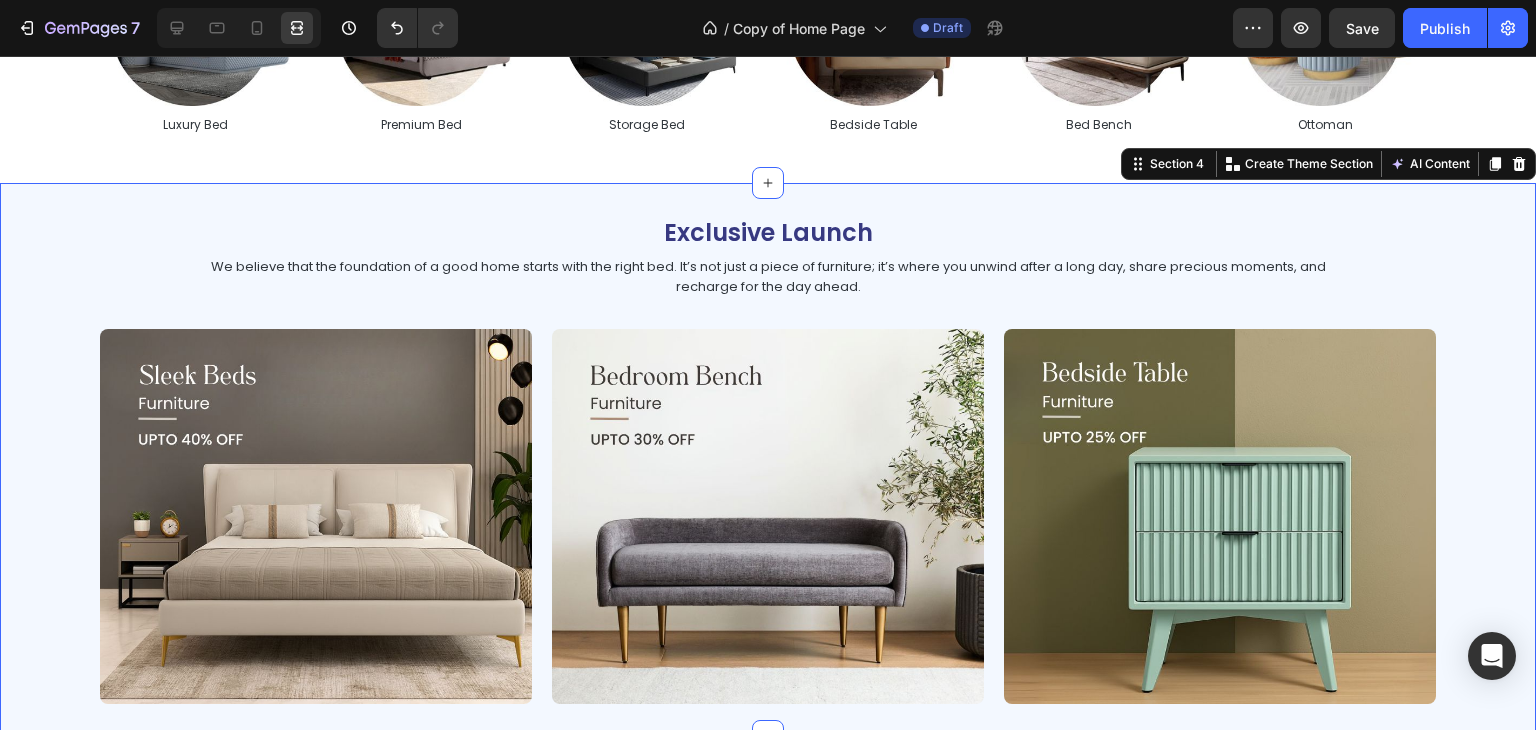 scroll, scrollTop: 984, scrollLeft: 0, axis: vertical 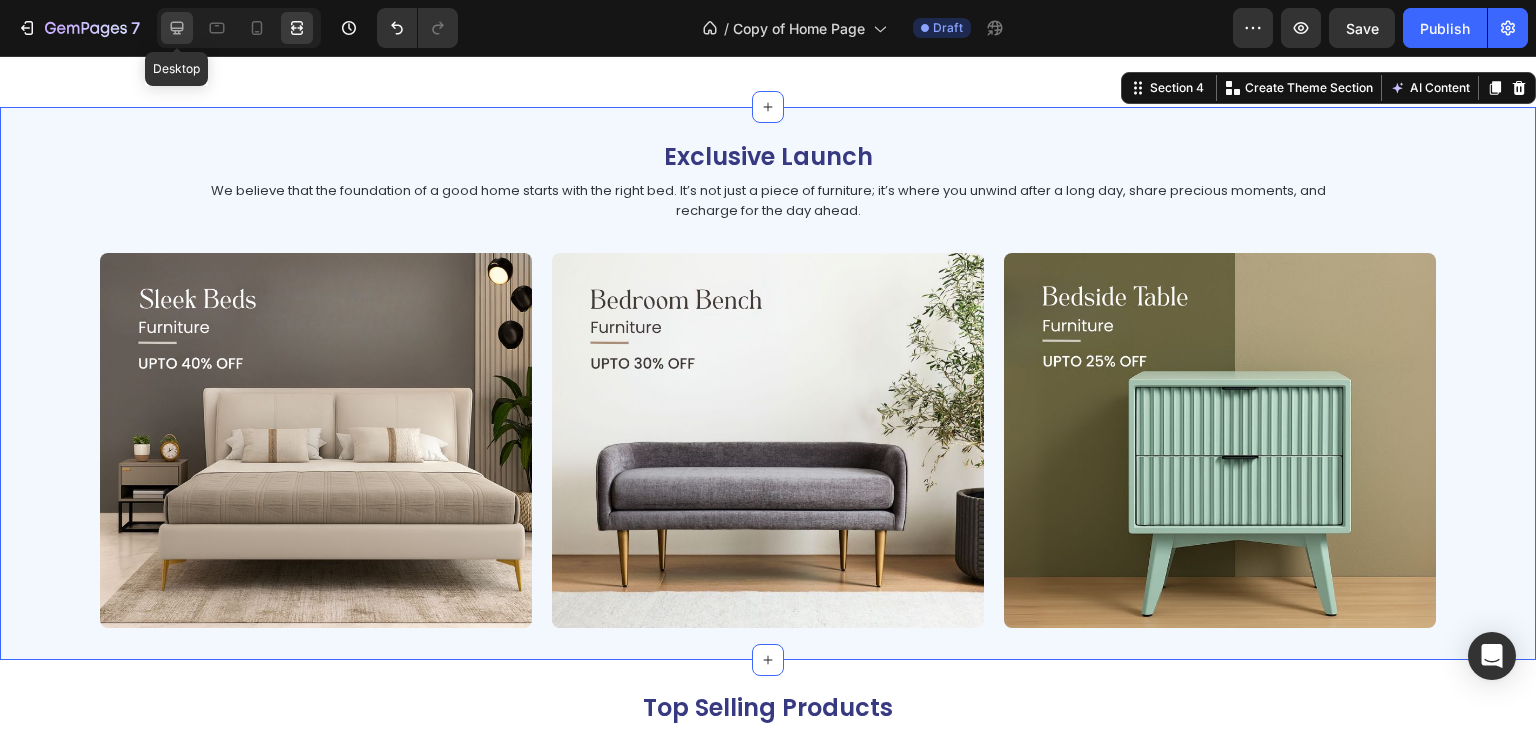 click 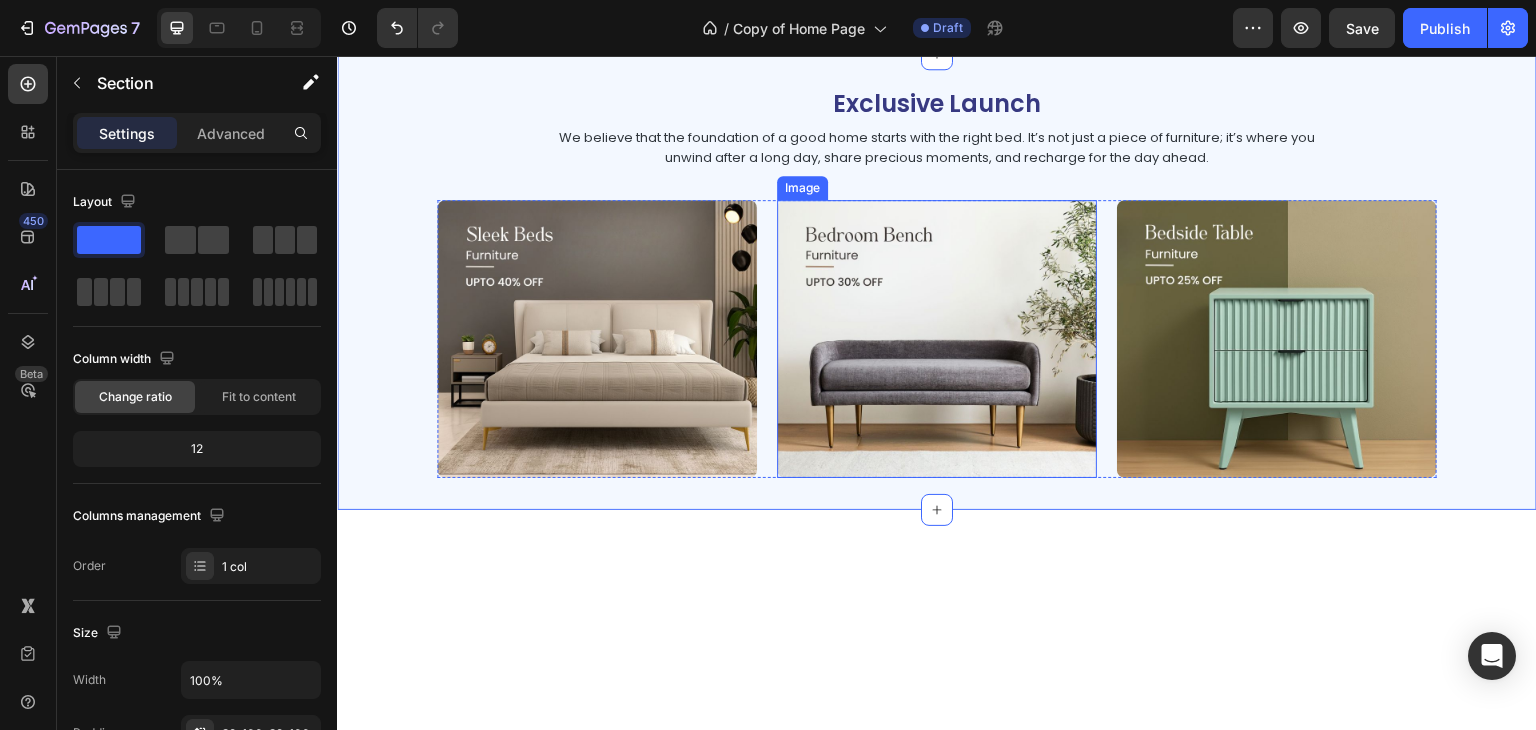 scroll, scrollTop: 699, scrollLeft: 0, axis: vertical 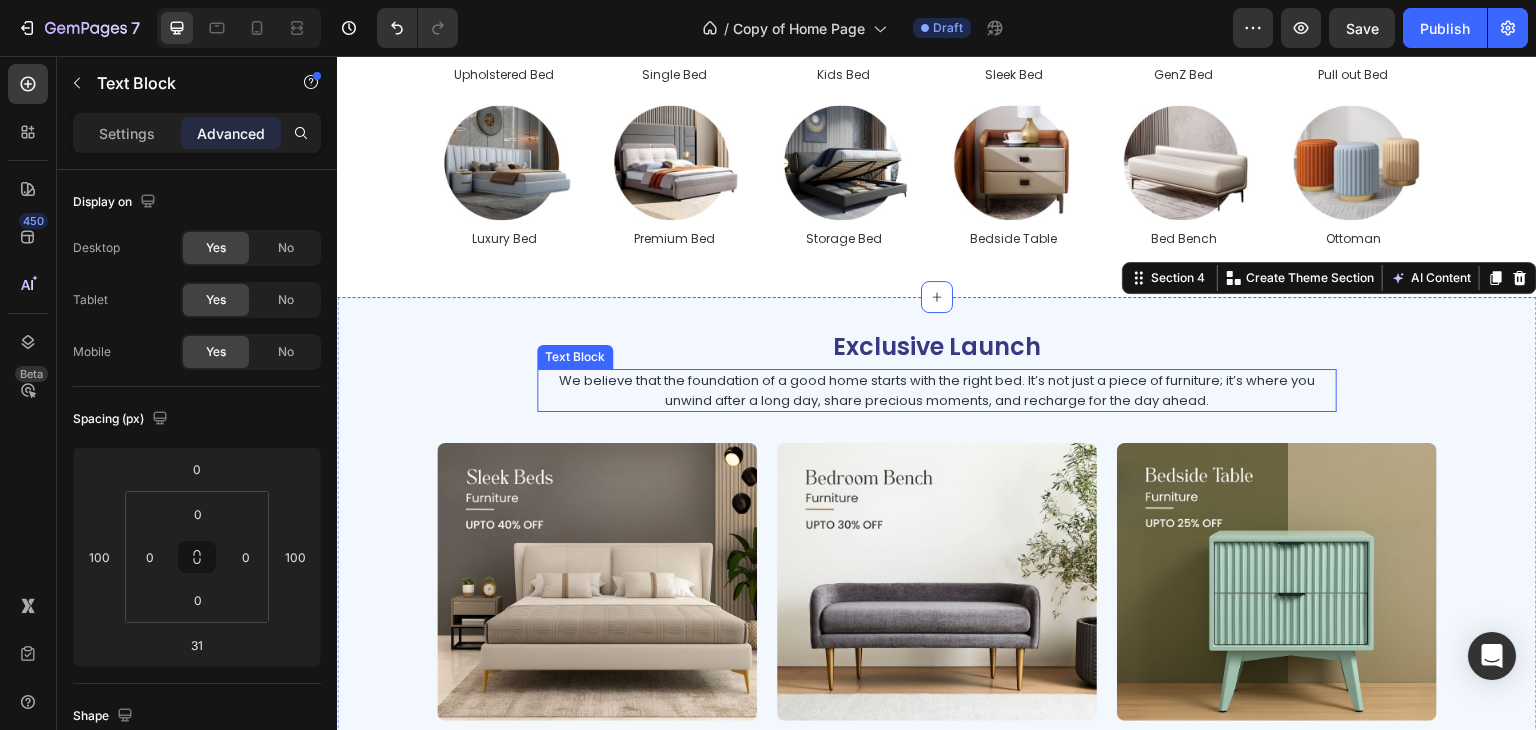 click on "We believe that the foundation of a good home starts with the right bed. It’s not just a piece of furniture; it’s where you unwind after a long day, share precious moments, and recharge for the day ahead." at bounding box center (937, 390) 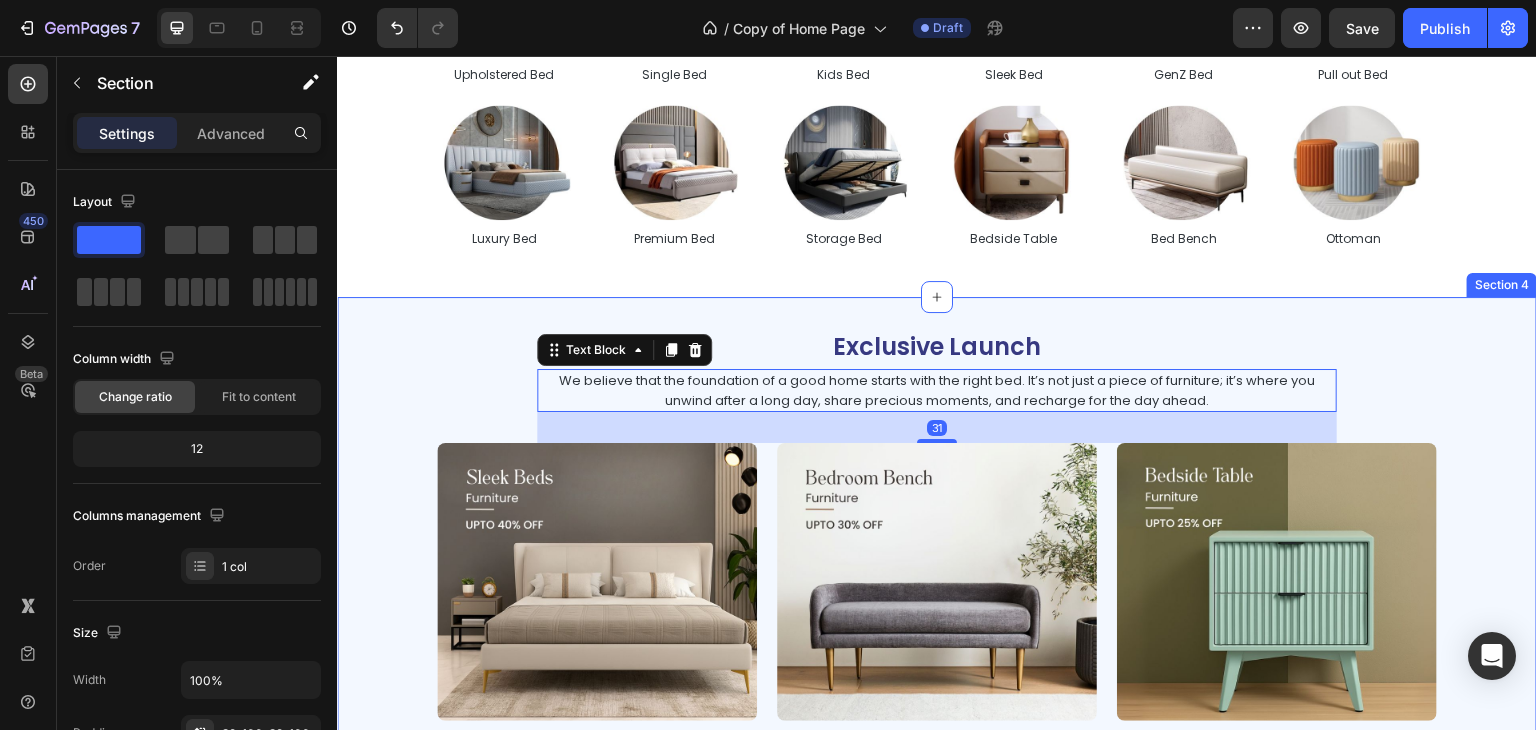 click on "Exclusive Launch Heading We believe that the foundation of a good home starts with the right bed. It’s not just a piece of furniture; it’s where you unwind after a long day, share precious moments, and recharge for the day ahead. Text Block   31 Image Image Image Row" at bounding box center (937, 525) 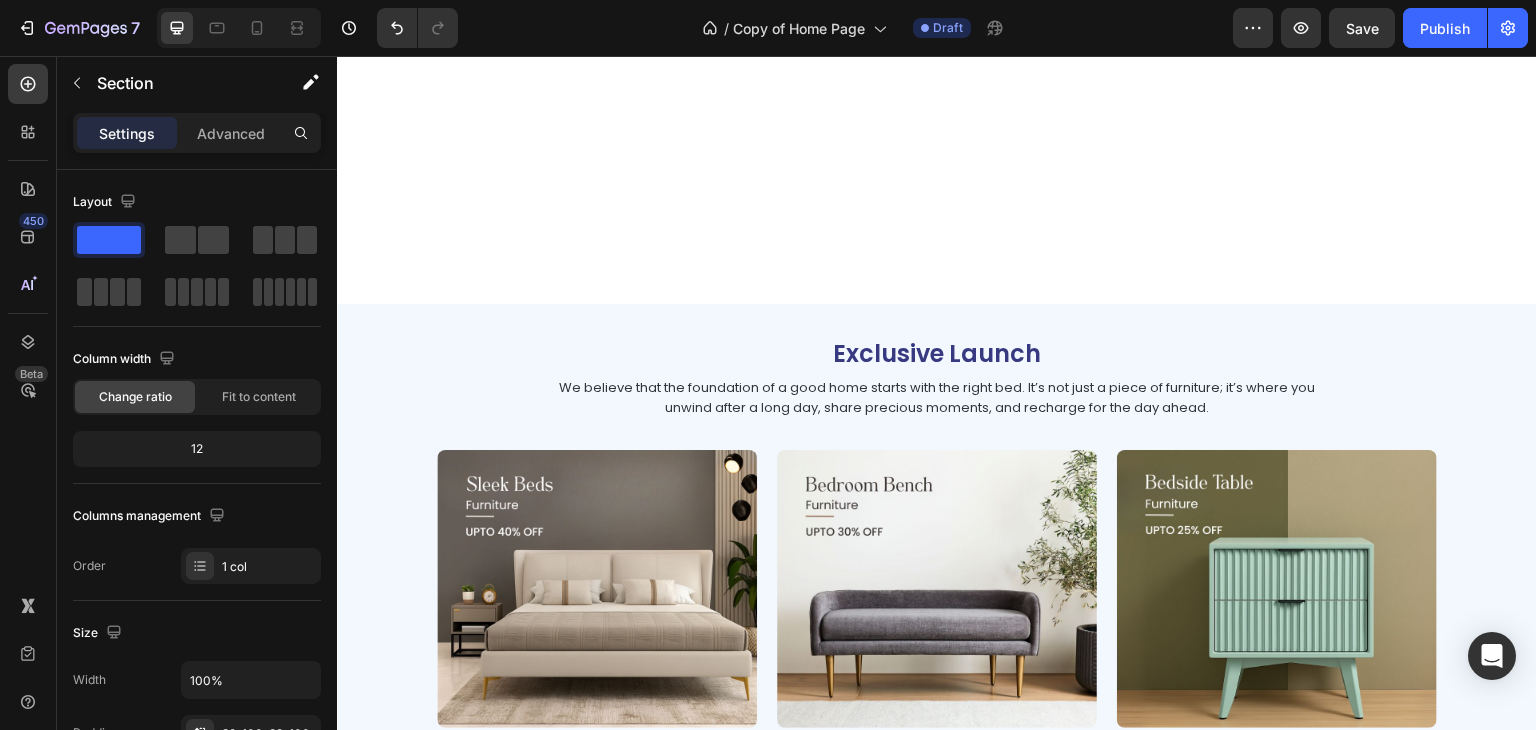 scroll, scrollTop: 1011, scrollLeft: 0, axis: vertical 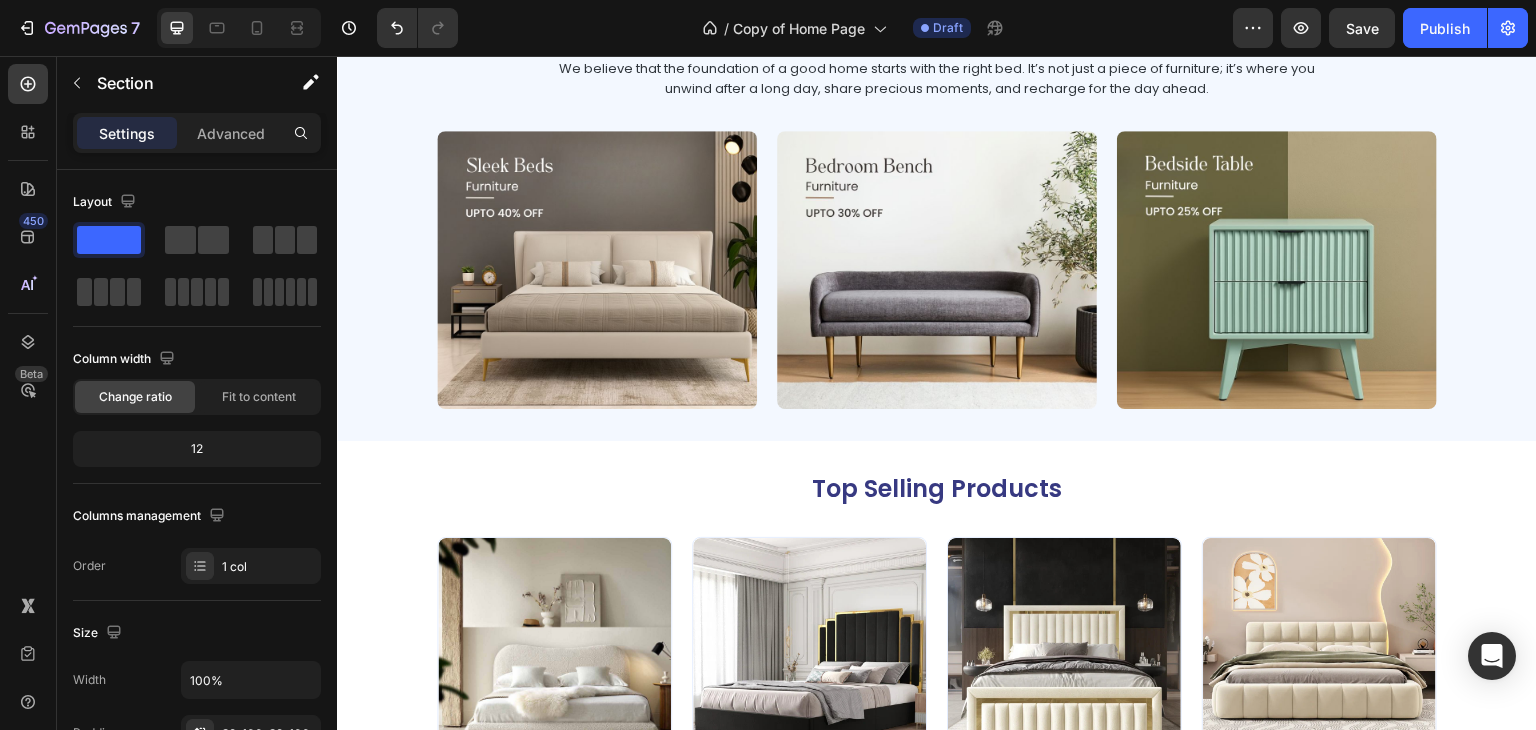 click on "Exclusive Launch Heading We believe that the foundation of a good home starts with the right bed. It’s not just a piece of furniture; it’s where you unwind after a long day, share precious moments, and recharge for the day ahead. Text Block Image Image Image Row Section 4" at bounding box center (937, 213) 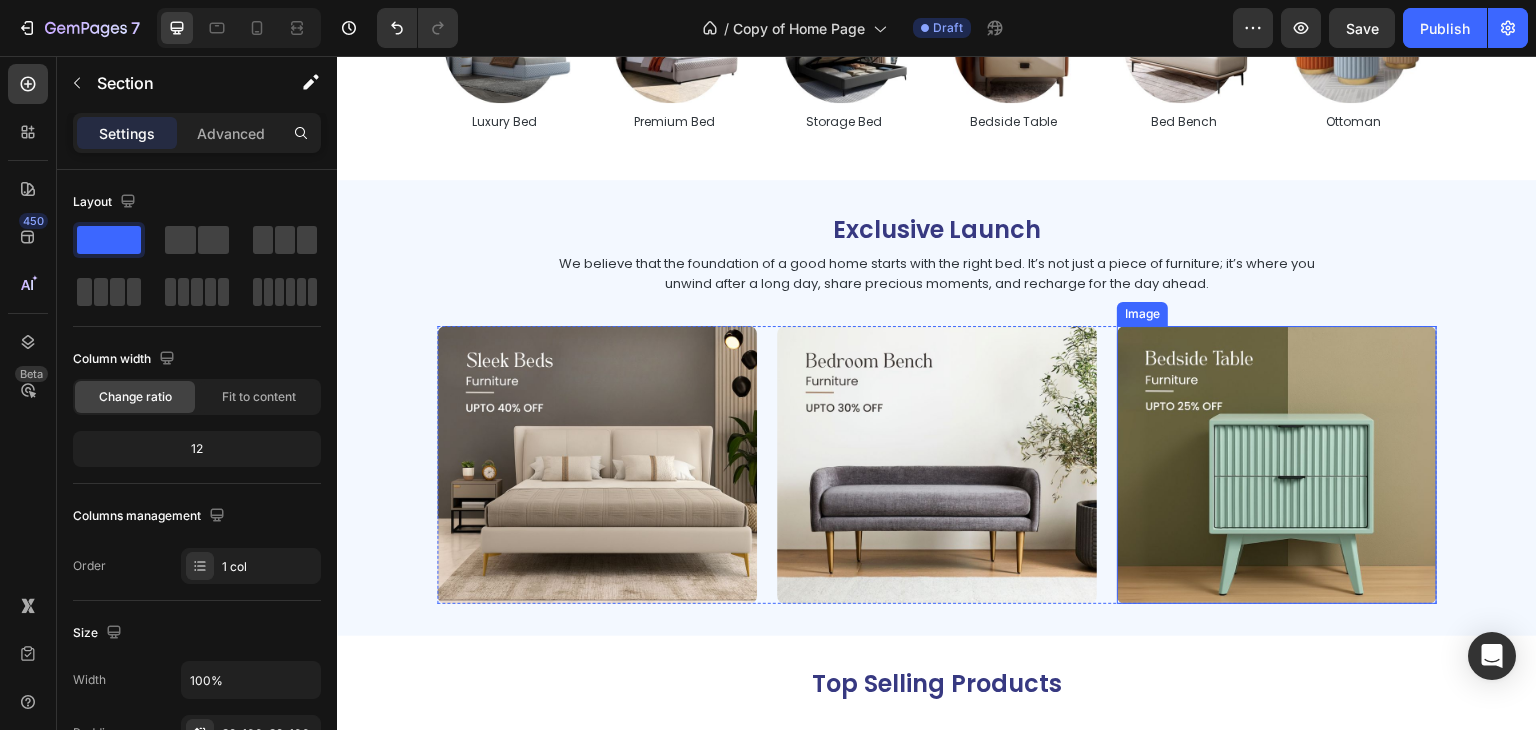 scroll, scrollTop: 811, scrollLeft: 0, axis: vertical 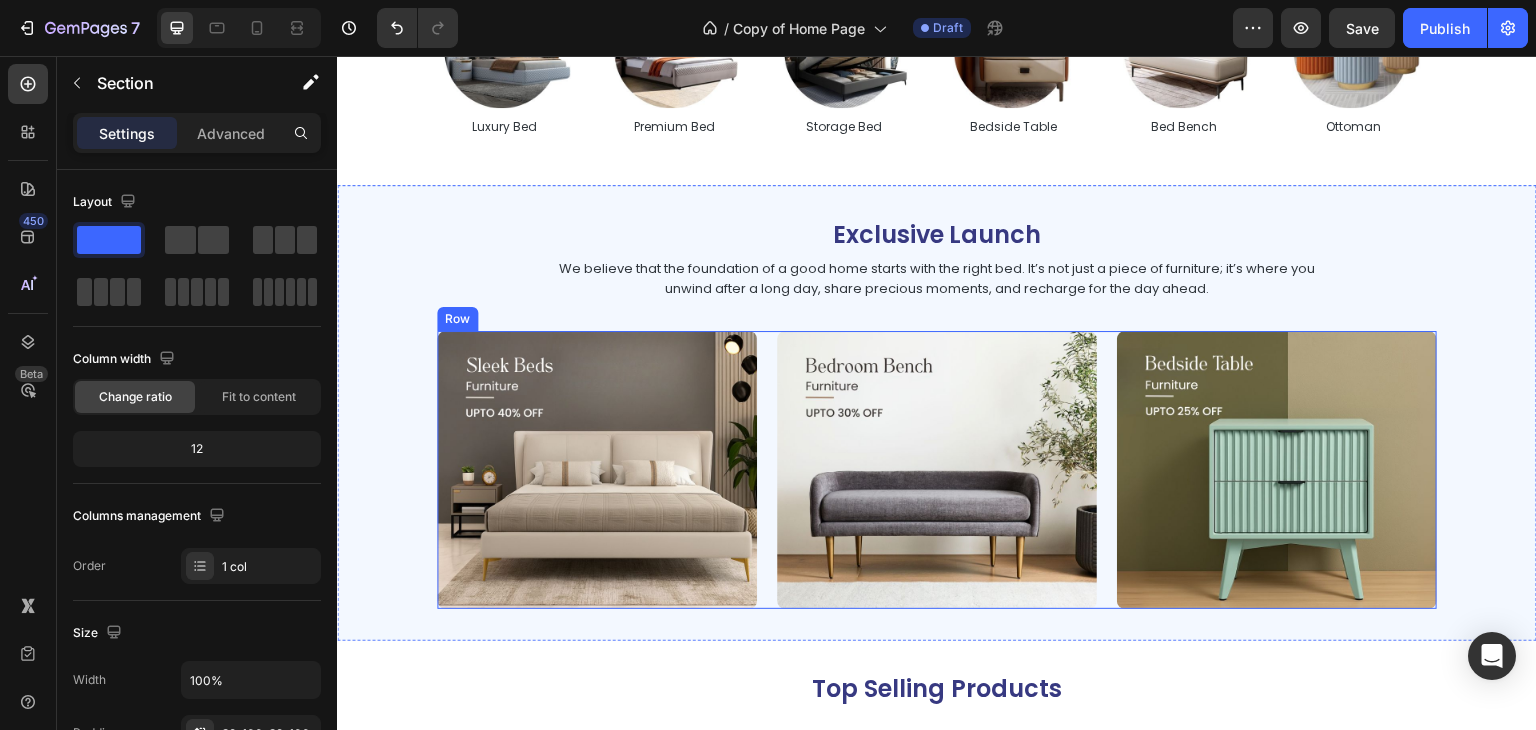 click on "Image Image Image Row" at bounding box center [937, 470] 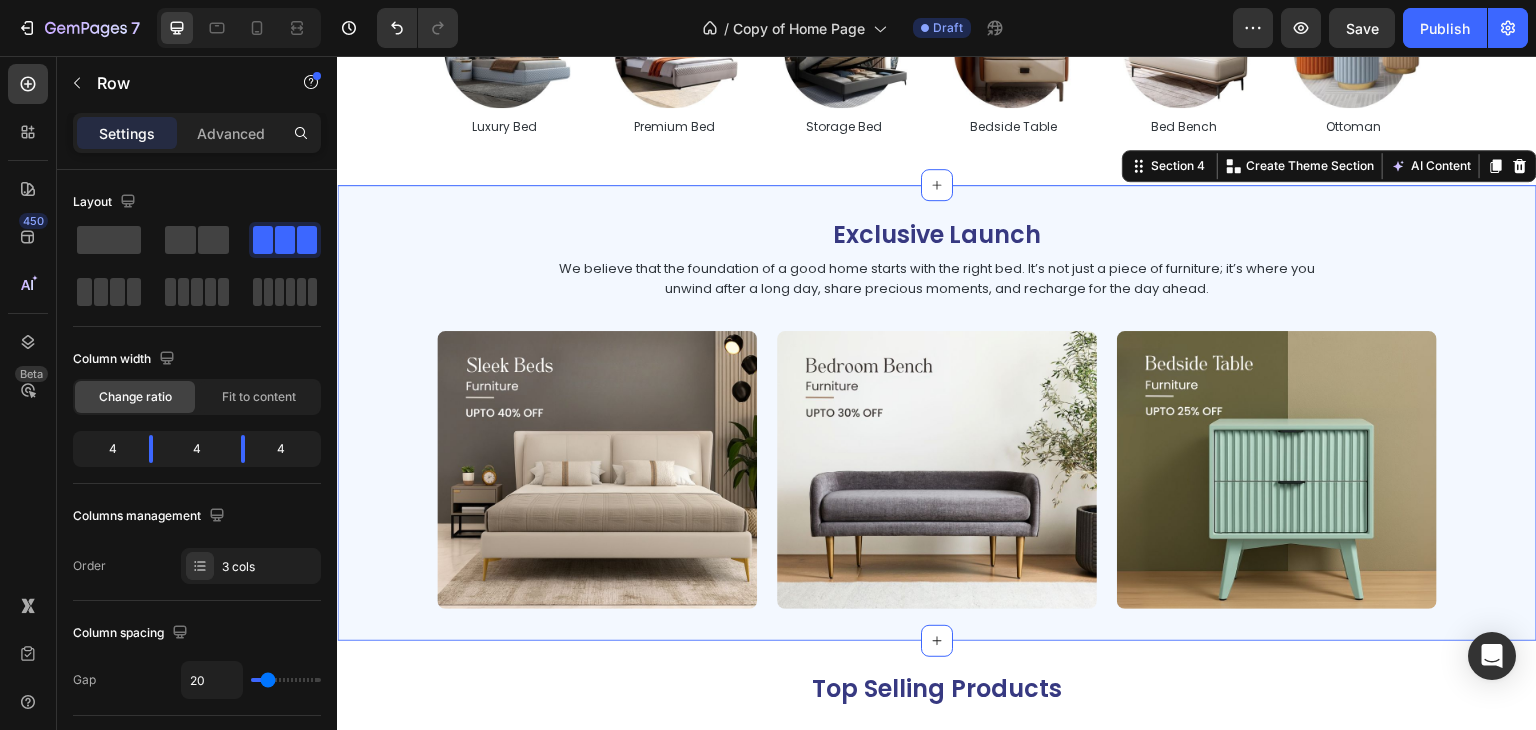 click on "Exclusive Launch Heading We believe that the foundation of a good home starts with the right bed. It’s not just a piece of furniture; it’s where you unwind after a long day, share precious moments, and recharge for the day ahead. Text Block Image Image Image Row Section 4   Create Theme Section AI Content Write with GemAI What would you like to describe here? Tone and Voice Persuasive Product Show more Generate" at bounding box center [937, 413] 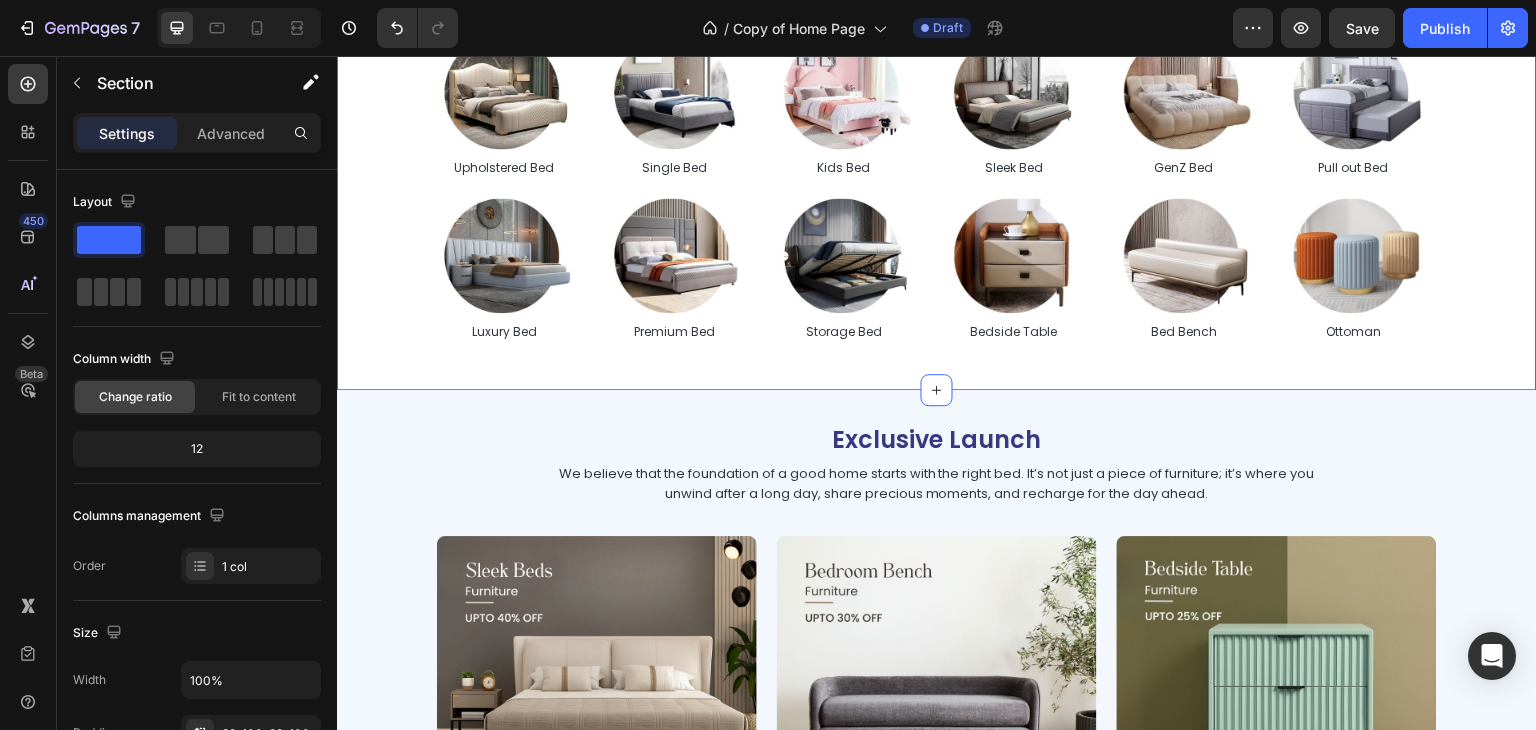 scroll, scrollTop: 600, scrollLeft: 0, axis: vertical 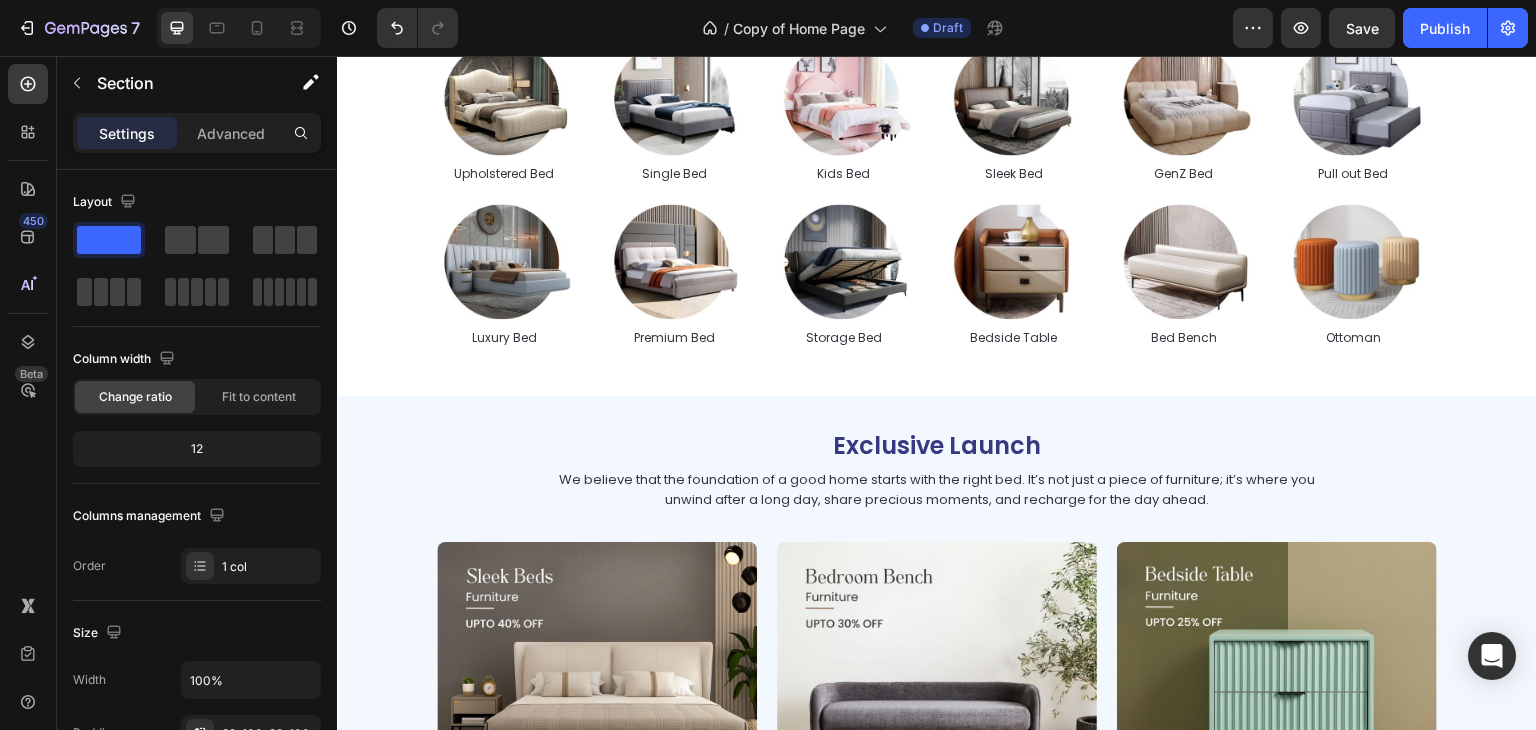 click on "Exclusive Launch Heading We believe that the foundation of a good home starts with the right bed. It’s not just a piece of furniture; it’s where you unwind after a long day, share precious moments, and recharge for the day ahead. Text Block Image Image Image Row Section 4" at bounding box center (937, 624) 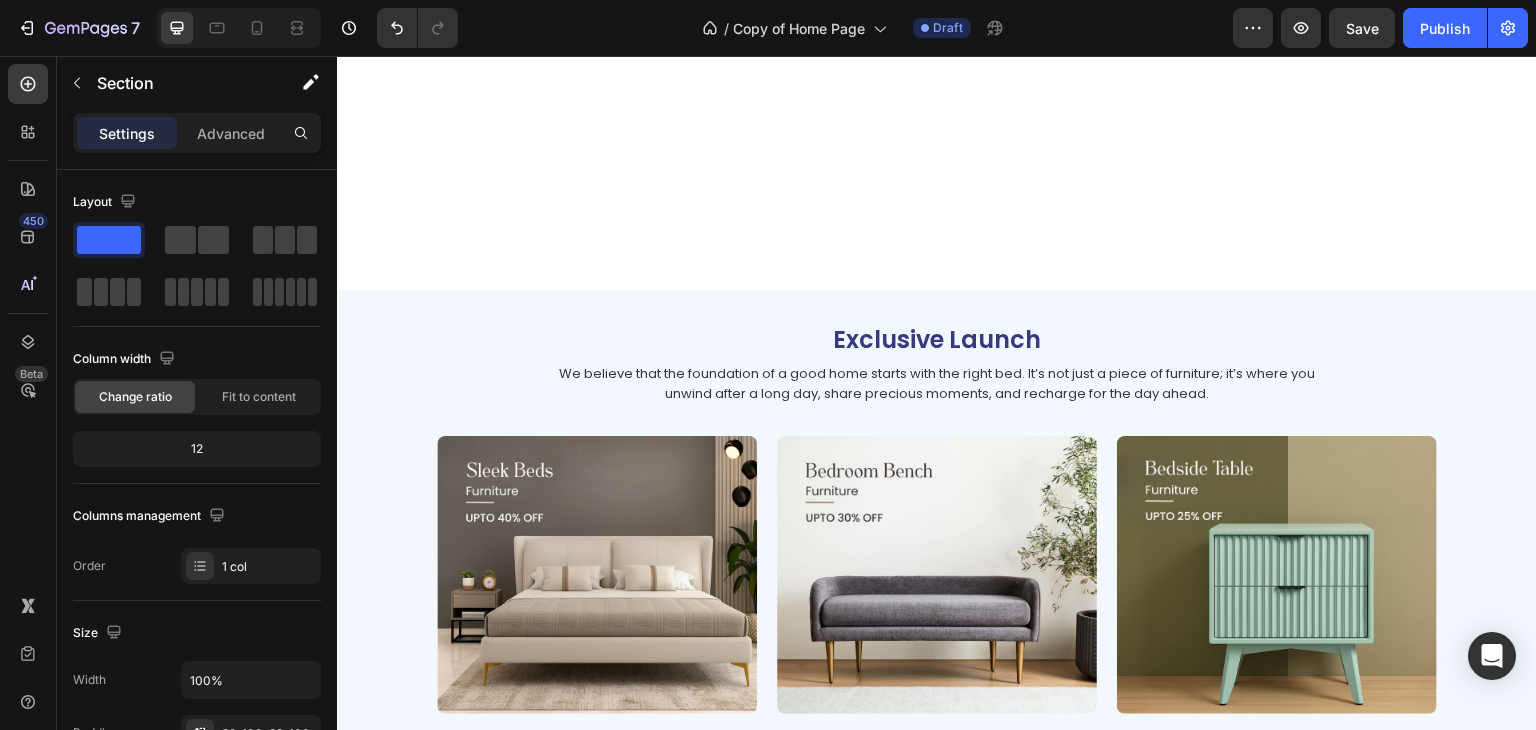 scroll, scrollTop: 1000, scrollLeft: 0, axis: vertical 